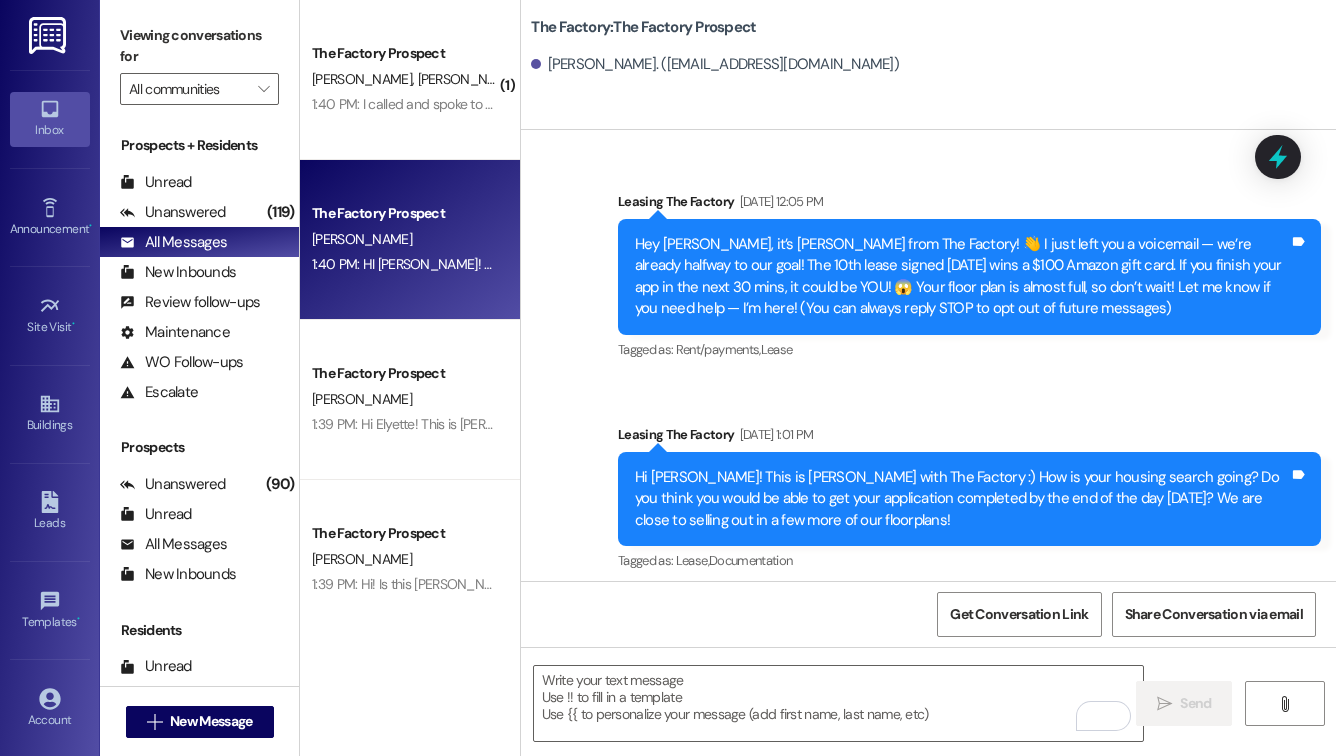 scroll, scrollTop: 0, scrollLeft: 0, axis: both 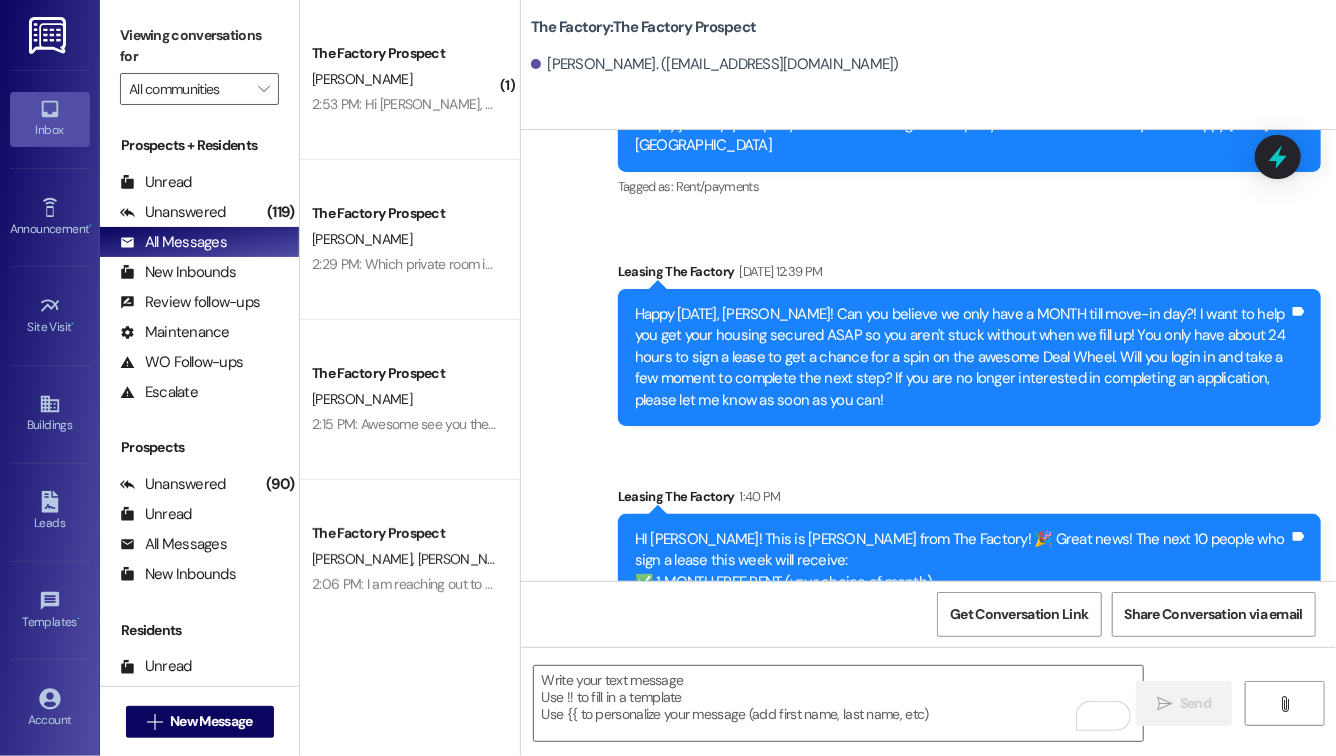 click on "Leasing The Factory 1:40 PM" at bounding box center [969, 500] 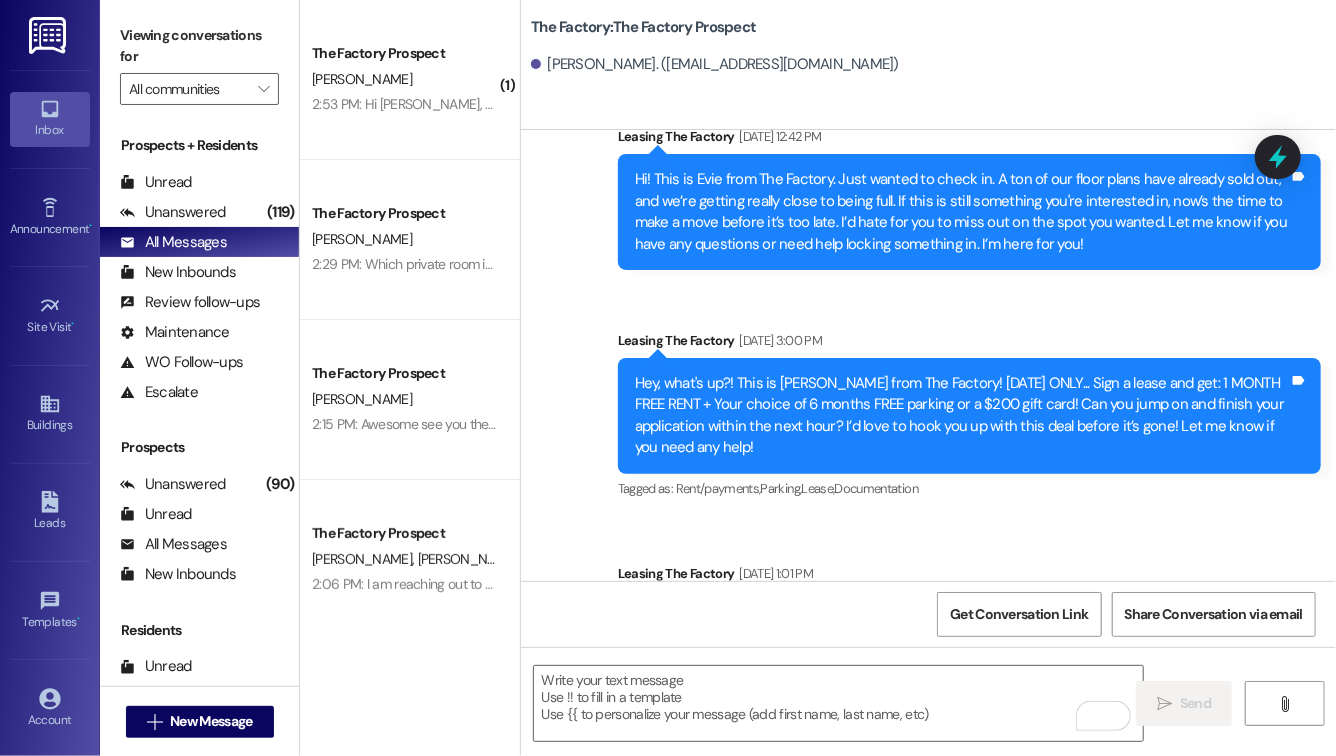 scroll, scrollTop: 4730, scrollLeft: 0, axis: vertical 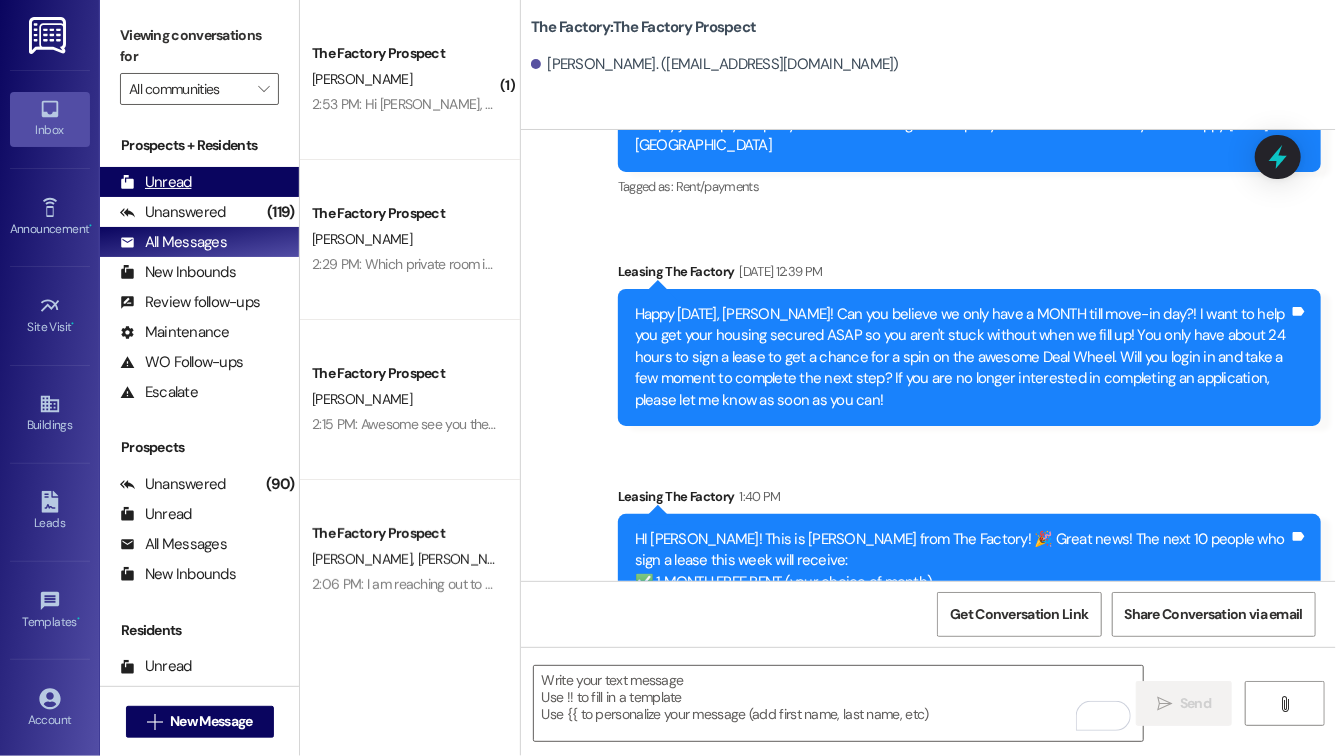 click on "Unread (0)" at bounding box center (199, 182) 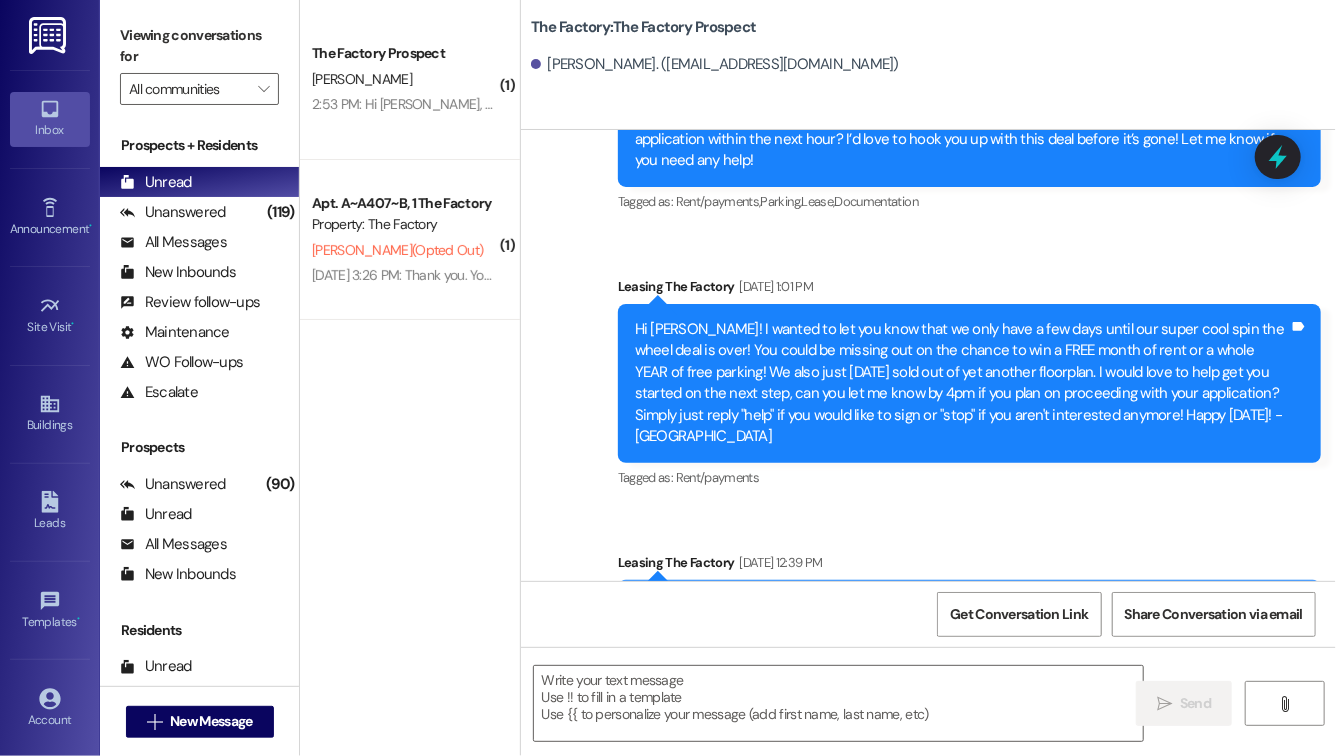 scroll, scrollTop: 4760, scrollLeft: 0, axis: vertical 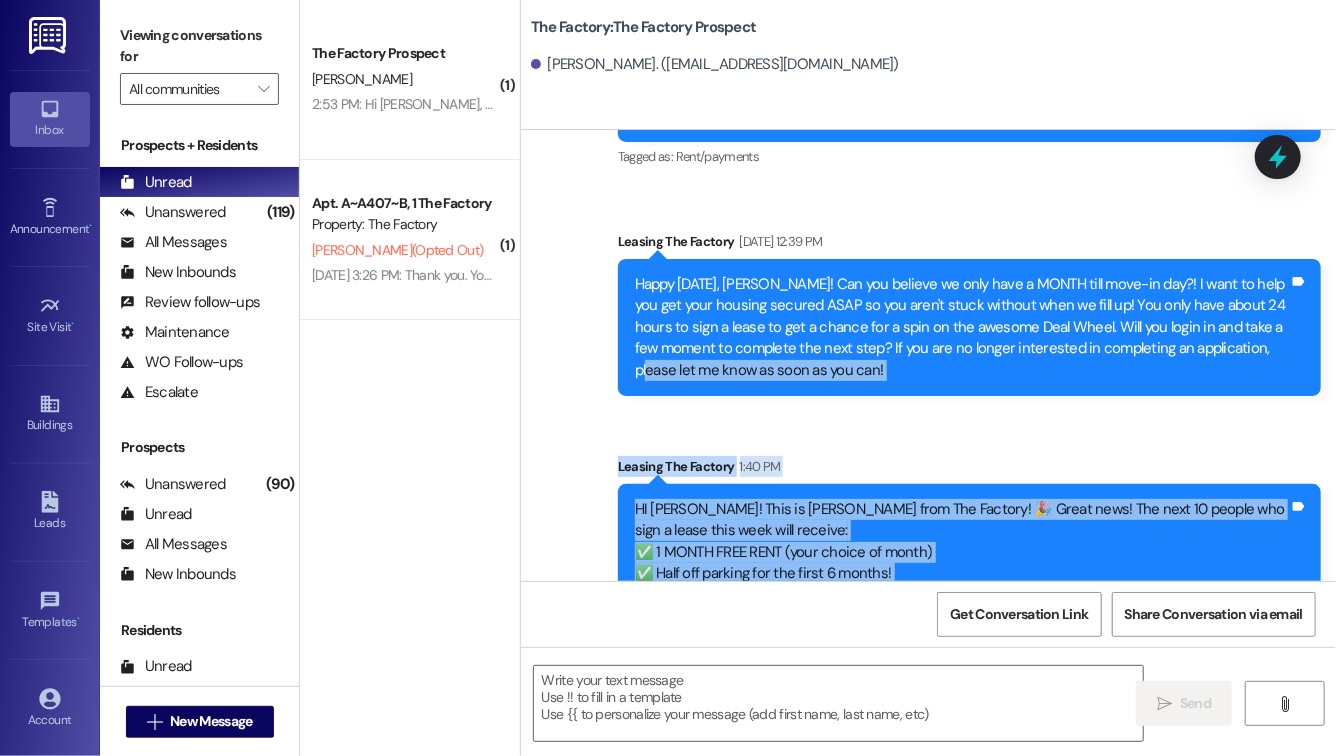 drag, startPoint x: 561, startPoint y: 257, endPoint x: 821, endPoint y: 534, distance: 379.90656 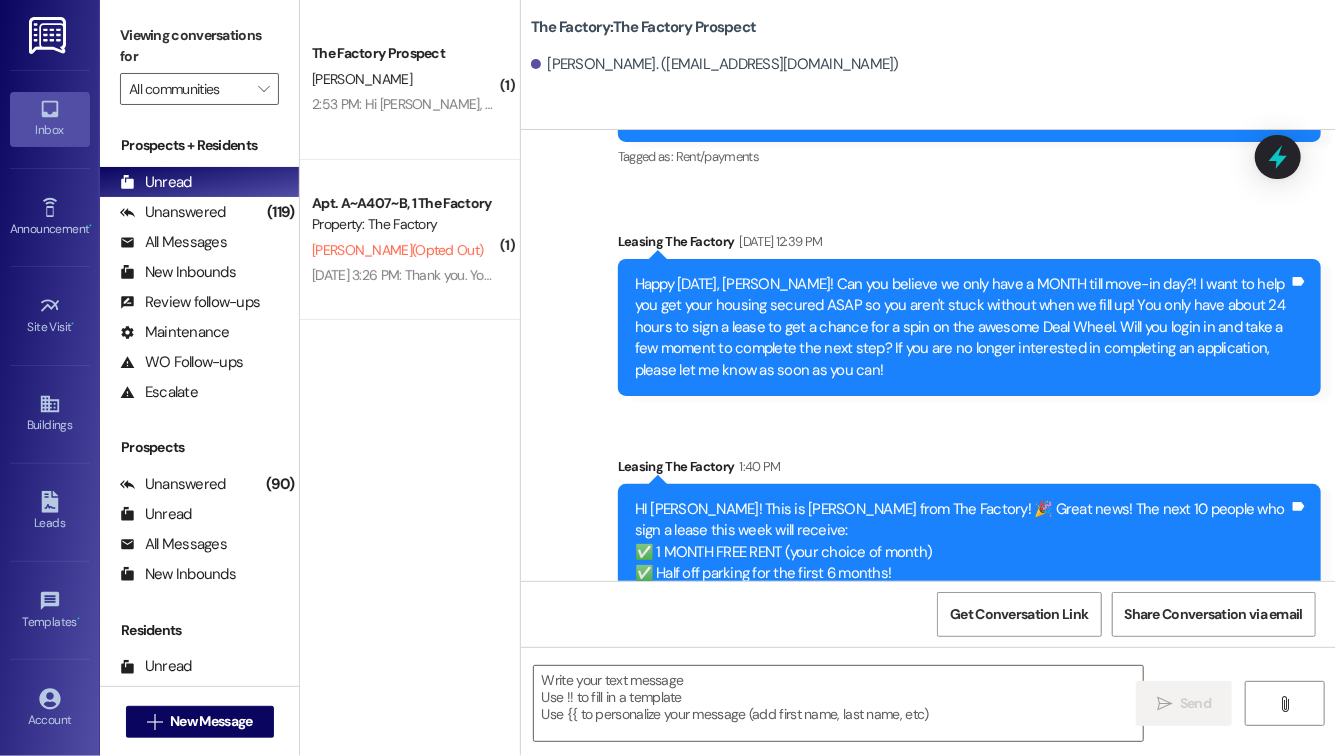 click on "Documentation" at bounding box center [877, 656] 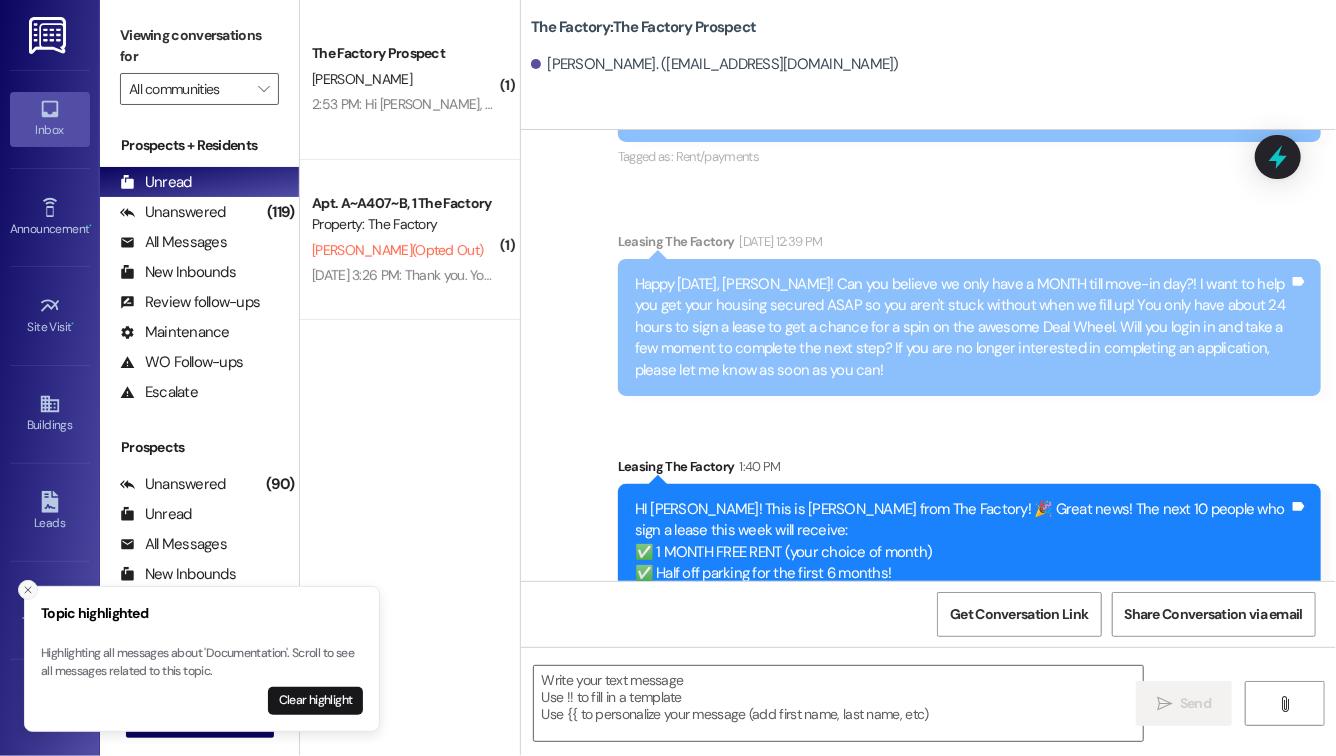 click 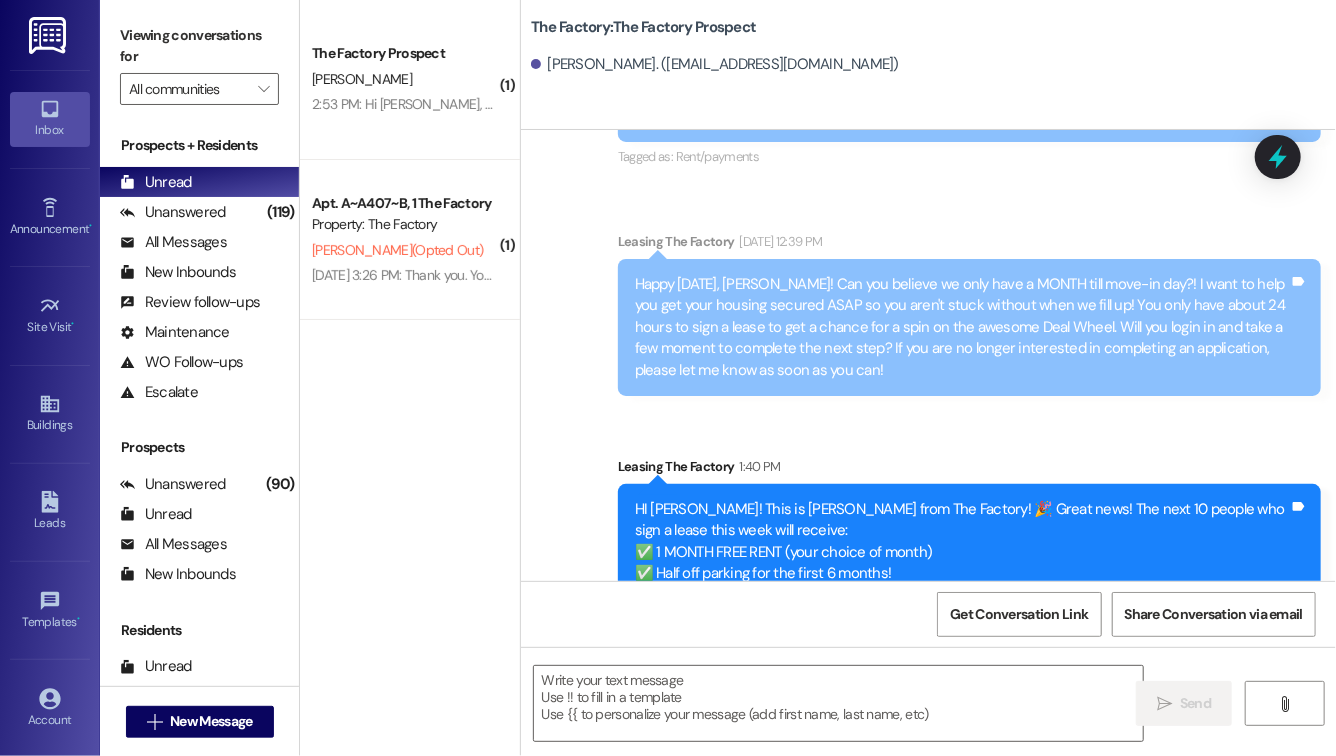click on "HI [PERSON_NAME]! This is [PERSON_NAME] from The Factory! 🎉 Great news! The next 10 people who sign a lease this week will receive:
✅ 1 MONTH FREE RENT (your choice of month)
✅ Half off parking for the first 6 months!
Can you finish your application by 3pm? I’d love to lock in this deal for you before it’s gone! Let me know if you have any questions or need help!" at bounding box center (962, 563) 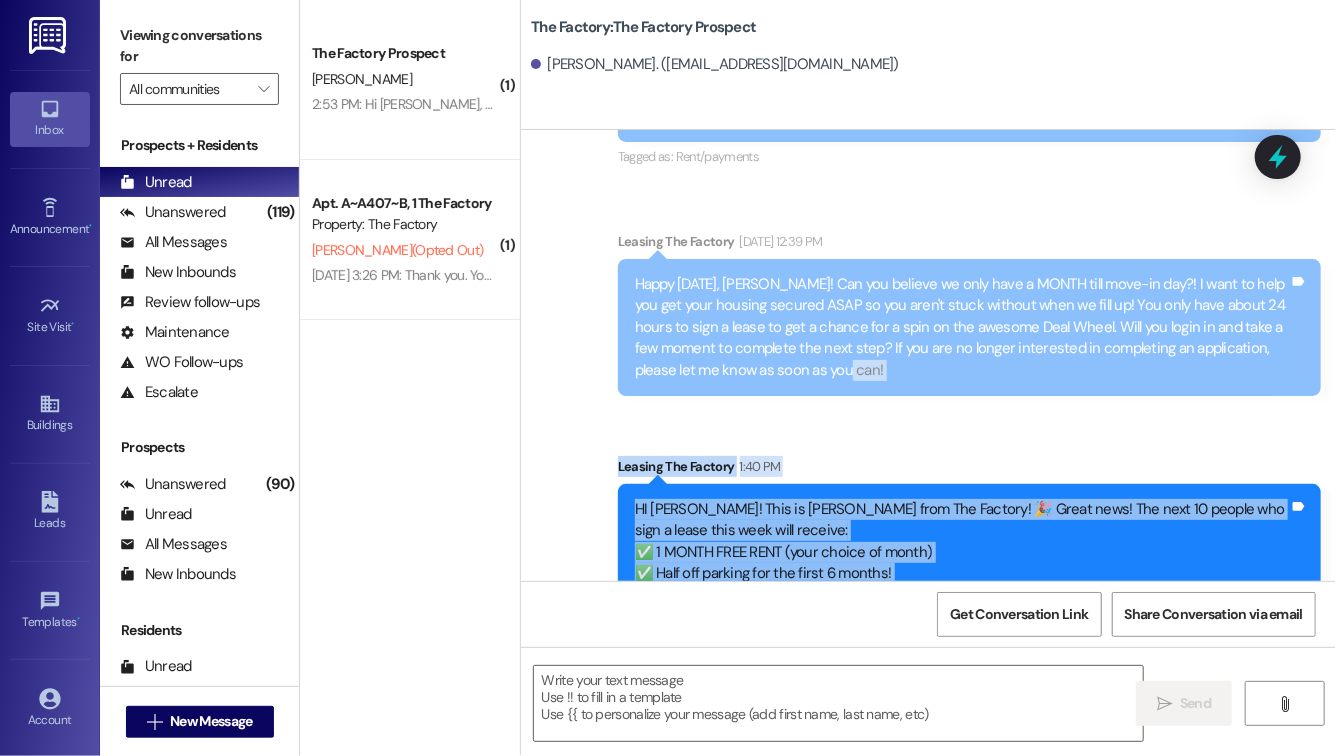drag, startPoint x: 552, startPoint y: 281, endPoint x: 868, endPoint y: 510, distance: 390.25247 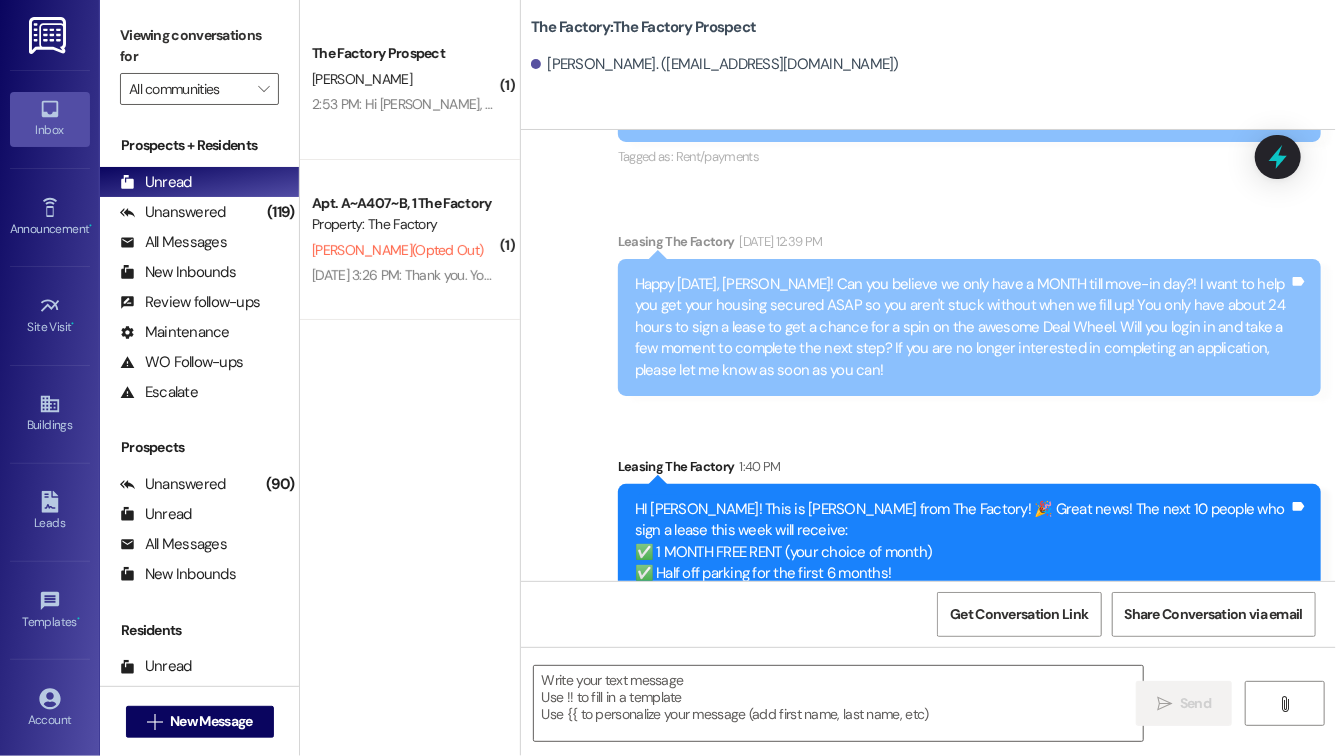 click on "Tagged as:   Rent/payments ,  Click to highlight conversations about Rent/payments Parking ,  Click to highlight conversations about Parking Lease ,  Click to highlight conversations about Lease Documentation Click to highlight conversations about Documentation" at bounding box center [969, 656] 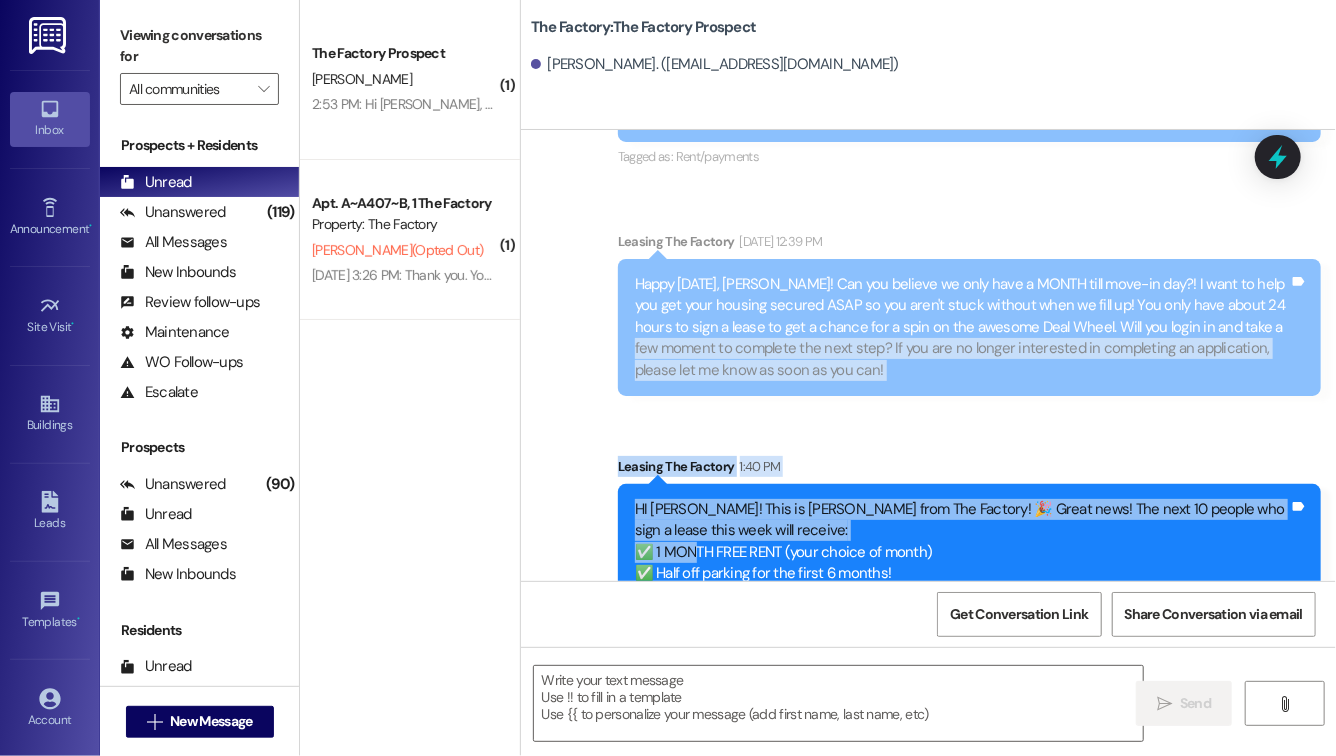 drag, startPoint x: 587, startPoint y: 321, endPoint x: 868, endPoint y: 628, distance: 416.18506 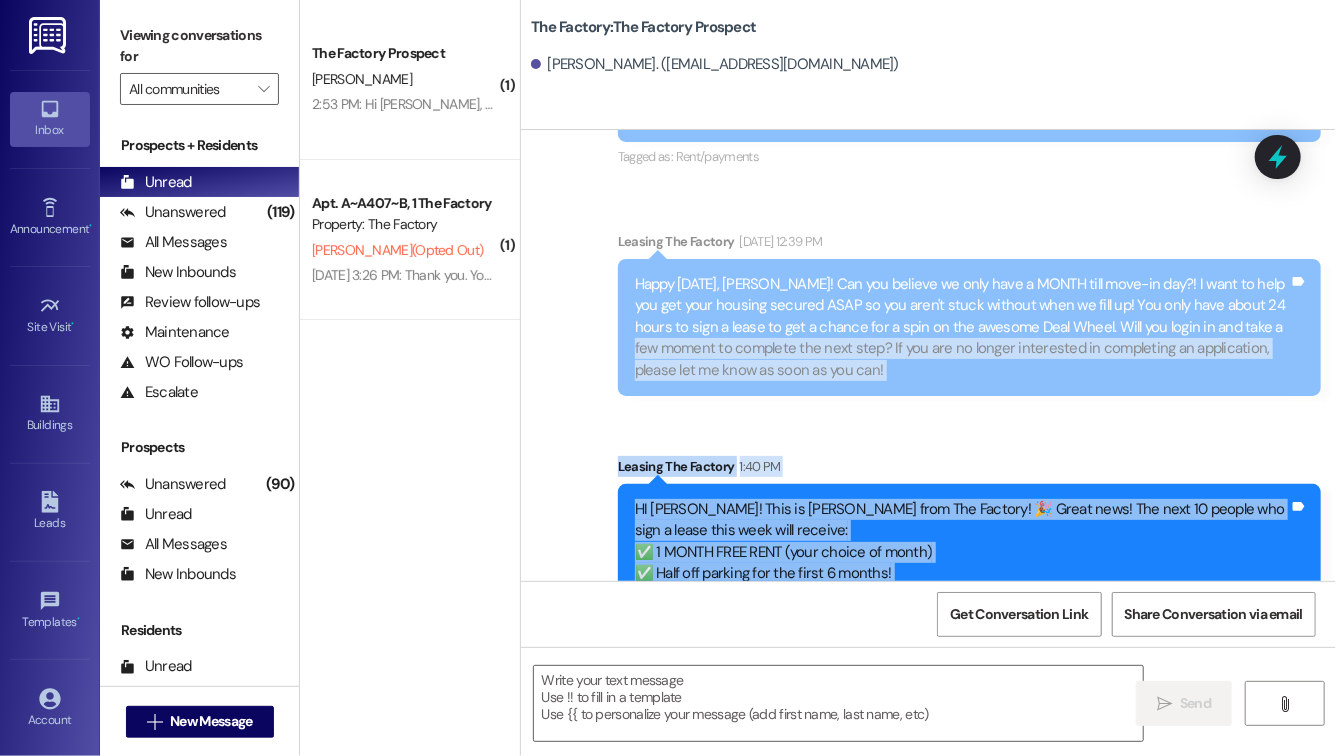 scroll, scrollTop: 4781, scrollLeft: 0, axis: vertical 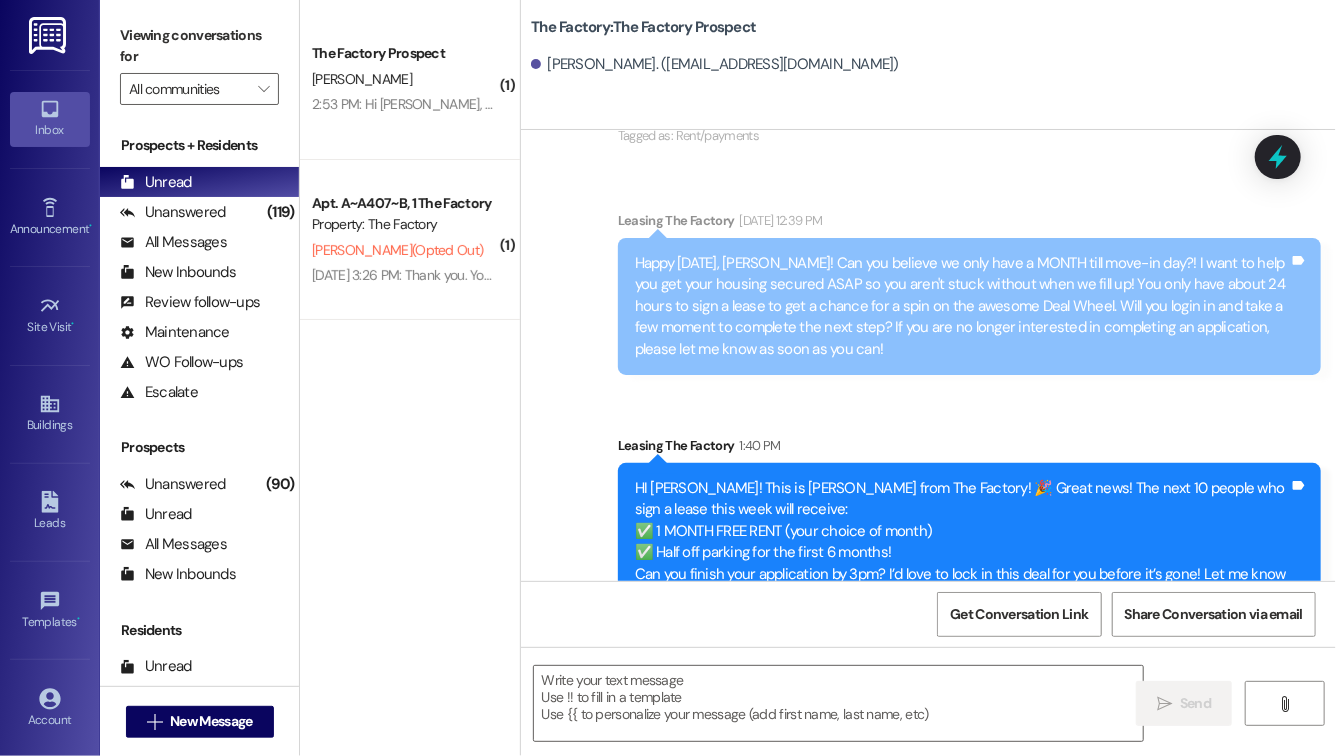 click on "Get Conversation Link Share Conversation via email" at bounding box center (928, 614) 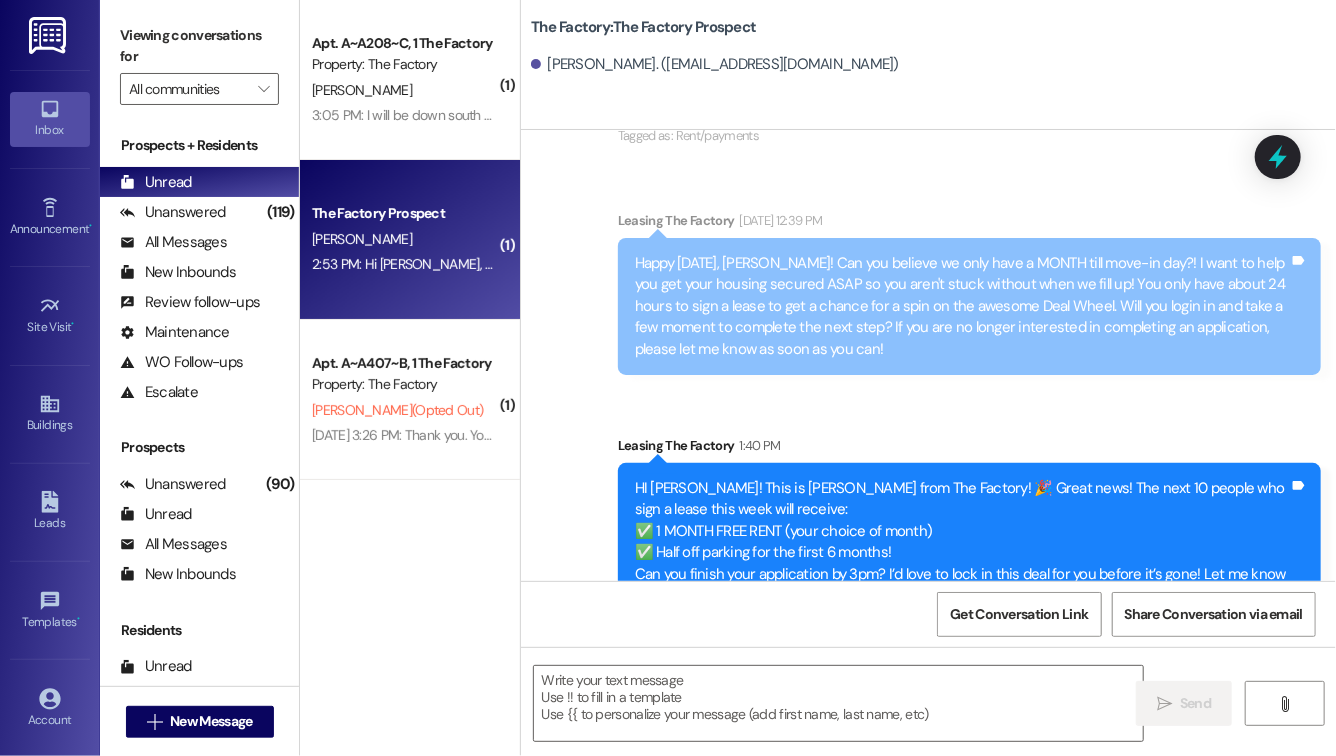 click on "2:53 PM: Hi [PERSON_NAME], we came up there and toured your facilities and put down a deposit for the [GEOGRAPHIC_DATA]. We had thought we would get roommate assignments this month. Have those been decided? When can we expect to hear back on that? My daughter is [PERSON_NAME]. She is coming up with her cousin [PERSON_NAME]. We had requested for them to be in the same dorm.  2:53 PM: Hi [PERSON_NAME], we came up there and toured your facilities and put down a deposit for the Malibu. We had thought we would get roommate assignments this month. Have those been decided? When can we expect to hear back on that? My daughter is [PERSON_NAME]. She is coming up with her cousin [PERSON_NAME]. We had requested for them to be in the same dorm." at bounding box center [1487, 264] 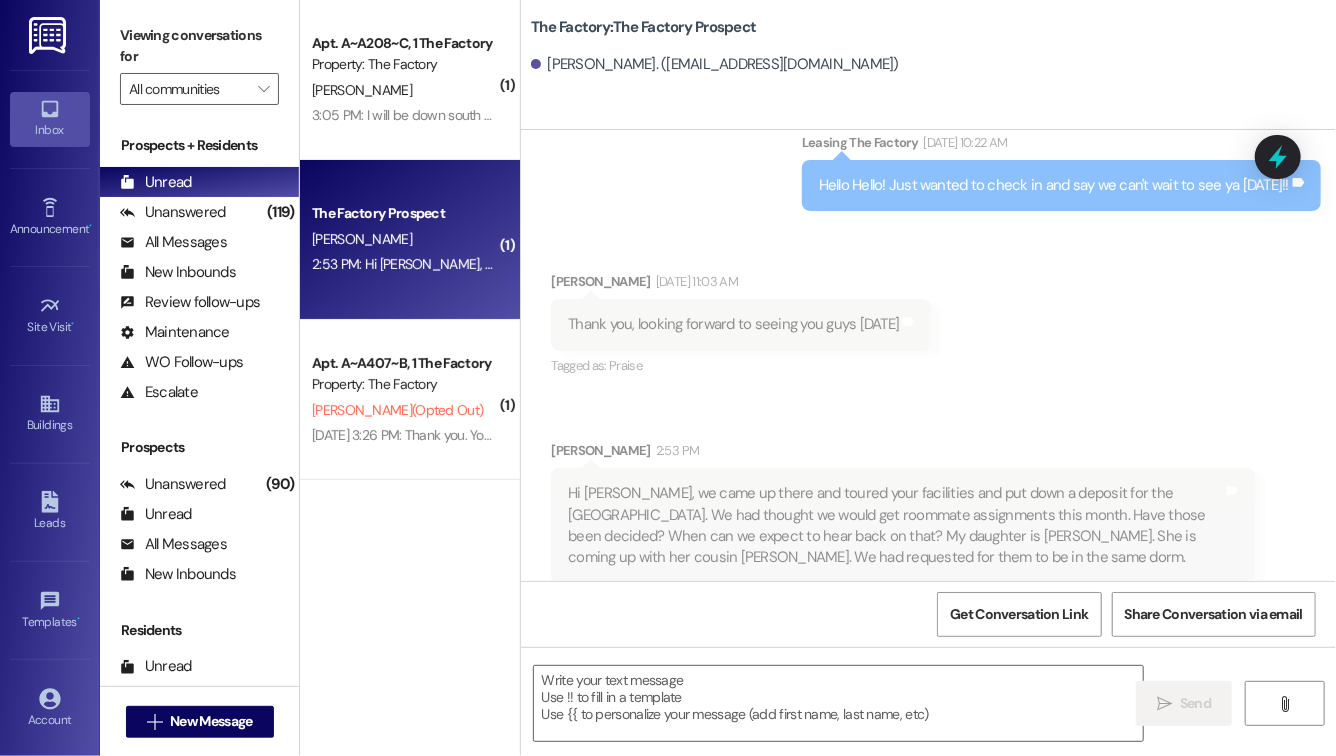 scroll, scrollTop: 3415, scrollLeft: 0, axis: vertical 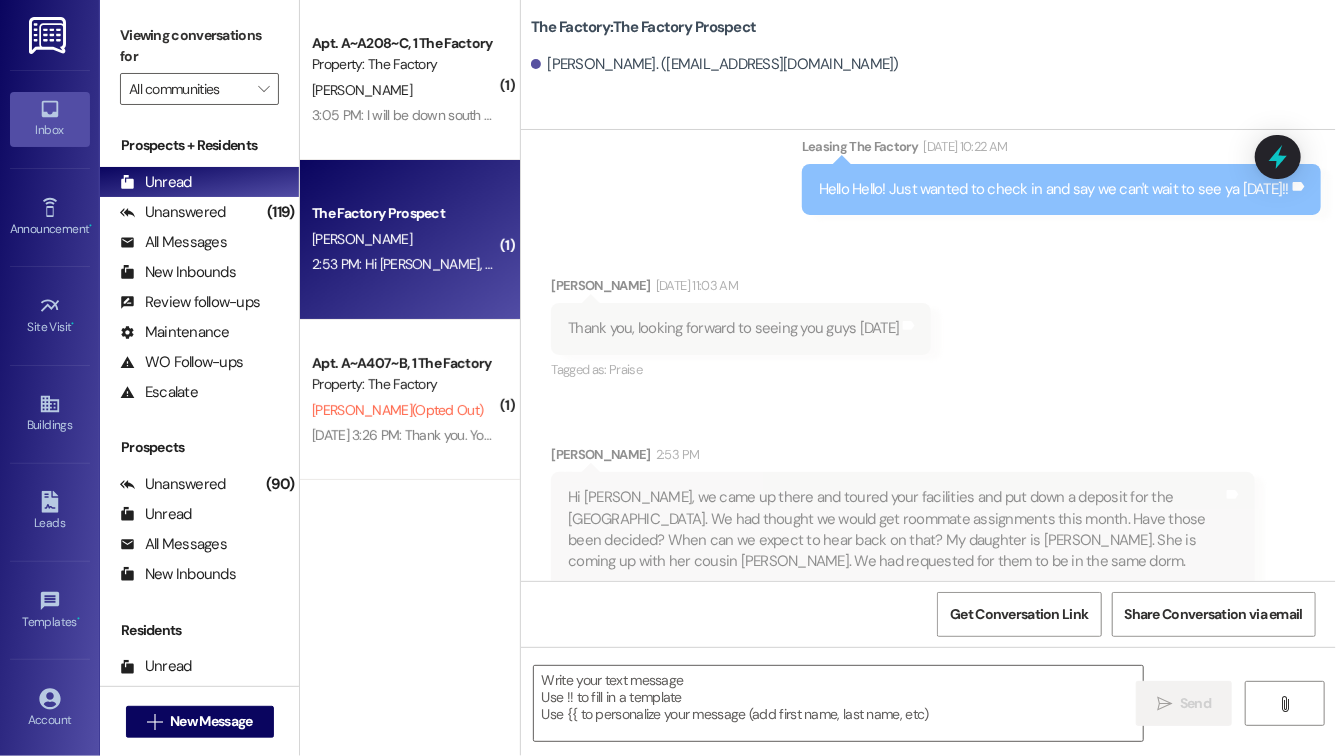 click on "Received via SMS [PERSON_NAME] [DATE] 11:03 AM Thank you, looking forward to seeing you guys [DATE] Tags and notes Tagged as:   Praise Click to highlight conversations about Praise Received via SMS [PERSON_NAME] 2:53 PM Hi [PERSON_NAME], we came up there and toured your facilities and put down a deposit for the [GEOGRAPHIC_DATA]. We had thought we would get roommate assignments this month. Have those been decided? When can we expect to hear back on that? My daughter is [PERSON_NAME]. She is coming up with her cousin [PERSON_NAME]. We had requested for them to be in the same dorm.  Tags and notes" at bounding box center (928, 416) 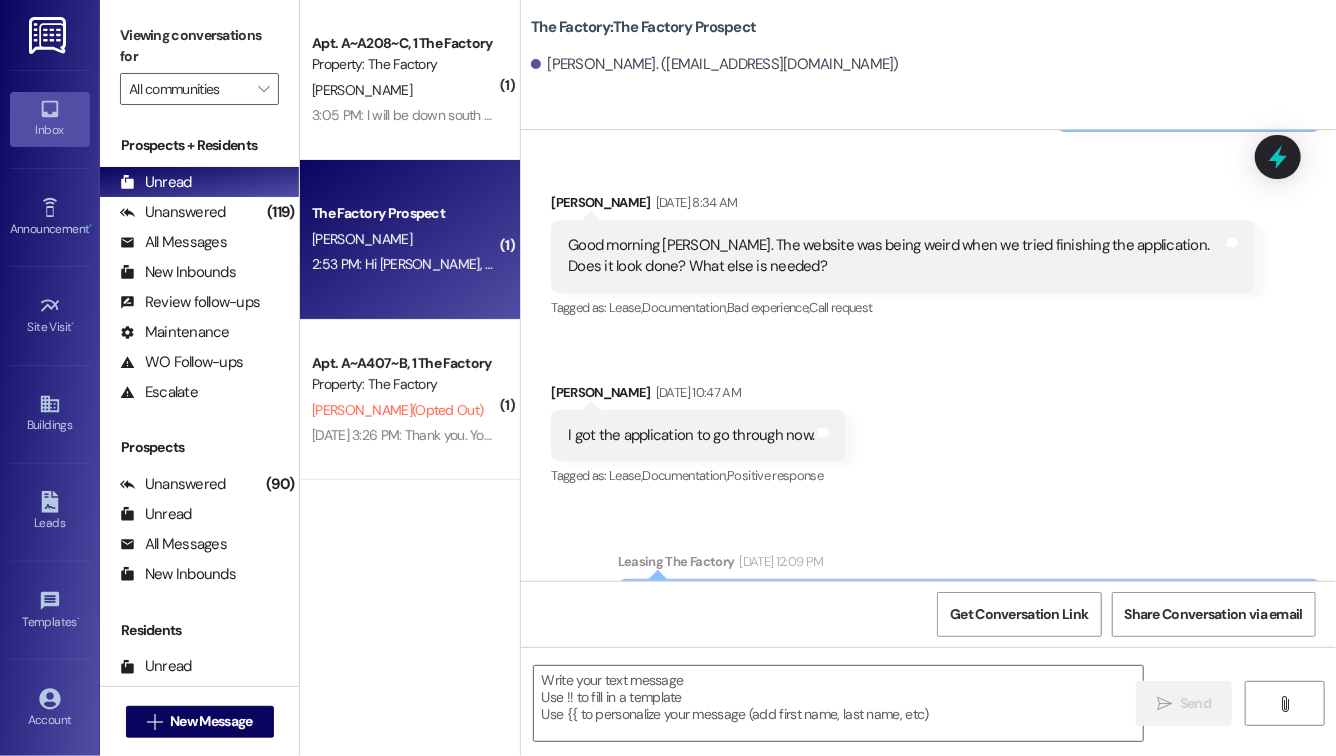scroll, scrollTop: 3437, scrollLeft: 0, axis: vertical 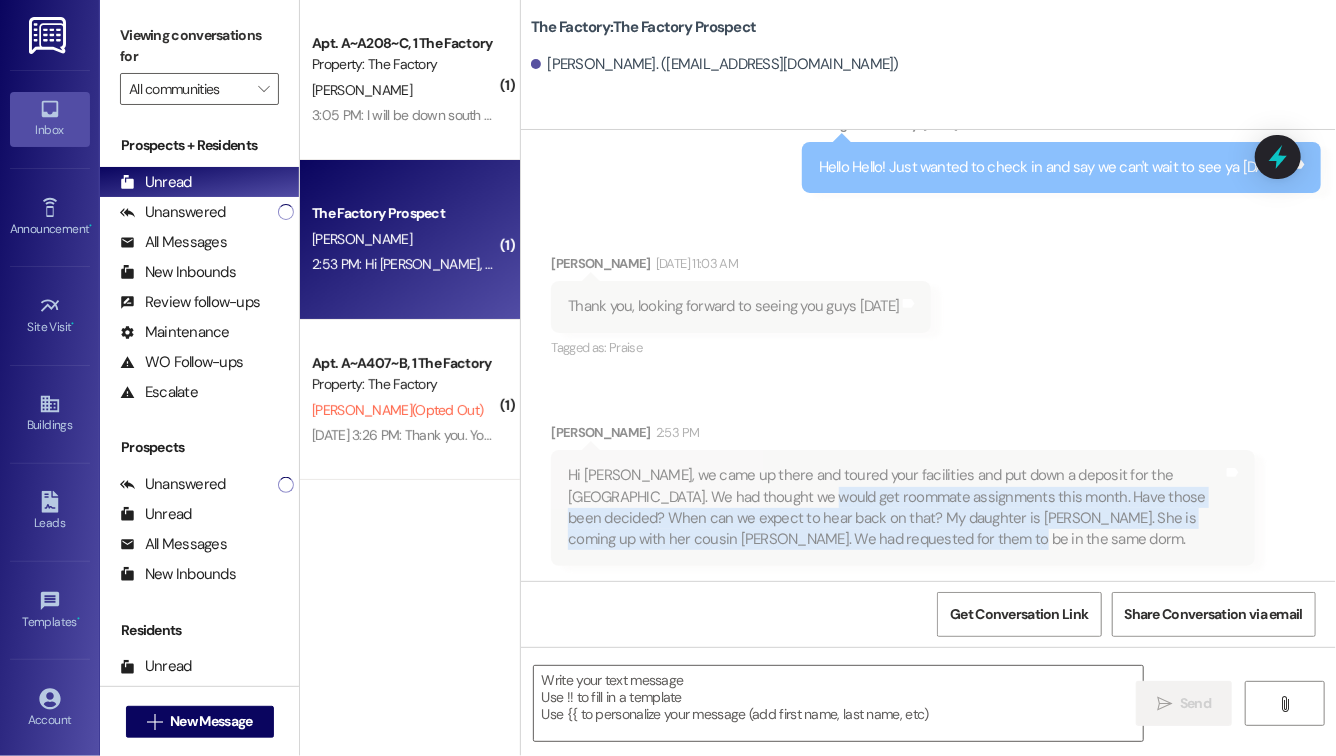 drag, startPoint x: 791, startPoint y: 465, endPoint x: 1073, endPoint y: 539, distance: 291.5476 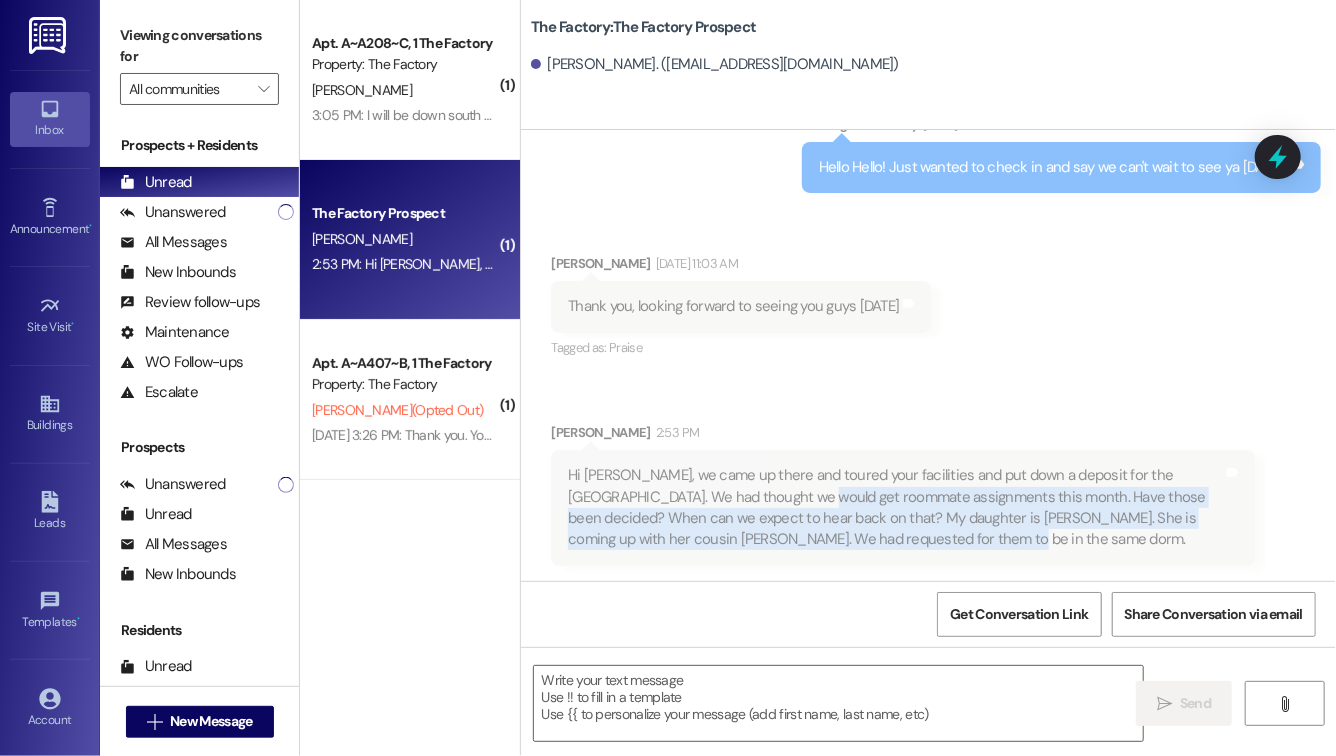 click on "Hi [PERSON_NAME], we came up there and toured your facilities and put down a deposit for the [GEOGRAPHIC_DATA]. We had thought we would get roommate assignments this month. Have those been decided? When can we expect to hear back on that? My daughter is [PERSON_NAME]. She is coming up with her cousin [PERSON_NAME]. We had requested for them to be in the same dorm.  Tags and notes" at bounding box center [902, 508] 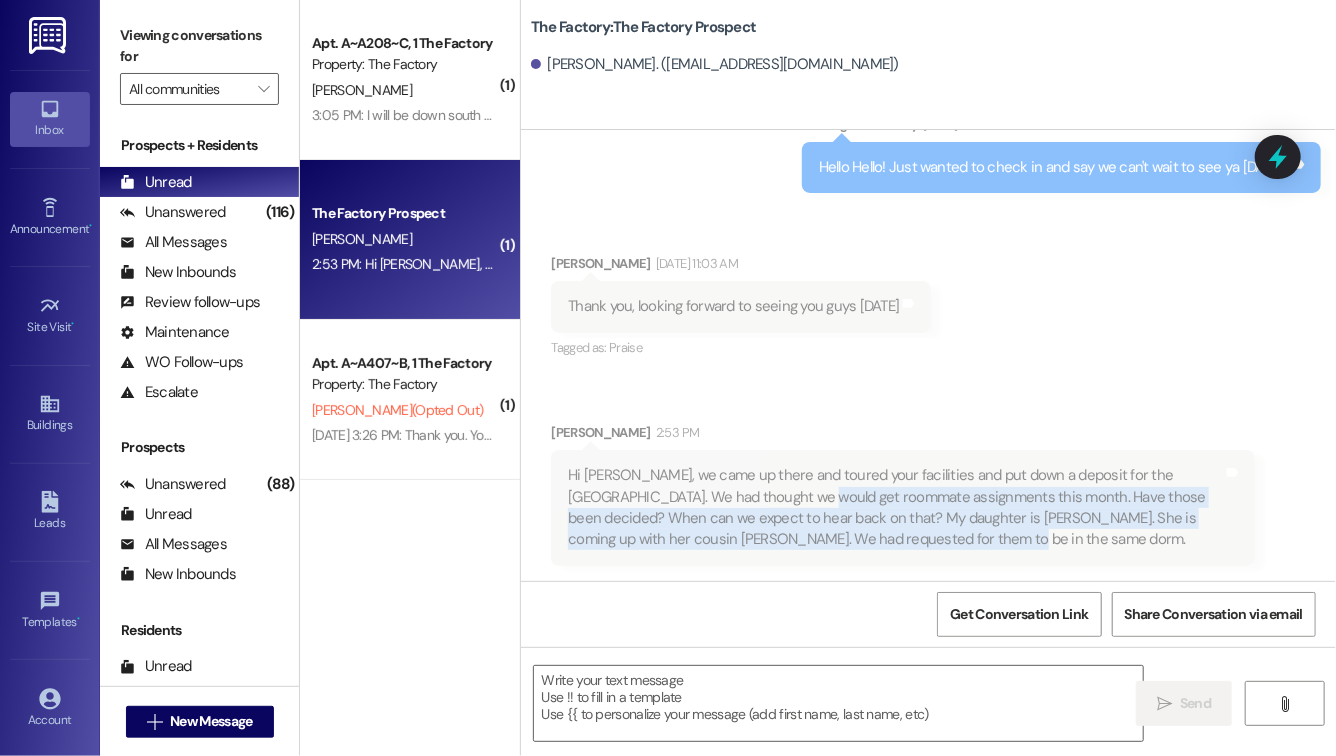 click on "Hi [PERSON_NAME], we came up there and toured your facilities and put down a deposit for the [GEOGRAPHIC_DATA]. We had thought we would get roommate assignments this month. Have those been decided? When can we expect to hear back on that? My daughter is [PERSON_NAME]. She is coming up with her cousin [PERSON_NAME]. We had requested for them to be in the same dorm.  Tags and notes" at bounding box center [902, 508] 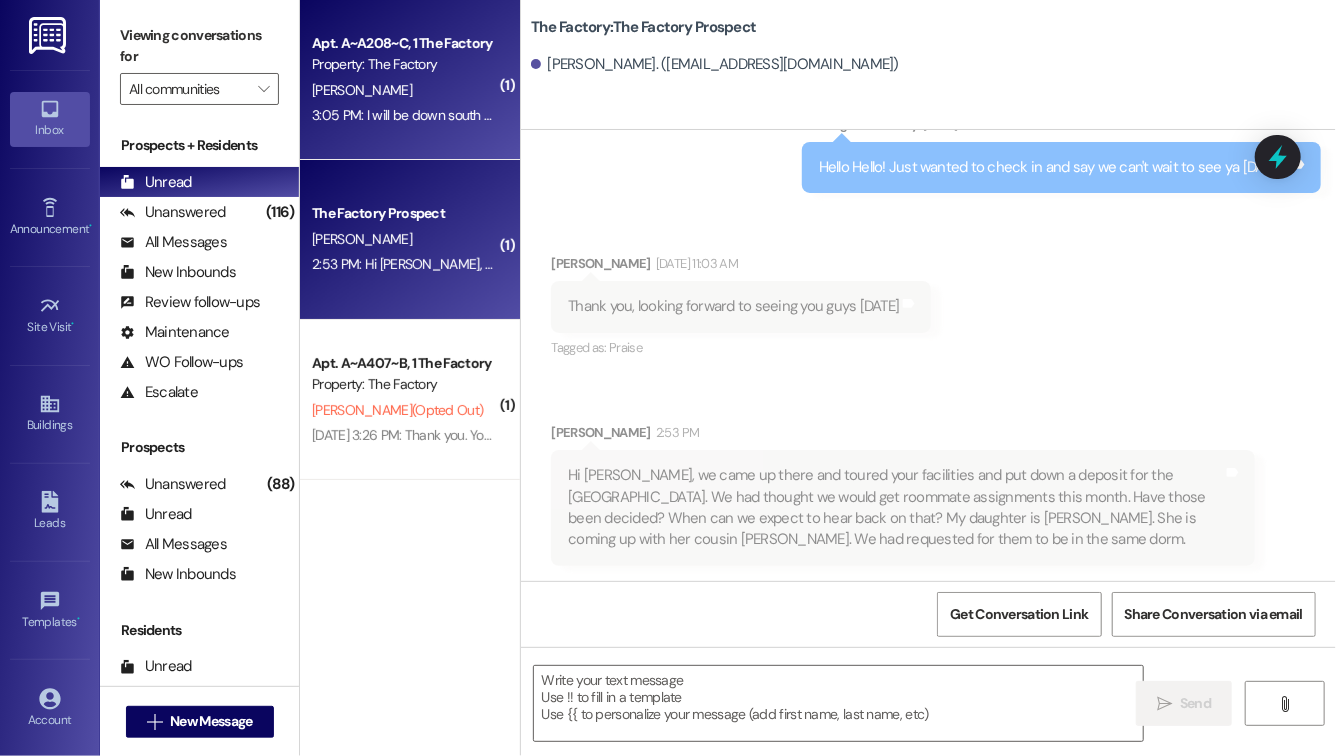 click on "3:05 PM: I will be down south until I need to come back up, when I do is dependent on school and when I need to clean out my room  3:05 PM: I will be down south until I need to come back up, when I do is dependent on school and when I need to clean out my room" at bounding box center (404, 115) 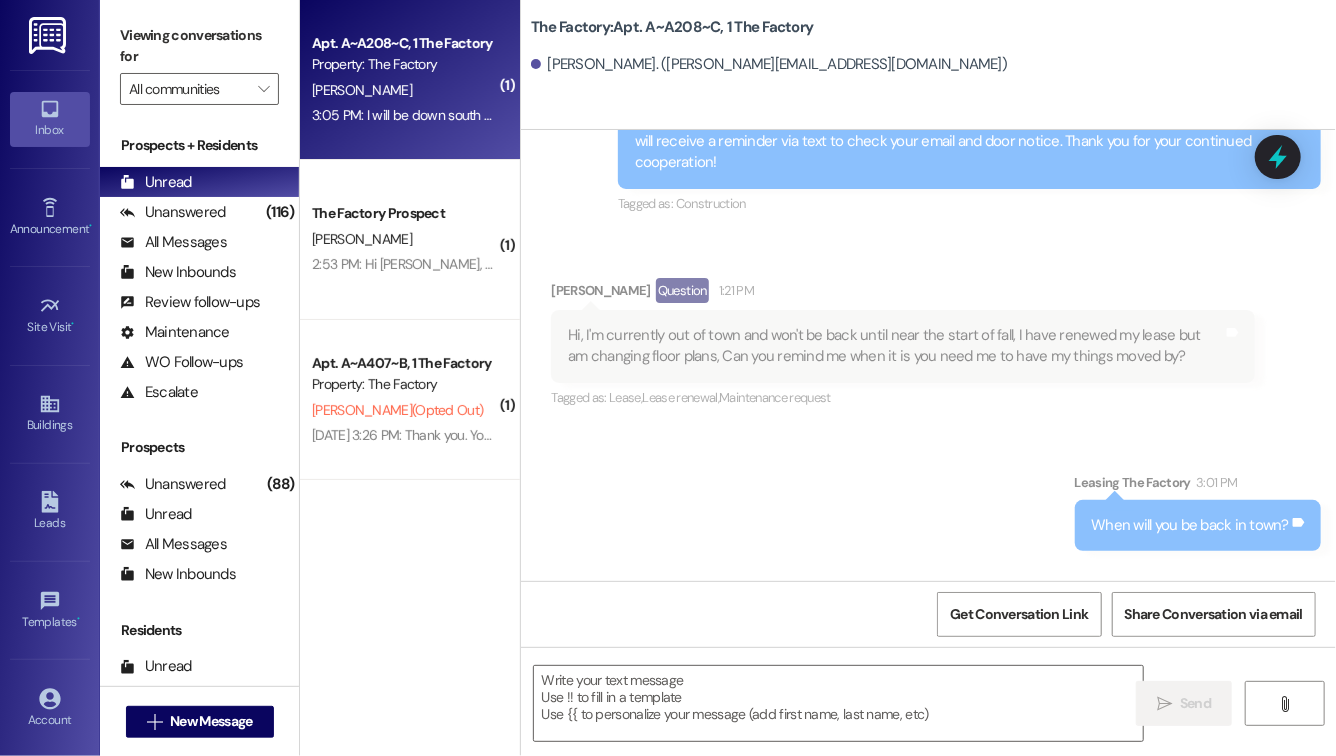 scroll, scrollTop: 20575, scrollLeft: 0, axis: vertical 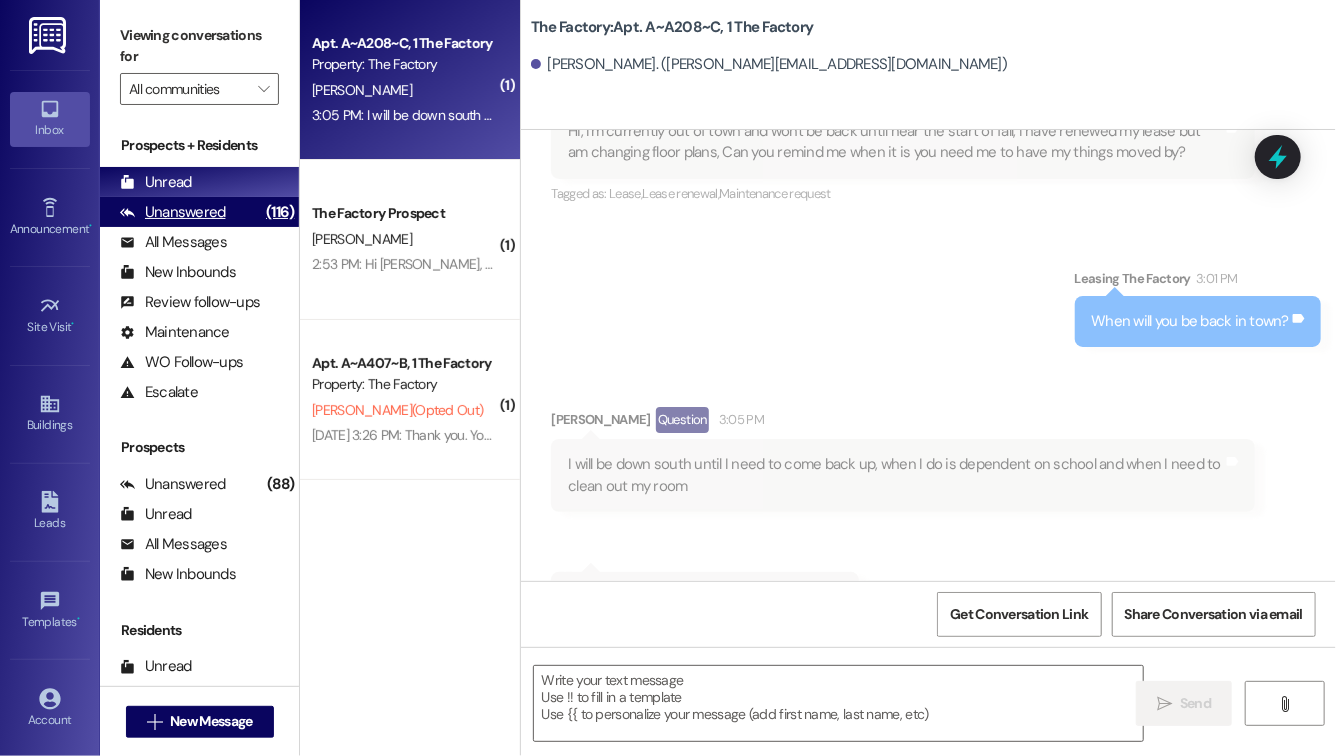 click on "Unanswered" at bounding box center (173, 212) 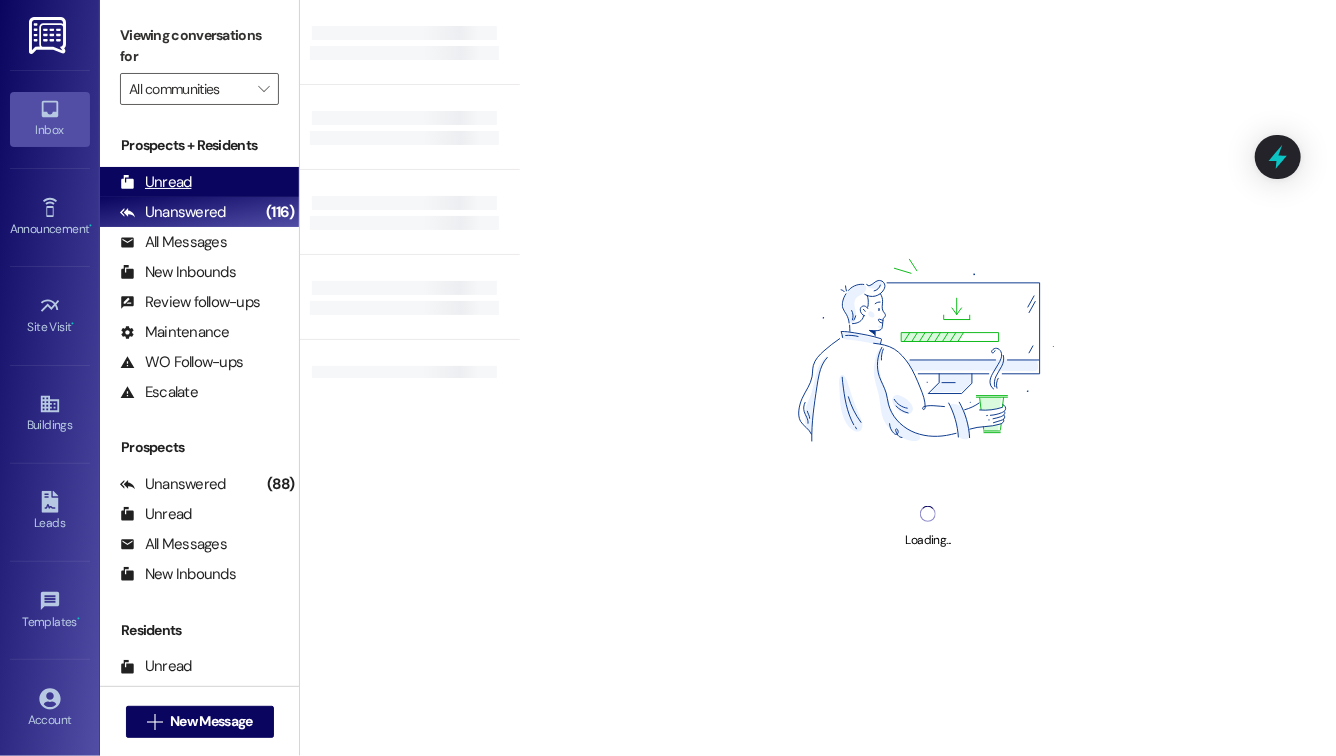 click on "Unread (0)" at bounding box center (199, 182) 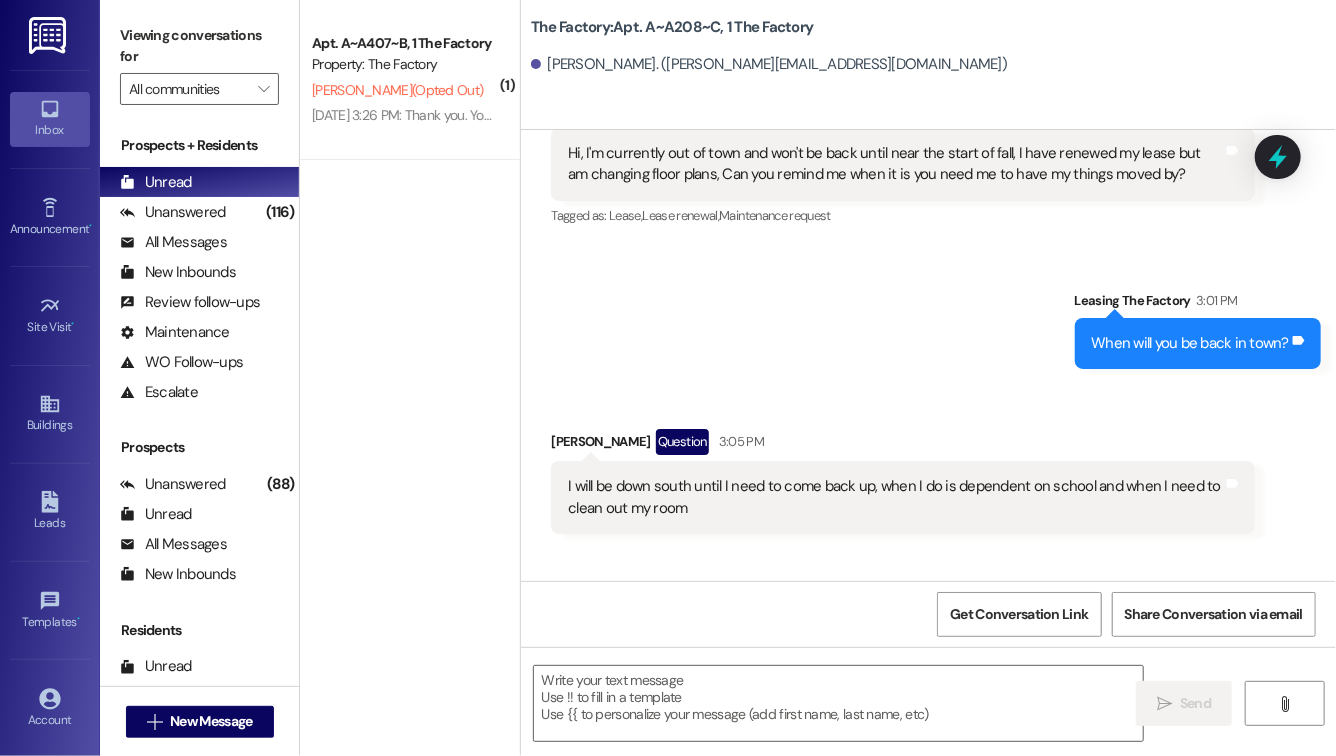 scroll, scrollTop: 20554, scrollLeft: 0, axis: vertical 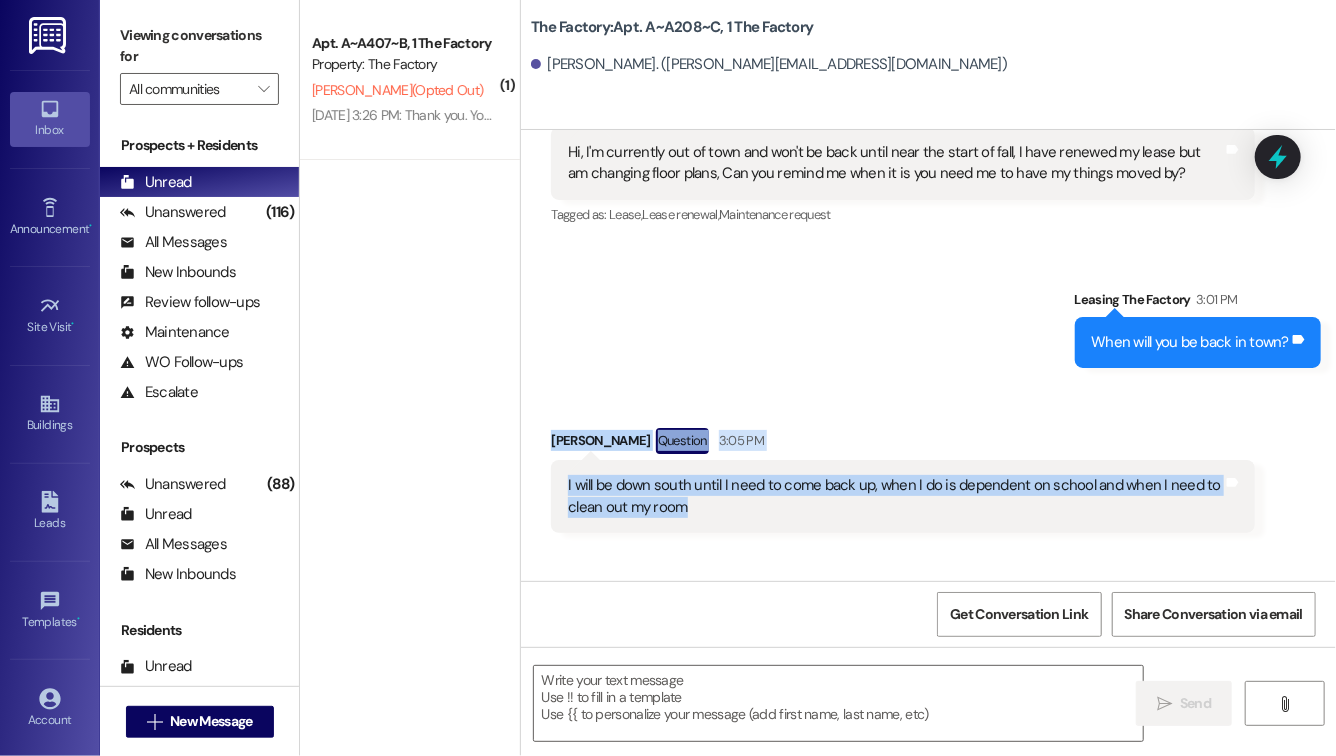 drag, startPoint x: 722, startPoint y: 410, endPoint x: 535, endPoint y: 332, distance: 202.6154 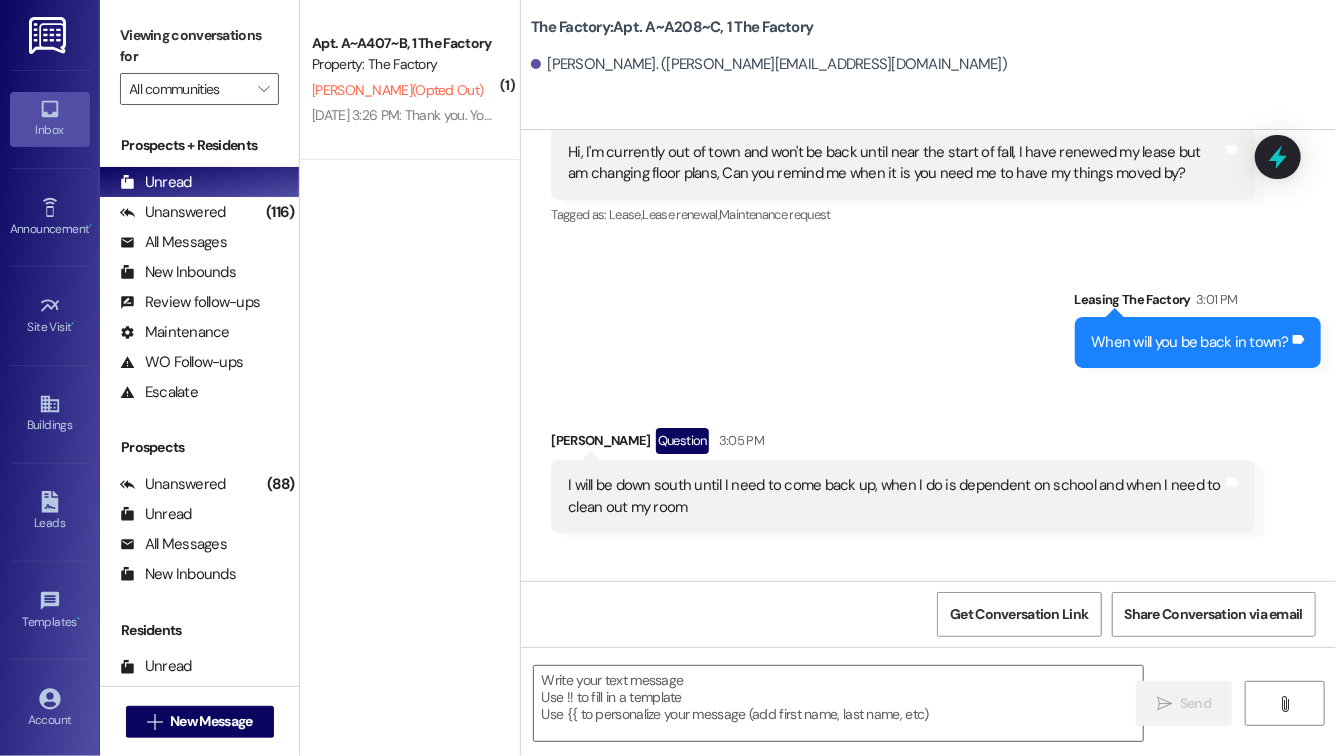click on "Sent via SMS Leasing The Factory 3:01 PM When will you be back in town? Tags and notes" at bounding box center [928, 313] 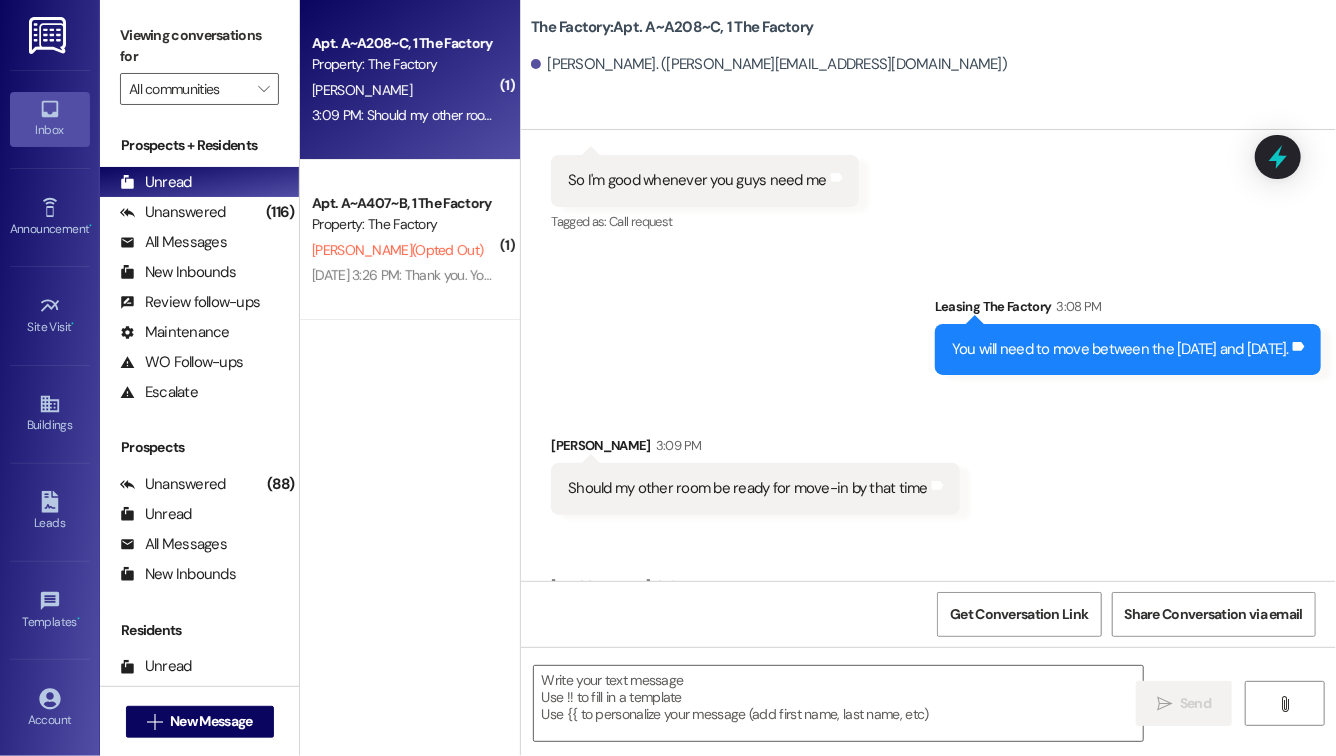 scroll, scrollTop: 21154, scrollLeft: 0, axis: vertical 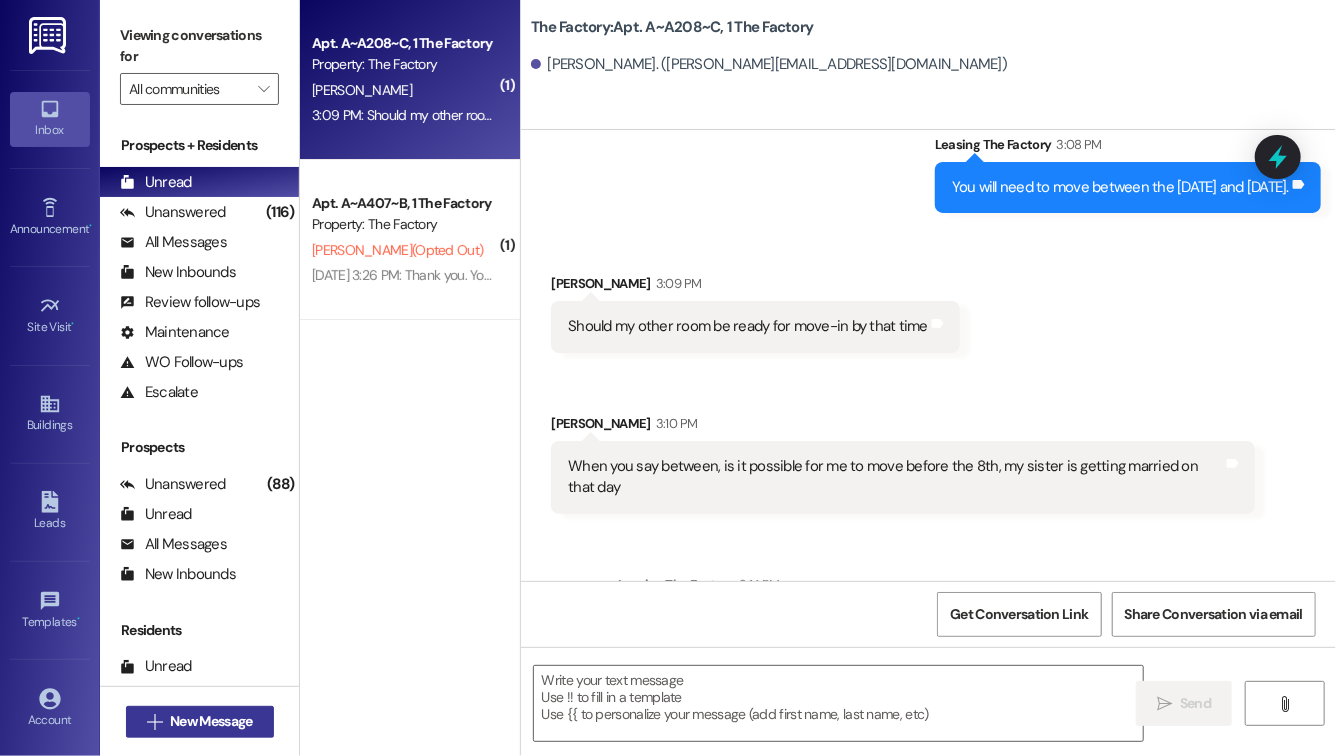click on " New Message" at bounding box center [200, 722] 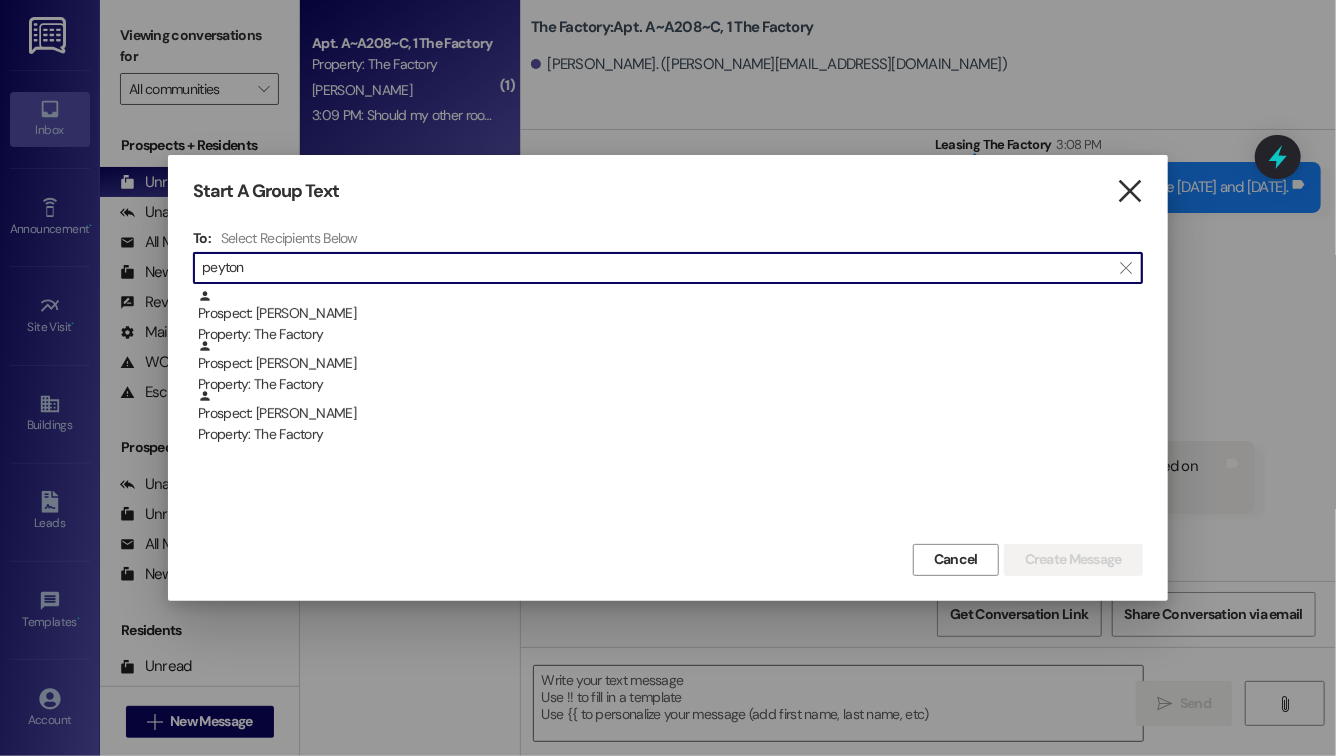 type on "peyton" 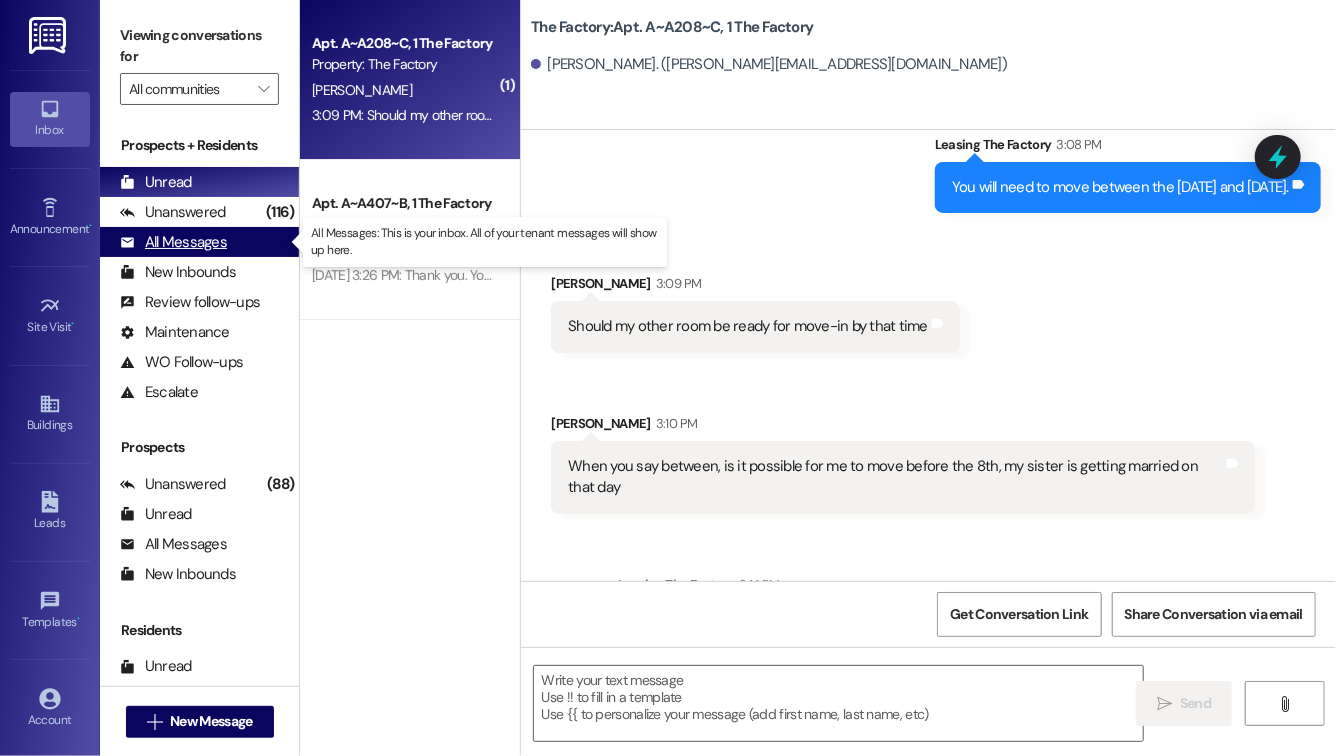 click on "All Messages" at bounding box center (173, 242) 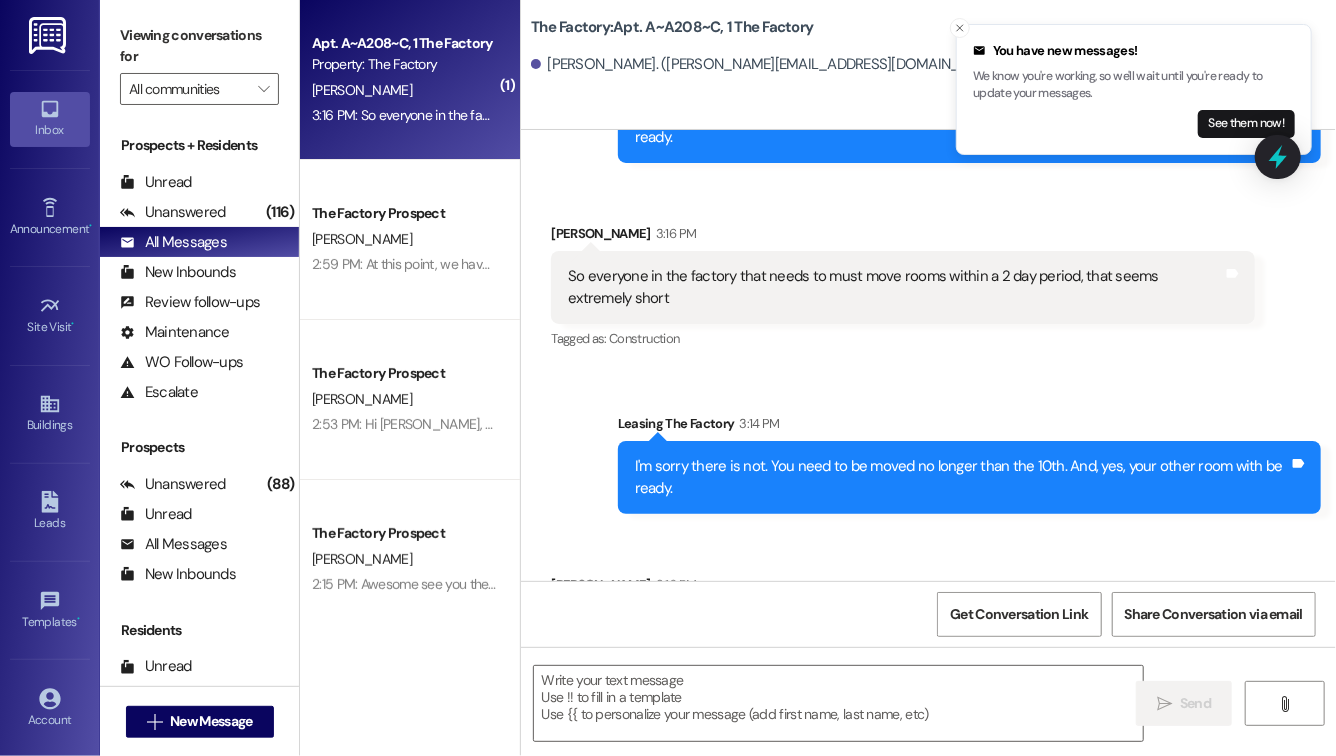 scroll, scrollTop: 21701, scrollLeft: 0, axis: vertical 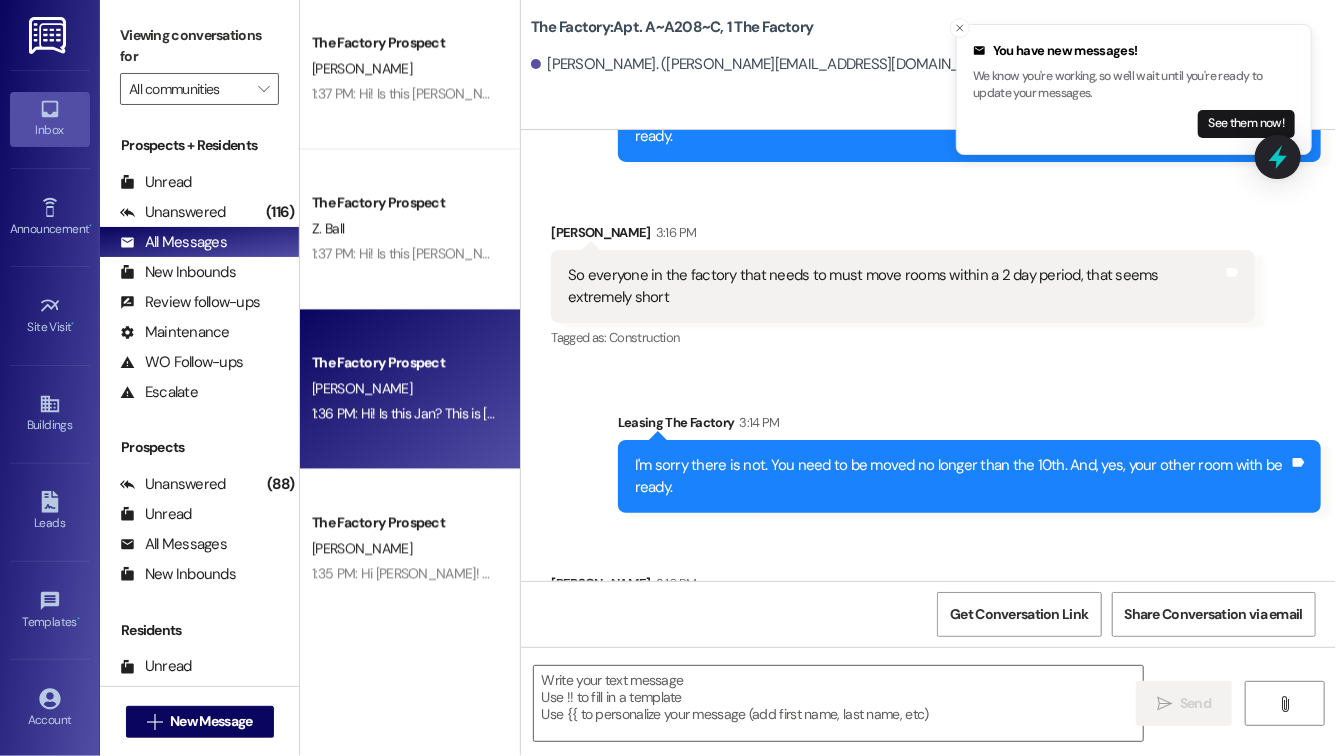 click on "1:36 PM: Hi! Is this Jan? This is [PERSON_NAME] from The Factory! I haven't seen an application from you yet. Are you still hoping to secure a room with us? I will need a completed application by 3 PM if you'd like a guaranteed spot. After that, I can no longer guarantee a room. Please let me know ASAP if you'd like to live here at [GEOGRAPHIC_DATA]. I would hate for you to miss out! 1:36 PM: Hi! Is this Jan? This is [PERSON_NAME] from The Factory! I haven't seen an application from you yet. Are you still hoping to secure a room with us? I will need a completed application by 3 PM if you'd like a guaranteed spot. After that, I can no longer guarantee a room. Please let me know ASAP if you'd like to live here at [GEOGRAPHIC_DATA]. I would hate for you to miss out!" at bounding box center (1407, 413) 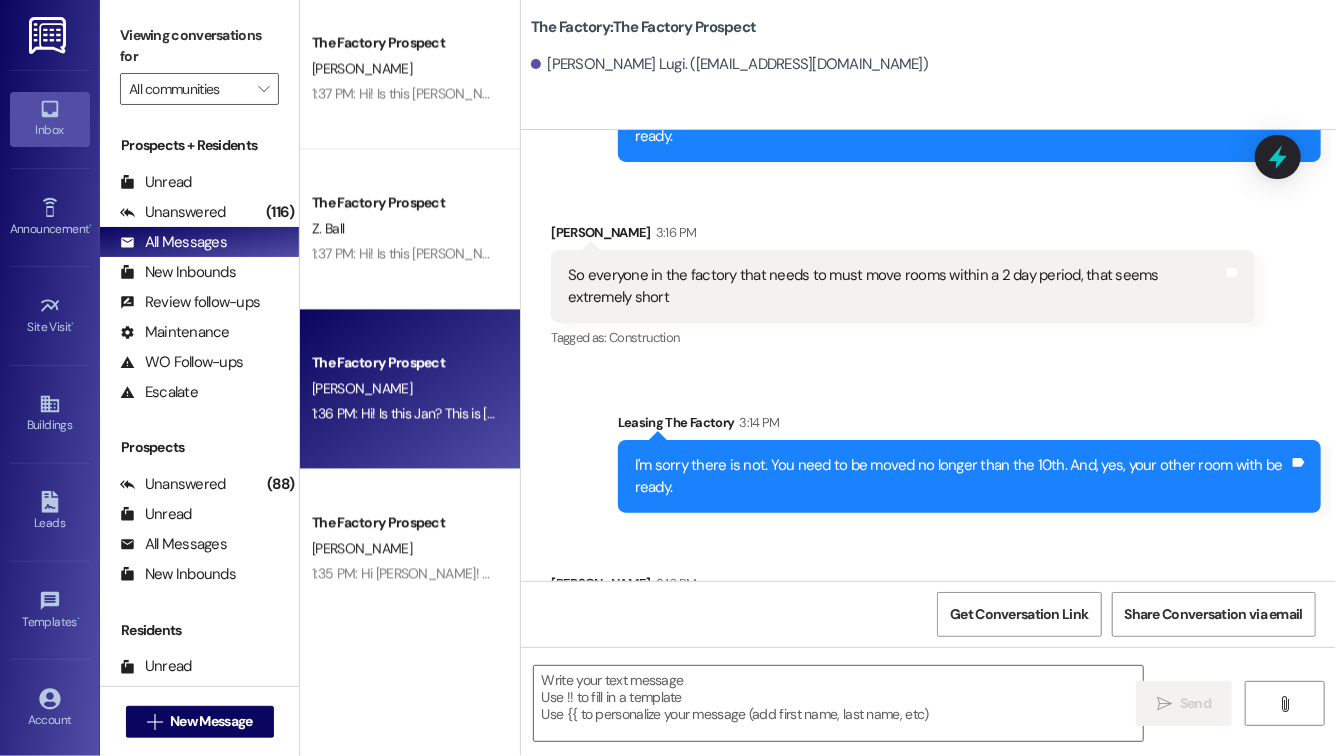 scroll, scrollTop: 6843, scrollLeft: 0, axis: vertical 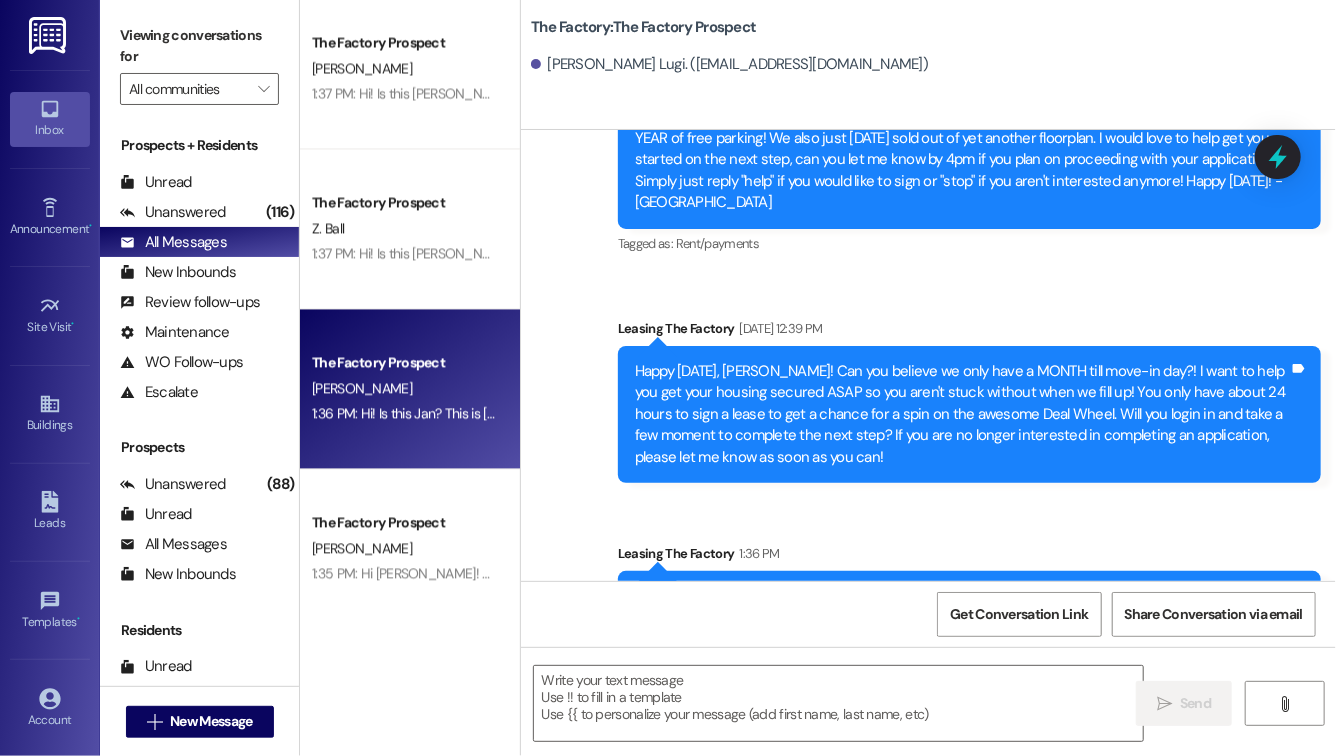 click on "Hi! Is this Jan? This is [PERSON_NAME] from The Factory! I haven't seen an application from you yet. Are you still hoping to secure a room with us? I will need a completed application by 3 PM if you'd like a guaranteed spot. After that, I can no longer guarantee a room. Please let me know ASAP if you'd like to live here at [GEOGRAPHIC_DATA]. I would hate for you to miss out!" at bounding box center [962, 629] 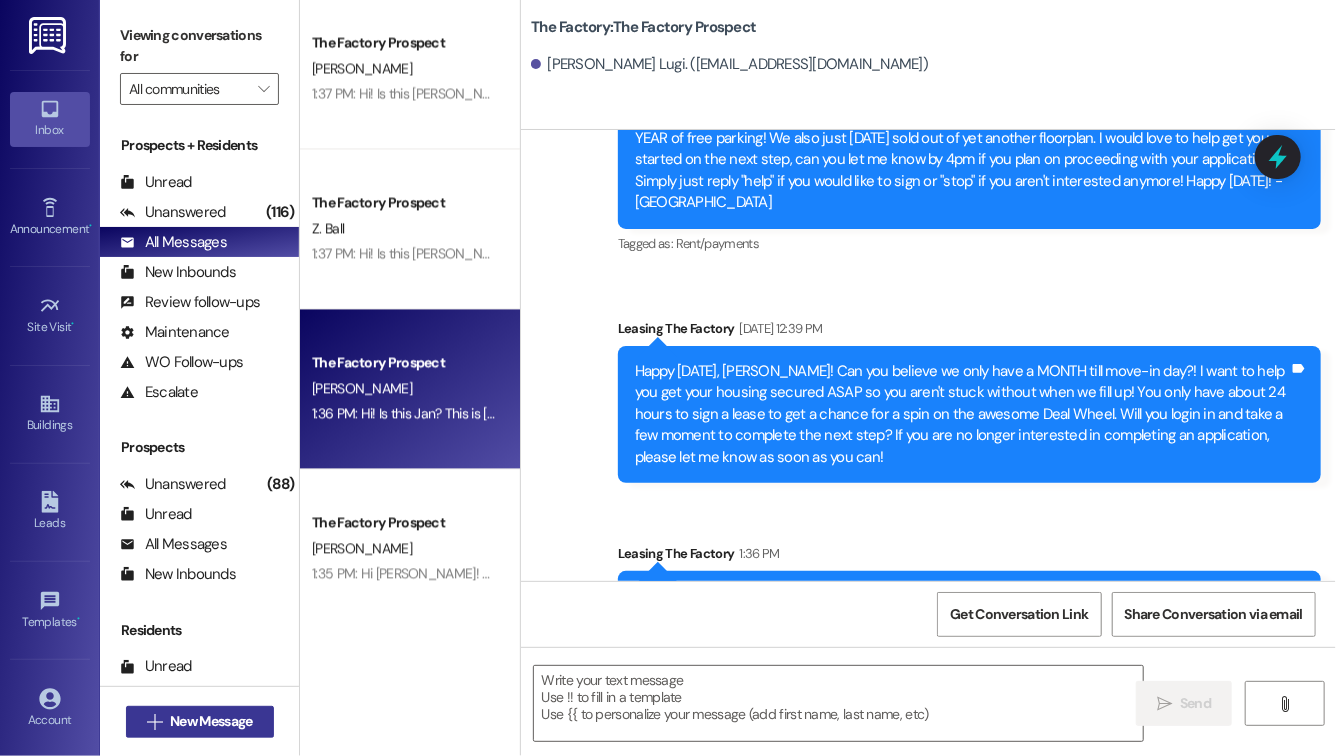 click on "New Message" at bounding box center [211, 721] 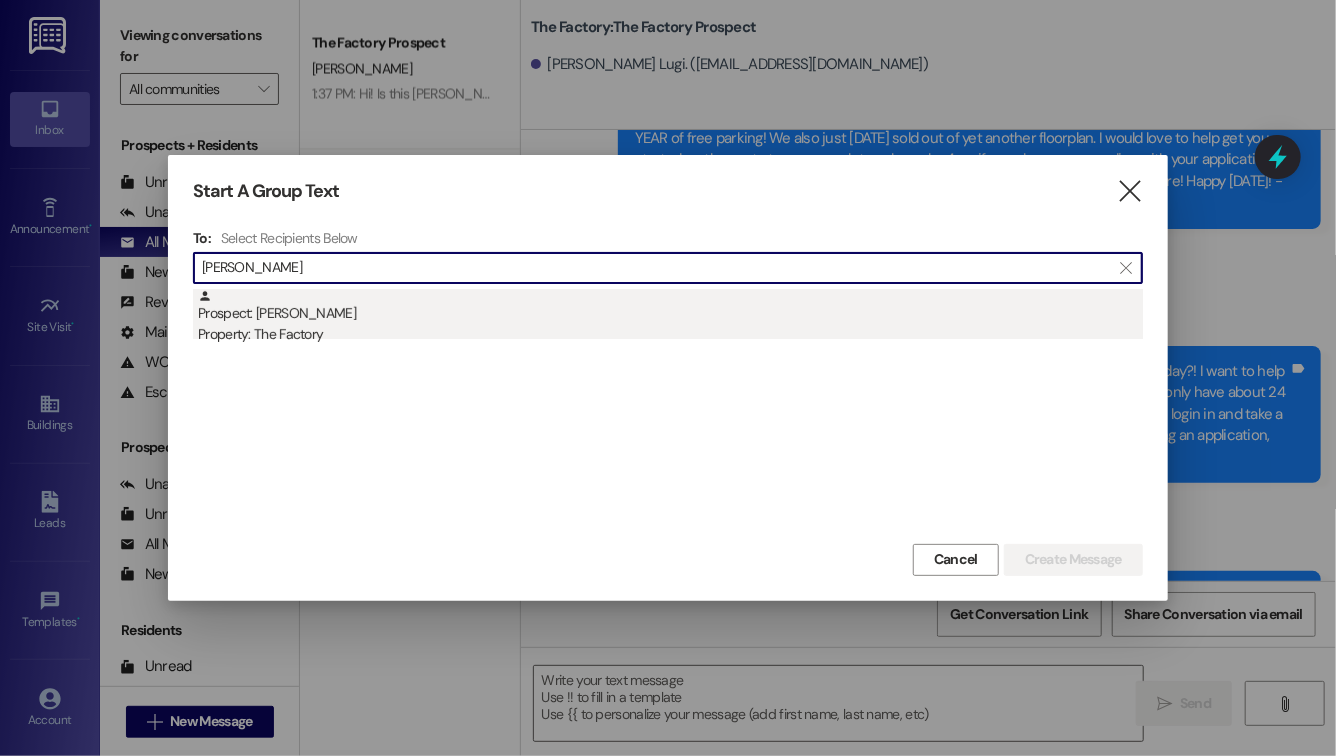 type on "[PERSON_NAME]" 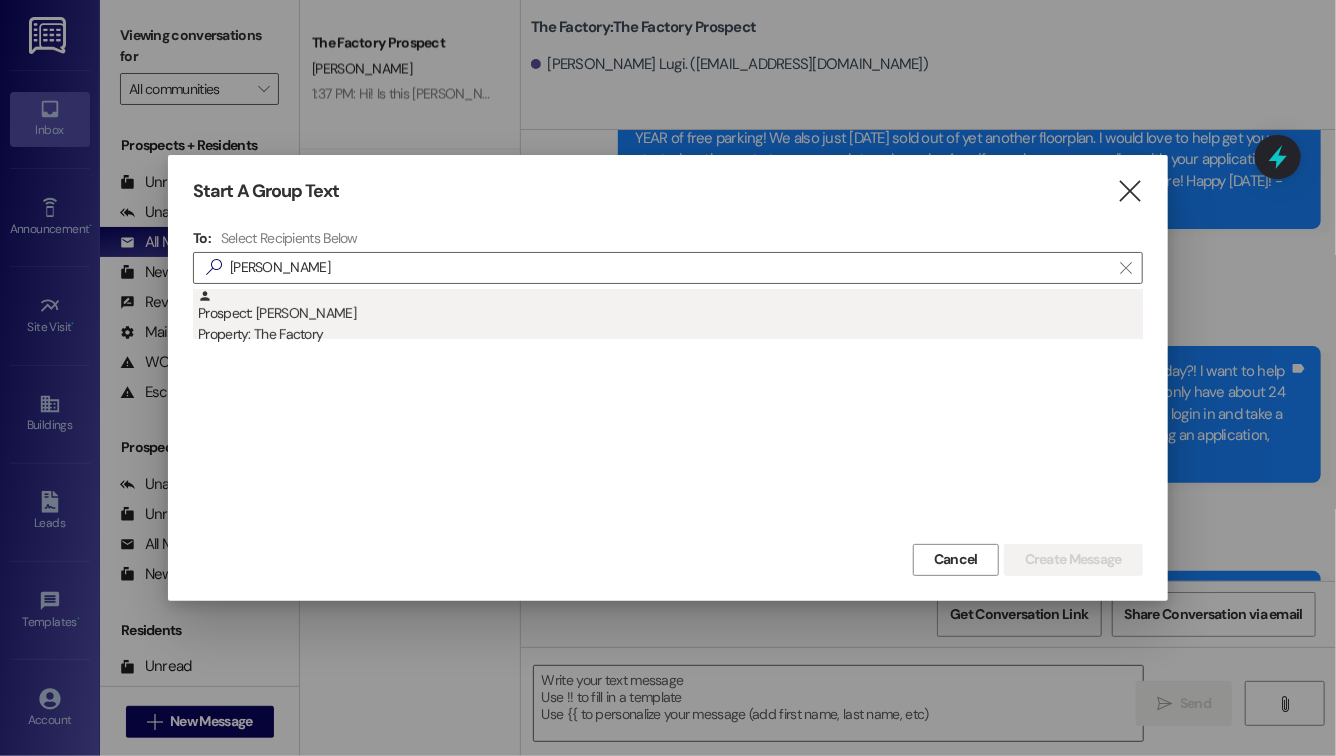 click on "Prospect: [PERSON_NAME] Property: The Factory" at bounding box center (670, 317) 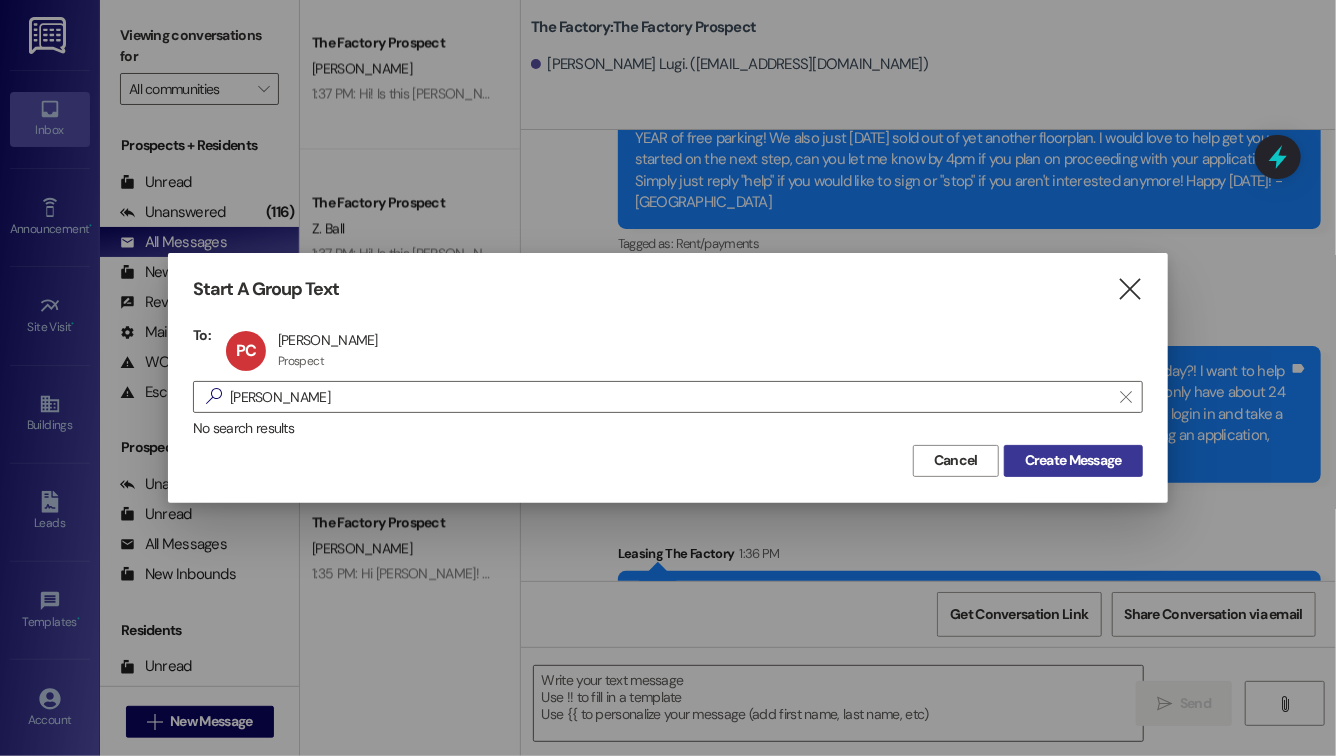 click on "Create Message" at bounding box center (1073, 460) 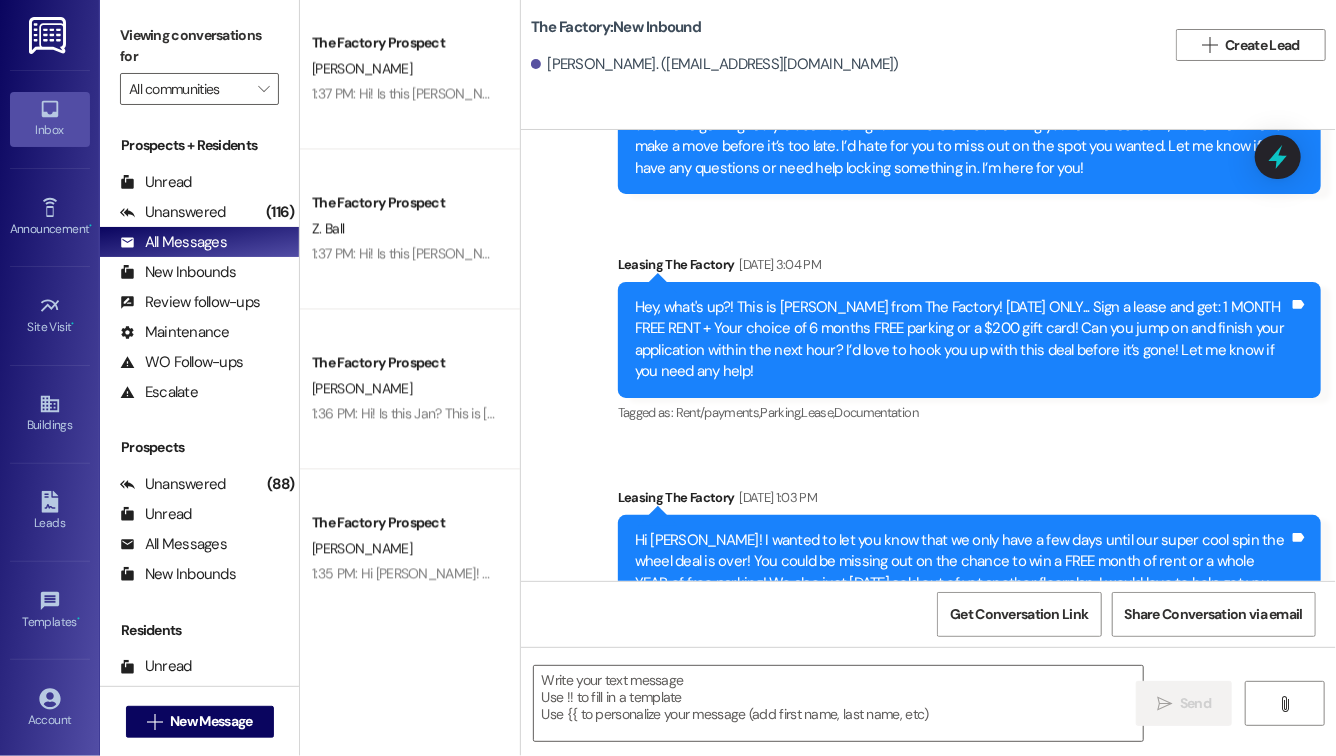 scroll, scrollTop: 4872, scrollLeft: 0, axis: vertical 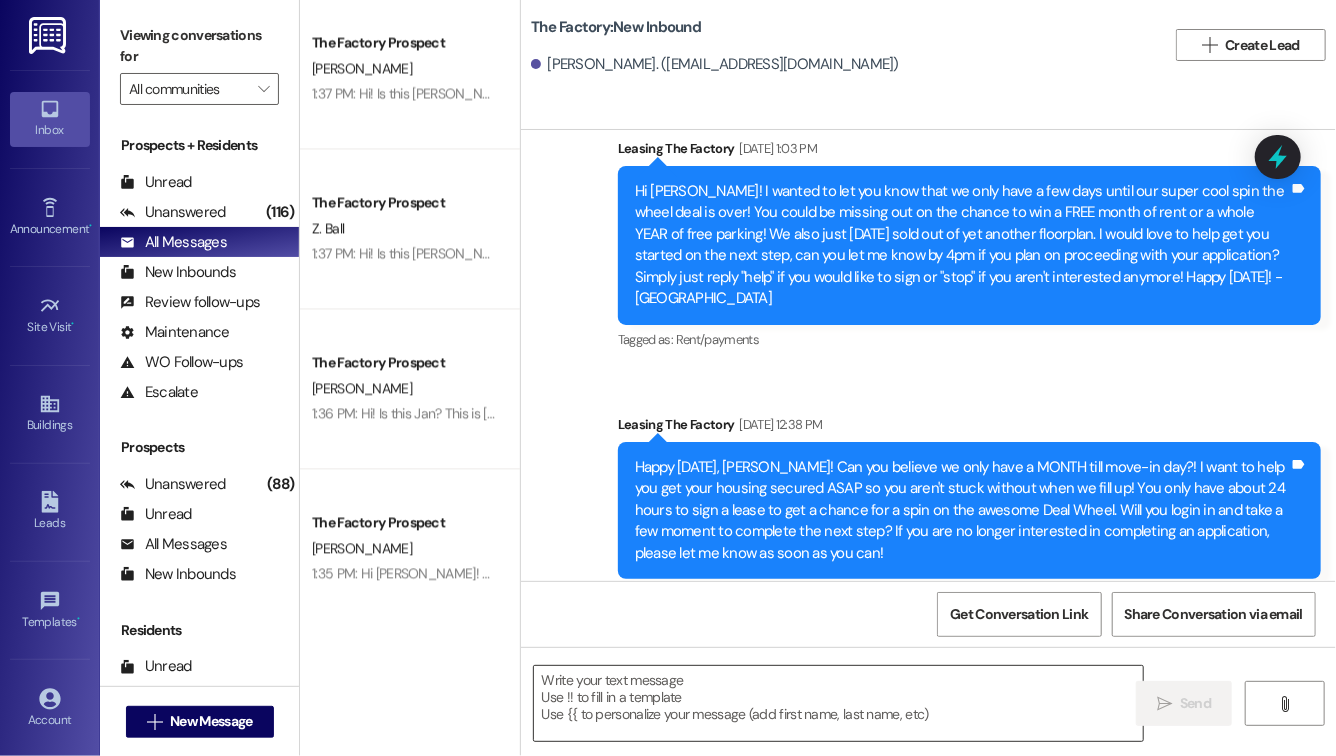 click at bounding box center (838, 703) 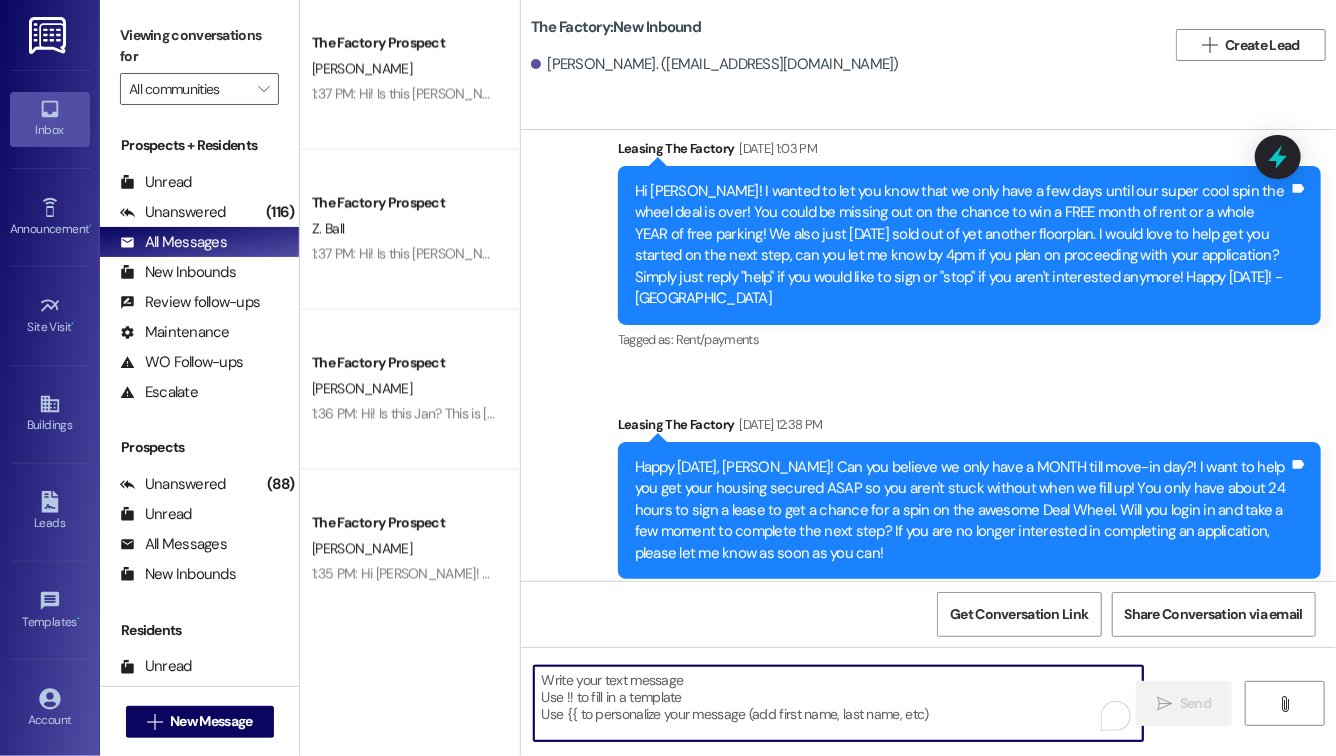 paste on "Hi! Is this Jan? This is Evie from The Factory! I haven't seen an application from you yet. Are you still hoping to secure a room with us? I will need a completed application by 3 PM if you'd like a guaranteed spot. After that, I can no longer guarantee a room. Please let me know ASAP if you'd like to live here at The Factory. I would hate for you to miss out!" 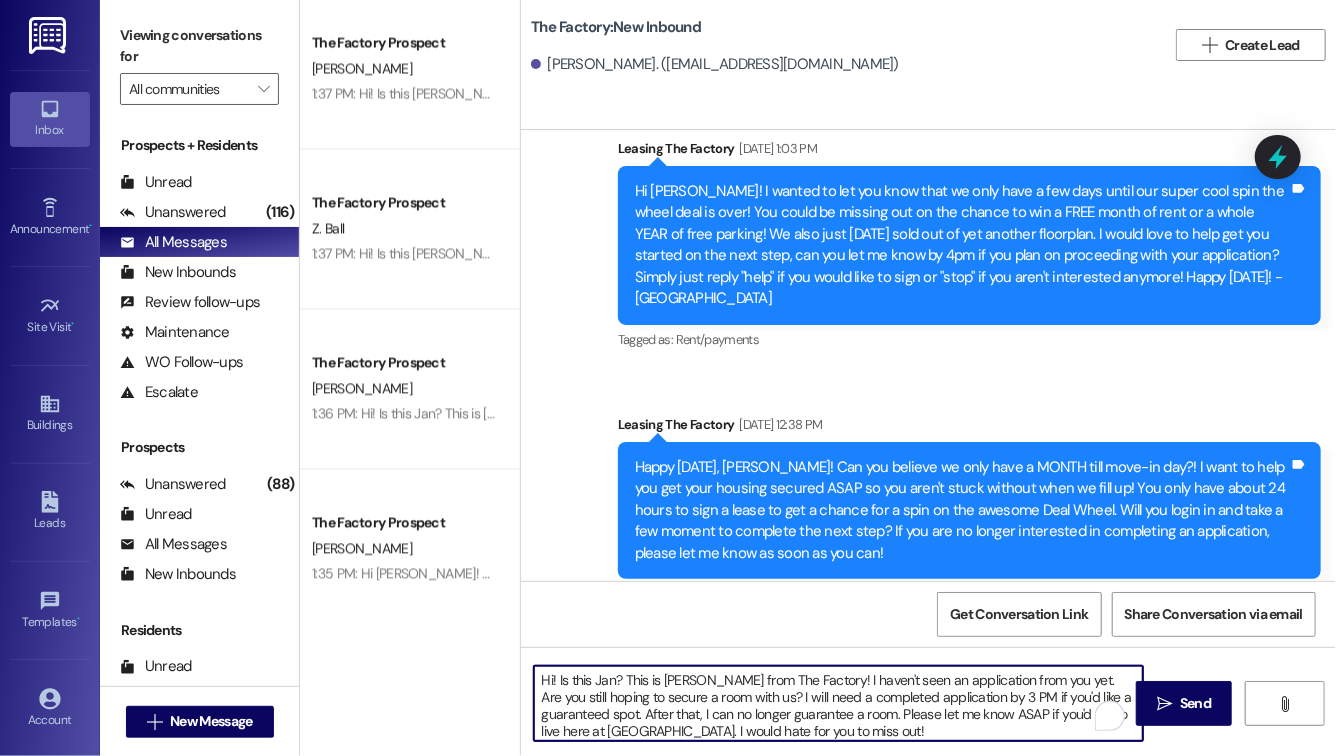 scroll, scrollTop: 17, scrollLeft: 0, axis: vertical 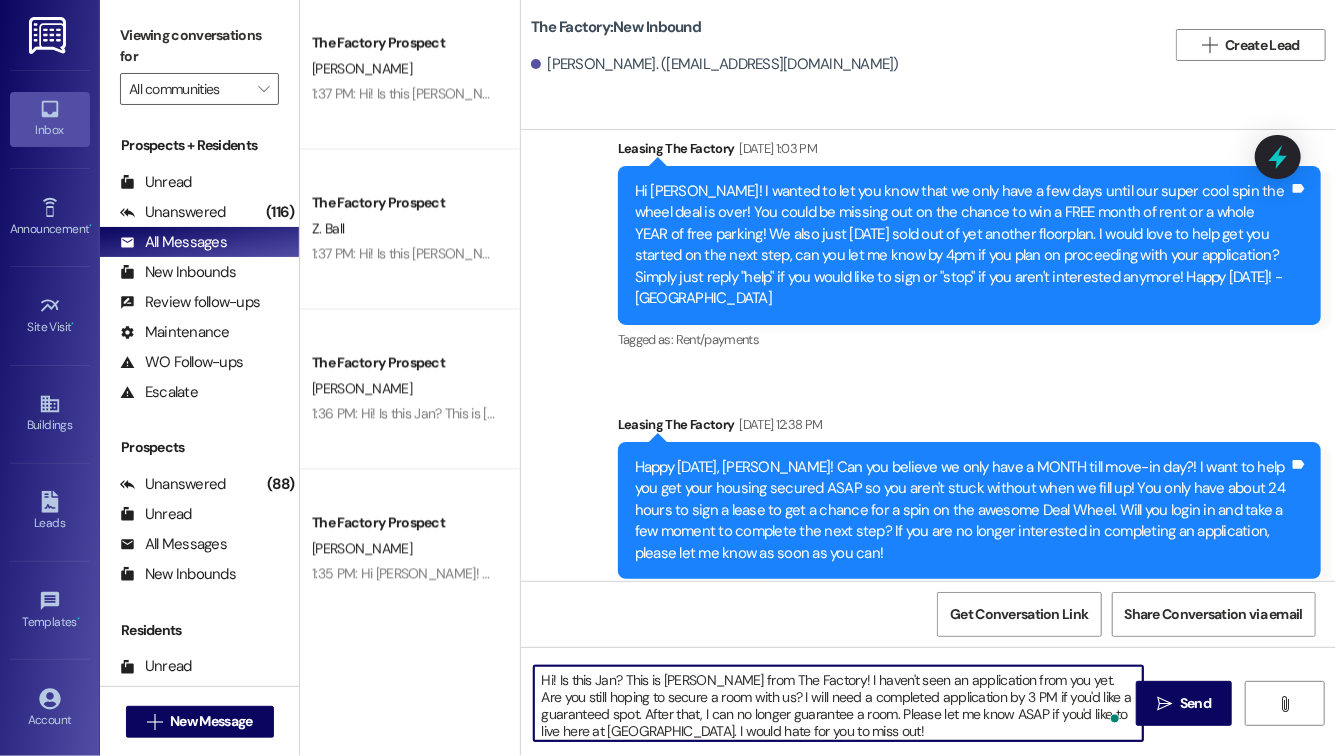 click on "Hi! Is this Jan? This is Evie from The Factory! I haven't seen an application from you yet. Are you still hoping to secure a room with us? I will need a completed application by 3 PM if you'd like a guaranteed spot. After that, I can no longer guarantee a room. Please let me know ASAP if you'd like to live here at The Factory. I would hate for you to miss out!" at bounding box center (838, 703) 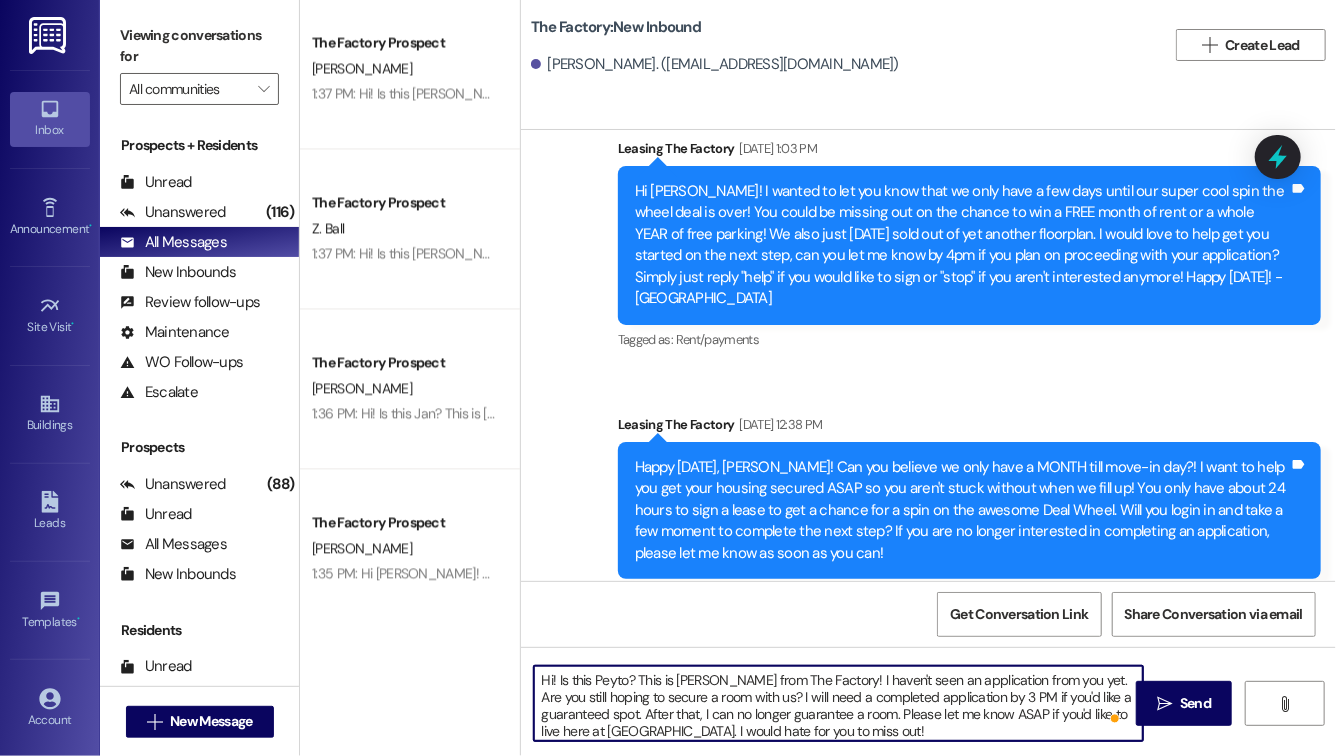 type on "Hi! Is this Peyton? This is Evie from The Factory! I haven't seen an application from you yet. Are you still hoping to secure a room with us? I will need a completed application by 3 PM if you'd like a guaranteed spot. After that, I can no longer guarantee a room. Please let me know ASAP if you'd like to live here at The Factory. I would hate for you to miss out!" 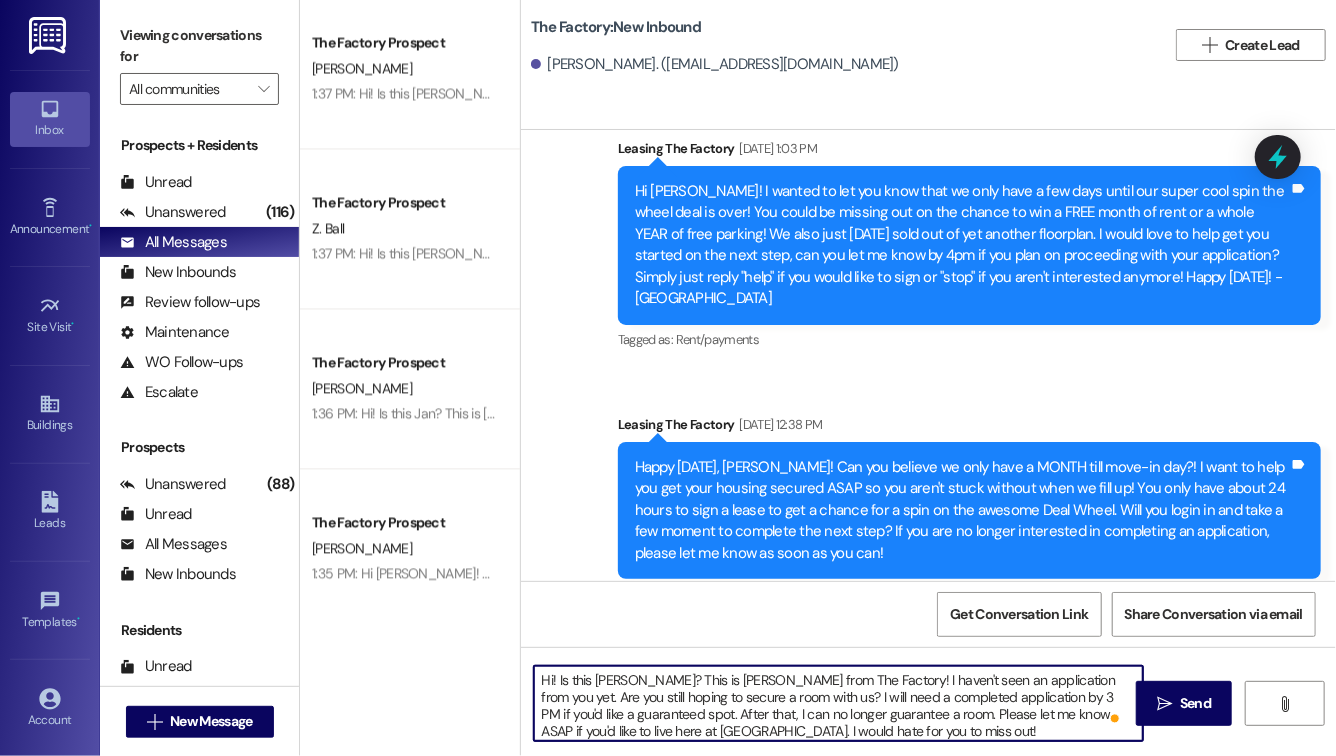click on "Hi! Is this Peyton? This is Evie from The Factory! I haven't seen an application from you yet. Are you still hoping to secure a room with us? I will need a completed application by 3 PM if you'd like a guaranteed spot. After that, I can no longer guarantee a room. Please let me know ASAP if you'd like to live here at The Factory. I would hate for you to miss out!" at bounding box center (838, 703) 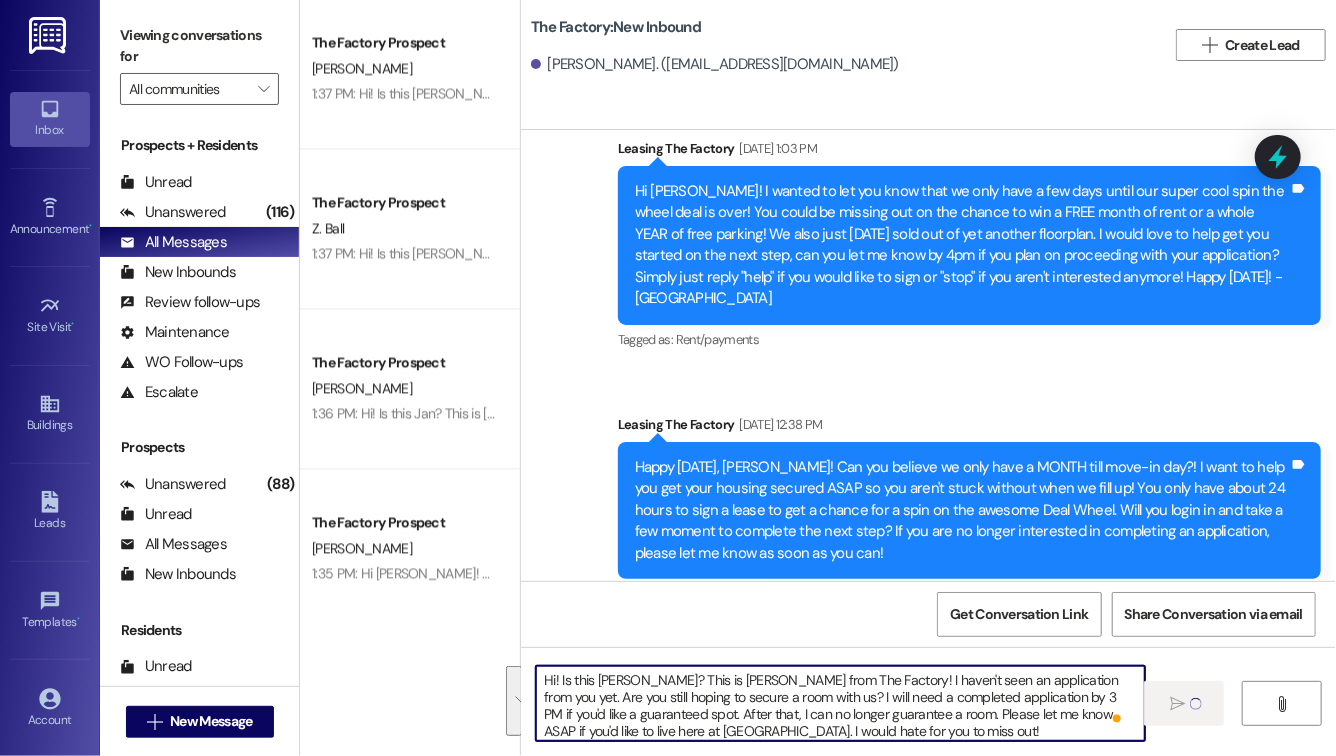 type 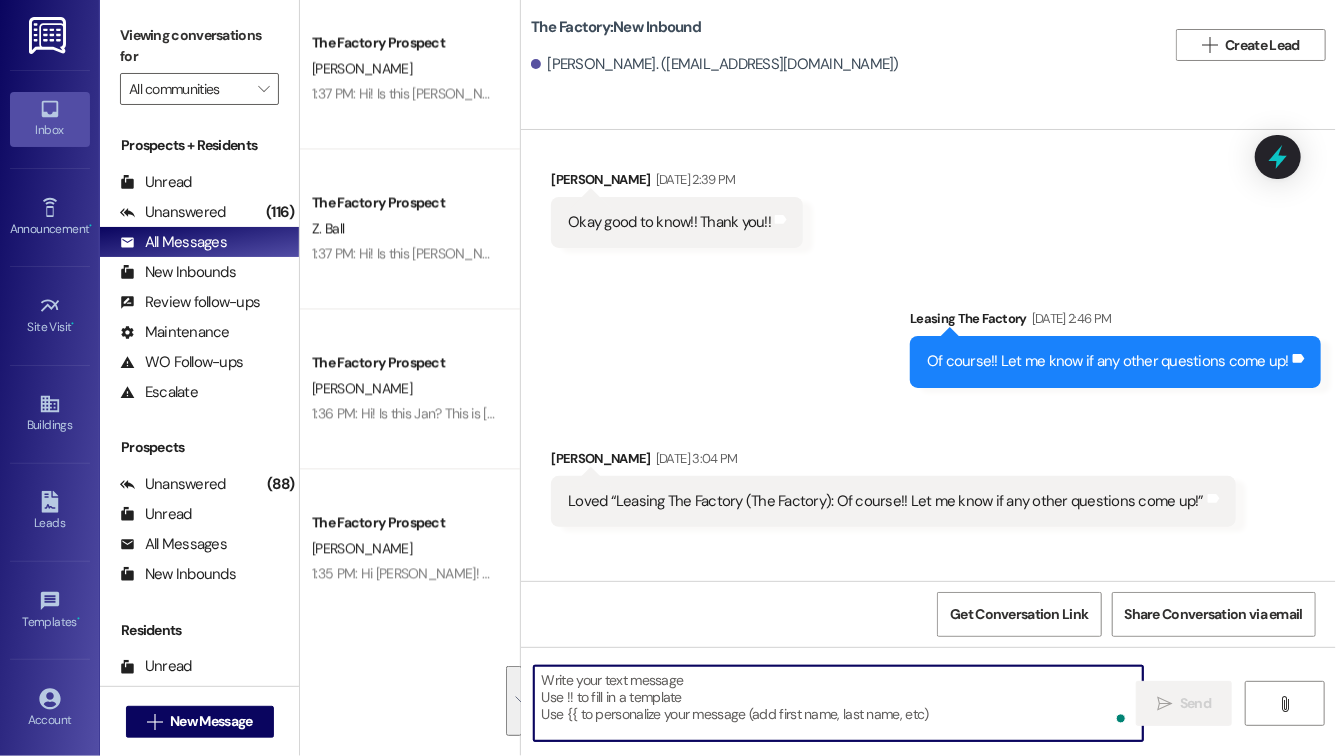 scroll, scrollTop: 2575, scrollLeft: 0, axis: vertical 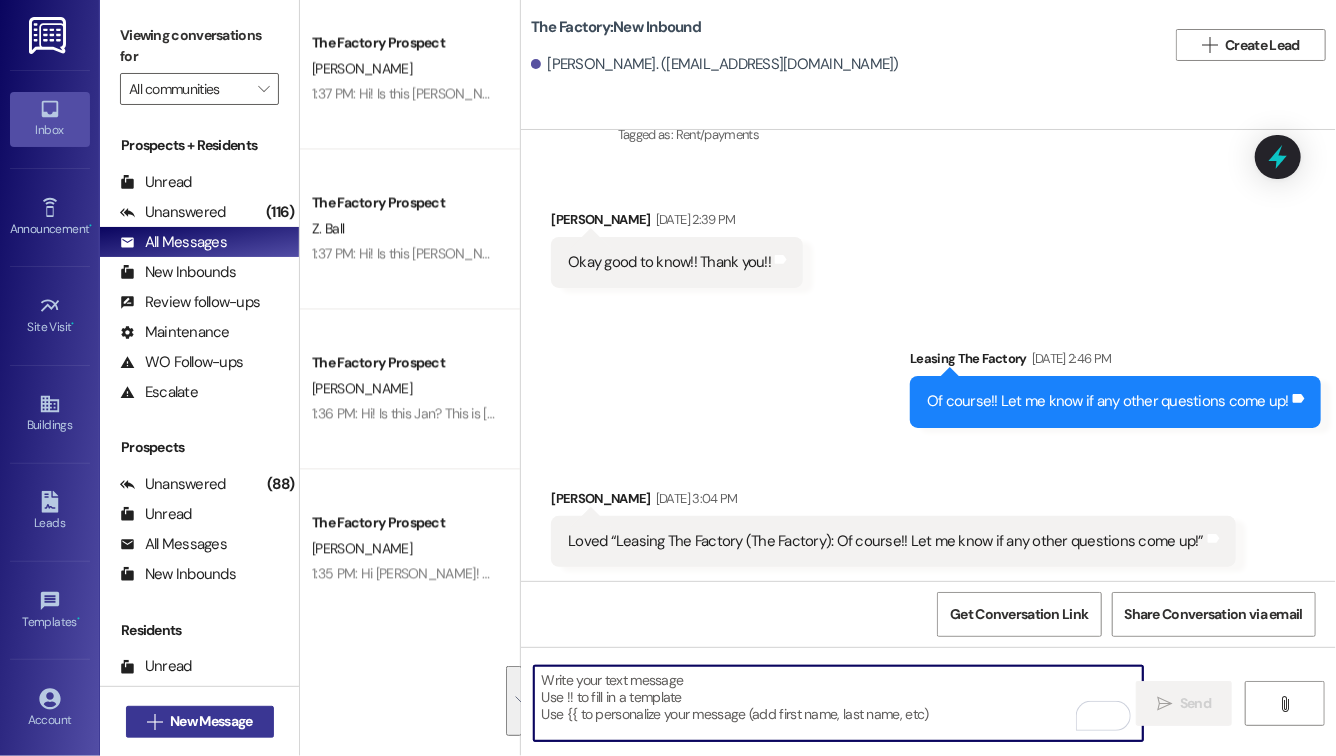 click on "New Message" at bounding box center (211, 721) 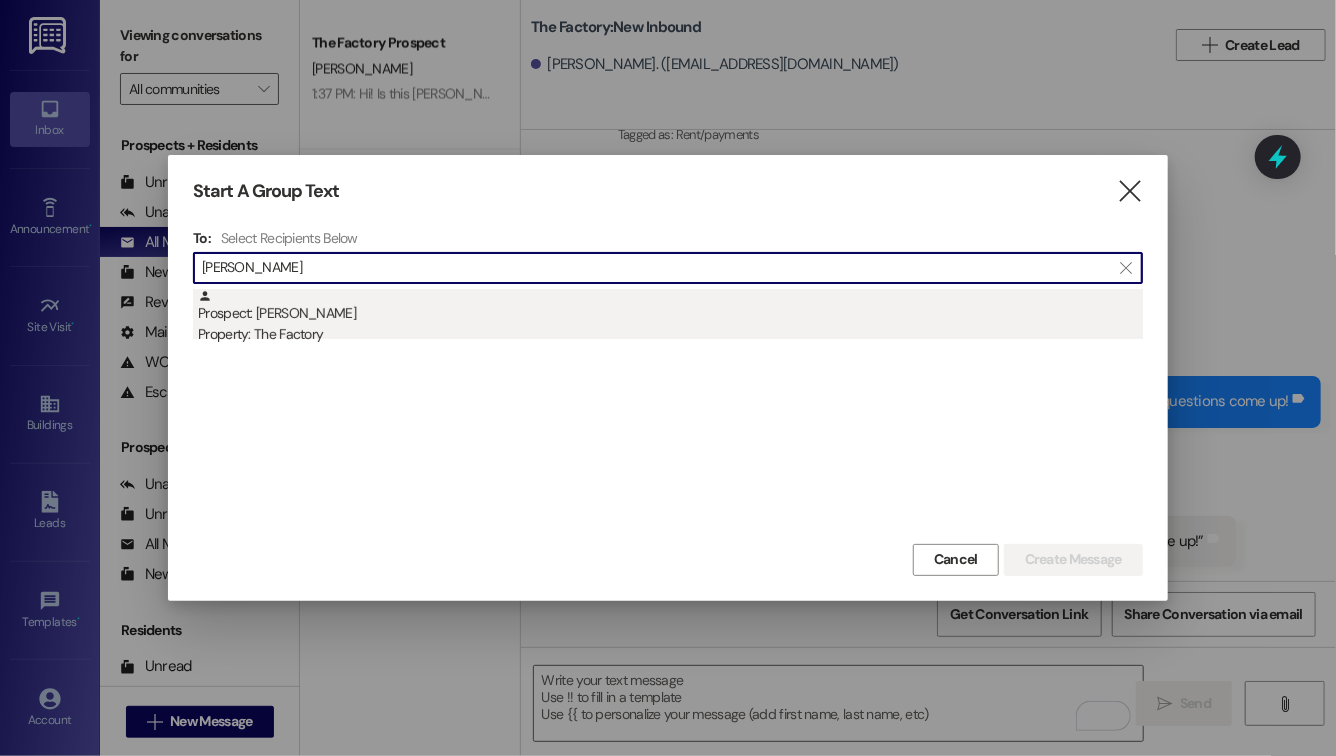 type on "ava burns" 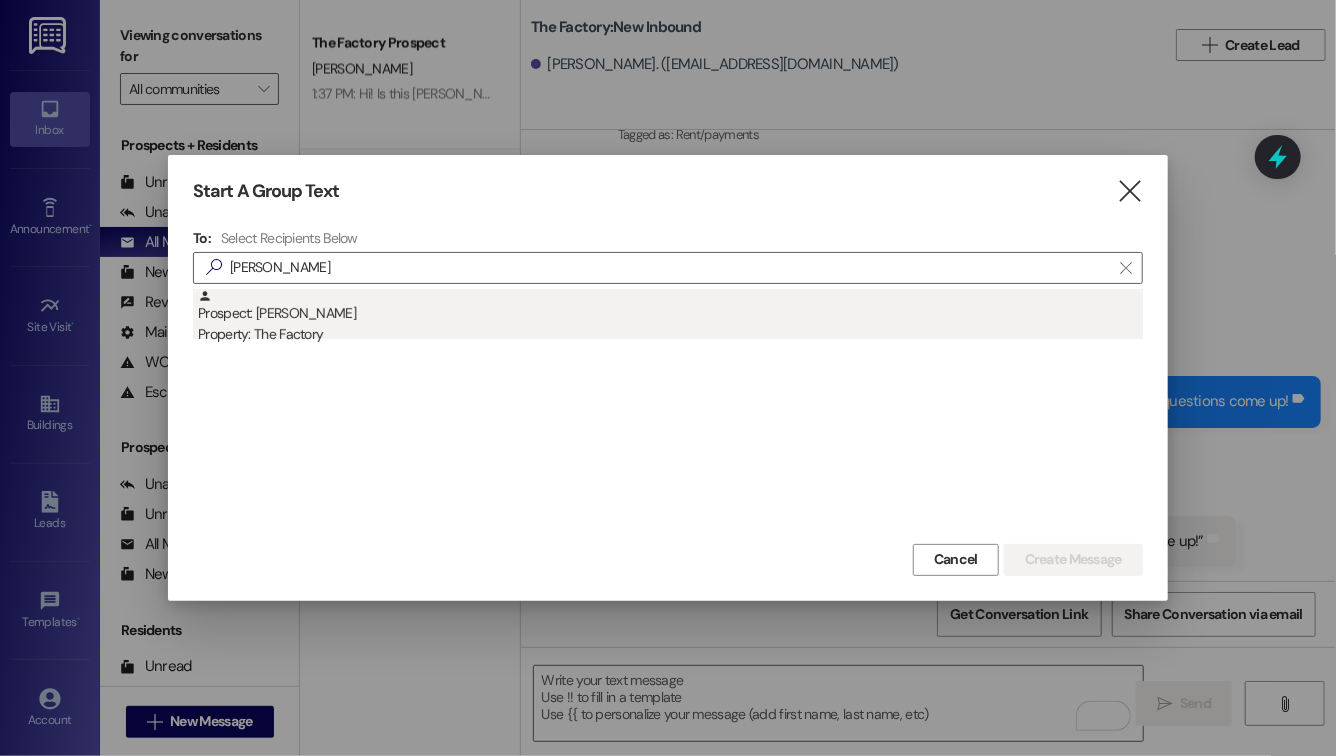 click on "Prospect: Ava Burns Property: The Factory" at bounding box center (670, 317) 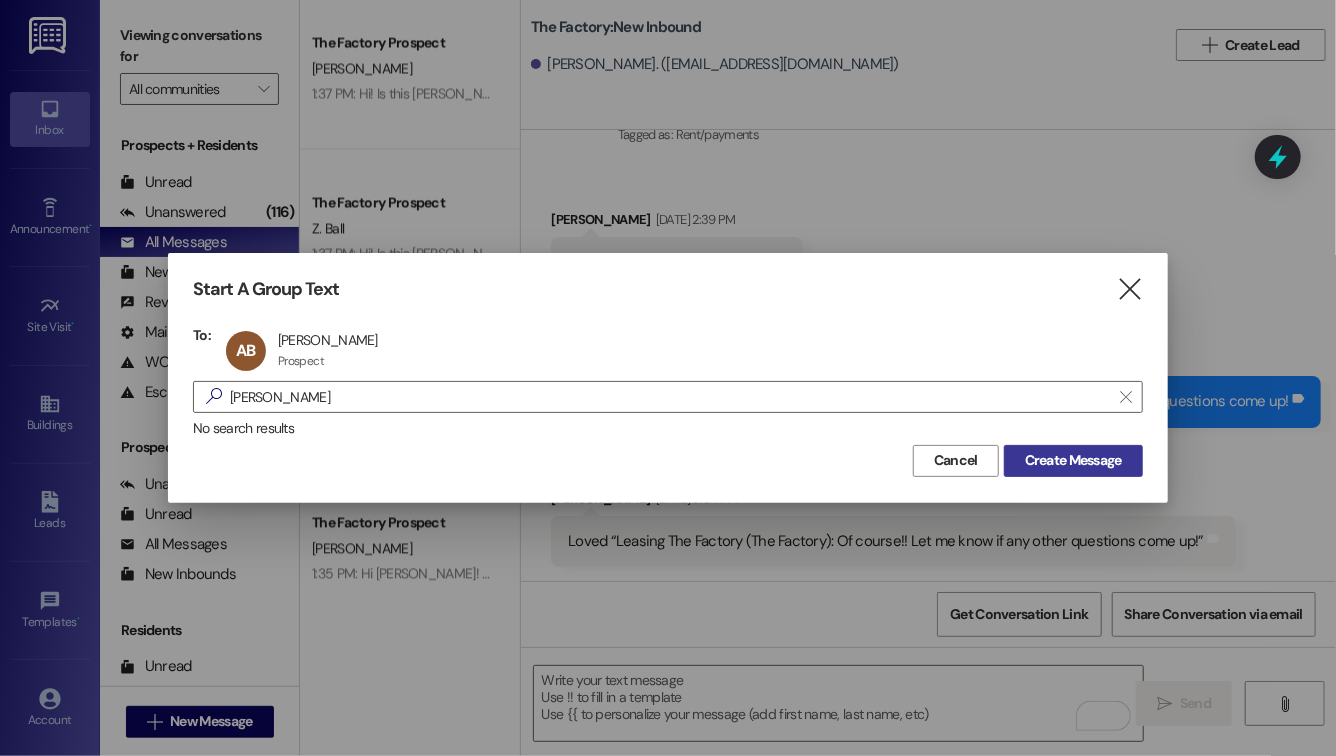 click on "Create Message" at bounding box center [1073, 460] 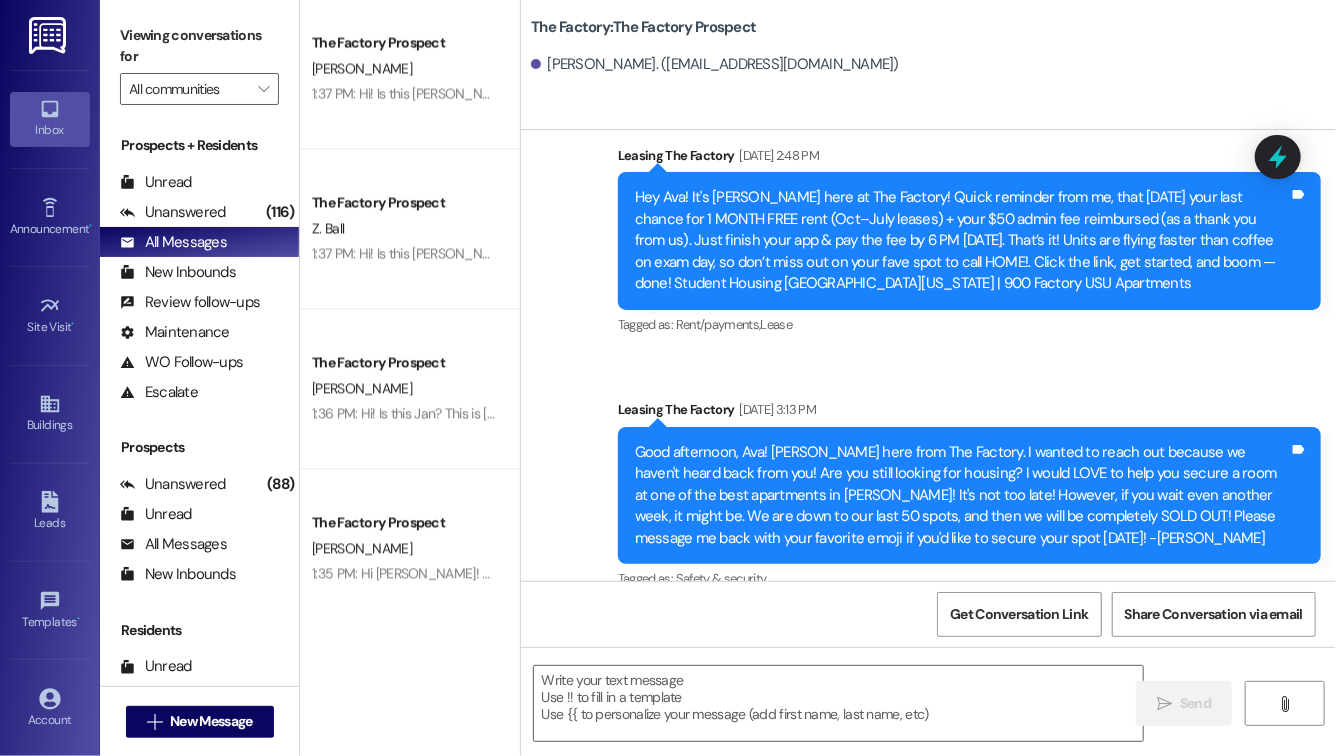scroll, scrollTop: 3731, scrollLeft: 0, axis: vertical 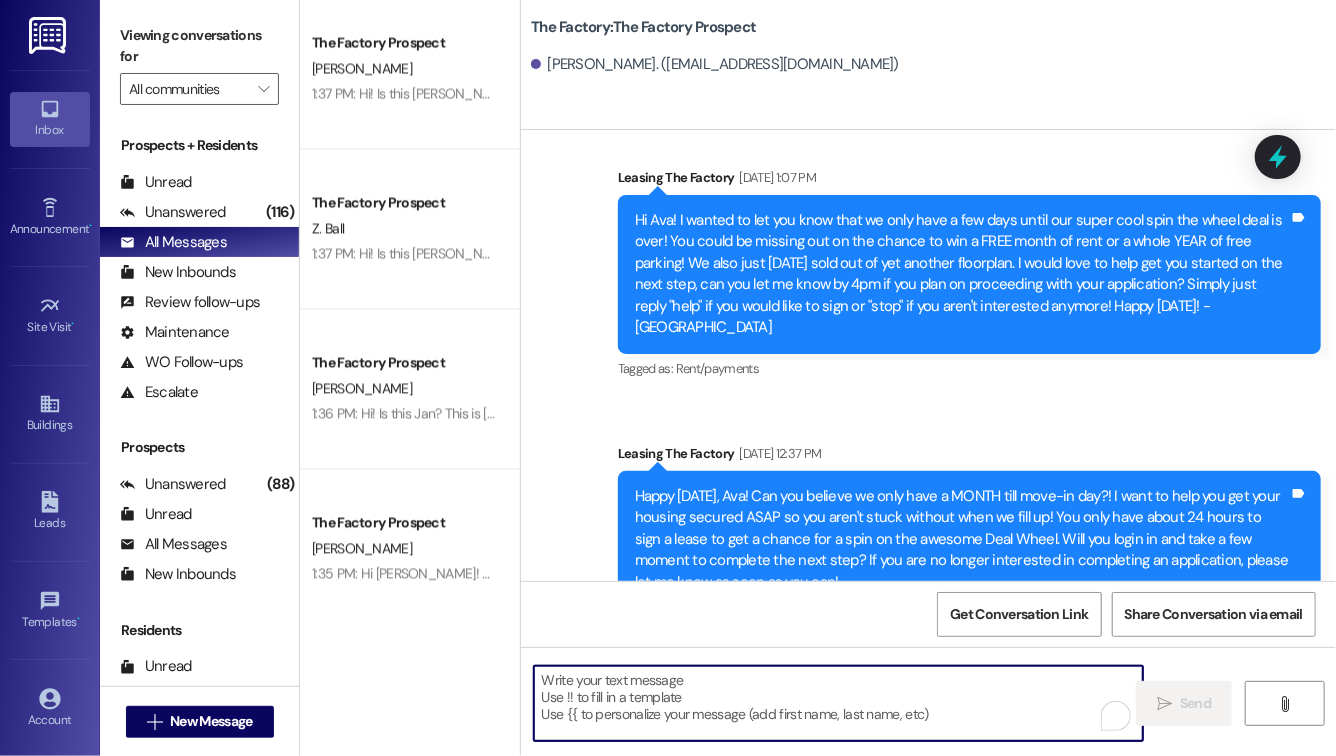 click at bounding box center (838, 703) 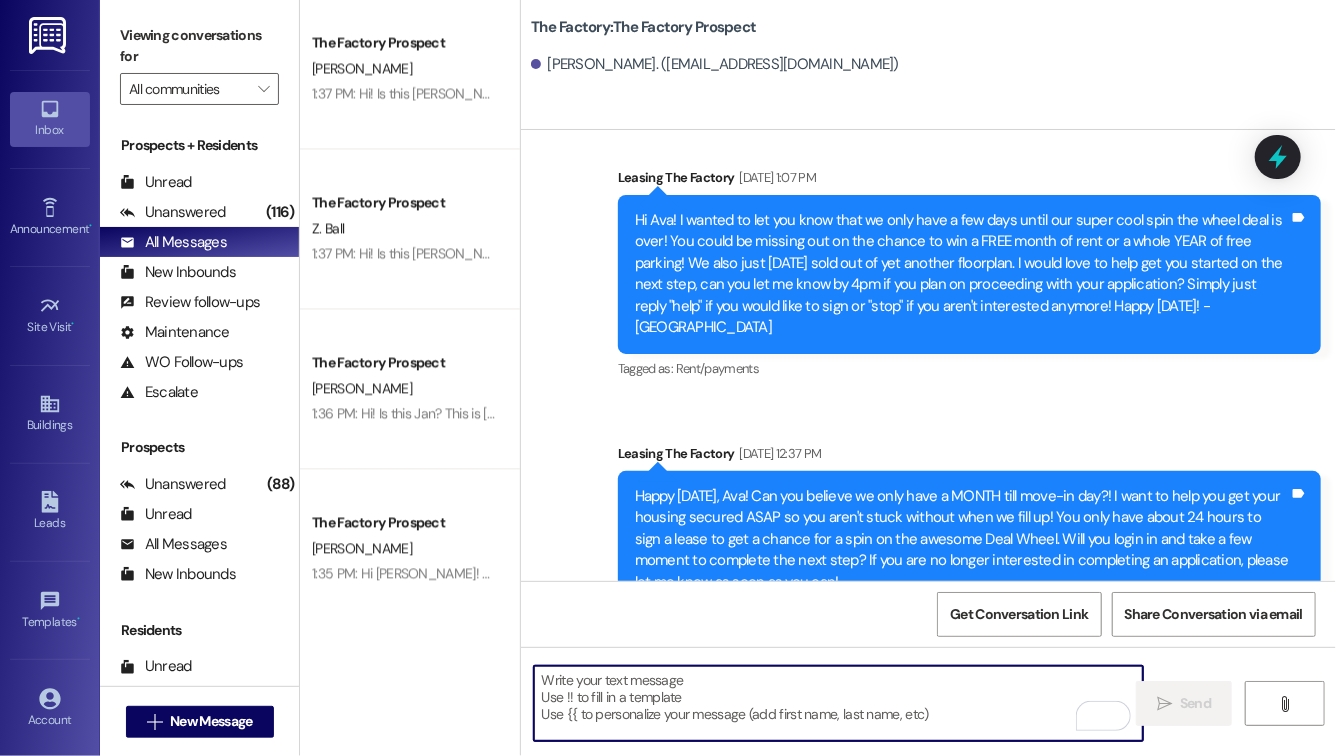 paste on "Hi! Is this Peyton? This is Evie from The Factory! I haven't seen an application from you yet. Are you still hoping to secure a room with us? I will need a completed application by 3 PM if you'd like a guaranteed spot. After that, I can no longer guarantee a room. Please let me know ASAP if you'd like to live here at The Factory. I would hate for you to miss out!" 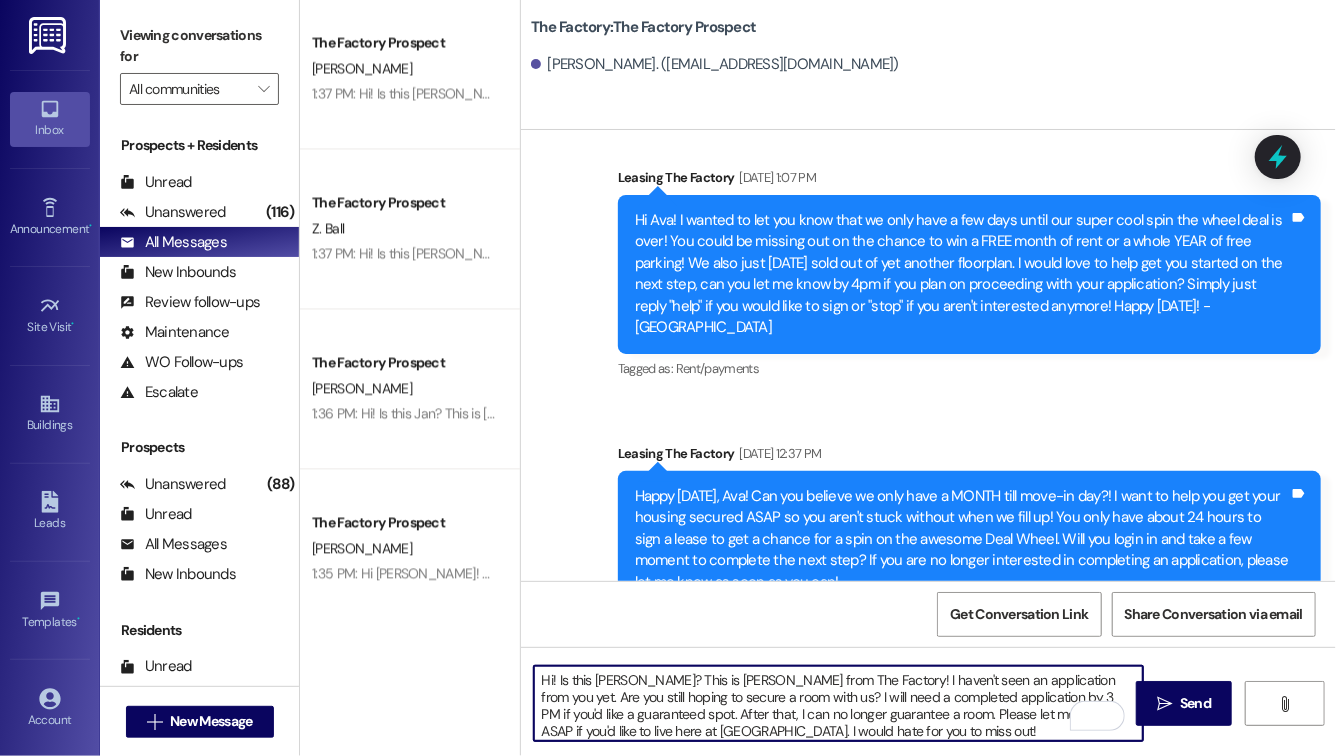 scroll, scrollTop: 17, scrollLeft: 0, axis: vertical 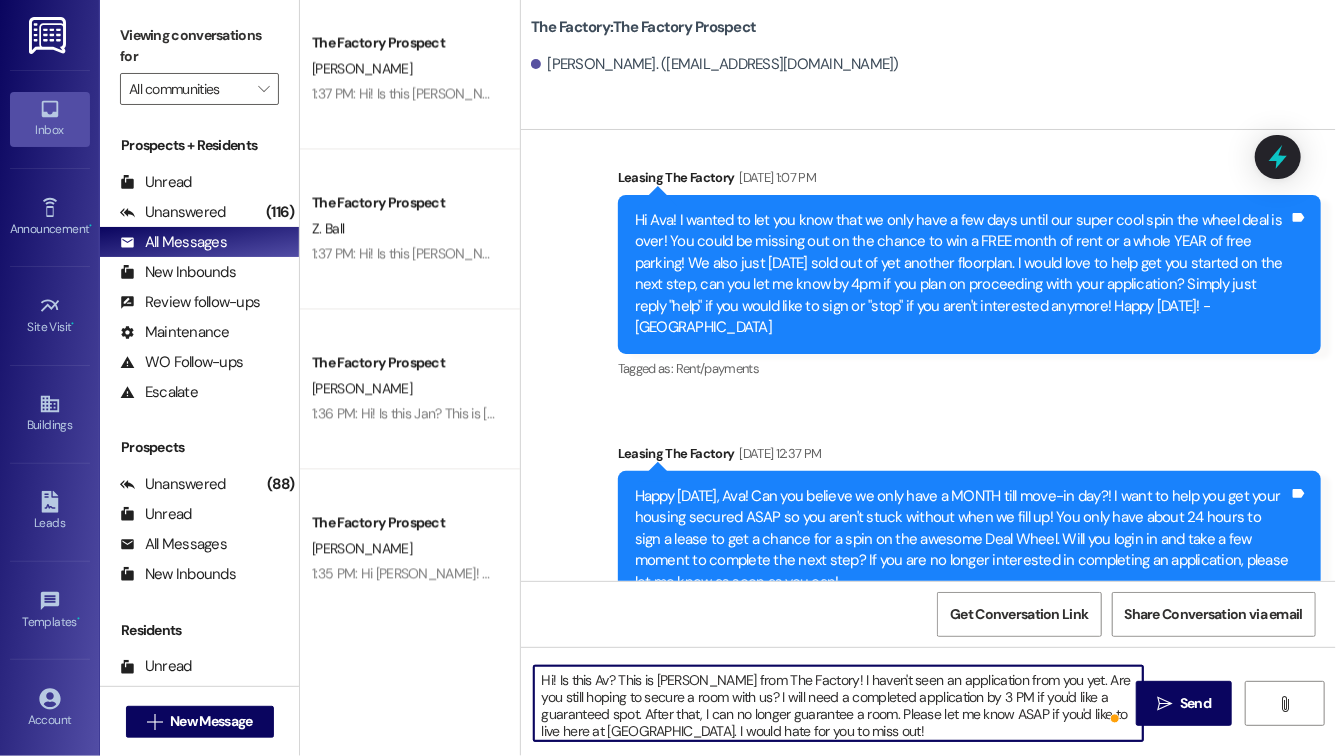 type on "Hi! Is this Ava? This is Evie from The Factory! I haven't seen an application from you yet. Are you still hoping to secure a room with us? I will need a completed application by 3 PM if you'd like a guaranteed spot. After that, I can no longer guarantee a room. Please let me know ASAP if you'd like to live here at The Factory. I would hate for you to miss out!" 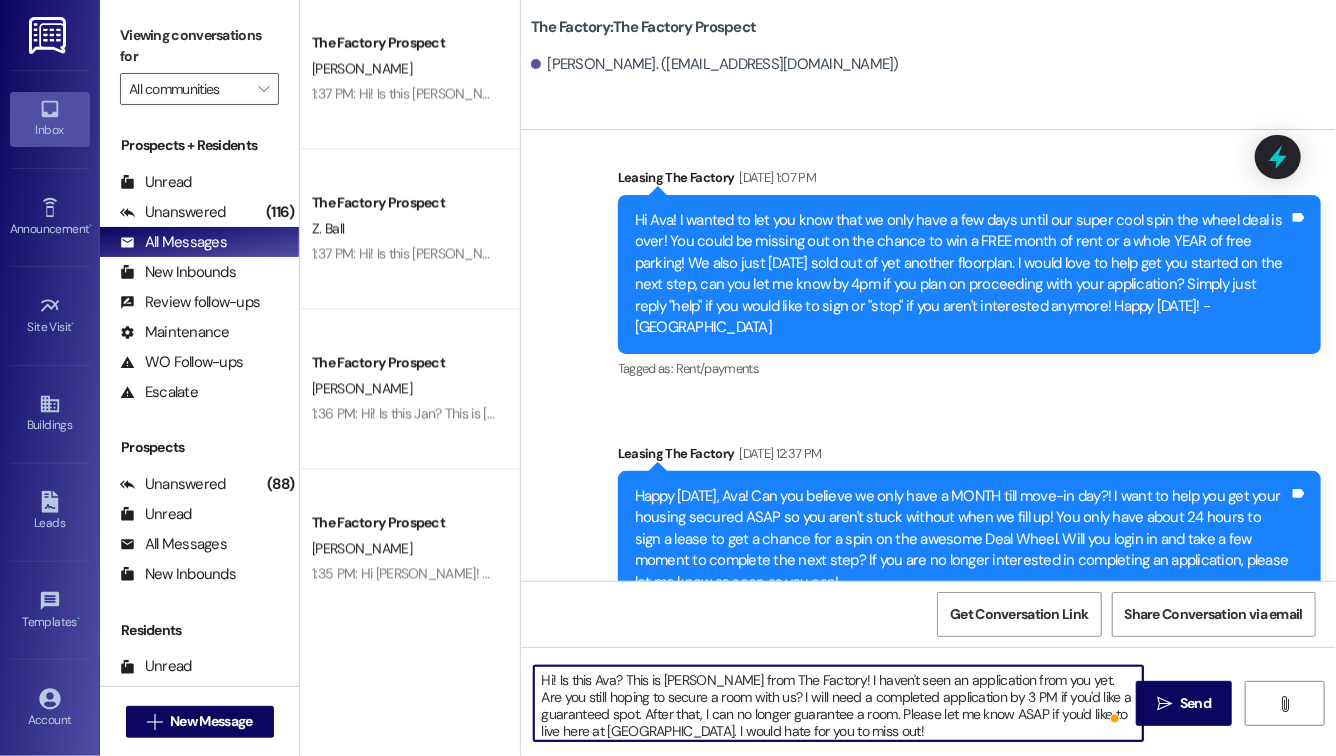 click on "Hi! Is this Ava? This is Evie from The Factory! I haven't seen an application from you yet. Are you still hoping to secure a room with us? I will need a completed application by 3 PM if you'd like a guaranteed spot. After that, I can no longer guarantee a room. Please let me know ASAP if you'd like to live here at The Factory. I would hate for you to miss out!" at bounding box center [838, 703] 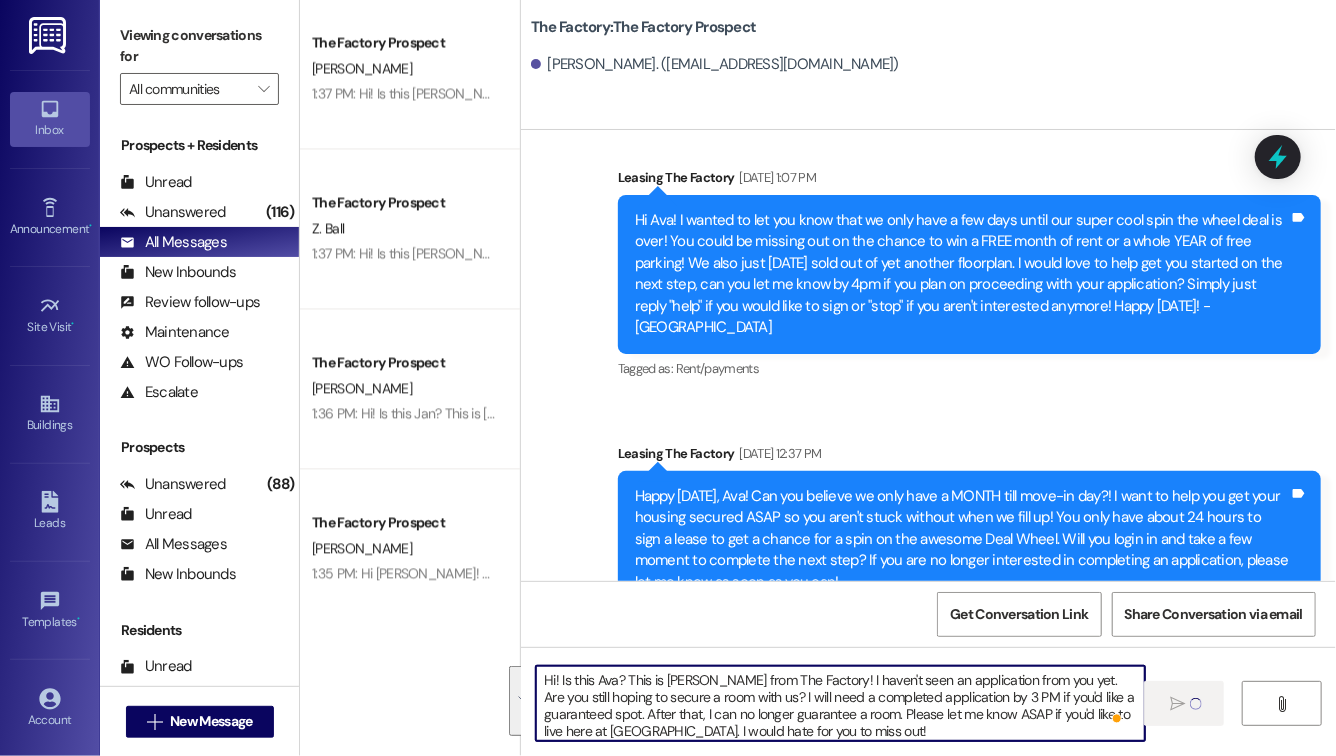 type 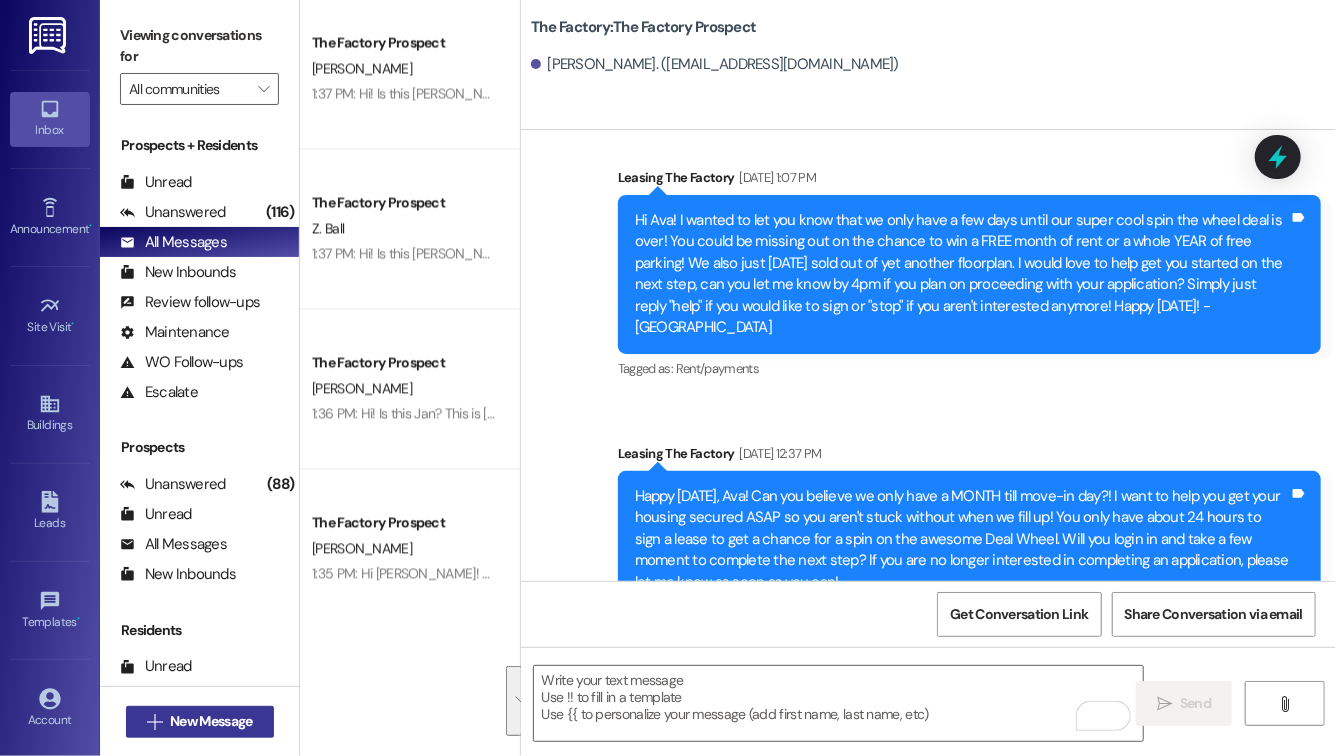 click on "New Message" at bounding box center [211, 721] 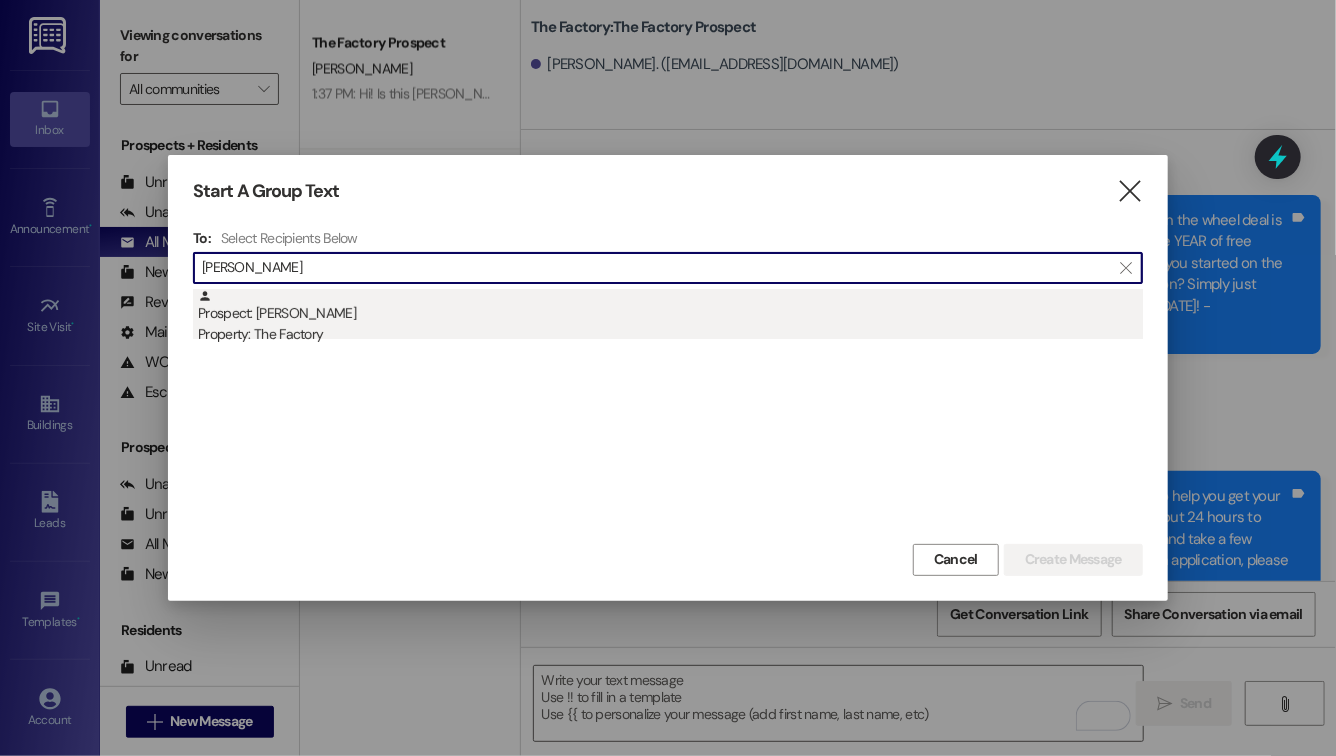 type on "adelyn oswal" 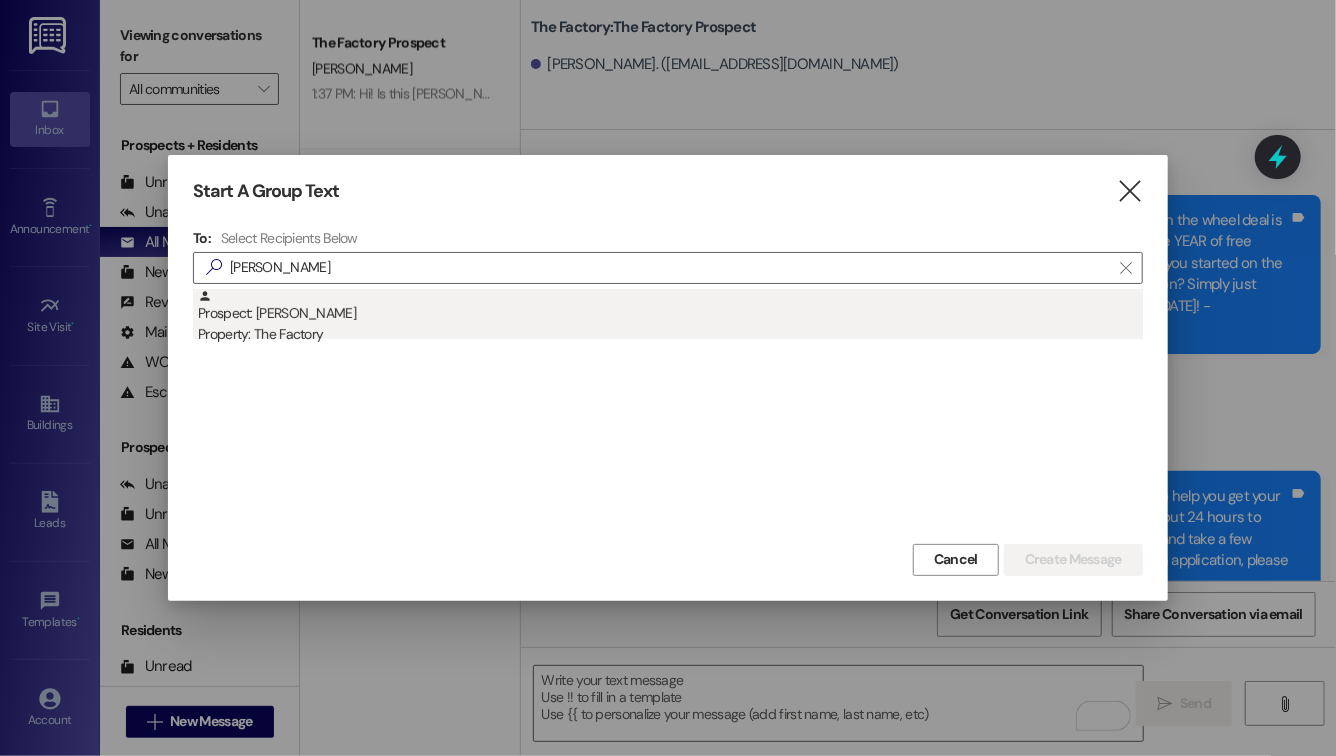 click on "Prospect: Adelyn Oswald Property: The Factory" at bounding box center (670, 317) 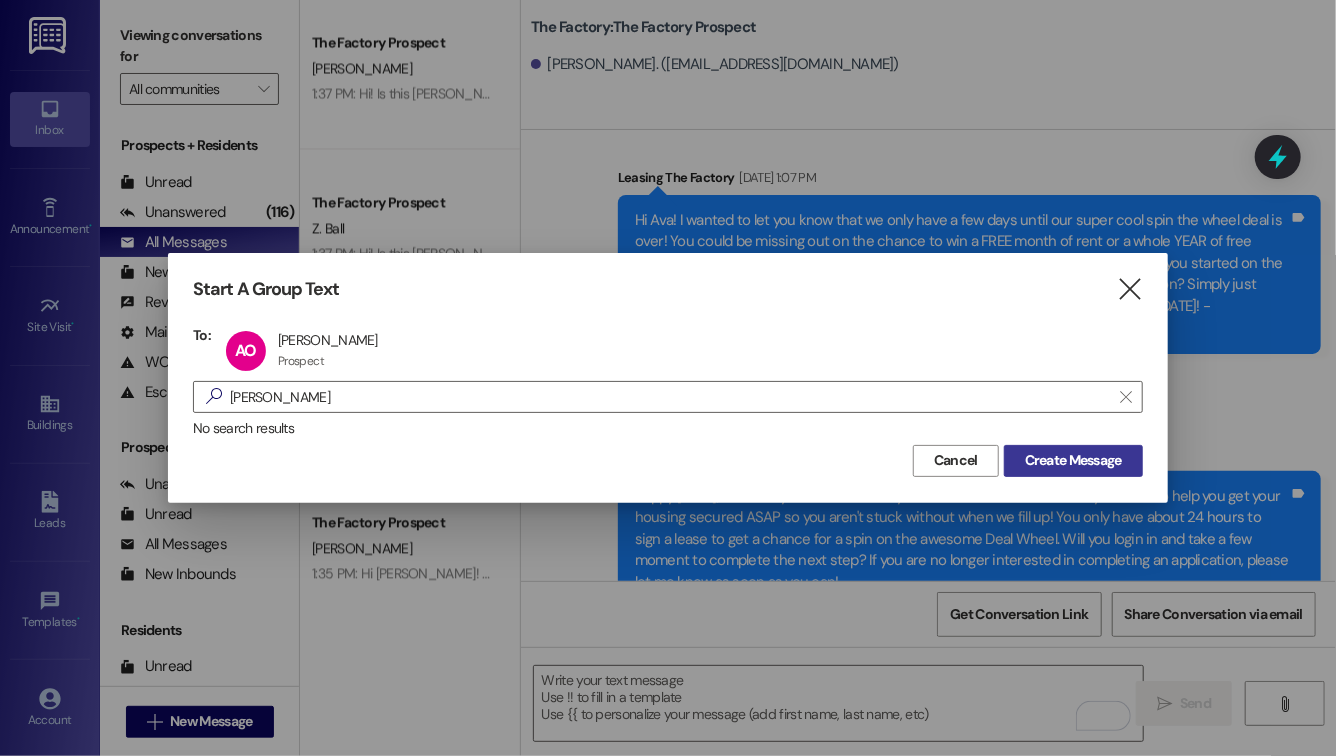 click on "Create Message" at bounding box center [1073, 460] 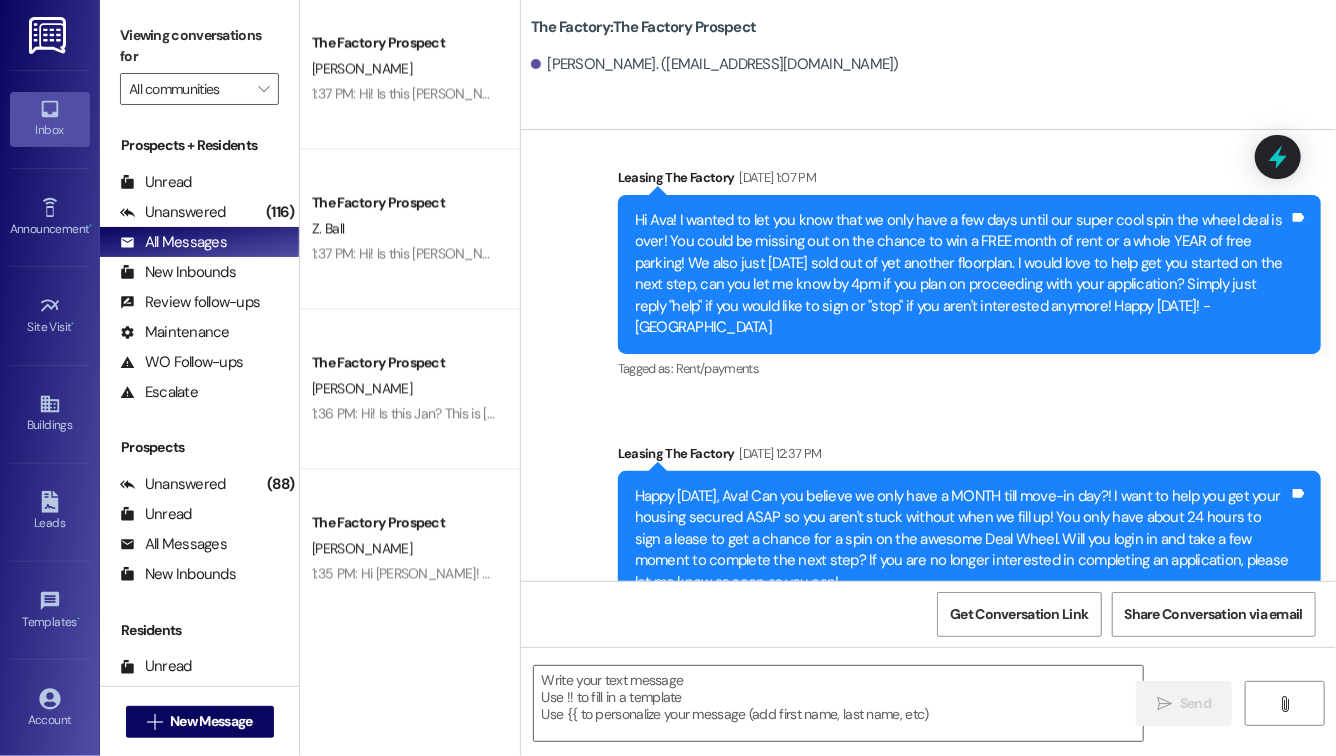 scroll, scrollTop: 3056, scrollLeft: 0, axis: vertical 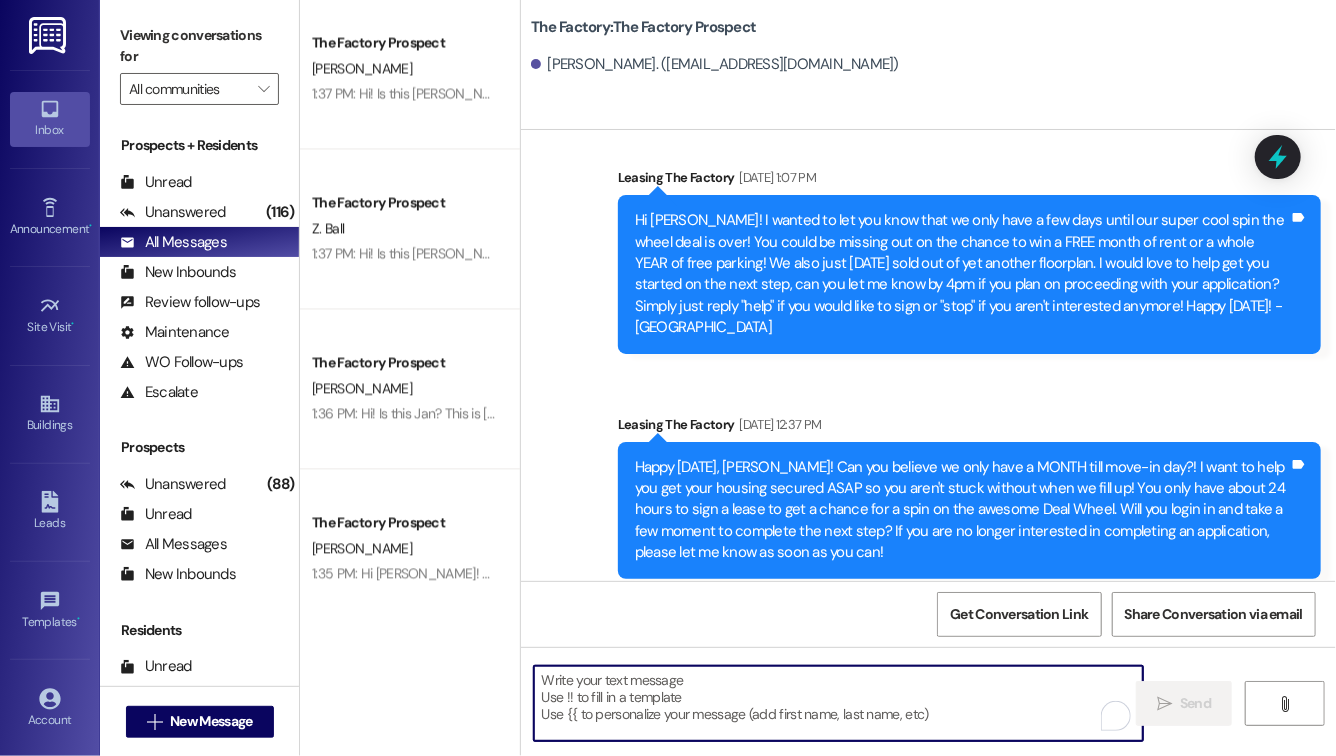 paste on "Hi! Is this Ava? This is Evie from The Factory! I haven't seen an application from you yet. Are you still hoping to secure a room with us? I will need a completed application by 3 PM if you'd like a guaranteed spot. After that, I can no longer guarantee a room. Please let me know ASAP if you'd like to live here at The Factory. I would hate for you to miss out!" 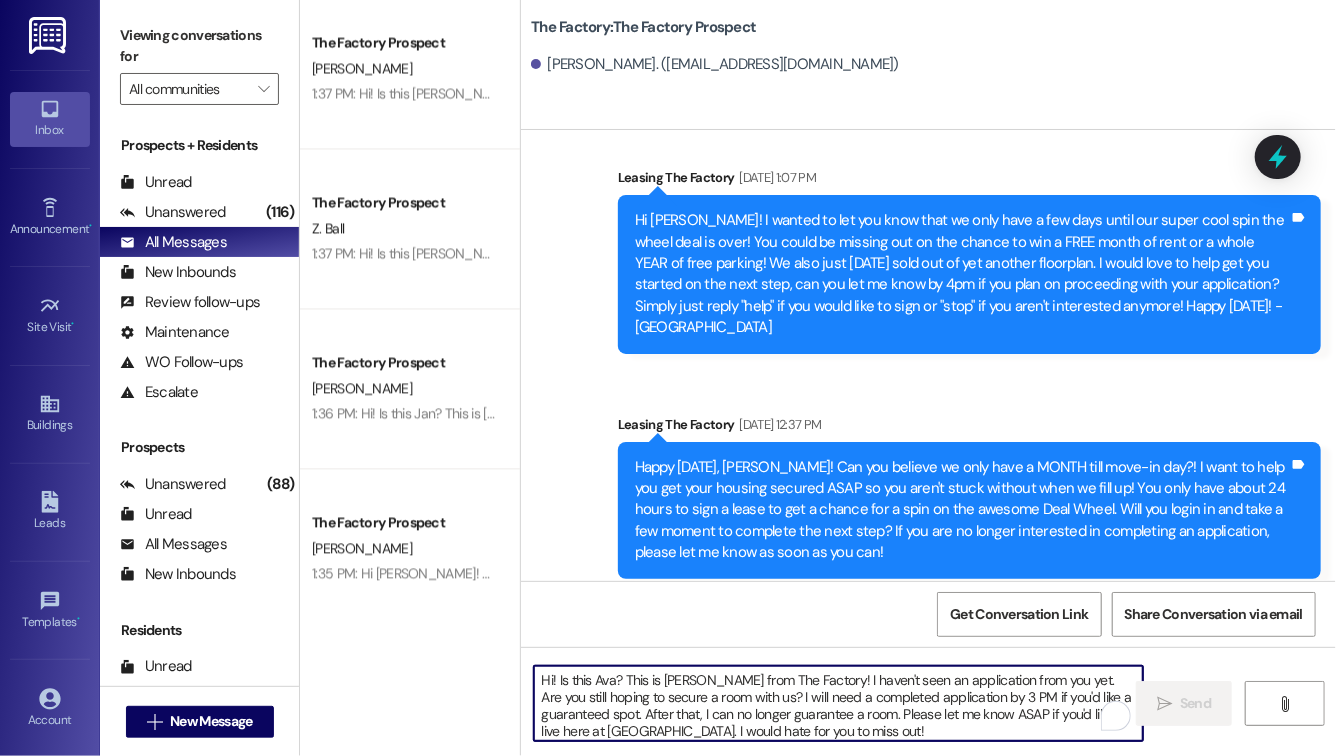 scroll, scrollTop: 17, scrollLeft: 0, axis: vertical 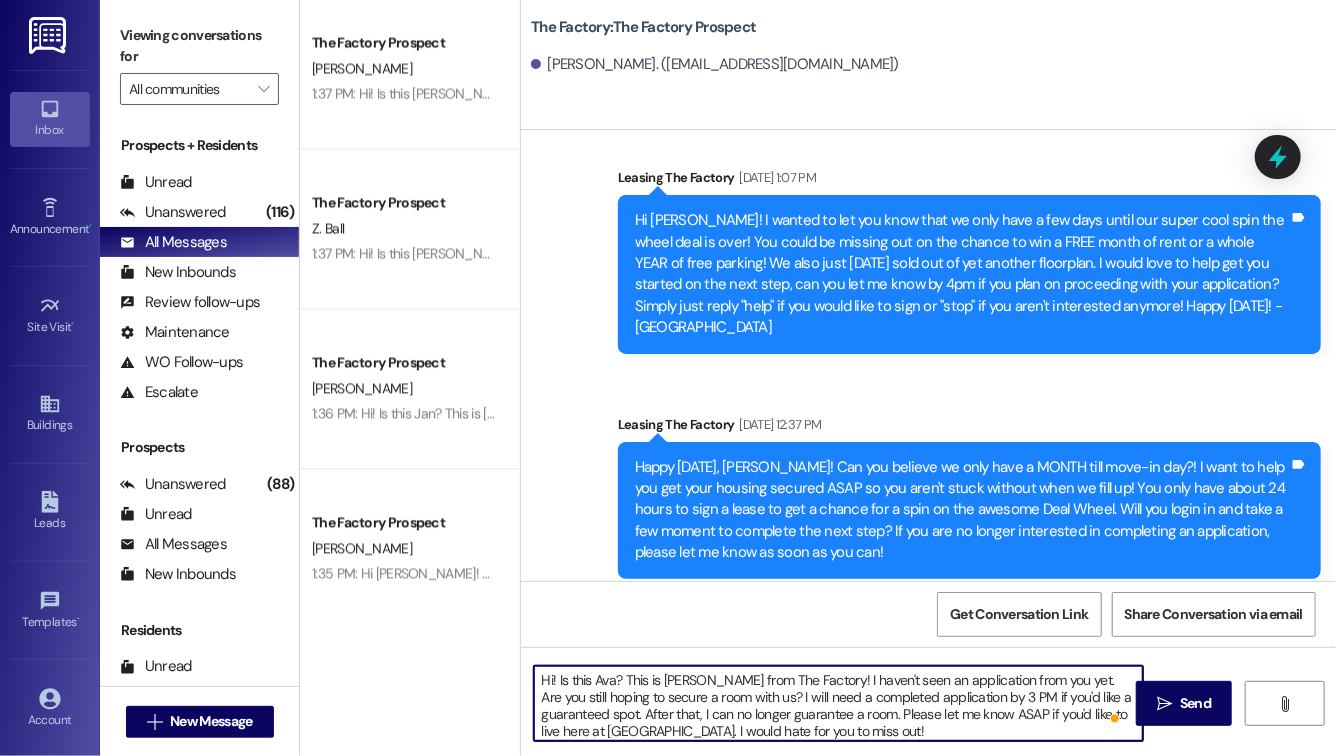 click on "Hi! Is this Ava? This is Evie from The Factory! I haven't seen an application from you yet. Are you still hoping to secure a room with us? I will need a completed application by 3 PM if you'd like a guaranteed spot. After that, I can no longer guarantee a room. Please let me know ASAP if you'd like to live here at The Factory. I would hate for you to miss out!" at bounding box center (838, 703) 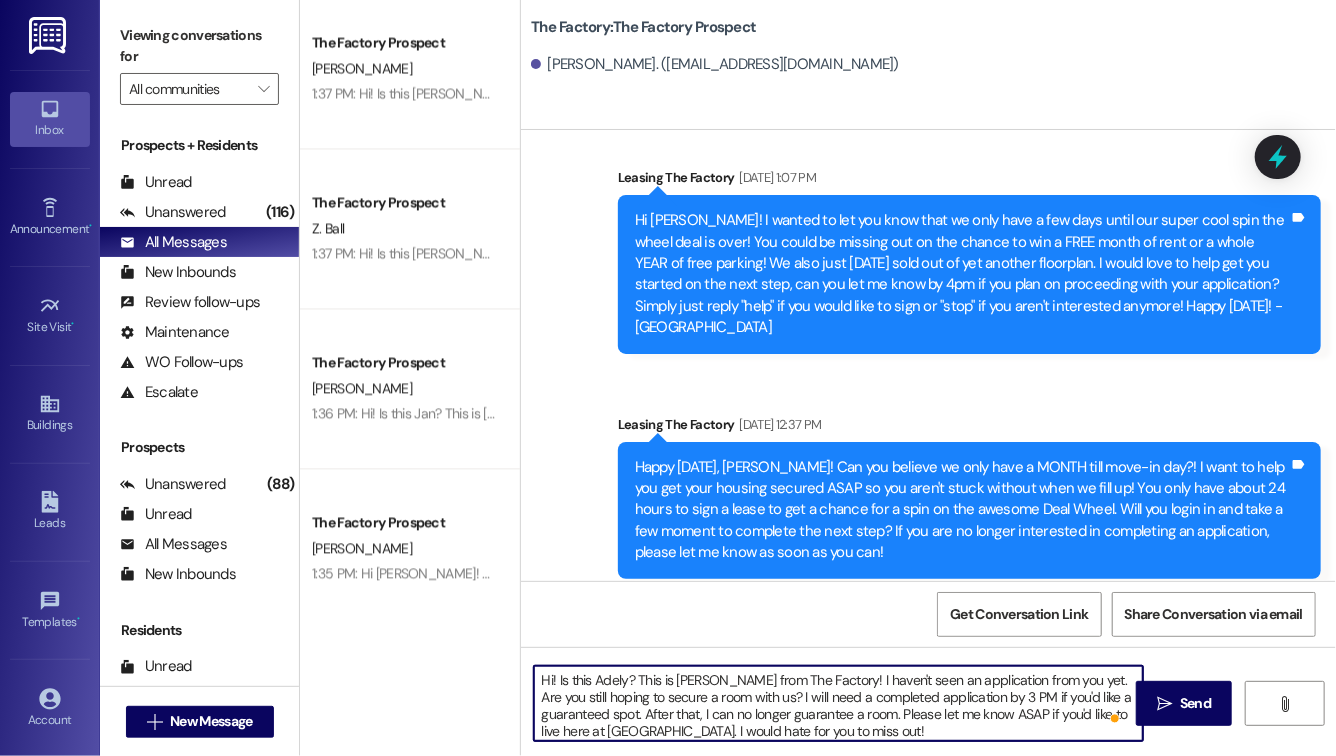 type on "Hi! Is this Adelyn? This is Evie from The Factory! I haven't seen an application from you yet. Are you still hoping to secure a room with us? I will need a completed application by 3 PM if you'd like a guaranteed spot. After that, I can no longer guarantee a room. Please let me know ASAP if you'd like to live here at The Factory. I would hate for you to miss out!" 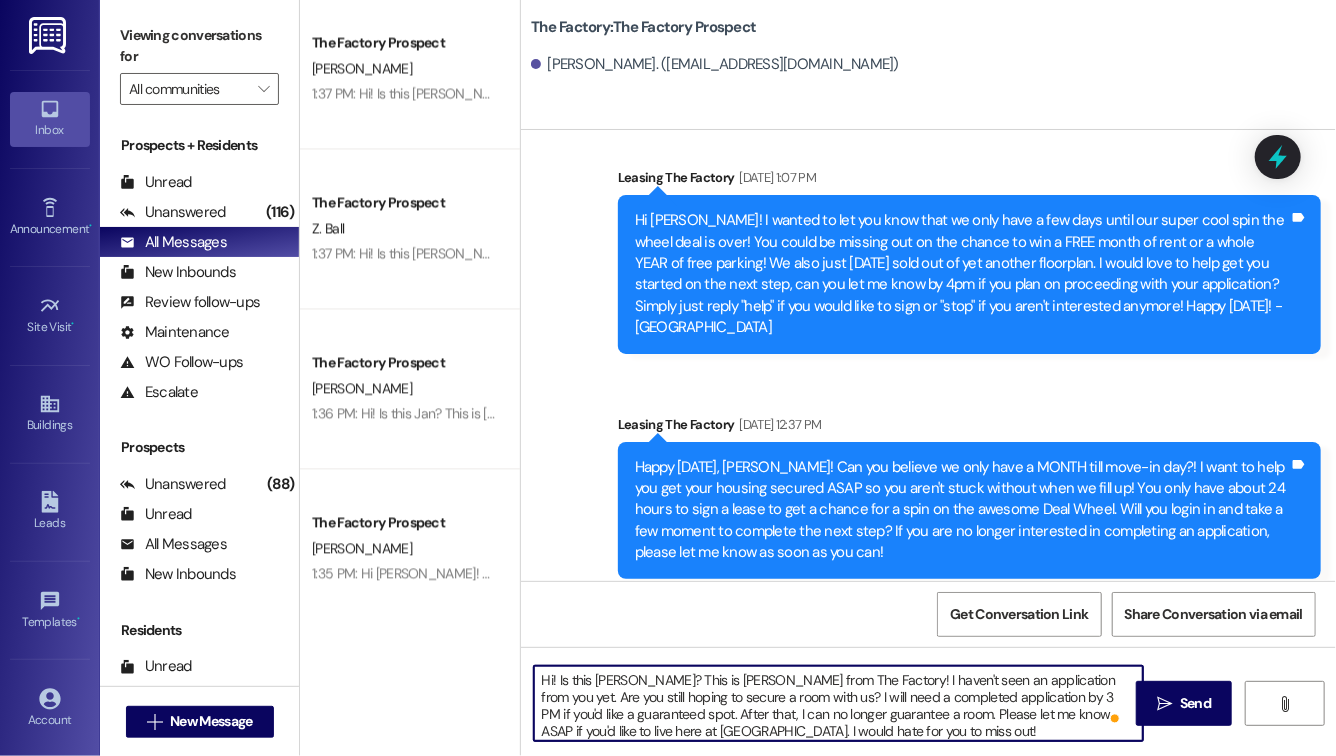 click on "Hi! Is this Adelyn? This is Evie from The Factory! I haven't seen an application from you yet. Are you still hoping to secure a room with us? I will need a completed application by 3 PM if you'd like a guaranteed spot. After that, I can no longer guarantee a room. Please let me know ASAP if you'd like to live here at The Factory. I would hate for you to miss out!" at bounding box center (838, 703) 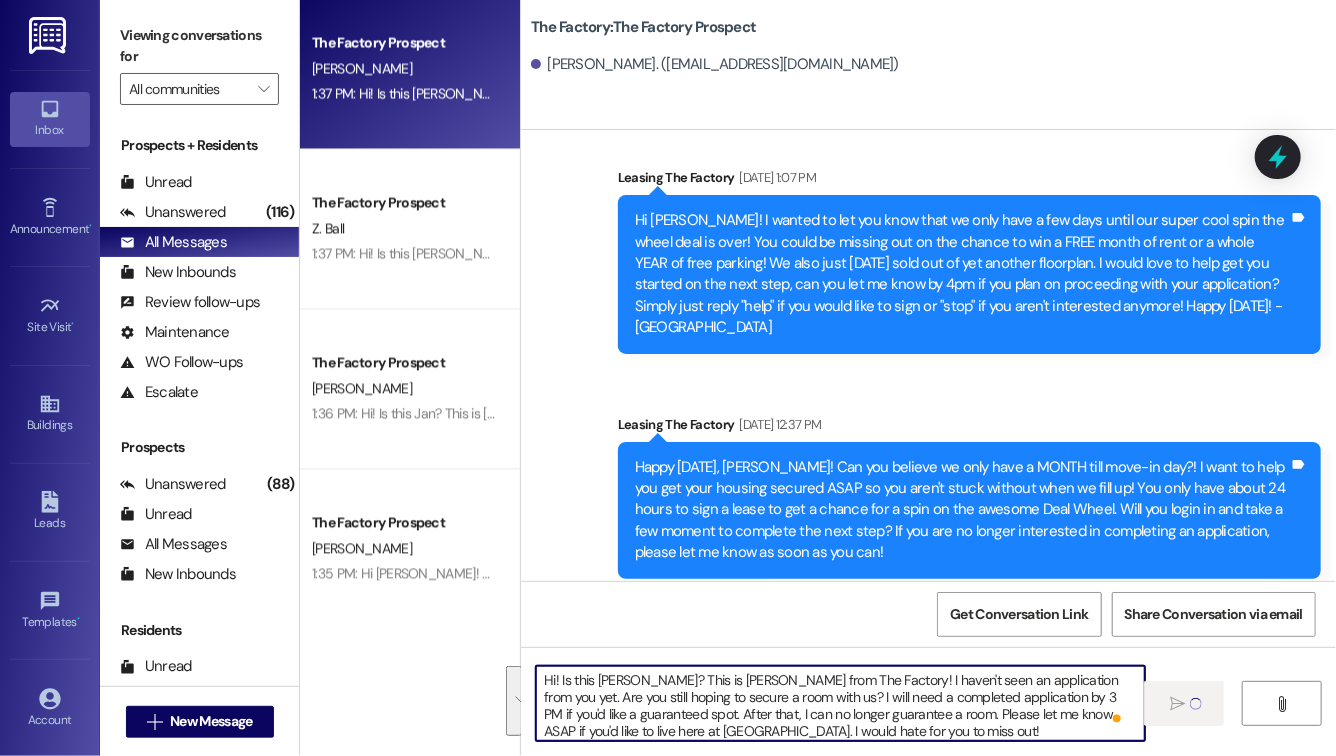 type 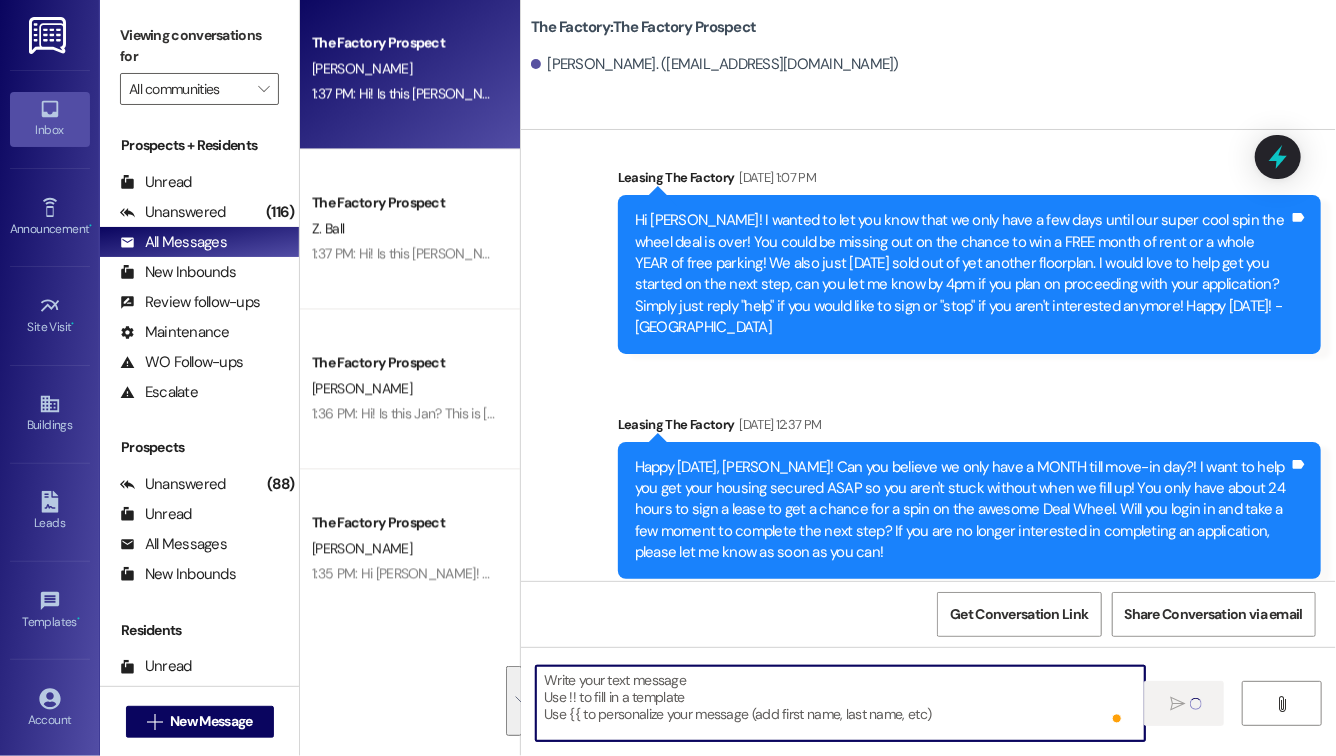 scroll, scrollTop: 3260, scrollLeft: 0, axis: vertical 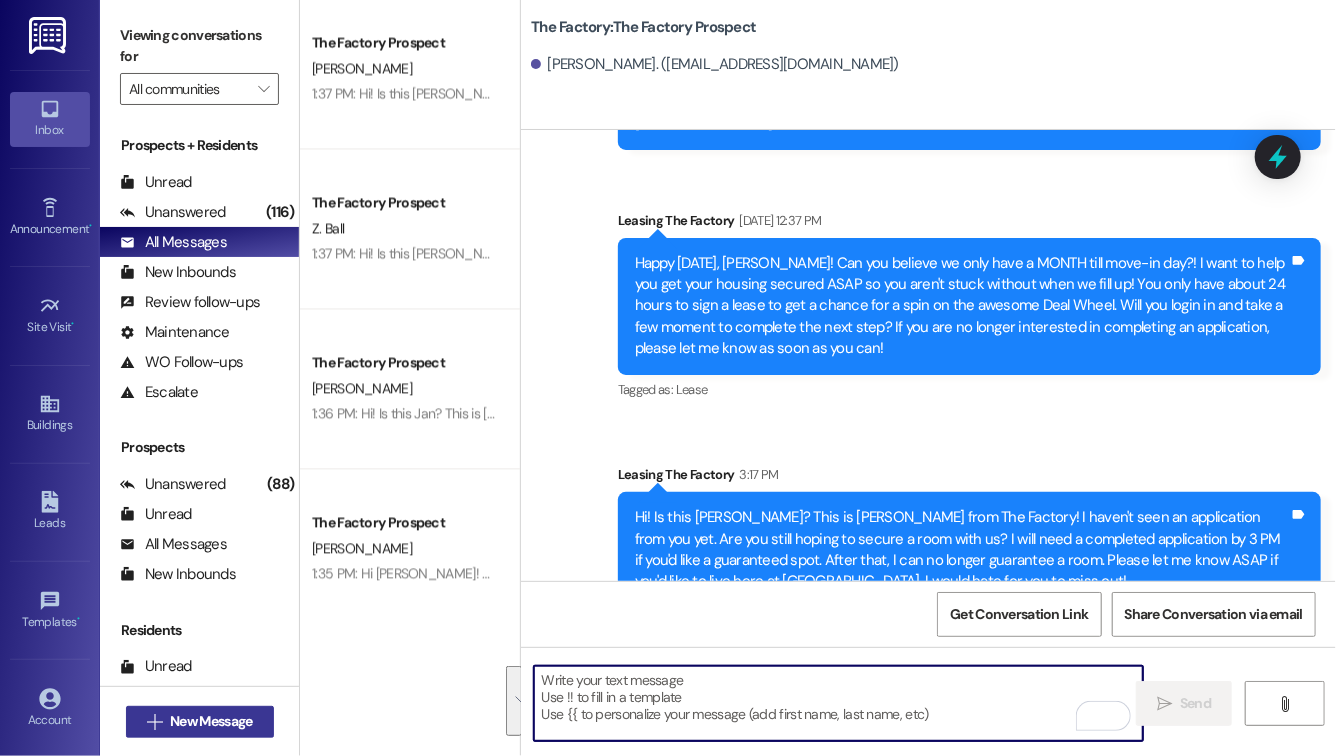 click on "New Message" at bounding box center (211, 721) 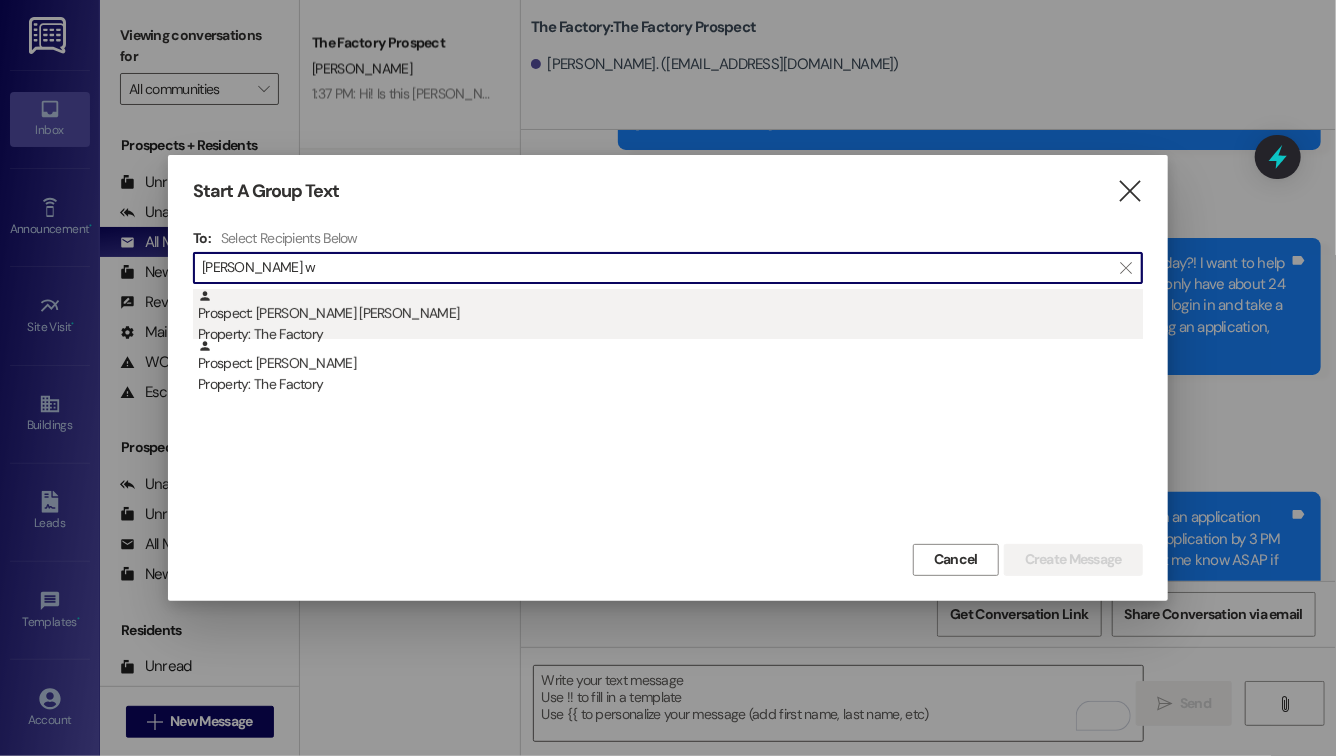type on "sawyer w" 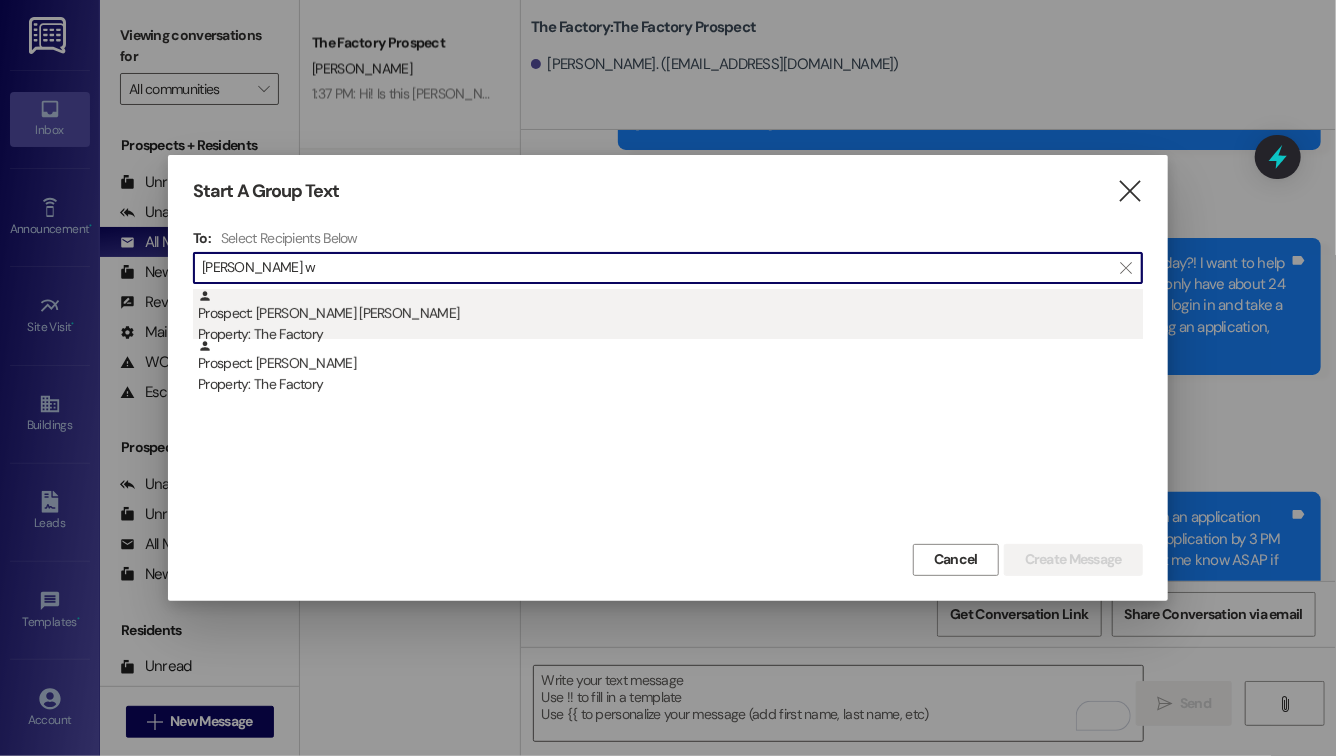 click on "Property: The Factory" at bounding box center [670, 334] 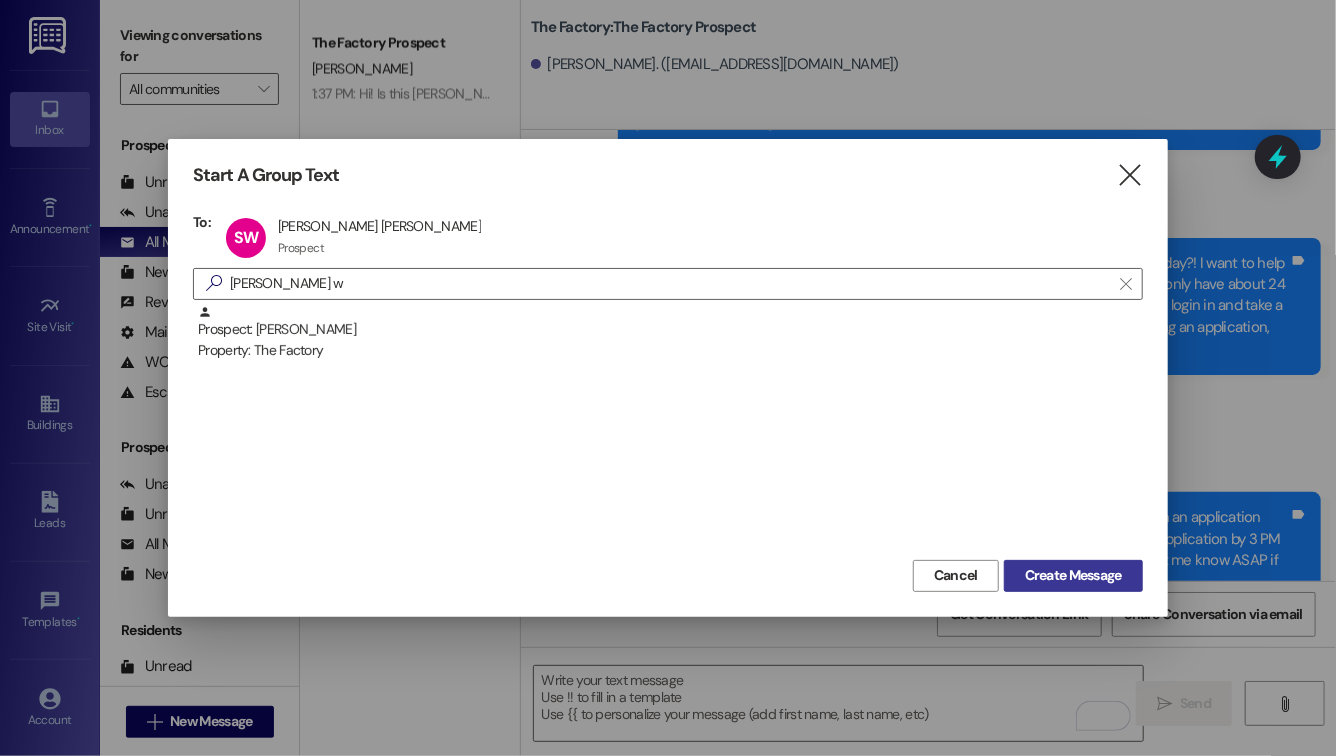 click on "Create Message" at bounding box center (1073, 575) 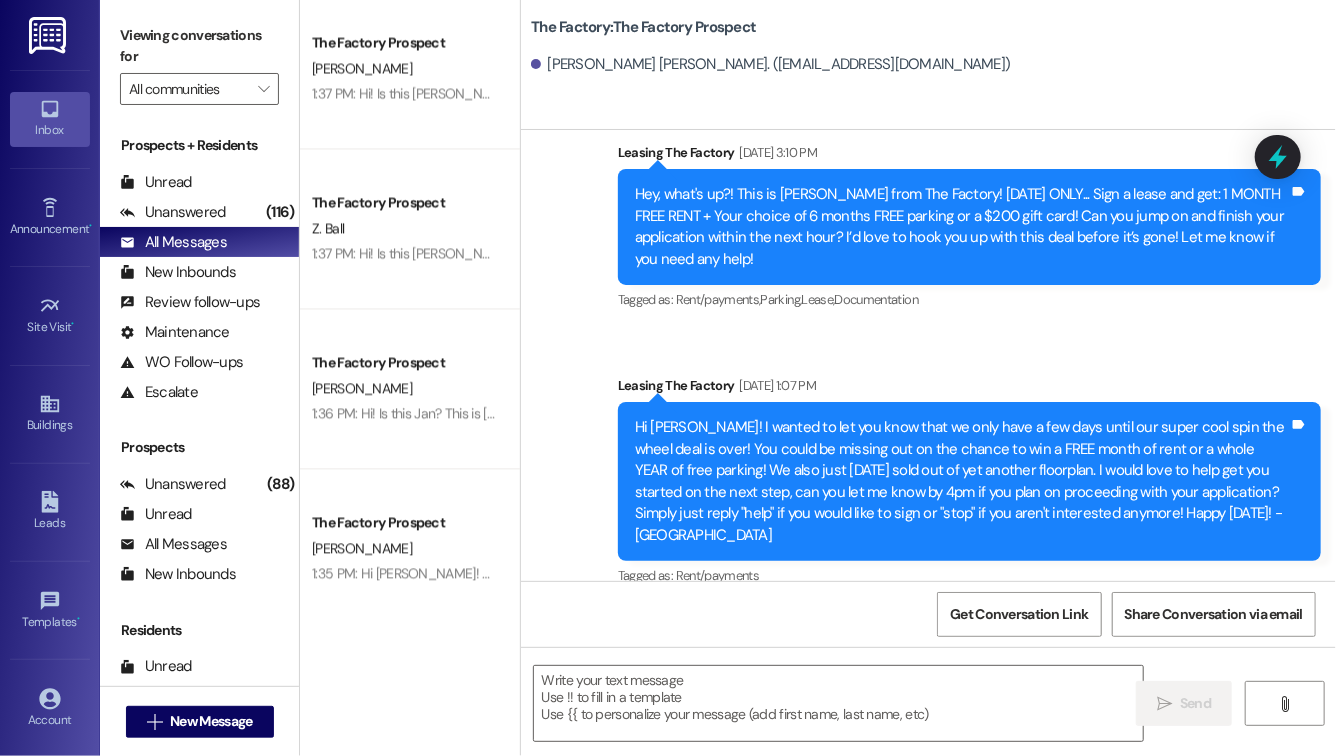 scroll, scrollTop: 3497, scrollLeft: 0, axis: vertical 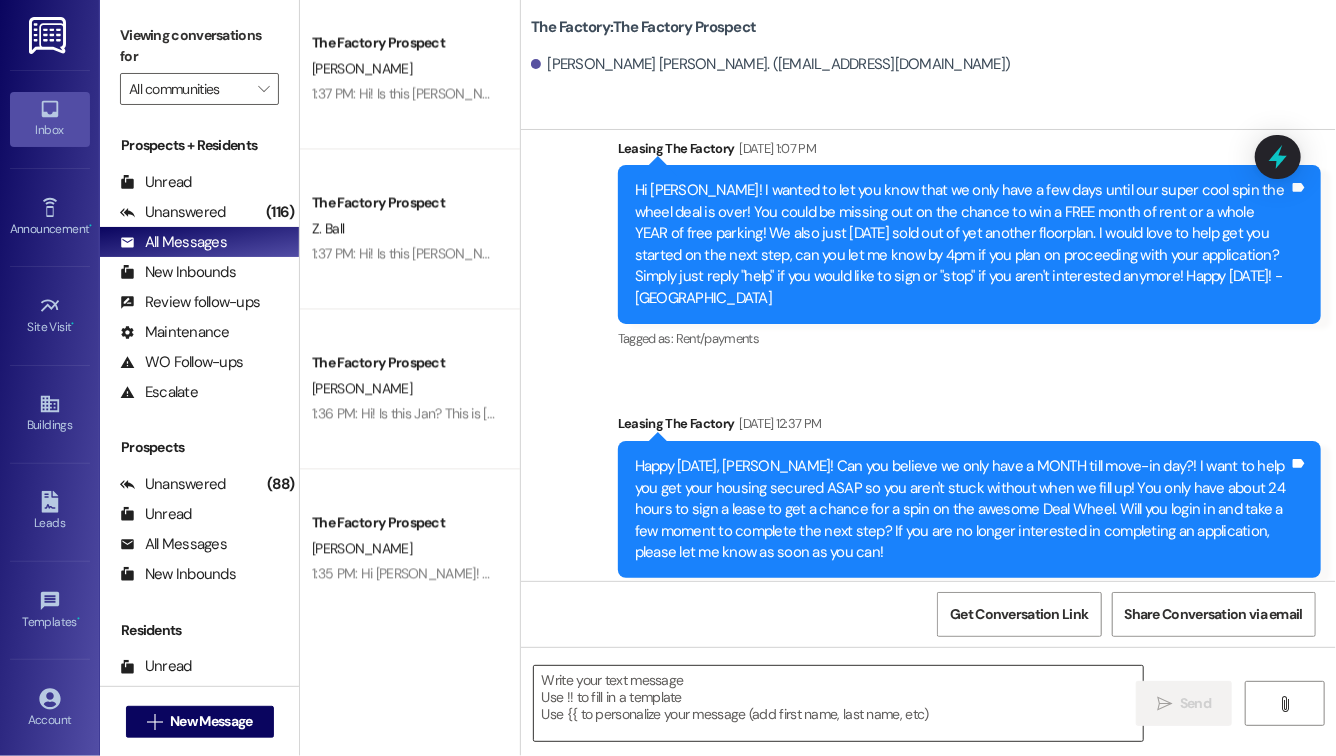 click at bounding box center (838, 703) 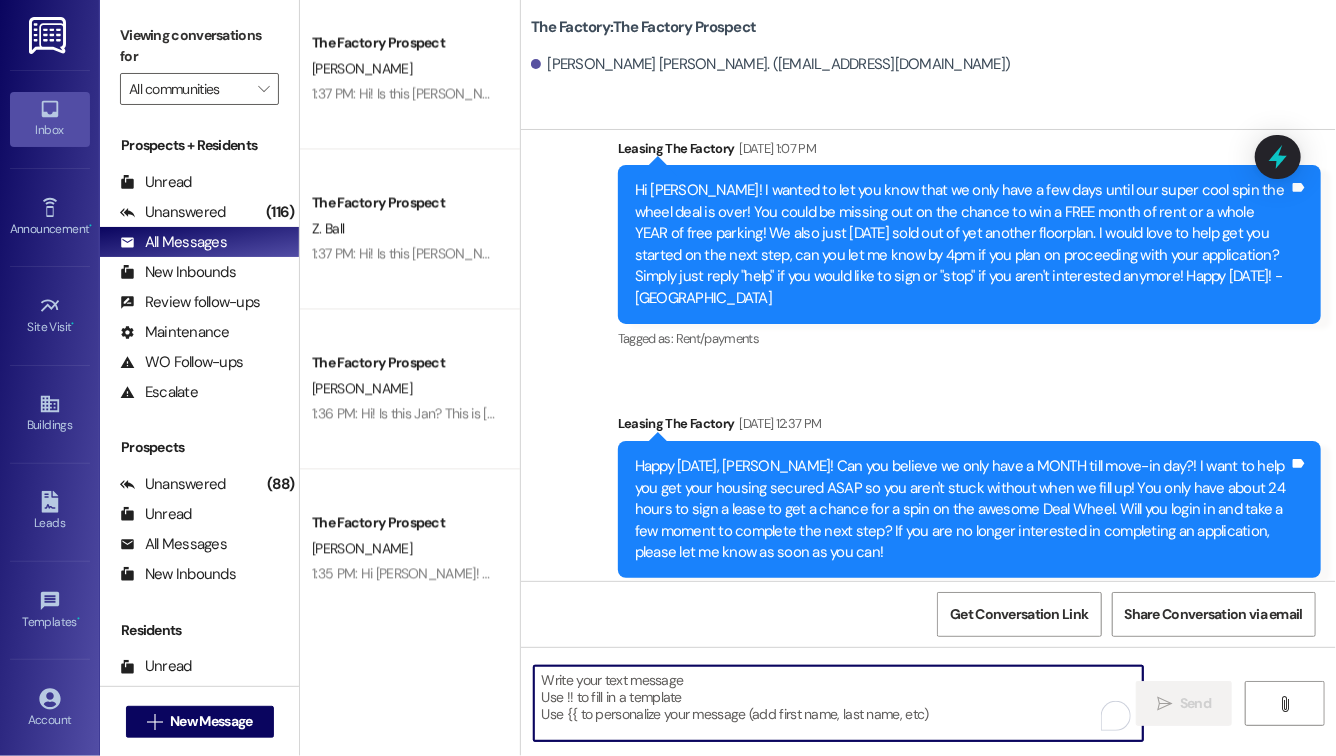 paste on "Hi! Is this Adelyn? This is Evie from The Factory! I haven't seen an application from you yet. Are you still hoping to secure a room with us? I will need a completed application by 3 PM if you'd like a guaranteed spot. After that, I can no longer guarantee a room. Please let me know ASAP if you'd like to live here at The Factory. I would hate for you to miss out!" 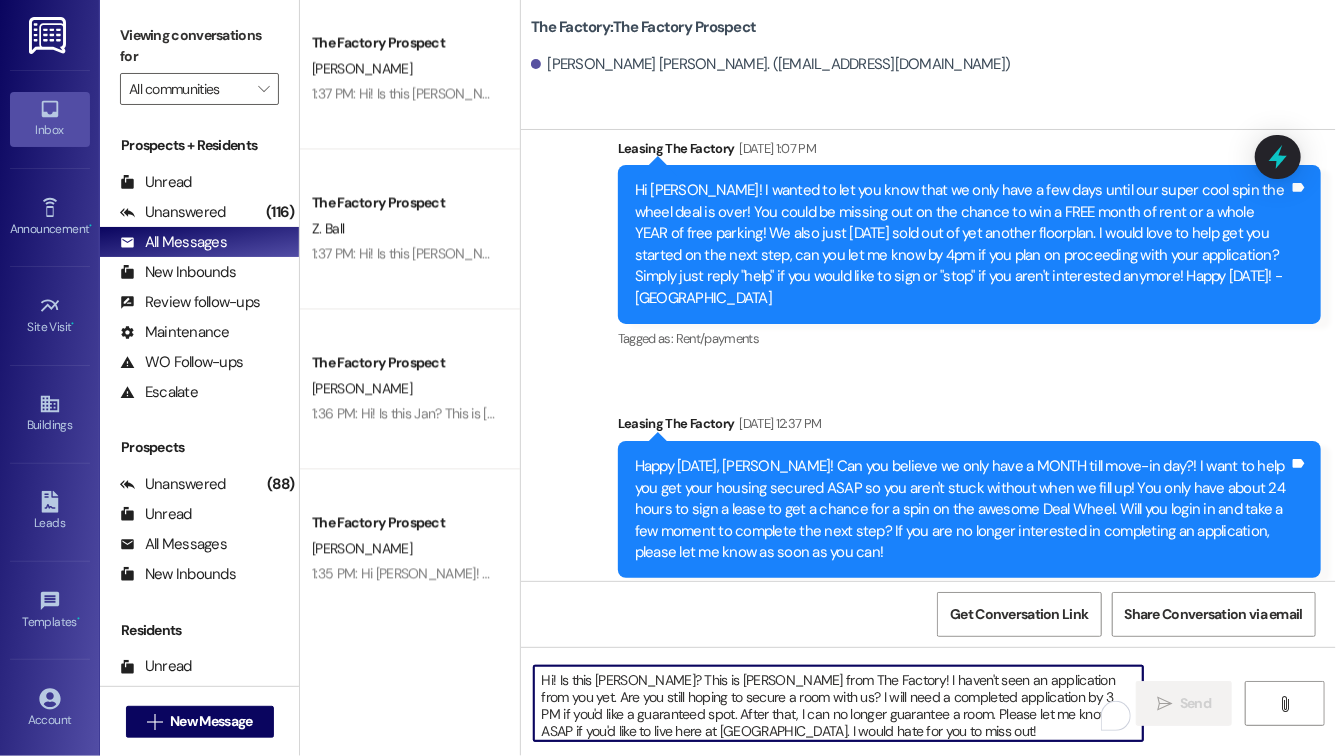 scroll, scrollTop: 17, scrollLeft: 0, axis: vertical 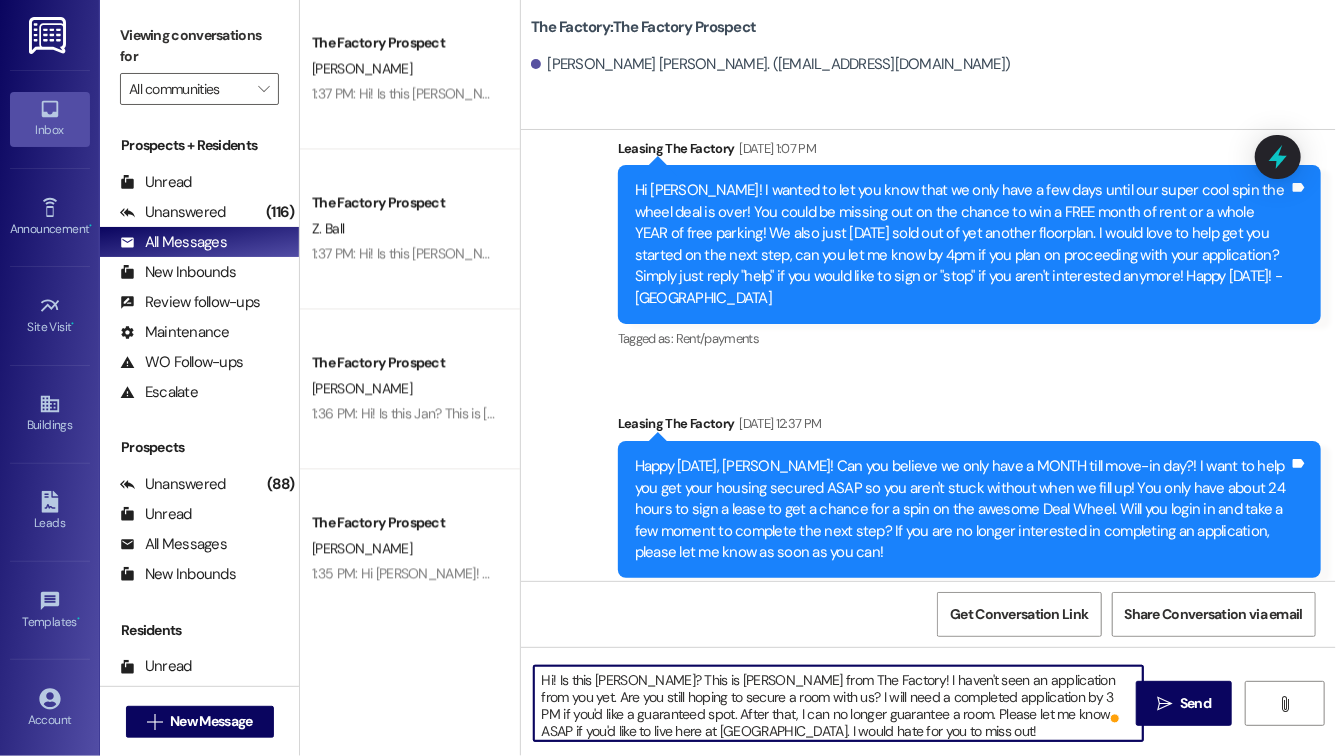 click on "Hi! Is this Adelyn? This is Evie from The Factory! I haven't seen an application from you yet. Are you still hoping to secure a room with us? I will need a completed application by 3 PM if you'd like a guaranteed spot. After that, I can no longer guarantee a room. Please let me know ASAP if you'd like to live here at The Factory. I would hate for you to miss out!" at bounding box center [838, 703] 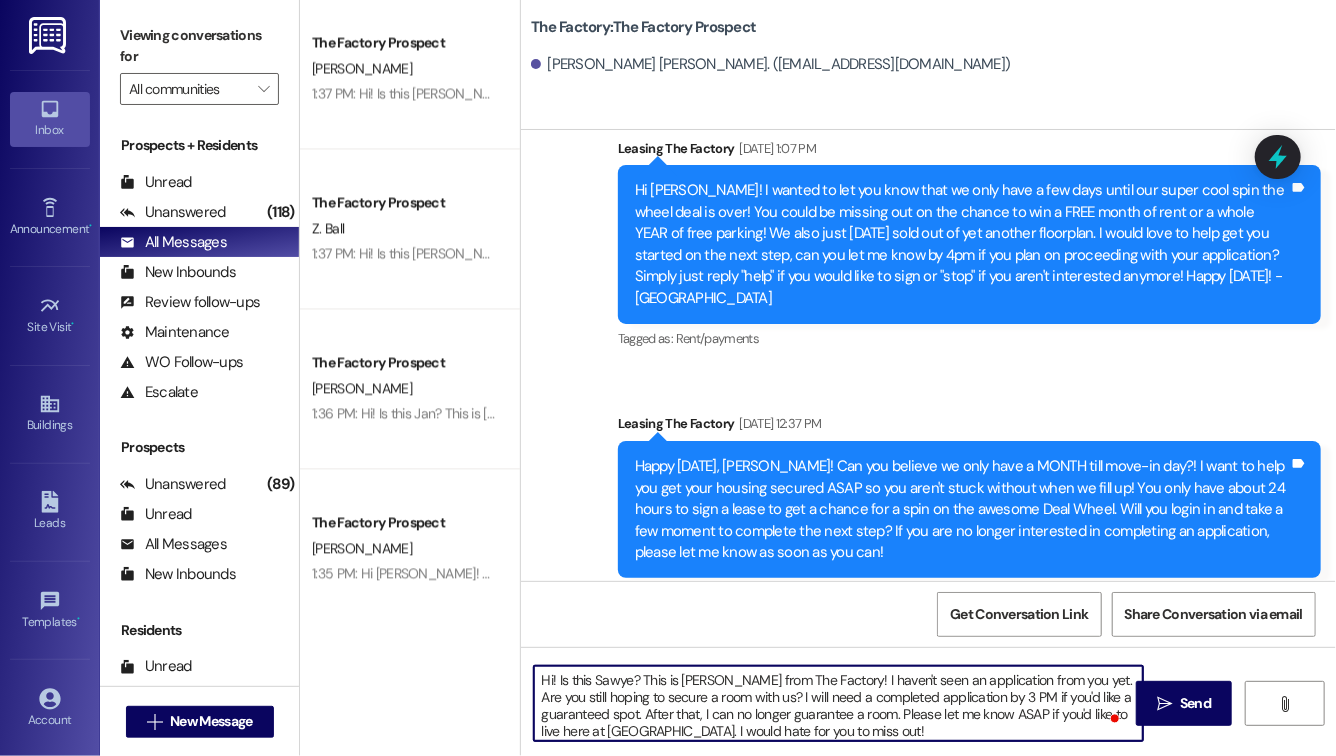 type on "Hi! Is this Sawyer? This is Evie from The Factory! I haven't seen an application from you yet. Are you still hoping to secure a room with us? I will need a completed application by 3 PM if you'd like a guaranteed spot. After that, I can no longer guarantee a room. Please let me know ASAP if you'd like to live here at The Factory. I would hate for you to miss out!" 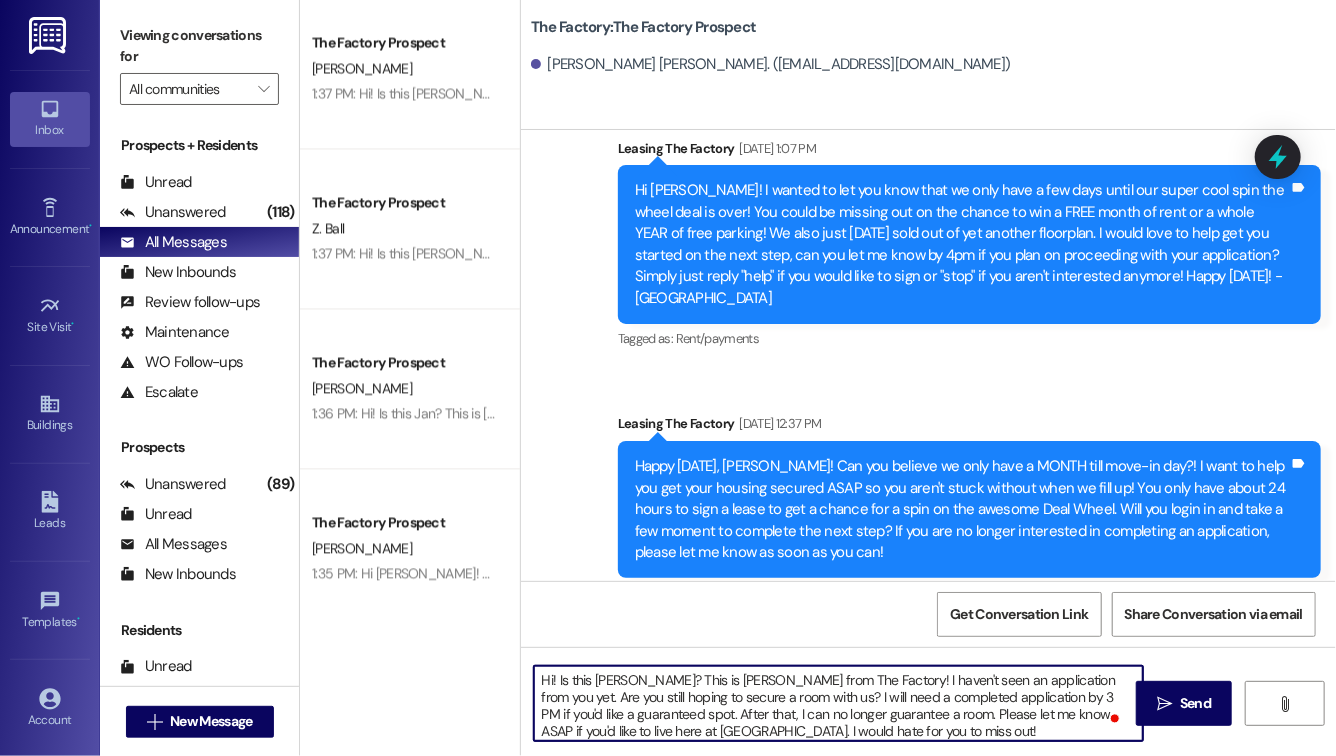 click on "Hi! Is this Sawyer? This is Evie from The Factory! I haven't seen an application from you yet. Are you still hoping to secure a room with us? I will need a completed application by 3 PM if you'd like a guaranteed spot. After that, I can no longer guarantee a room. Please let me know ASAP if you'd like to live here at The Factory. I would hate for you to miss out!" at bounding box center (838, 703) 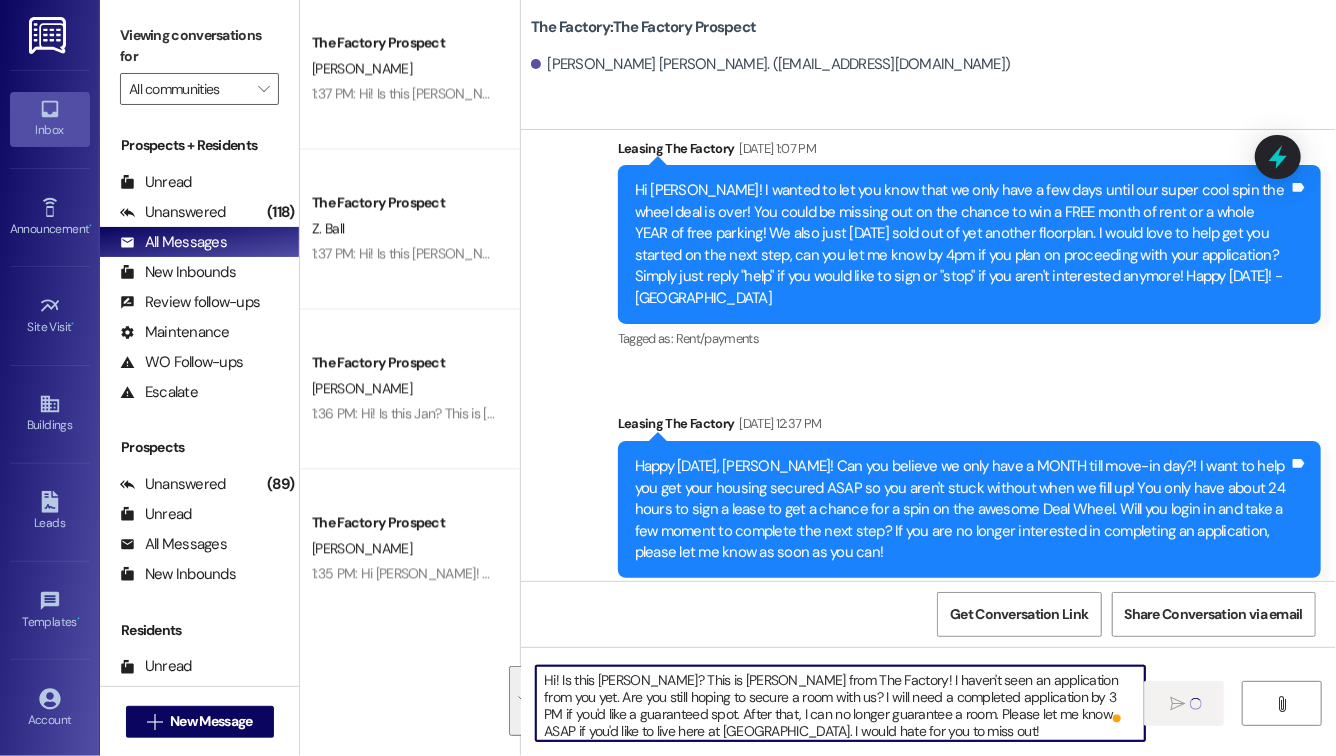 type 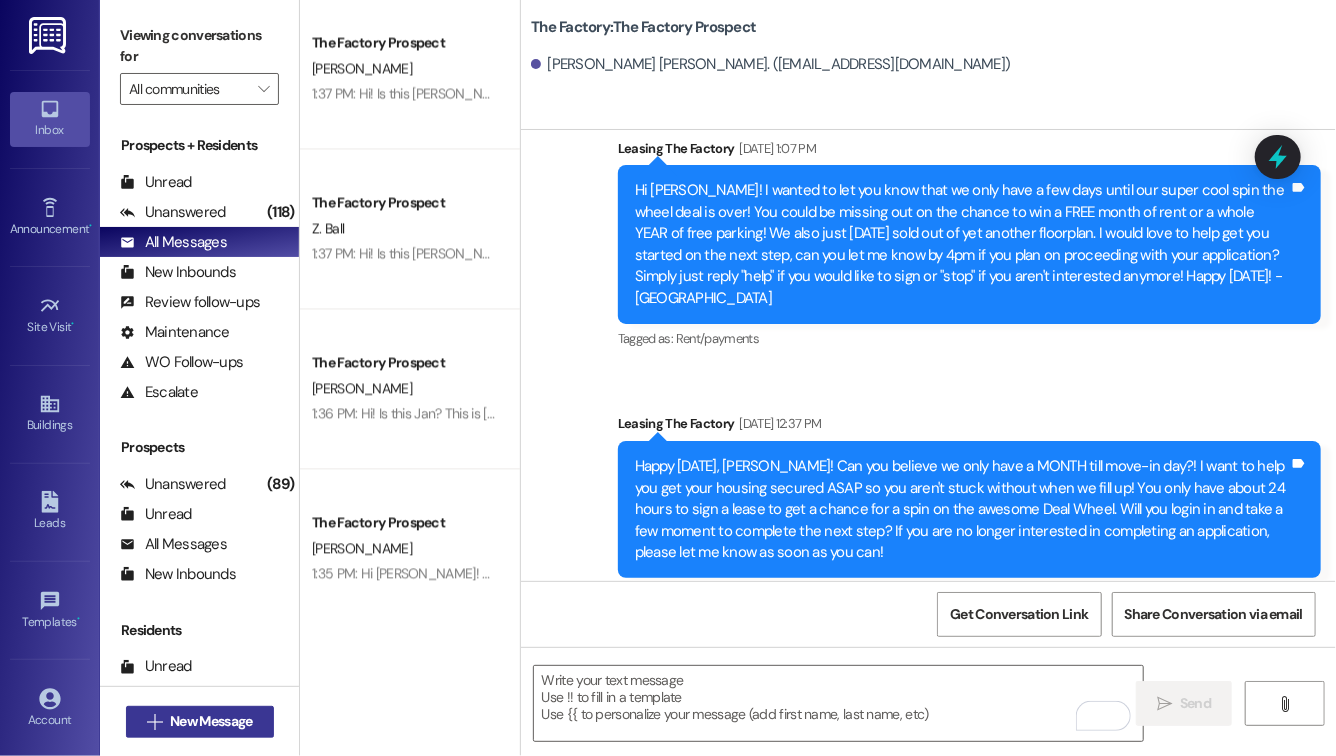 click on "New Message" at bounding box center [211, 721] 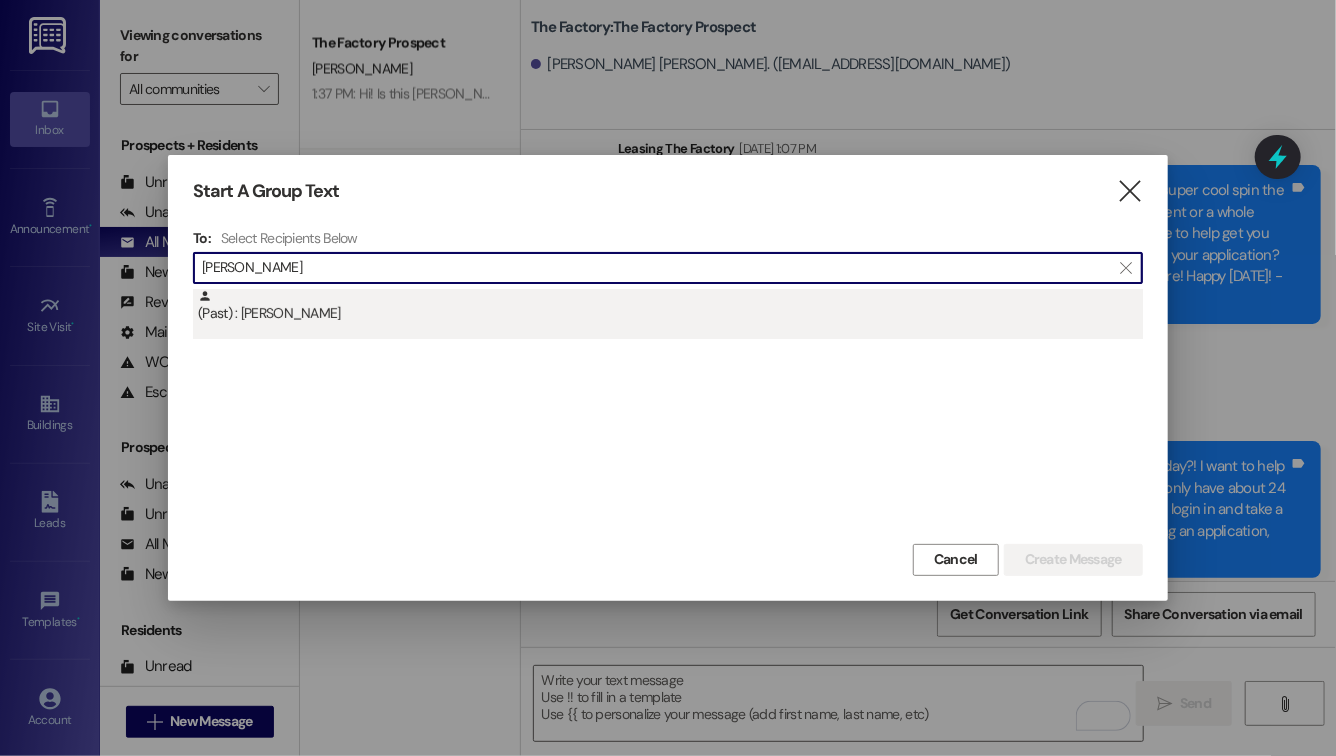 type on "ty craw" 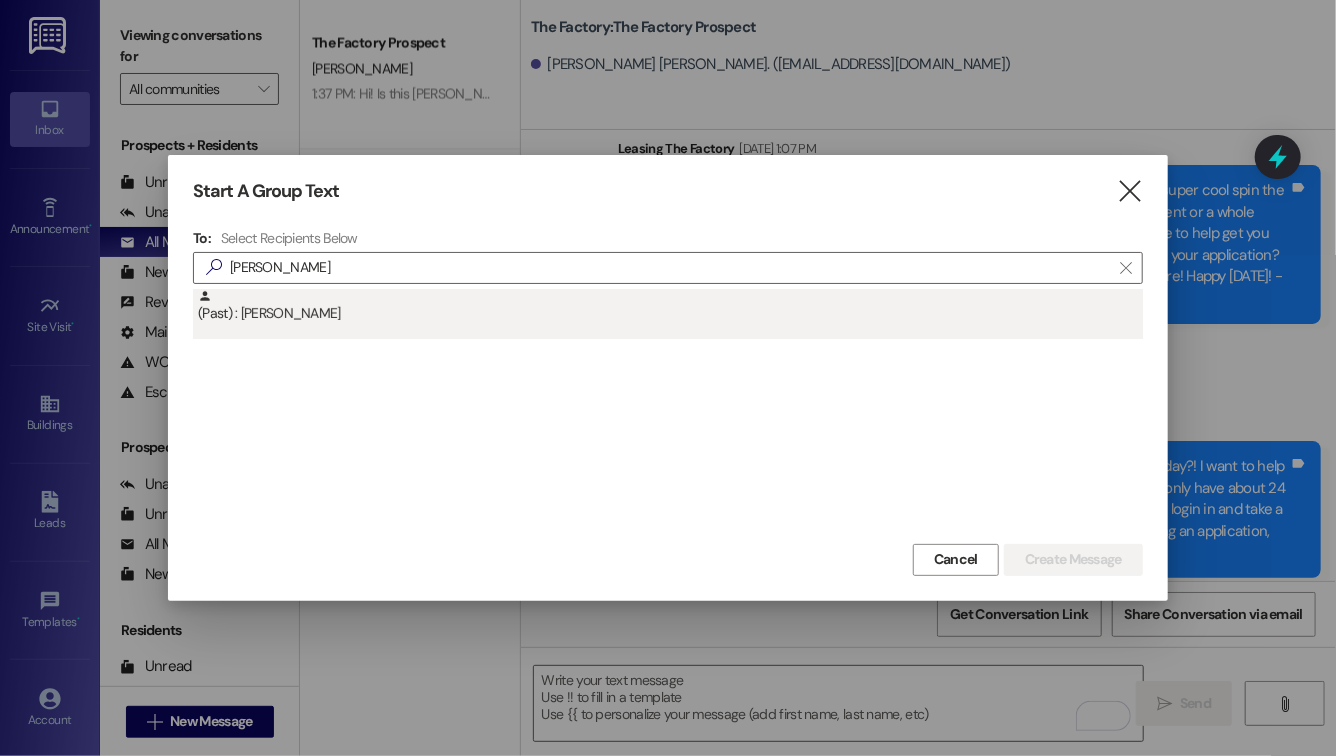 click on "(Past) : Ty Crawford" at bounding box center [668, 314] 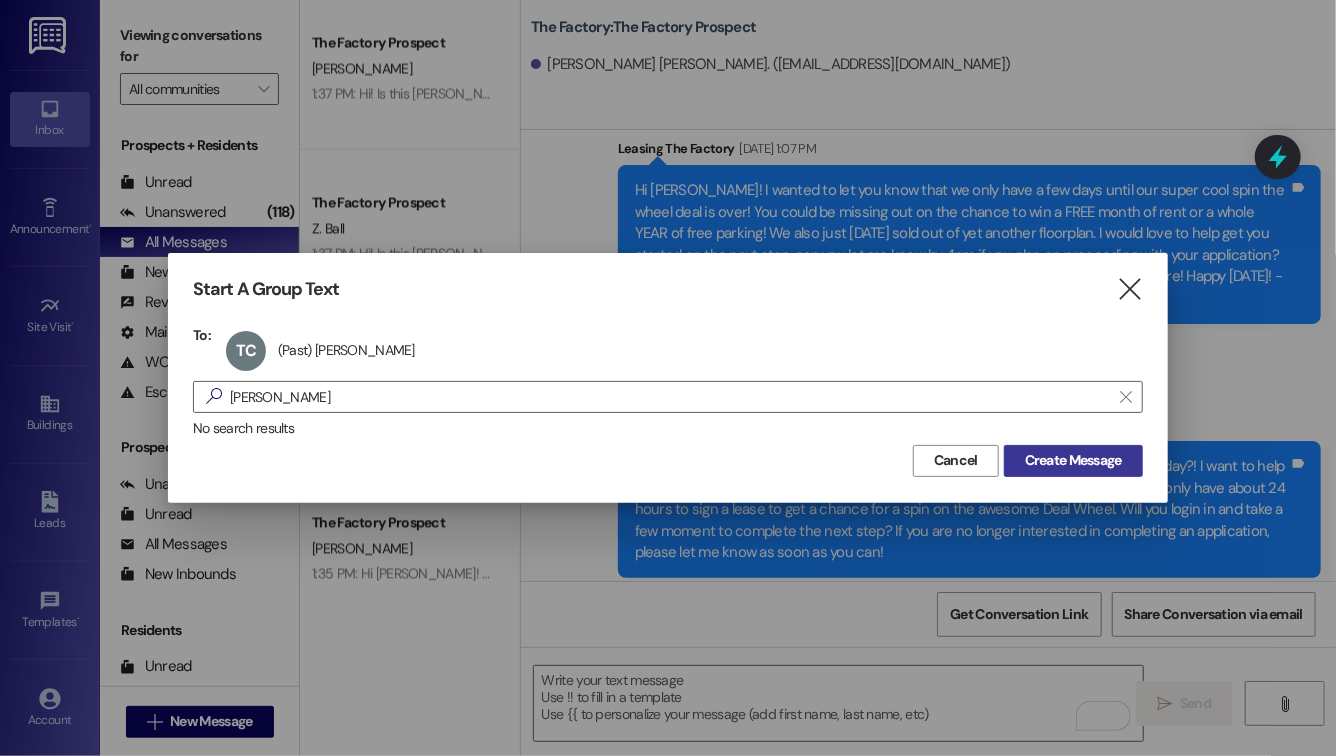 click on "Create Message" at bounding box center [1073, 460] 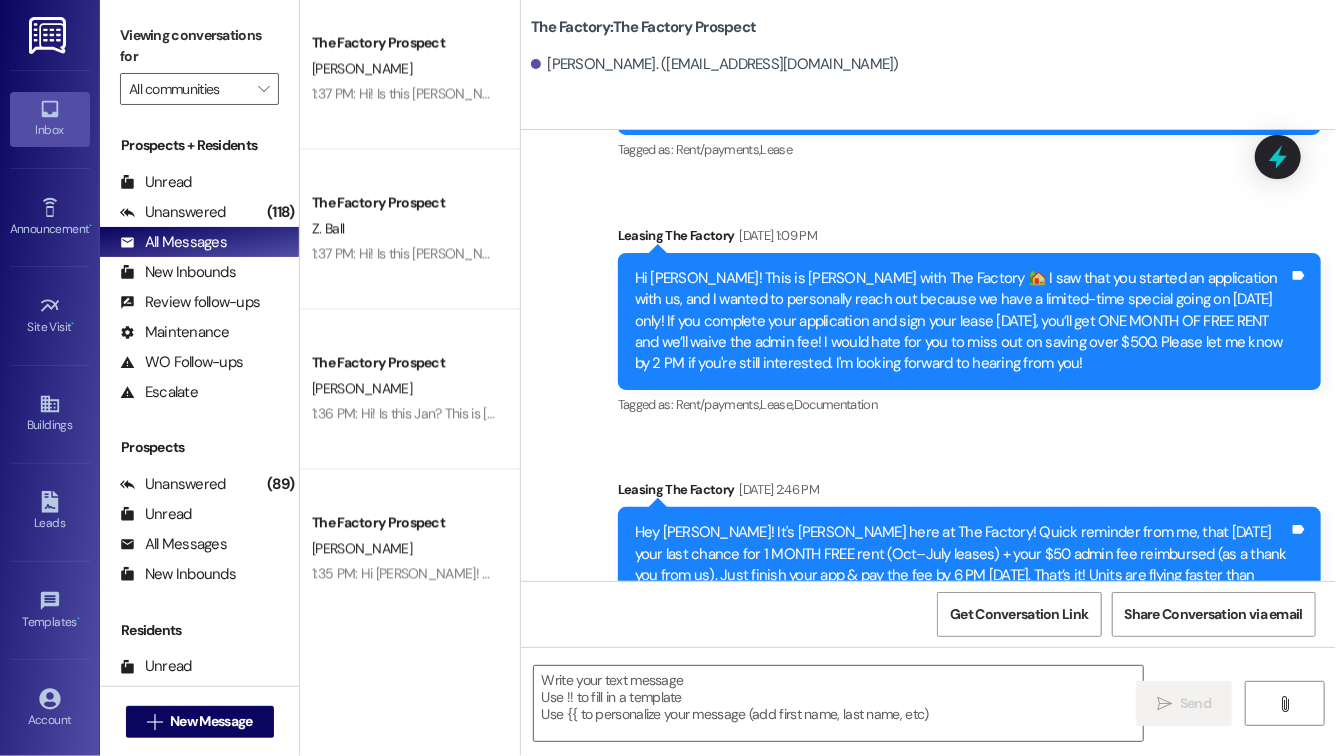 scroll, scrollTop: 8521, scrollLeft: 0, axis: vertical 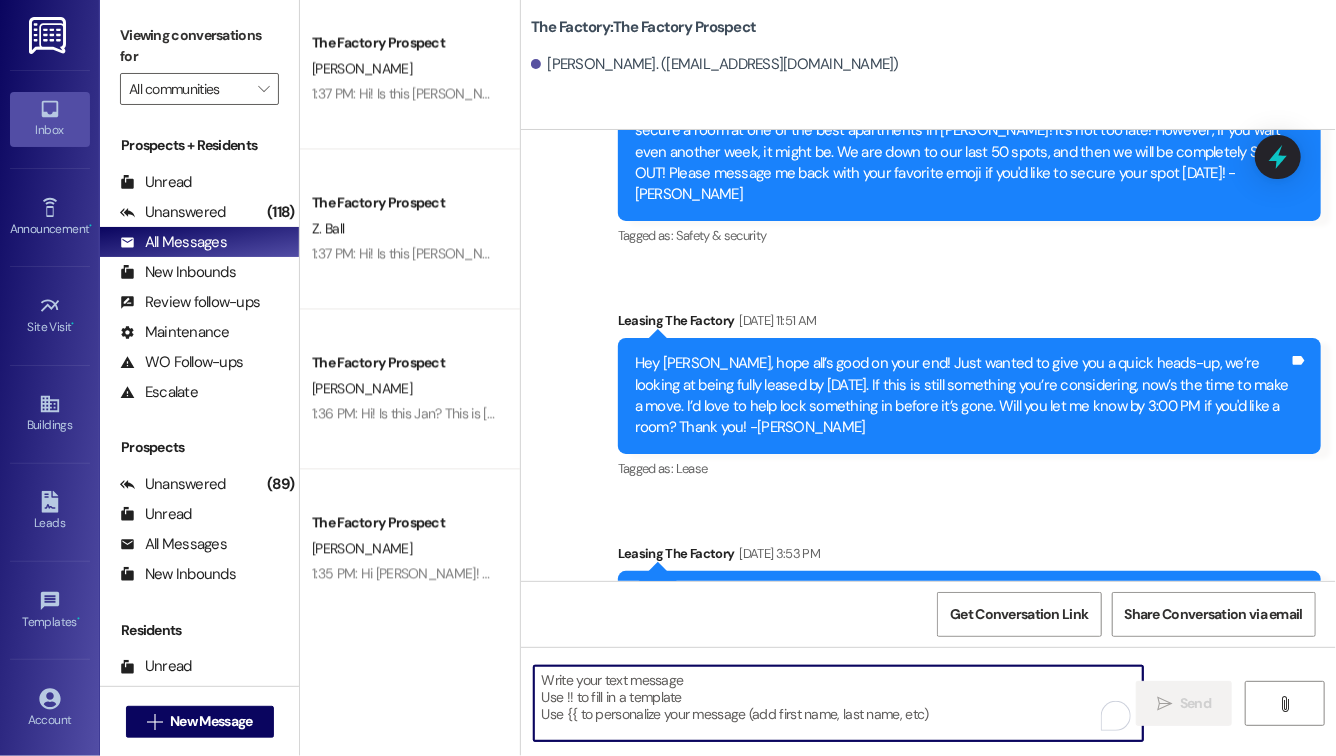 click at bounding box center [838, 703] 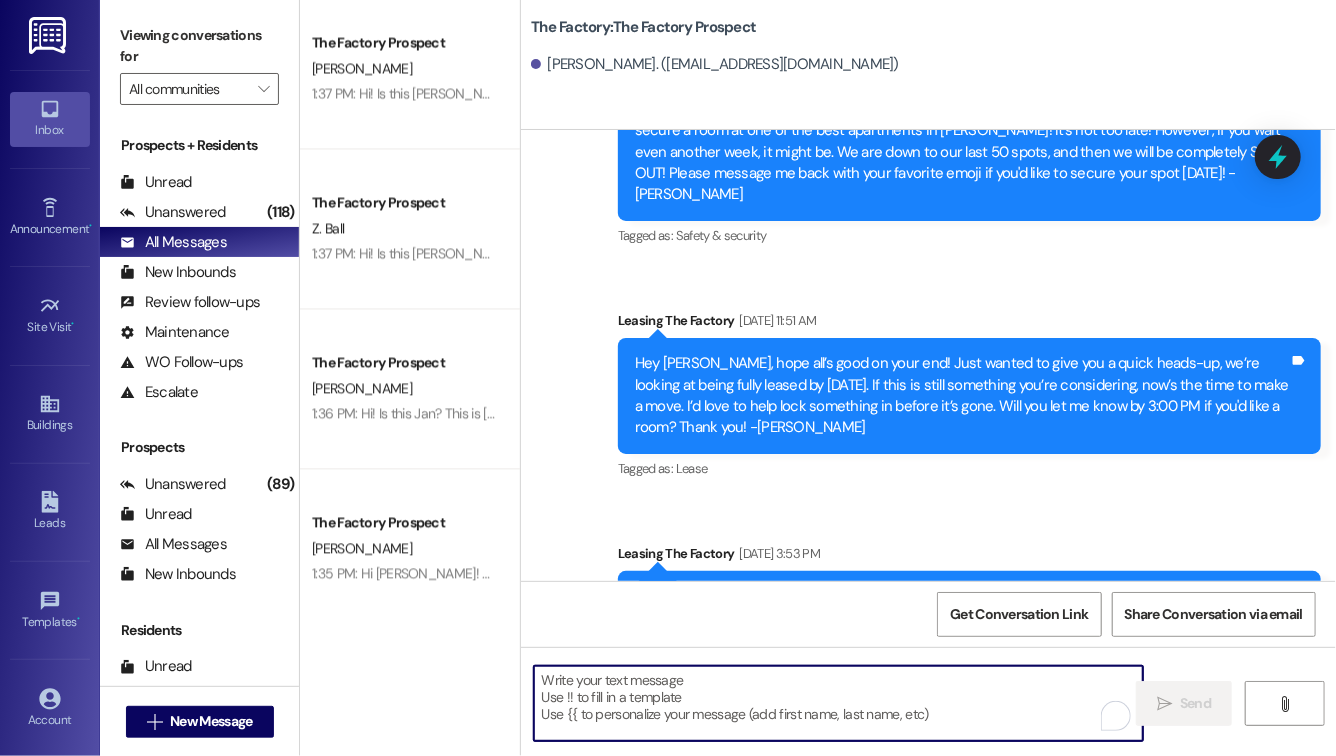 paste on "Hi! Is this Sawyer? This is Evie from The Factory! I haven't seen an application from you yet. Are you still hoping to secure a room with us? I will need a completed application by 3 PM if you'd like a guaranteed spot. After that, I can no longer guarantee a room. Please let me know ASAP if you'd like to live here at The Factory. I would hate for you to miss out!" 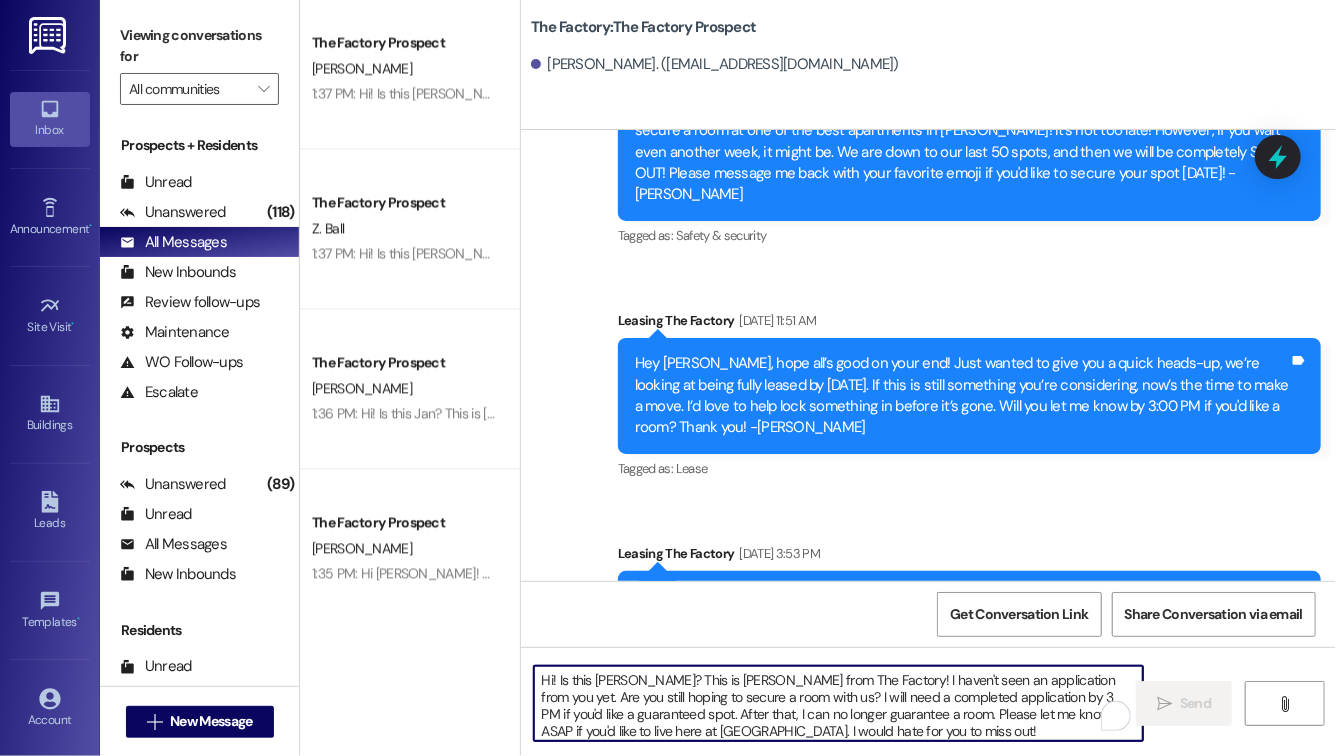 scroll, scrollTop: 17, scrollLeft: 0, axis: vertical 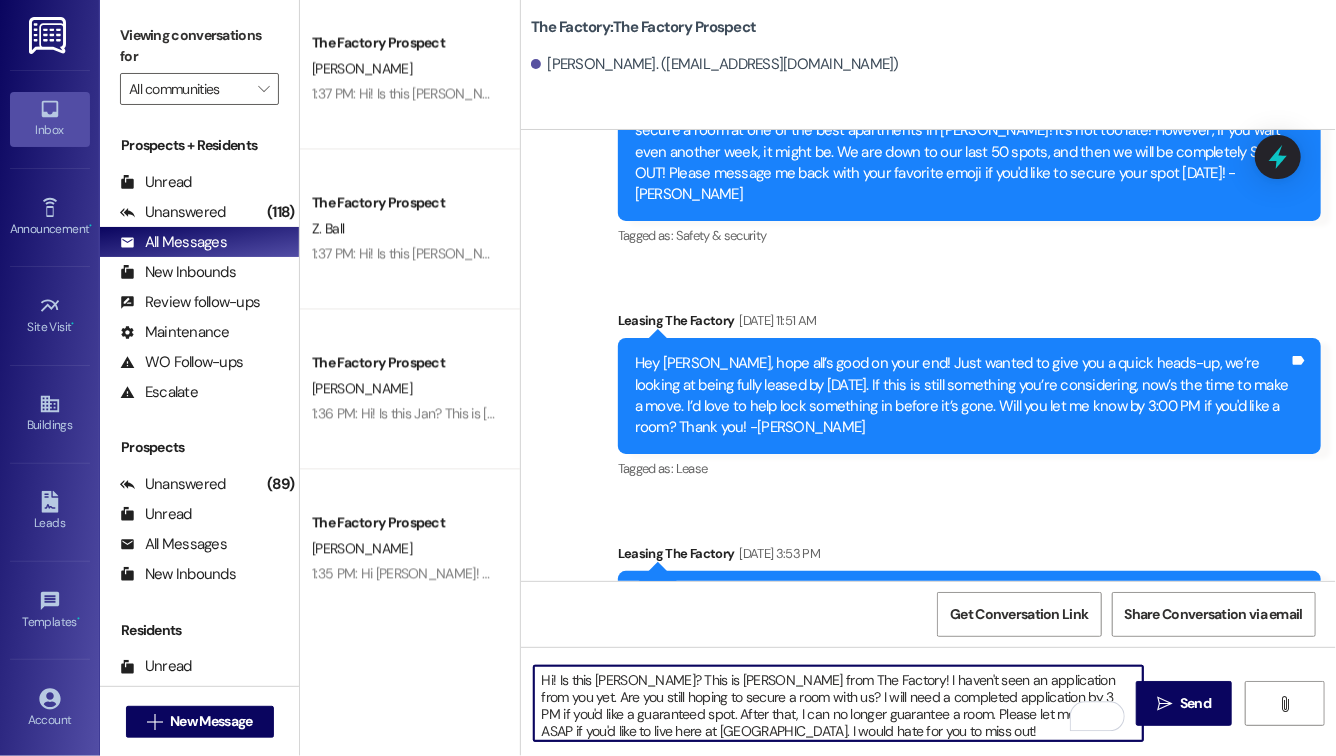 click on "Hi! Is this Sawyer? This is Evie from The Factory! I haven't seen an application from you yet. Are you still hoping to secure a room with us? I will need a completed application by 3 PM if you'd like a guaranteed spot. After that, I can no longer guarantee a room. Please let me know ASAP if you'd like to live here at The Factory. I would hate for you to miss out!" at bounding box center (838, 703) 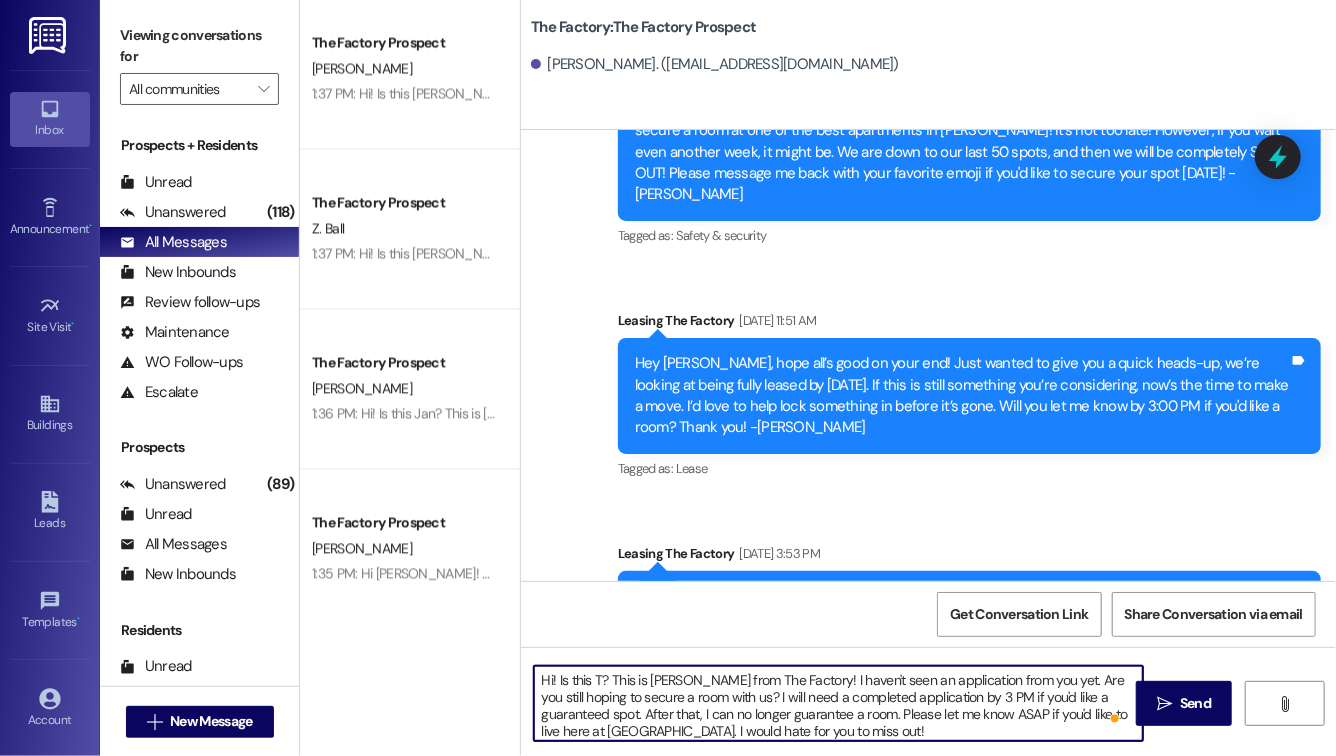 type on "Hi! Is this Ty? This is Evie from The Factory! I haven't seen an application from you yet. Are you still hoping to secure a room with us? I will need a completed application by 3 PM if you'd like a guaranteed spot. After that, I can no longer guarantee a room. Please let me know ASAP if you'd like to live here at The Factory. I would hate for you to miss out!" 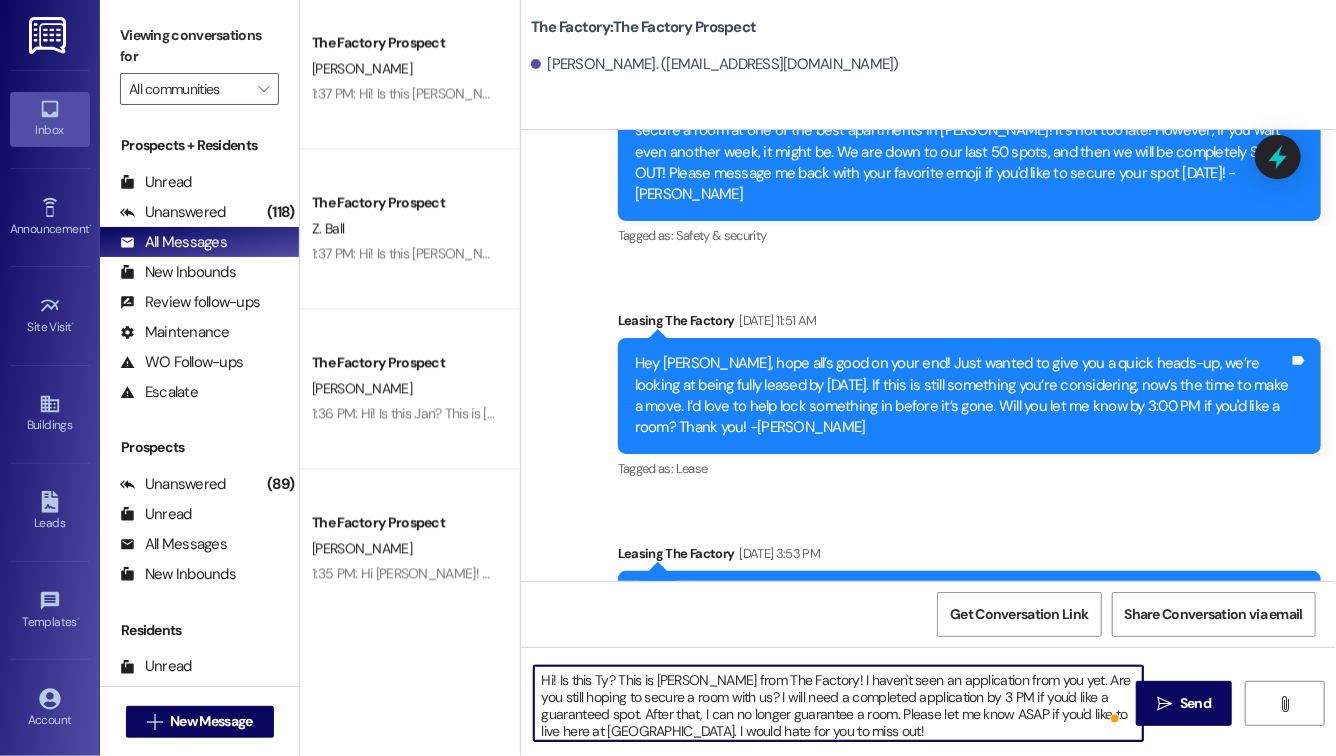 click on "Hi! Is this Ty? This is Evie from The Factory! I haven't seen an application from you yet. Are you still hoping to secure a room with us? I will need a completed application by 3 PM if you'd like a guaranteed spot. After that, I can no longer guarantee a room. Please let me know ASAP if you'd like to live here at The Factory. I would hate for you to miss out!" at bounding box center [838, 703] 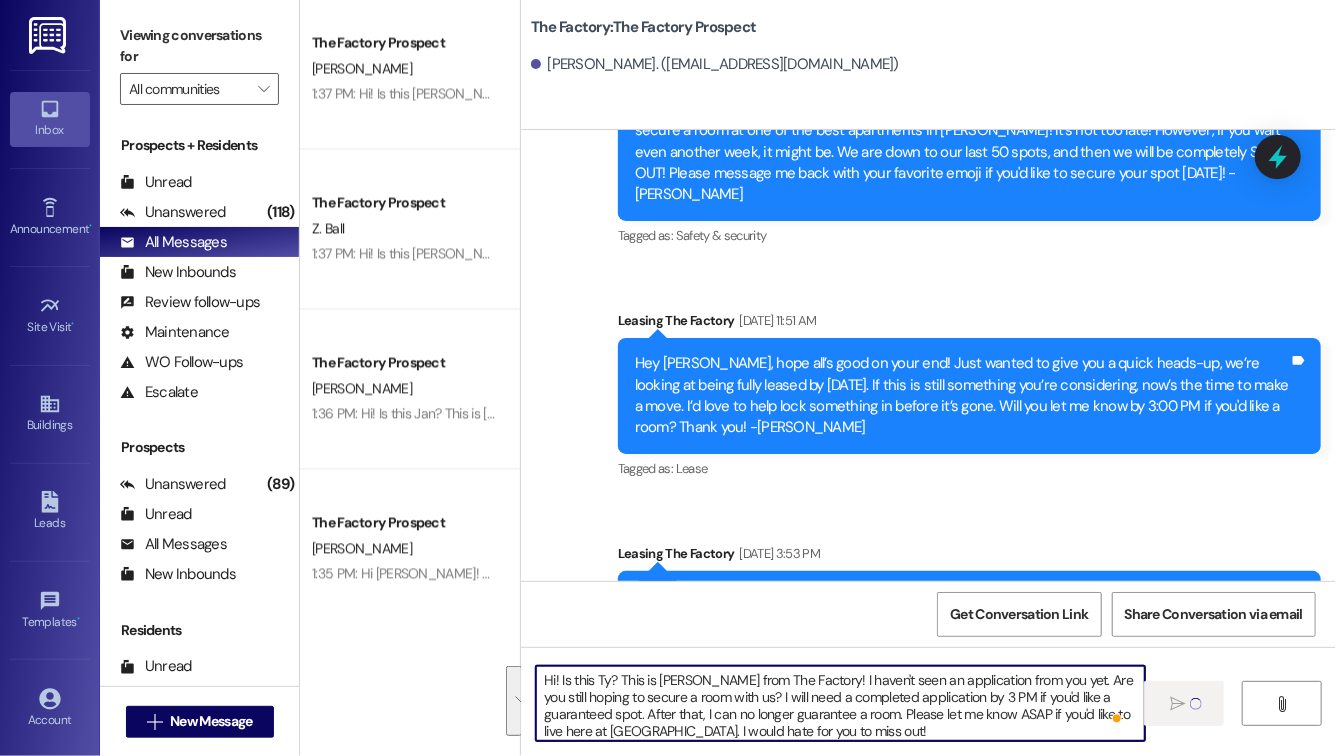 type 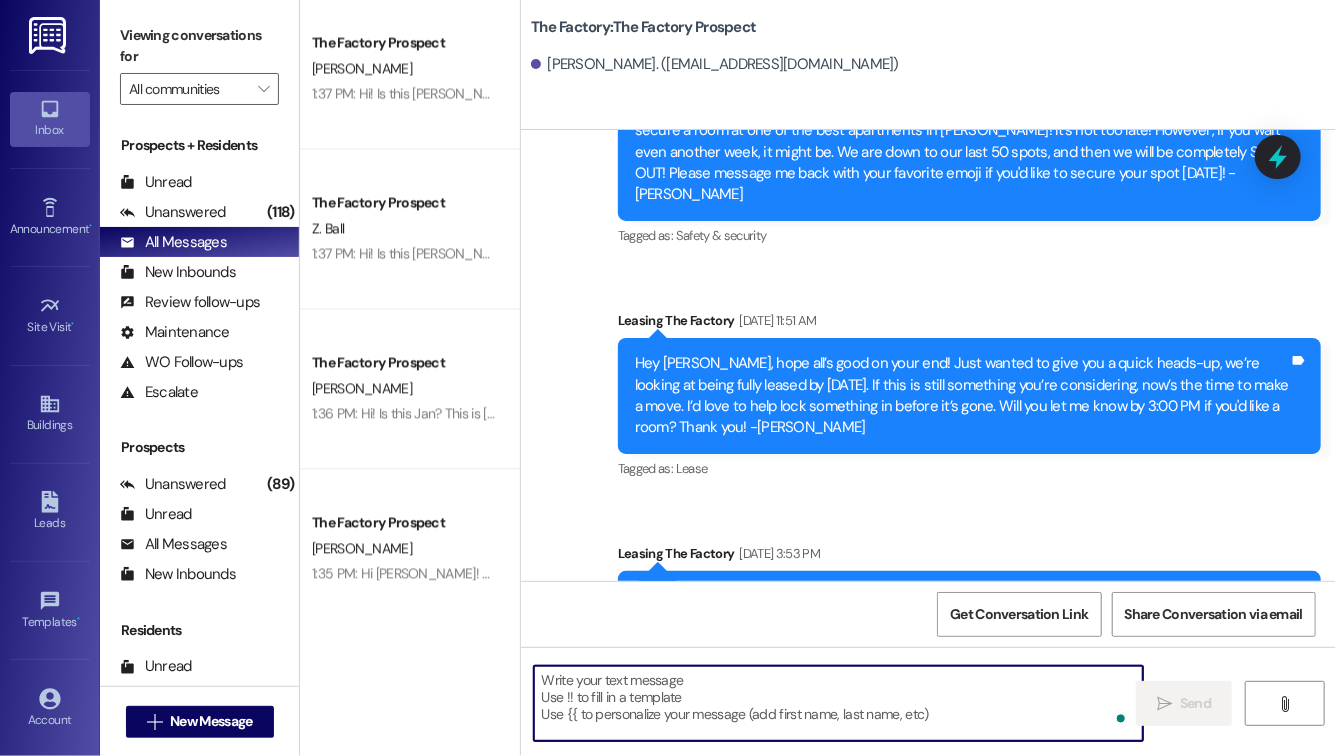 scroll, scrollTop: 7907, scrollLeft: 0, axis: vertical 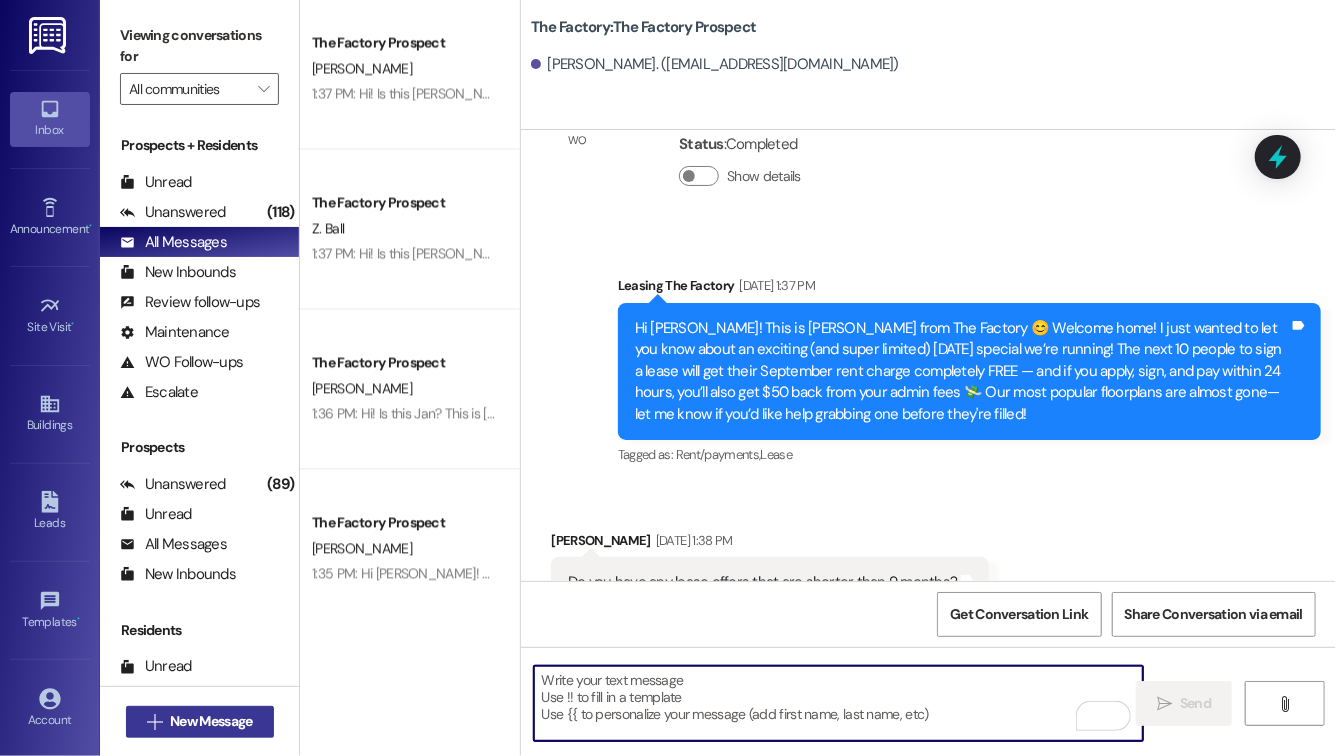 click on "New Message" at bounding box center [211, 721] 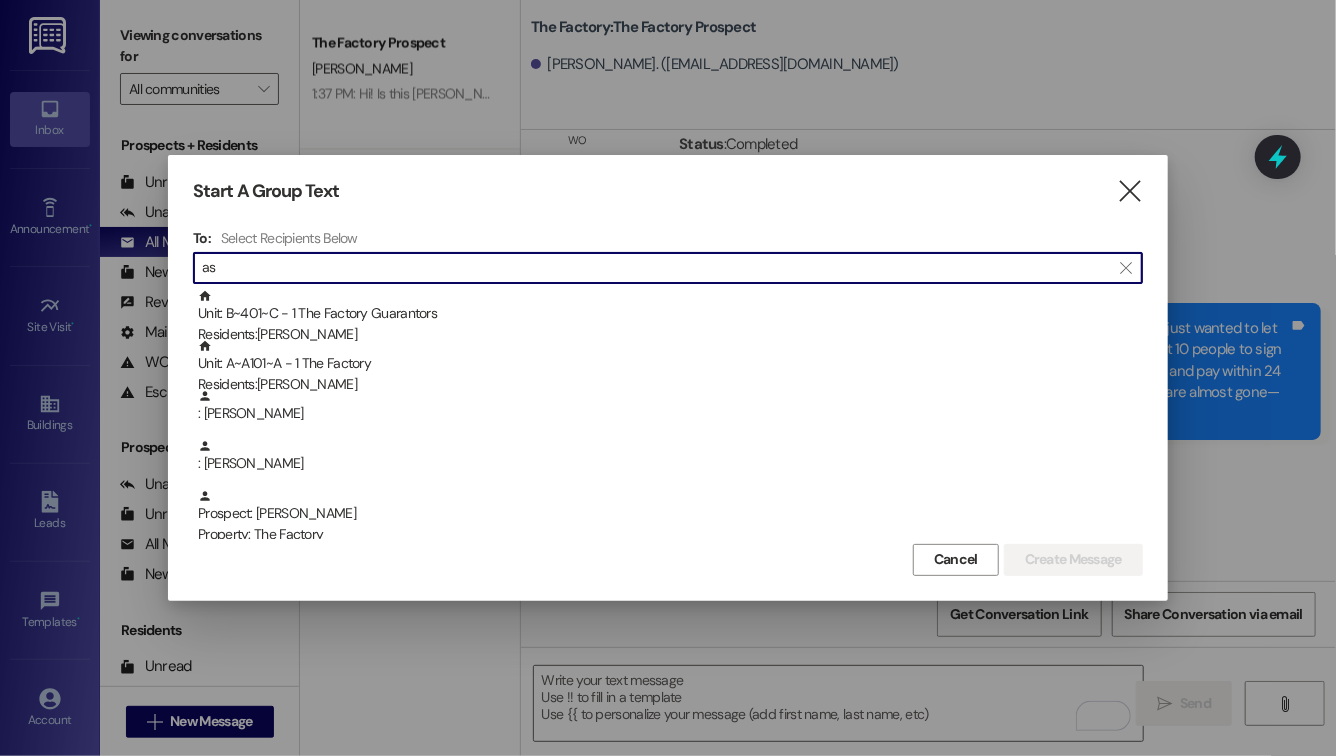 type on "a" 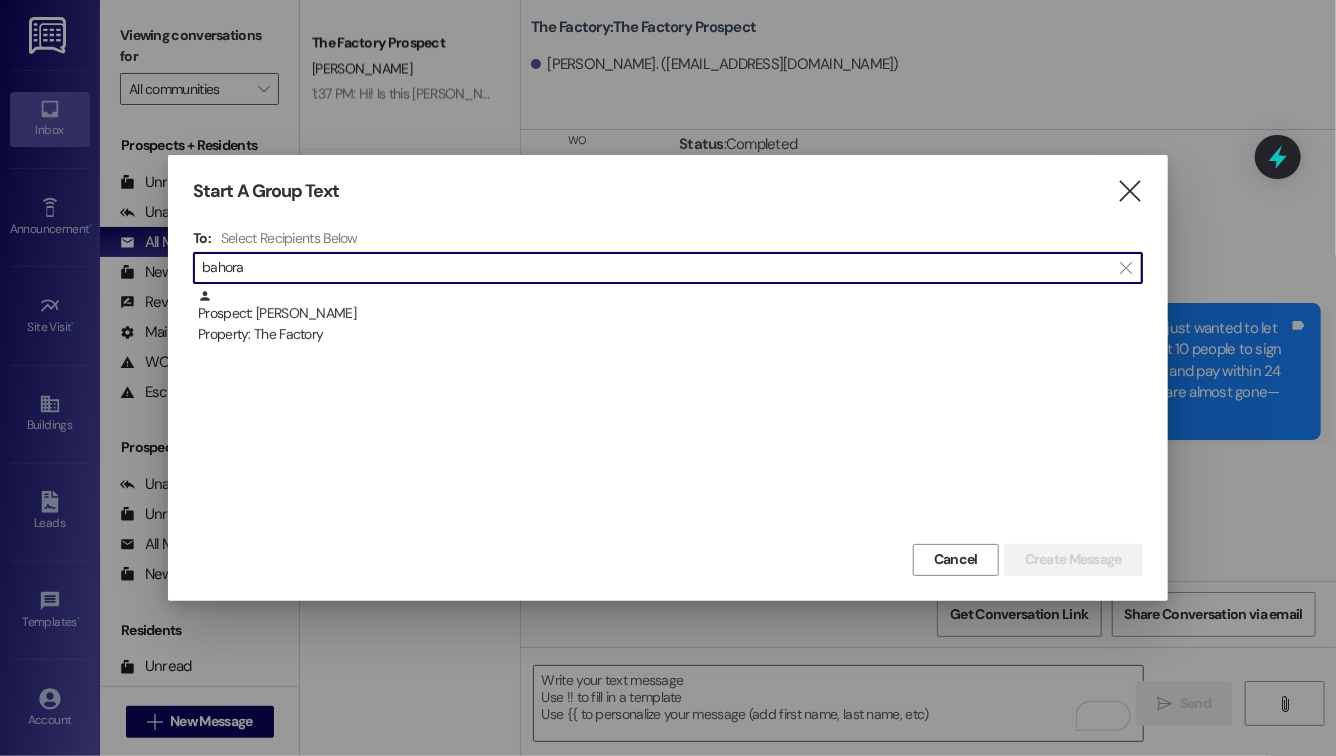 type on "bahora" 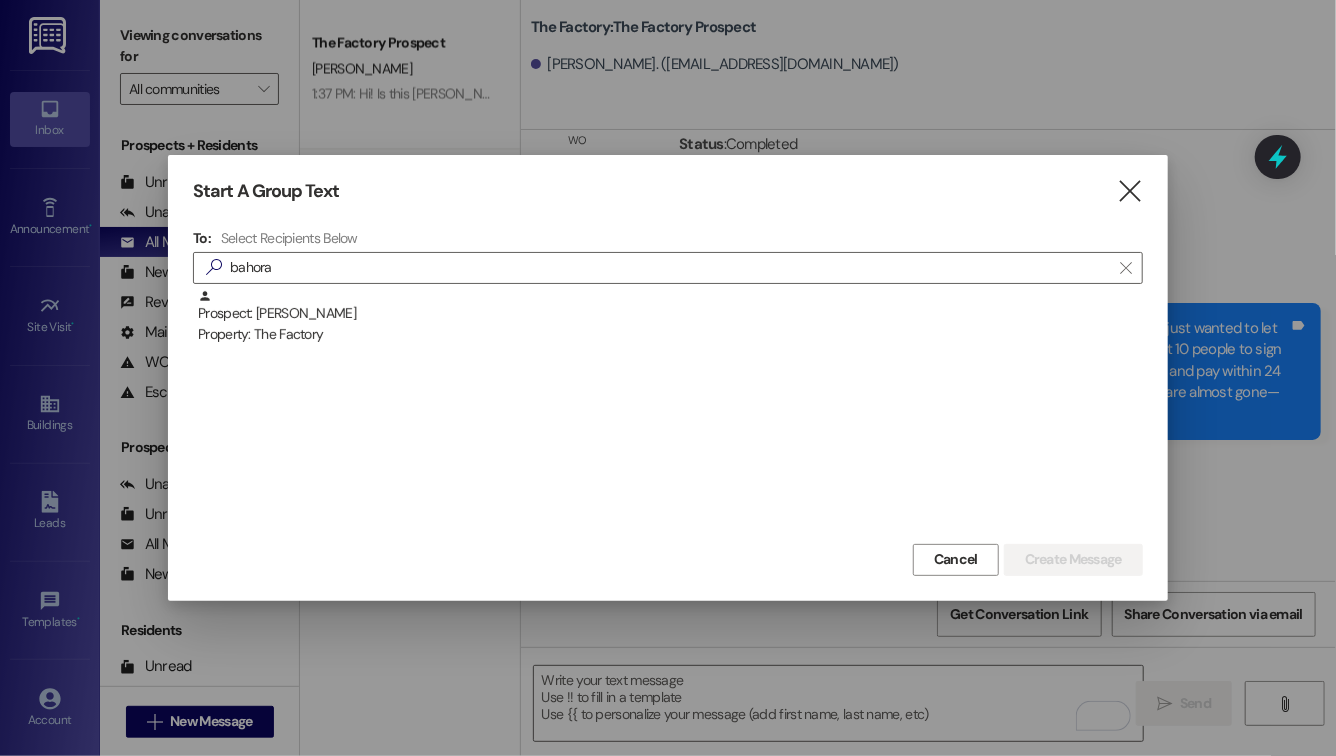 click on "Prospect: Ashley Bahora Property: The Factory" at bounding box center (668, 414) 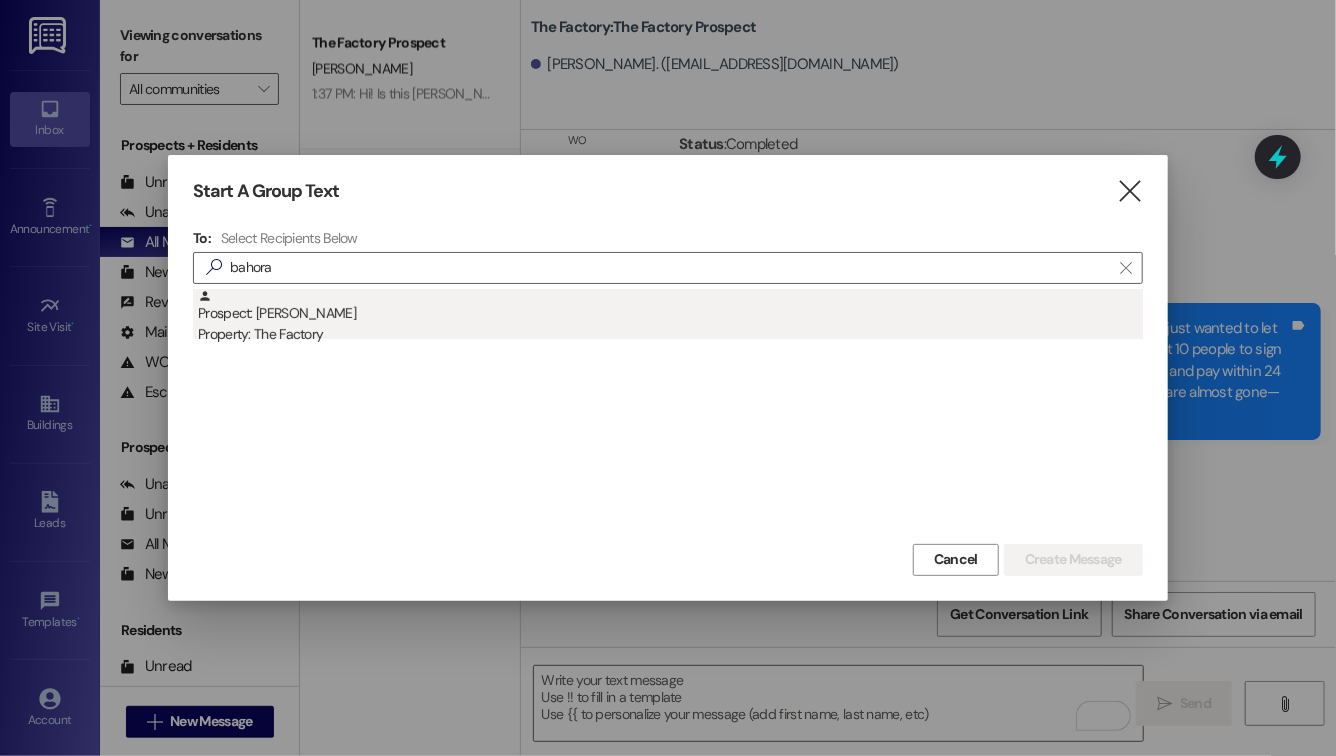 click on "Property: The Factory" at bounding box center [670, 334] 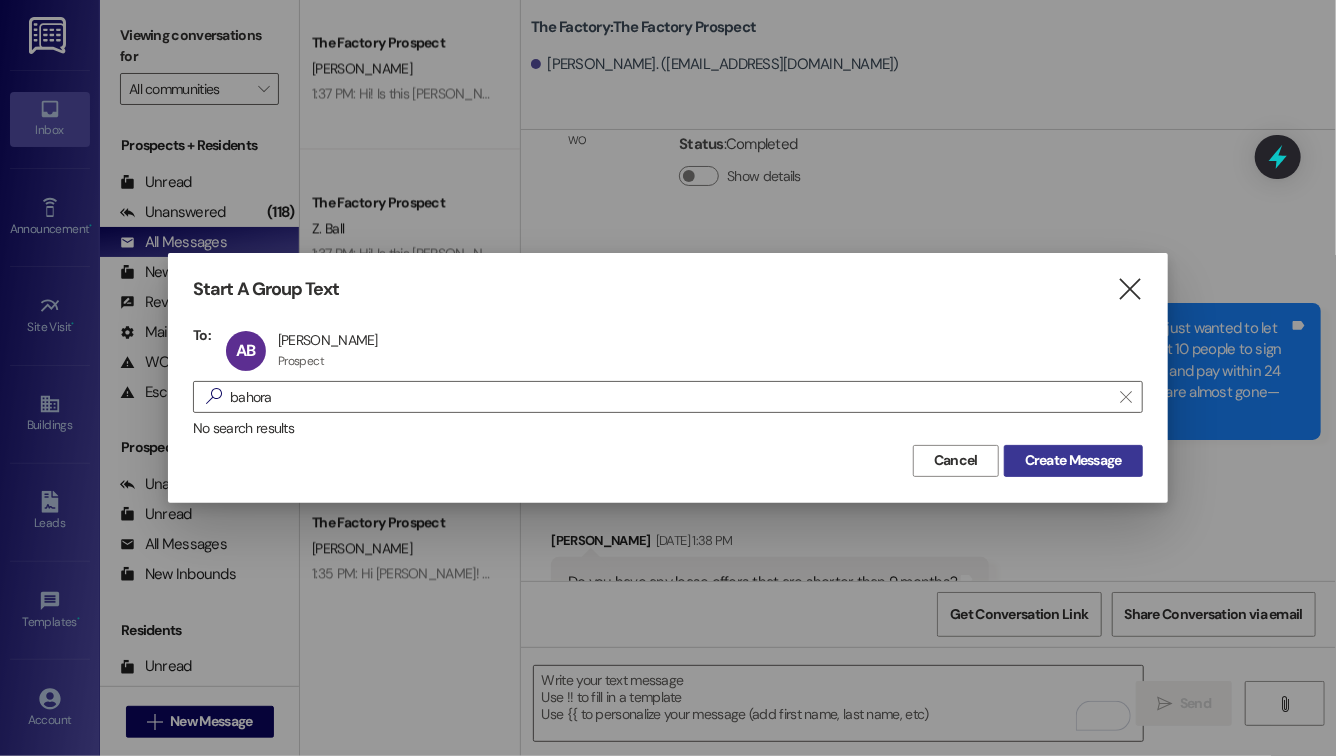 click on "Create Message" at bounding box center [1073, 460] 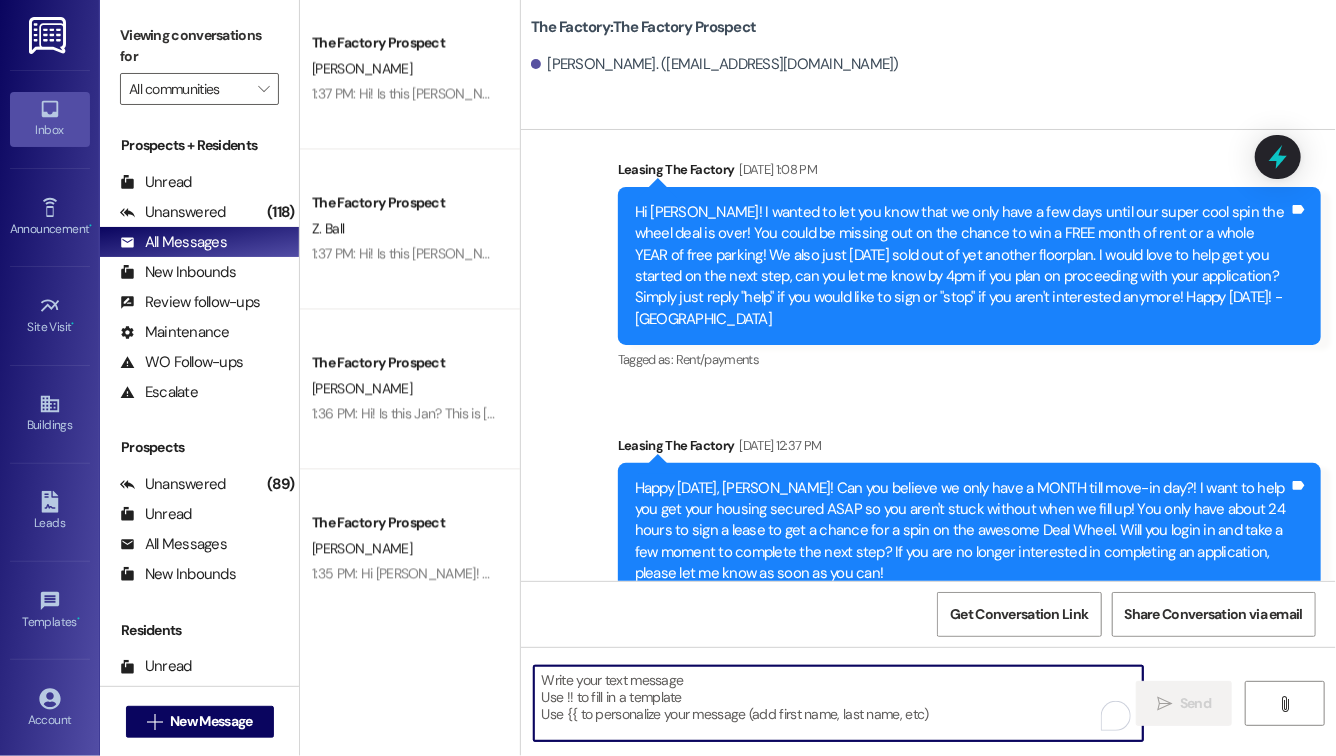 click at bounding box center (838, 703) 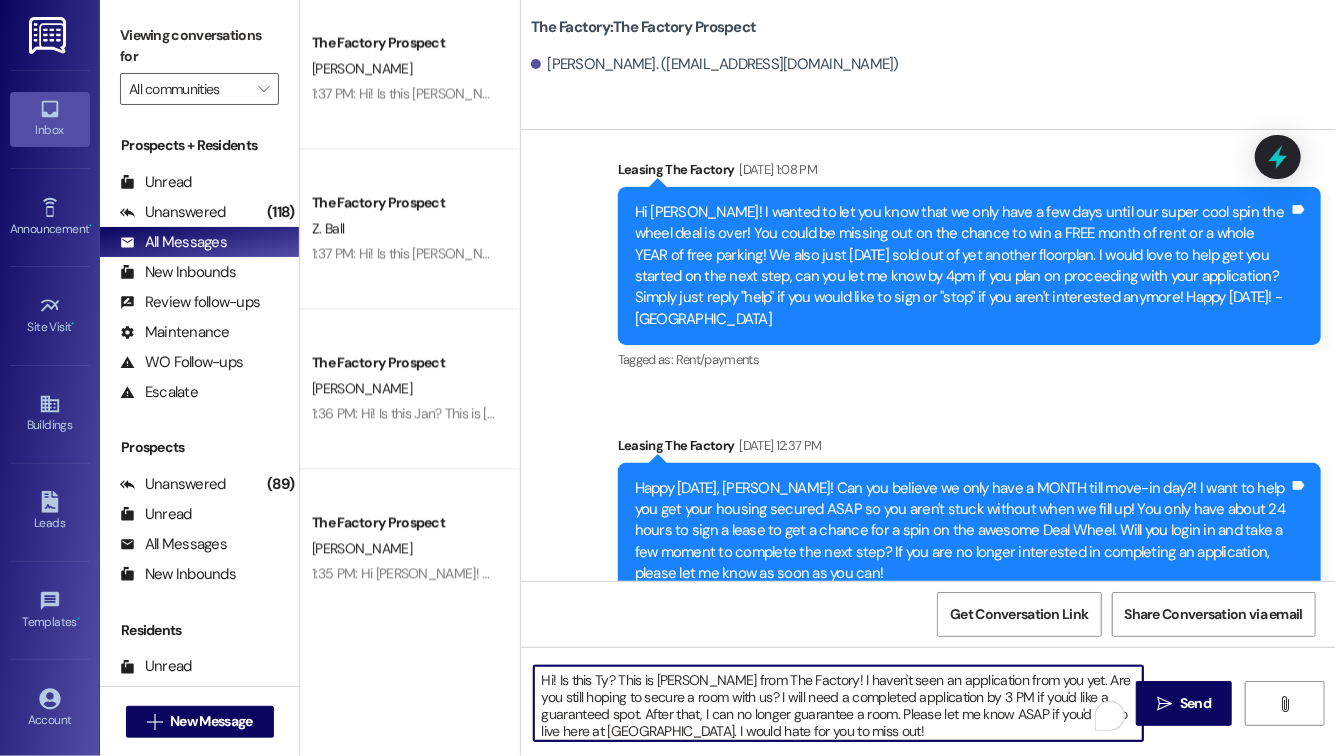 scroll, scrollTop: 17, scrollLeft: 0, axis: vertical 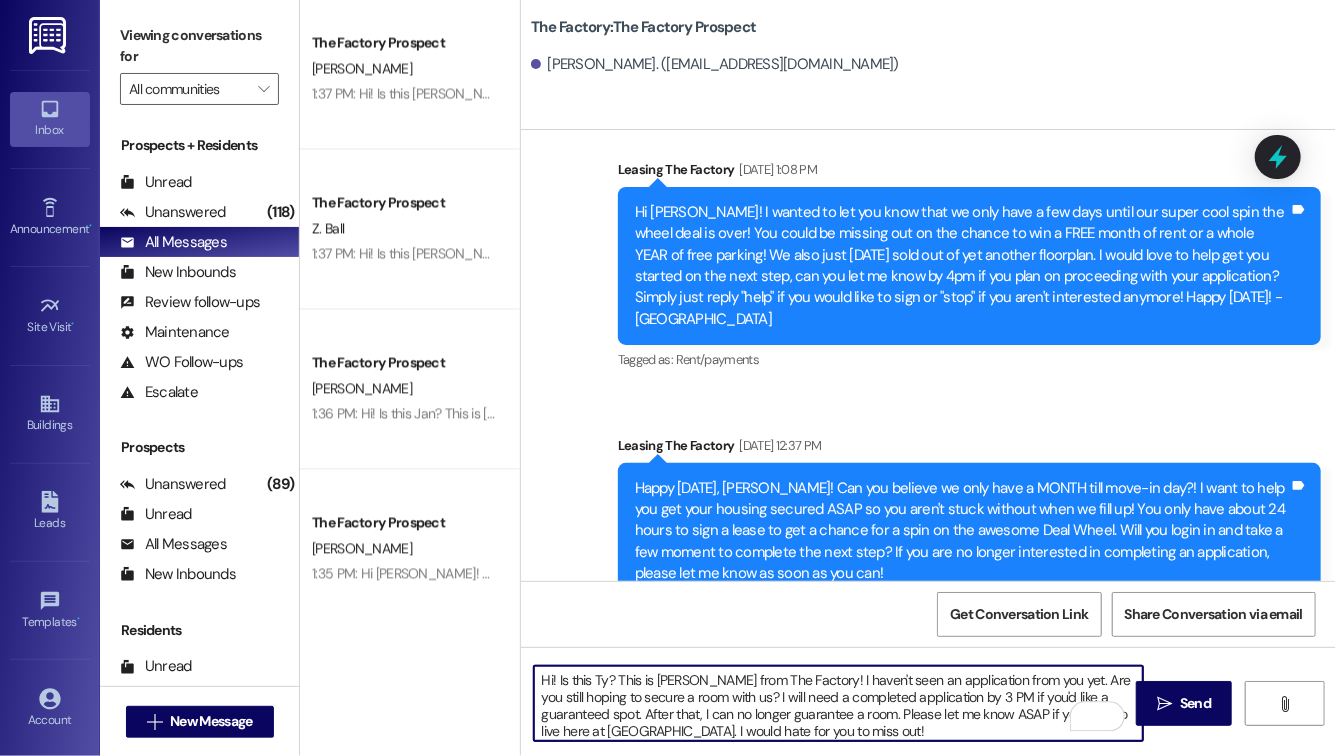 click on "Hi! Is this Ty? This is [PERSON_NAME] from The Factory! I haven't seen an application from you yet. Are you still hoping to secure a room with us? I will need a completed application by 3 PM if you'd like a guaranteed spot. After that, I can no longer guarantee a room. Please let me know ASAP if you'd like to live here at [GEOGRAPHIC_DATA]. I would hate for you to miss out!" at bounding box center (838, 703) 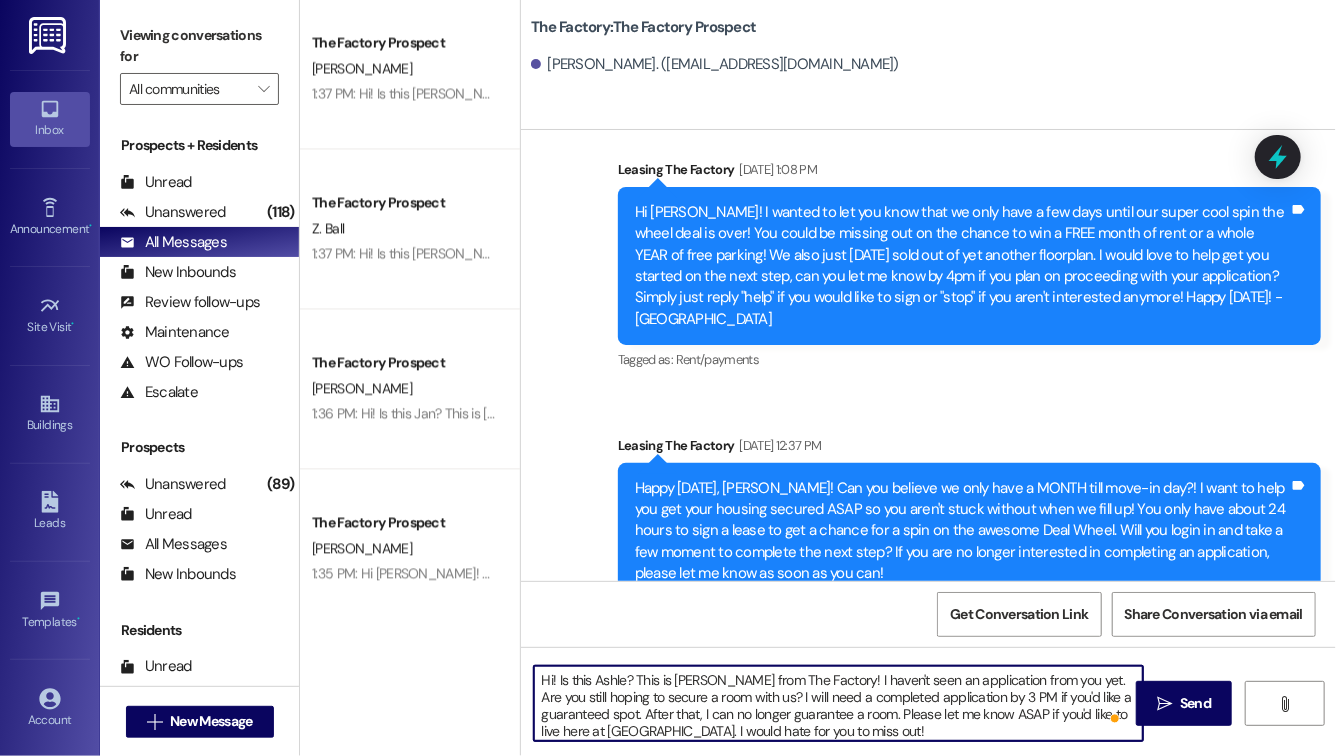 type on "Hi! Is this Ashley? This is Evie from The Factory! I haven't seen an application from you yet. Are you still hoping to secure a room with us? I will need a completed application by 3 PM if you'd like a guaranteed spot. After that, I can no longer guarantee a room. Please let me know ASAP if you'd like to live here at The Factory. I would hate for you to miss out!" 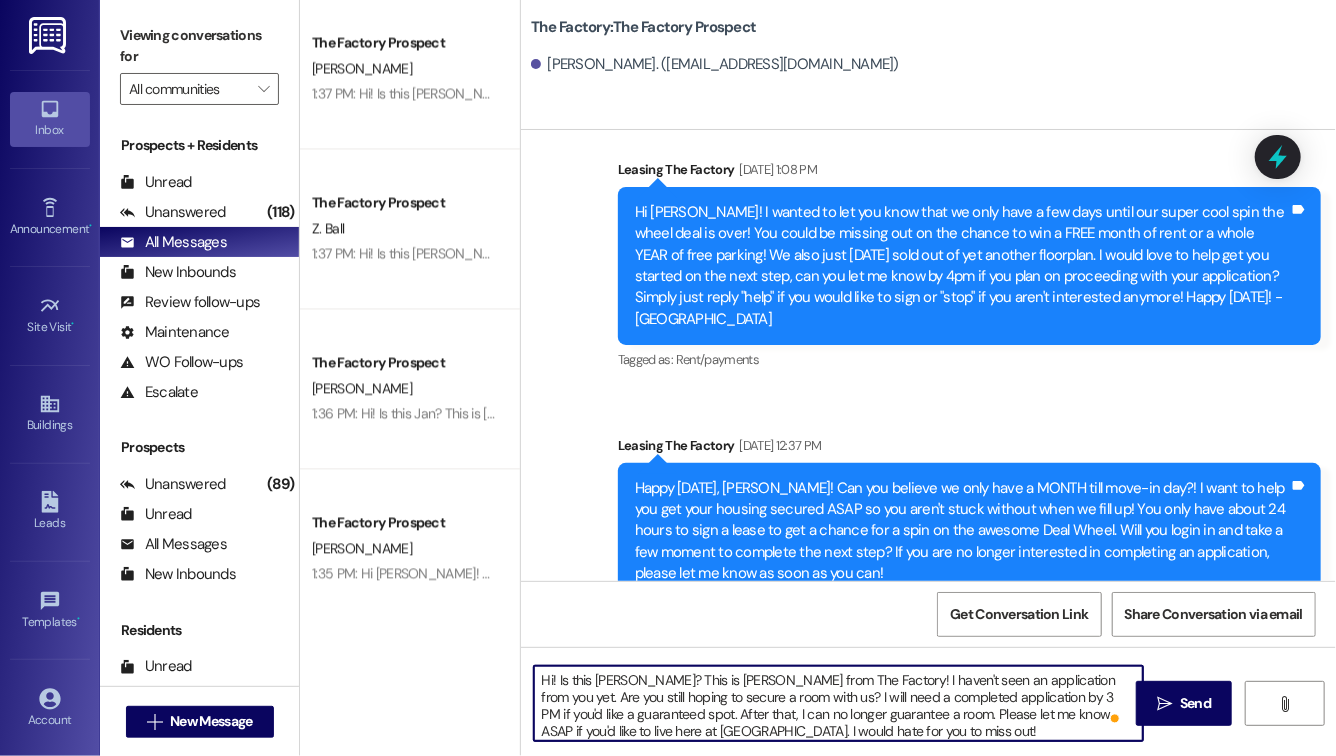 click on "Hi! Is this Ashley? This is Evie from The Factory! I haven't seen an application from you yet. Are you still hoping to secure a room with us? I will need a completed application by 3 PM if you'd like a guaranteed spot. After that, I can no longer guarantee a room. Please let me know ASAP if you'd like to live here at The Factory. I would hate for you to miss out!" at bounding box center (838, 703) 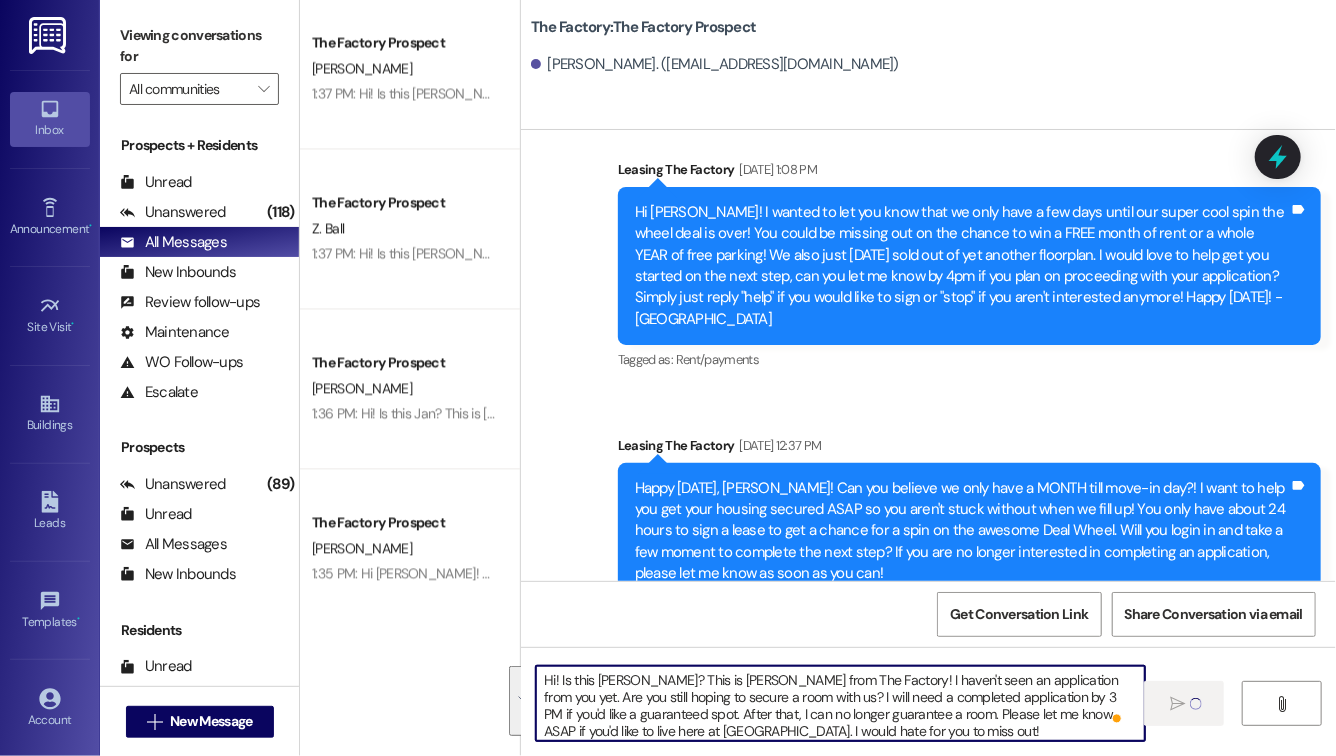 type 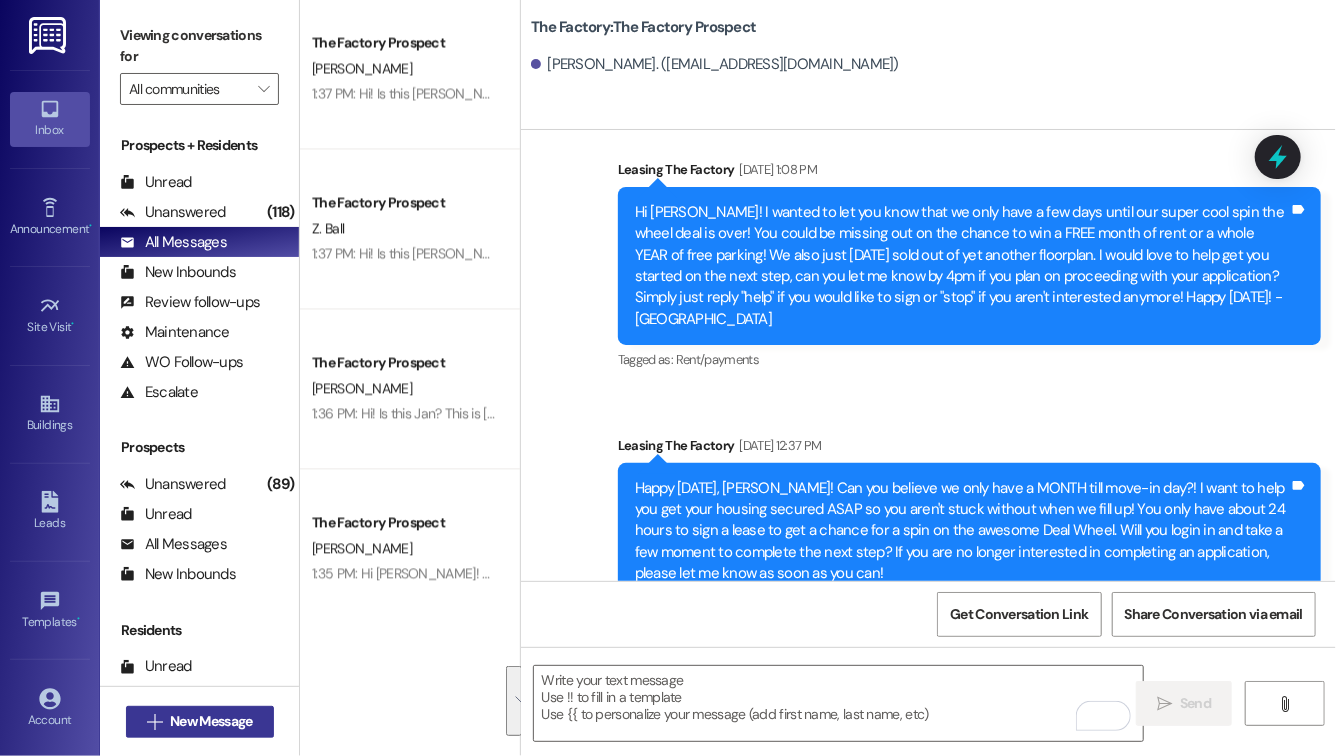 click on "New Message" at bounding box center (211, 721) 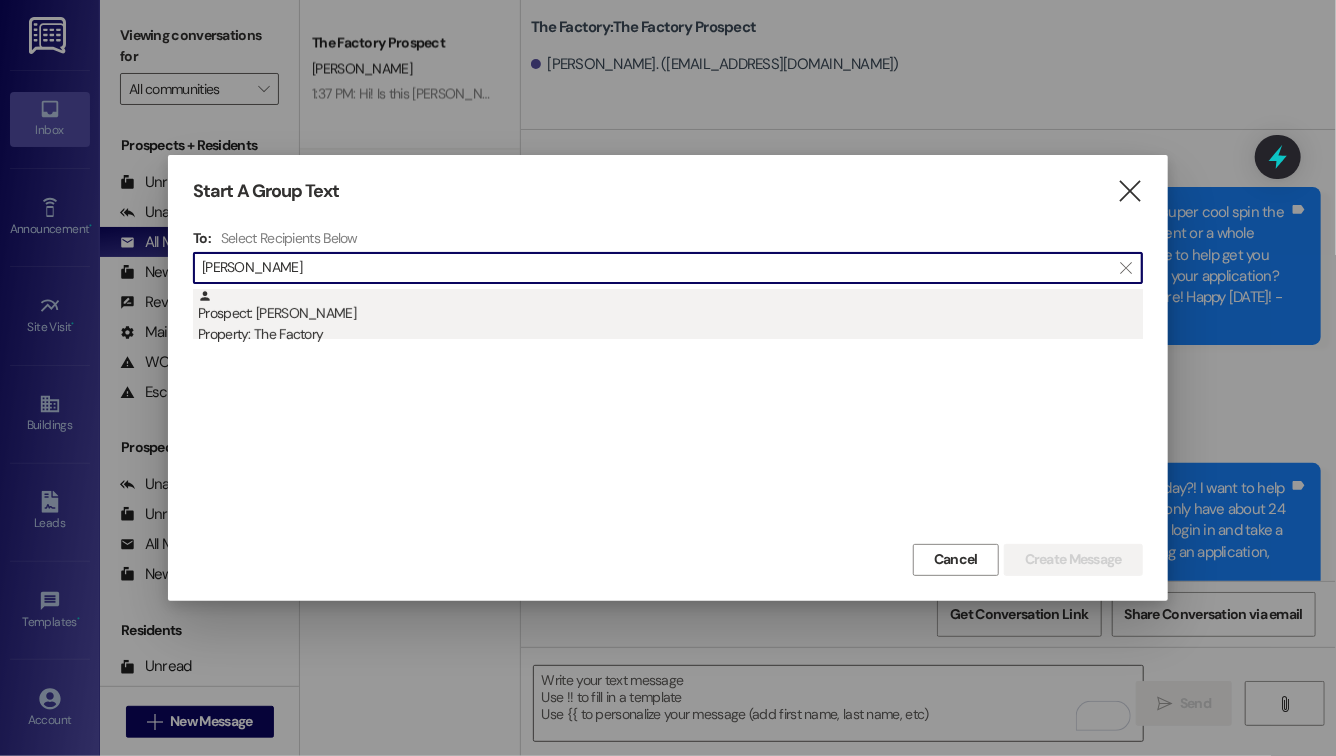 type on "brock biss" 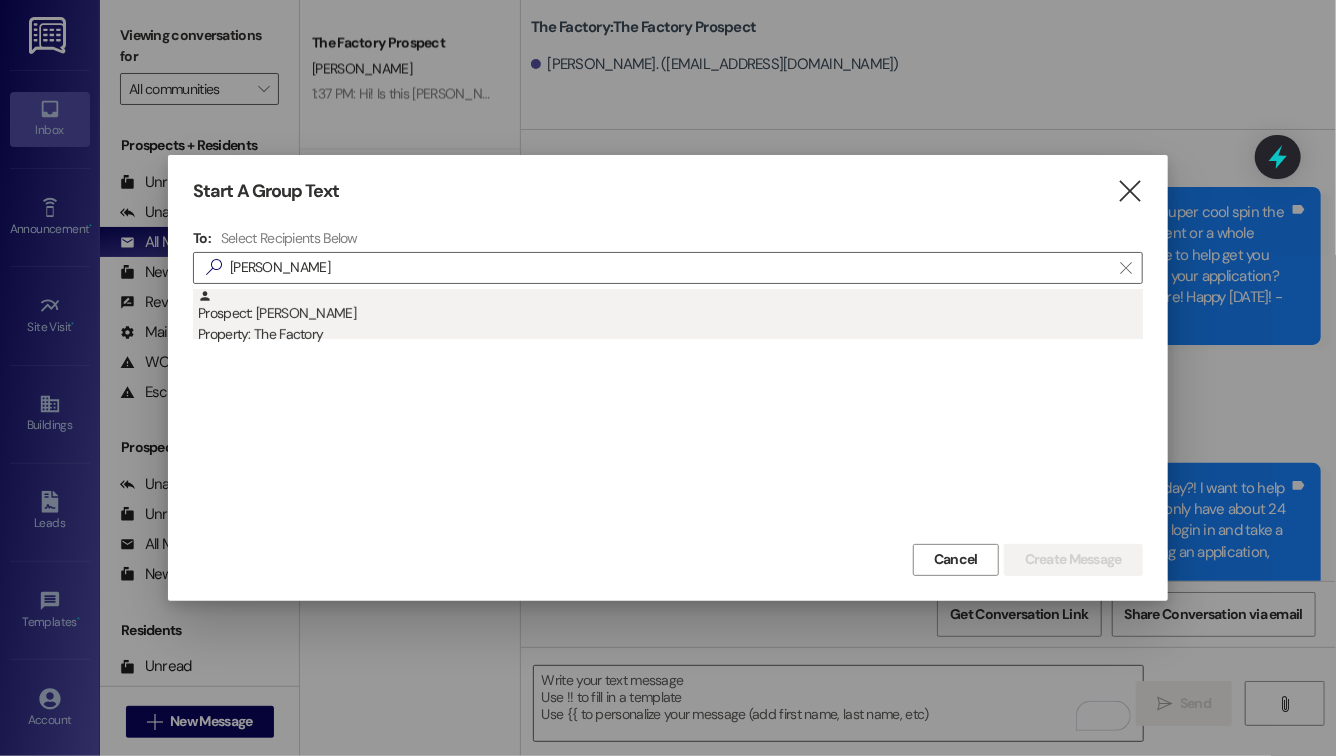 click on "Prospect: Brock Bissegger Property: The Factory" at bounding box center (670, 317) 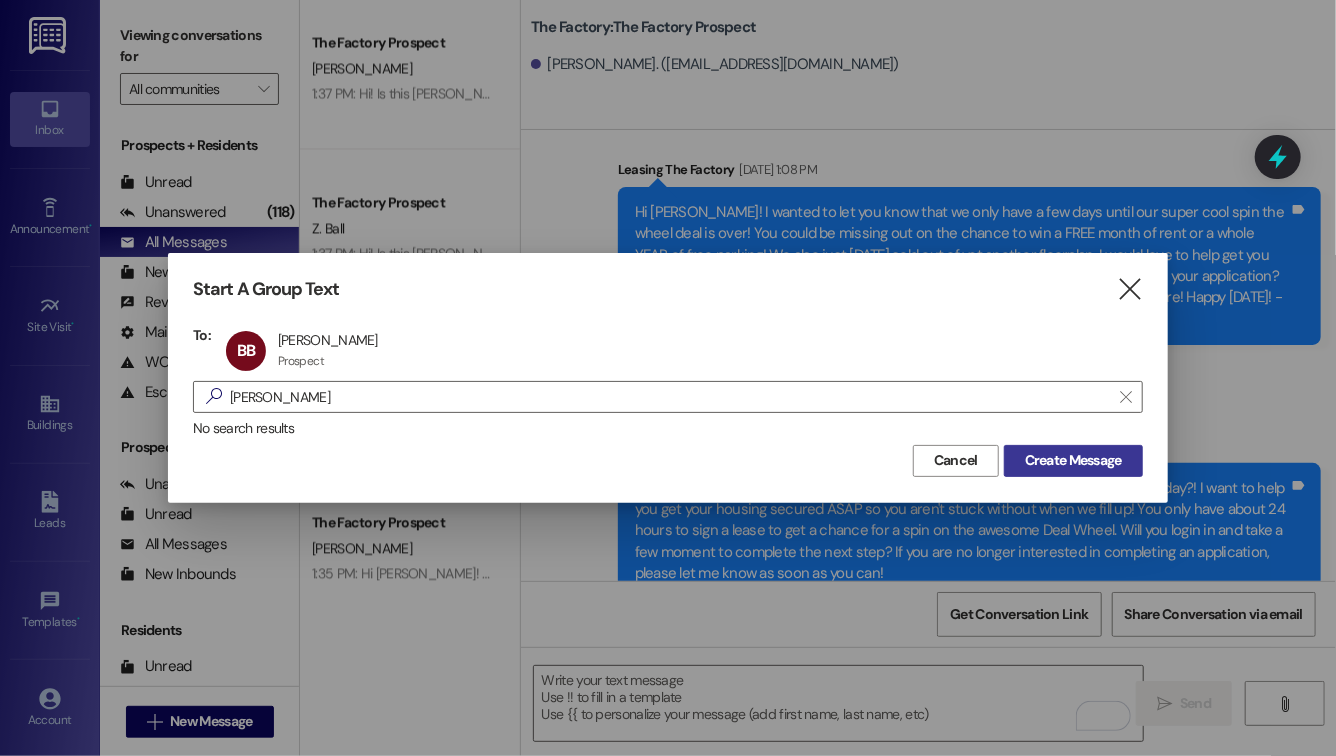 click on "Create Message" at bounding box center [1073, 460] 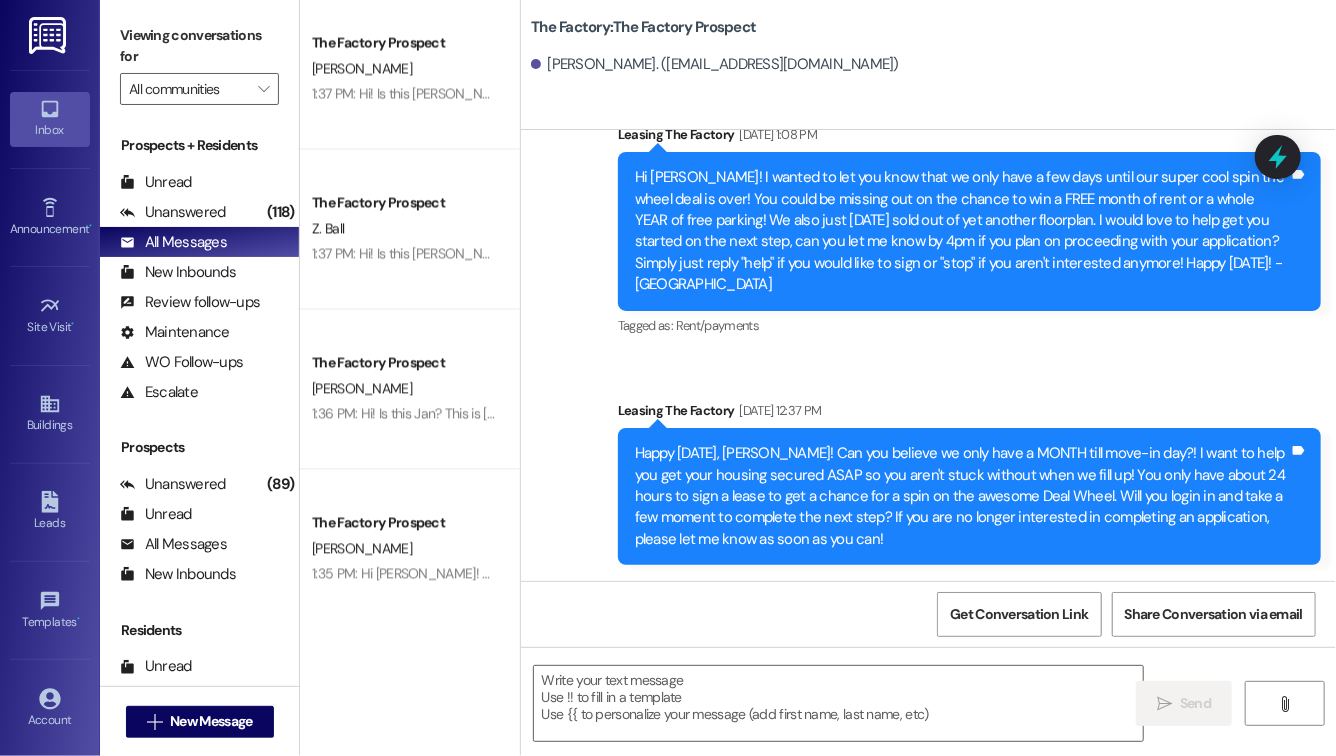 scroll, scrollTop: 2729, scrollLeft: 0, axis: vertical 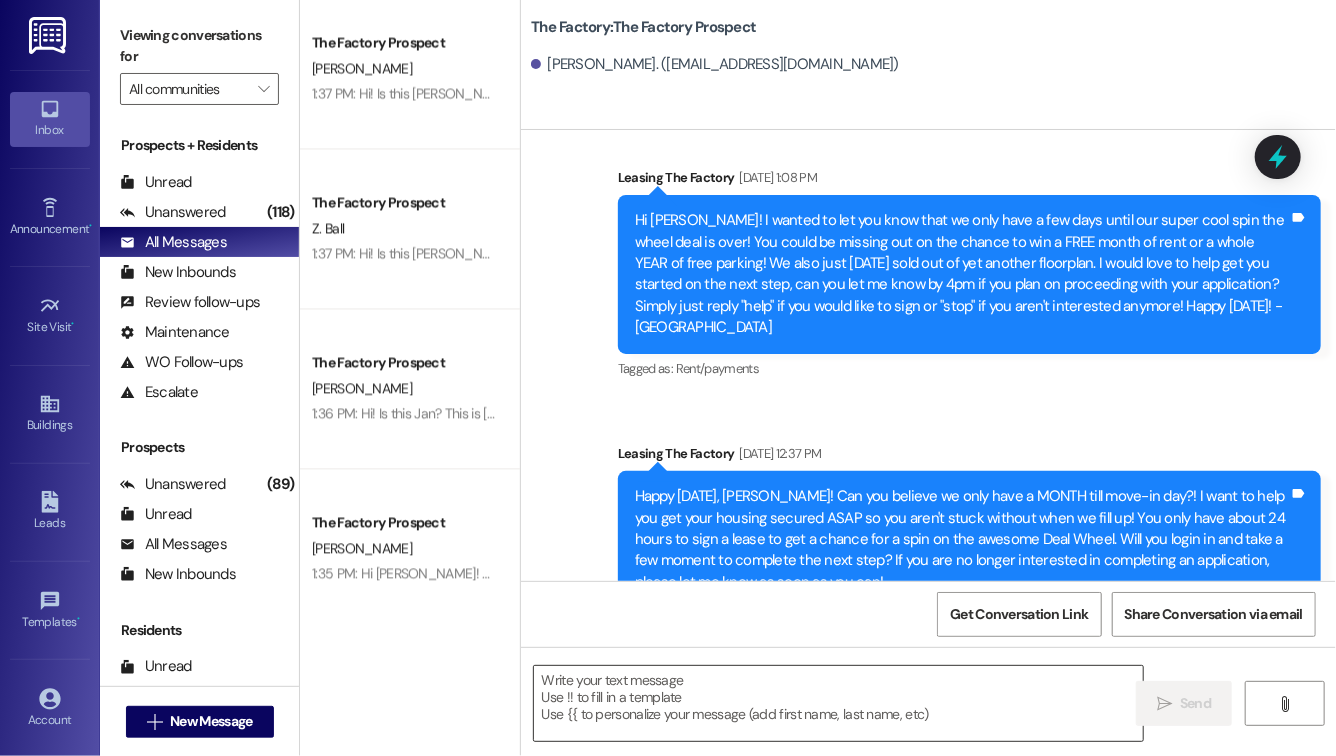 click at bounding box center [838, 703] 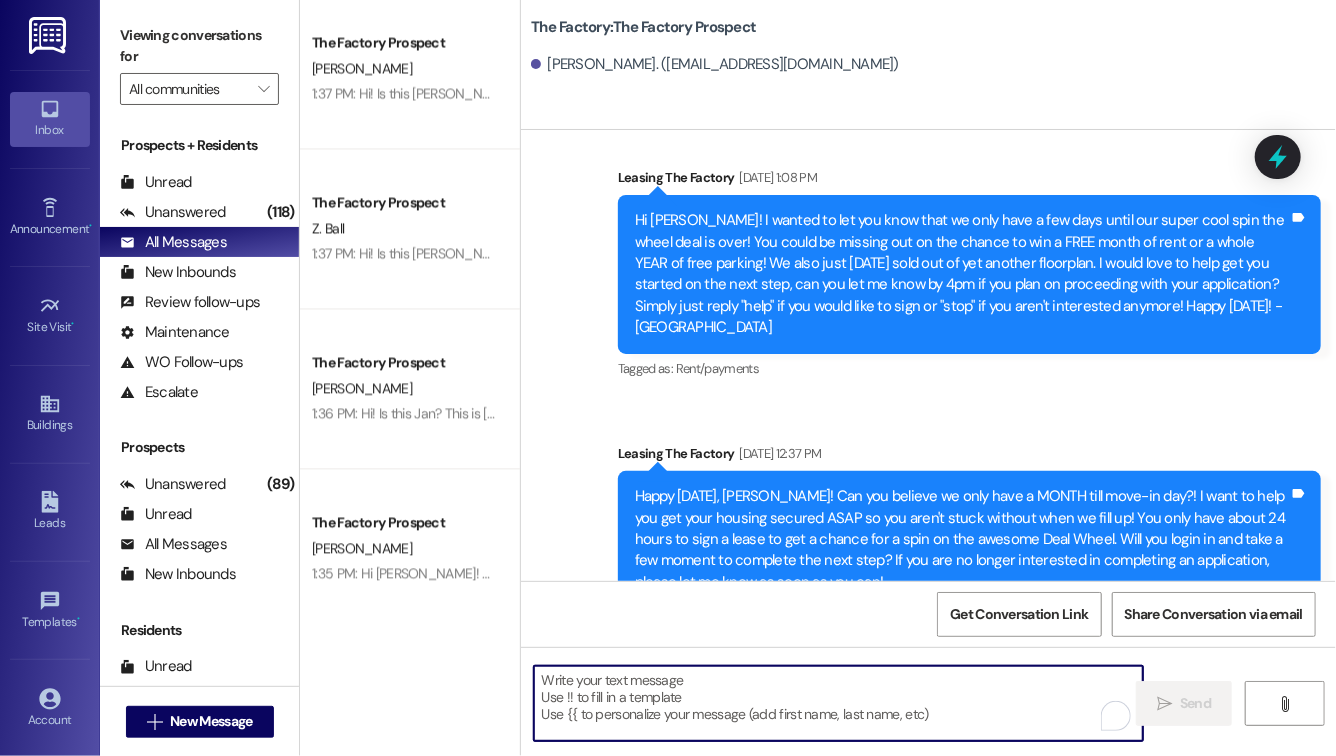 paste on "Hi! Is this Ashley? This is Evie from The Factory! I haven't seen an application from you yet. Are you still hoping to secure a room with us? I will need a completed application by 3 PM if you'd like a guaranteed spot. After that, I can no longer guarantee a room. Please let me know ASAP if you'd like to live here at The Factory. I would hate for you to miss out!" 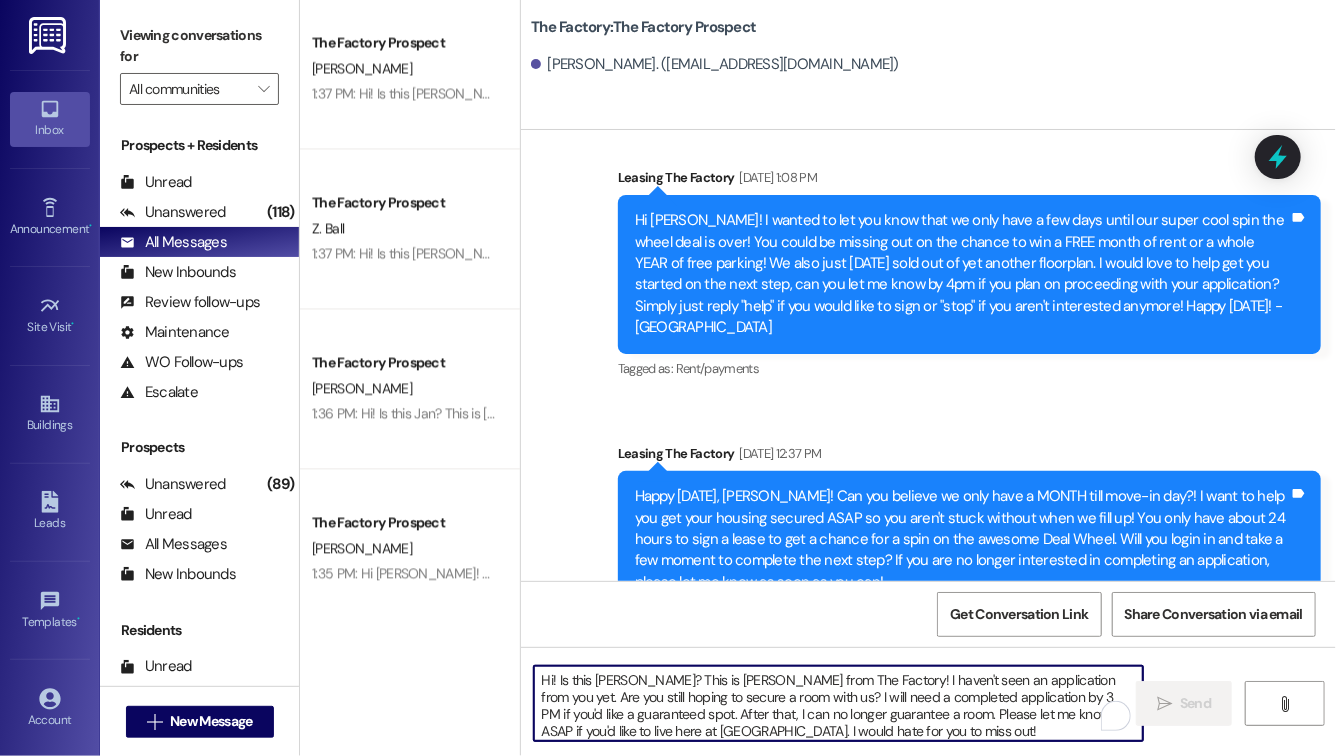 scroll, scrollTop: 17, scrollLeft: 0, axis: vertical 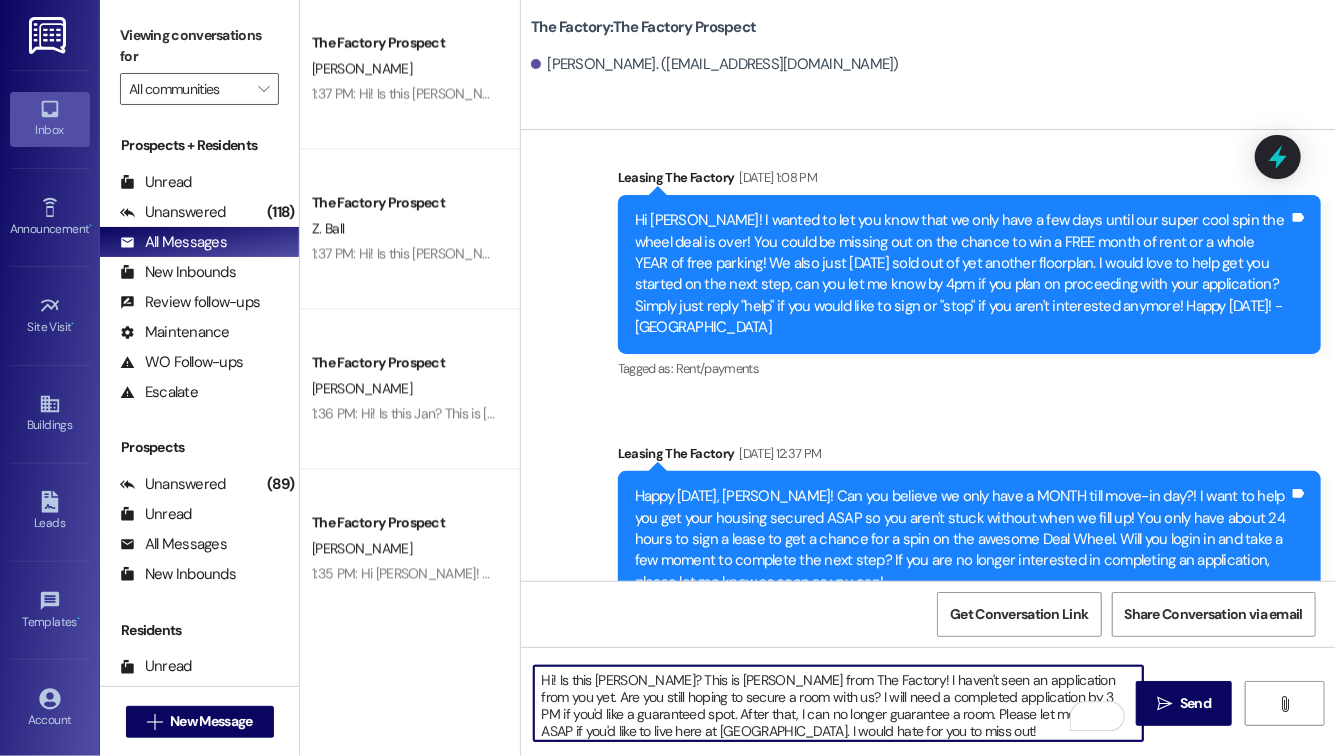 click on "Hi! Is this Ashley? This is Evie from The Factory! I haven't seen an application from you yet. Are you still hoping to secure a room with us? I will need a completed application by 3 PM if you'd like a guaranteed spot. After that, I can no longer guarantee a room. Please let me know ASAP if you'd like to live here at The Factory. I would hate for you to miss out!" at bounding box center [838, 703] 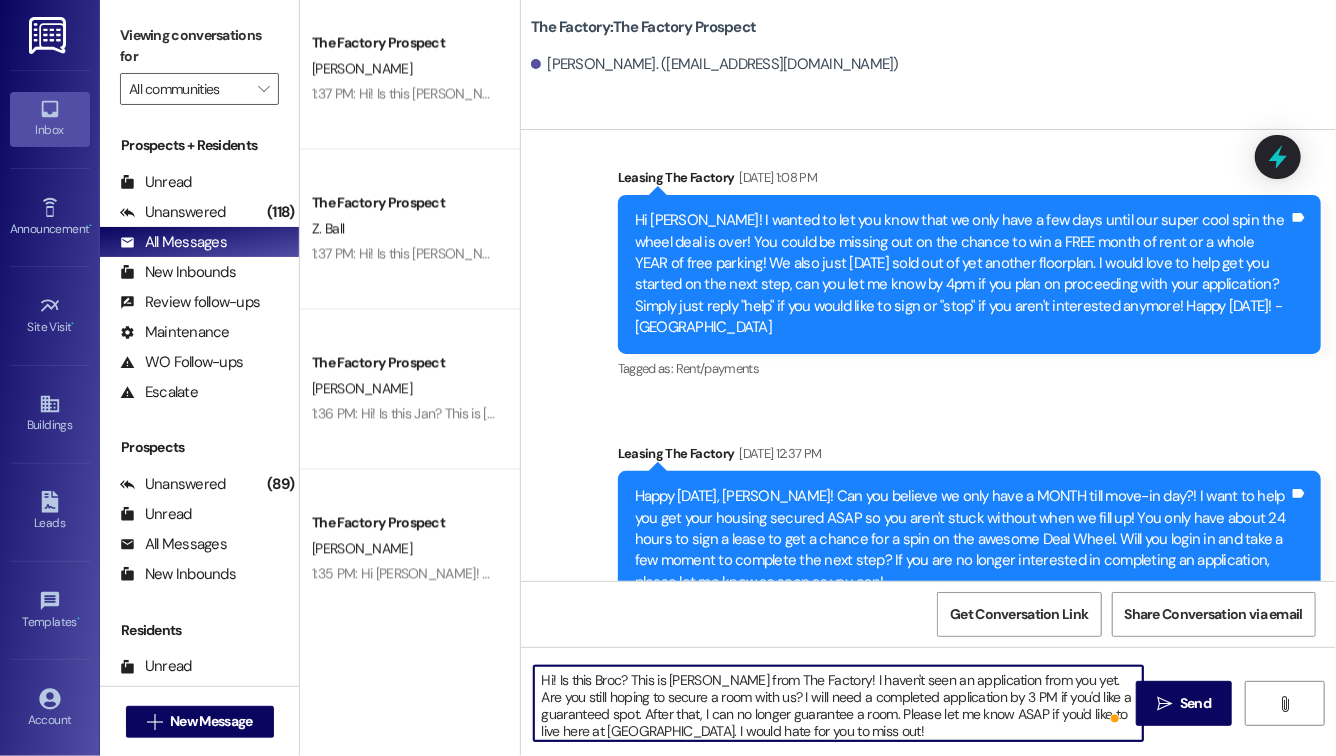 type on "Hi! Is this Brock? This is Evie from The Factory! I haven't seen an application from you yet. Are you still hoping to secure a room with us? I will need a completed application by 3 PM if you'd like a guaranteed spot. After that, I can no longer guarantee a room. Please let me know ASAP if you'd like to live here at The Factory. I would hate for you to miss out!" 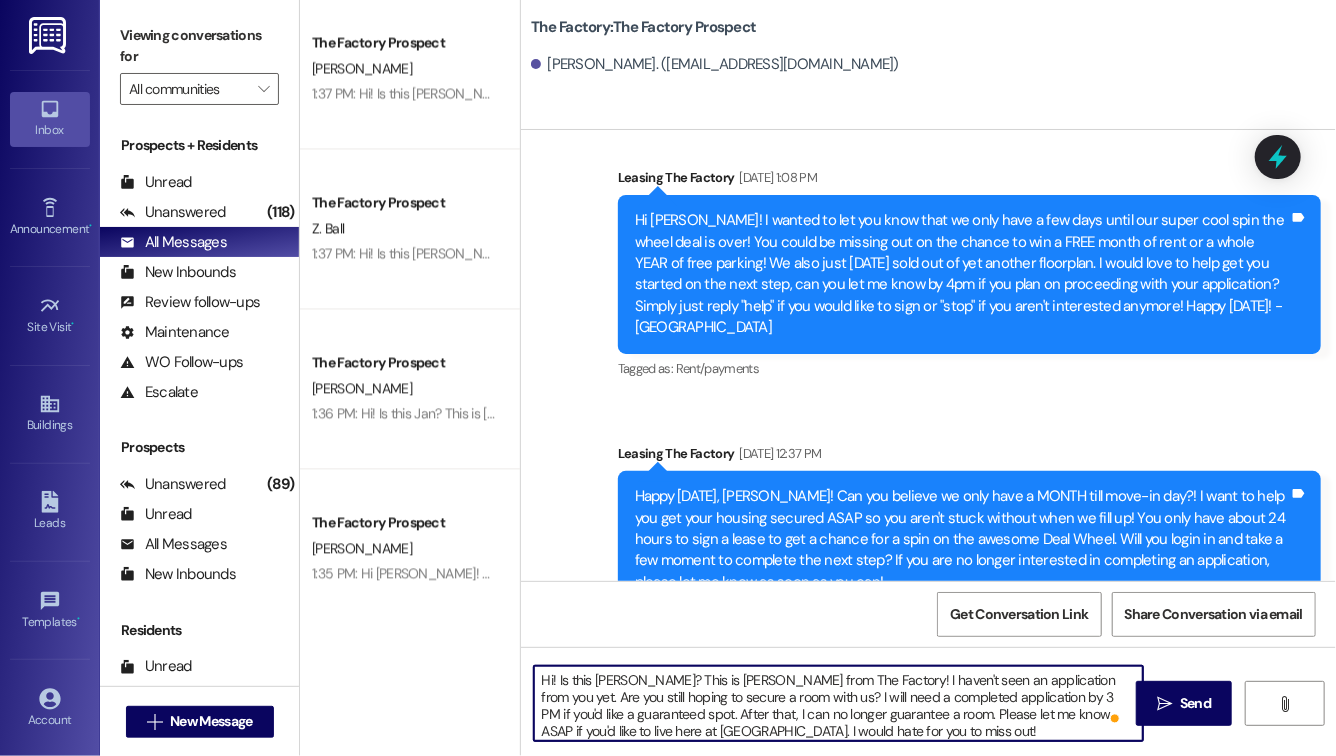 click on "Hi! Is this Brock? This is Evie from The Factory! I haven't seen an application from you yet. Are you still hoping to secure a room with us? I will need a completed application by 3 PM if you'd like a guaranteed spot. After that, I can no longer guarantee a room. Please let me know ASAP if you'd like to live here at The Factory. I would hate for you to miss out!" at bounding box center (838, 703) 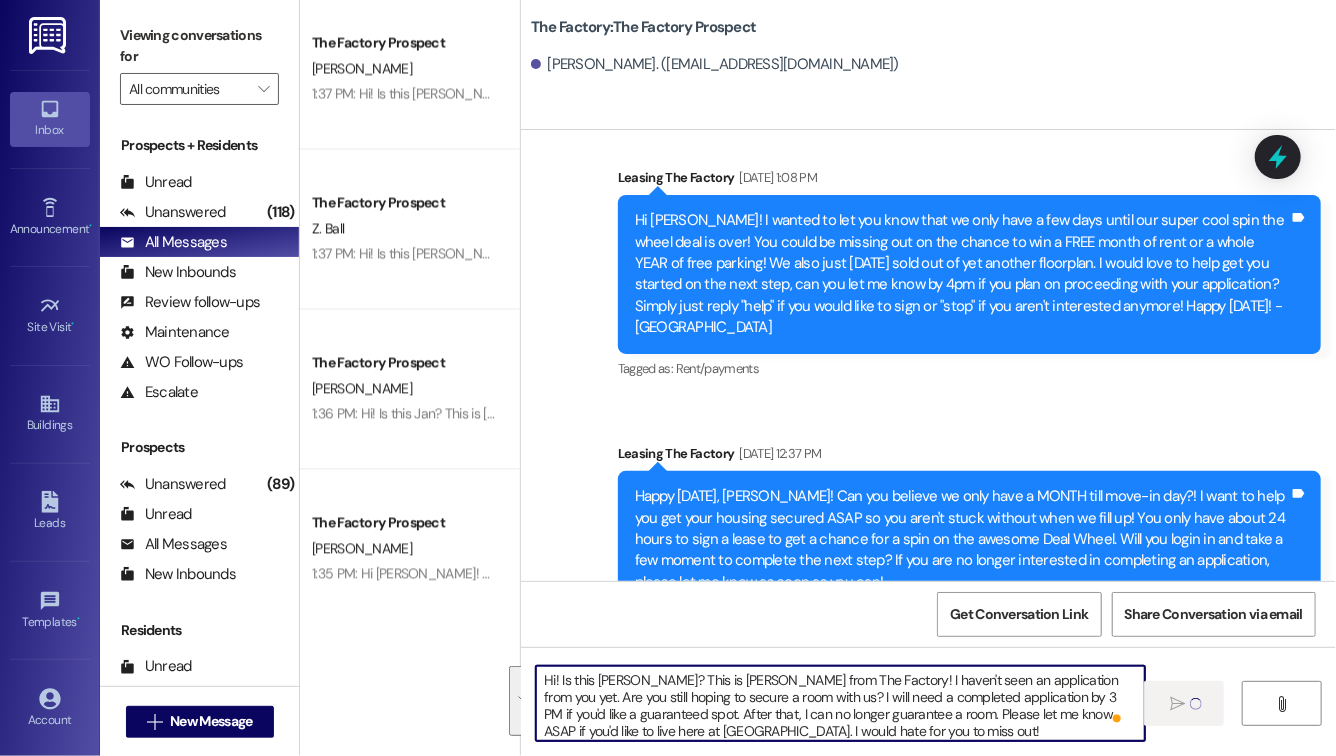 type 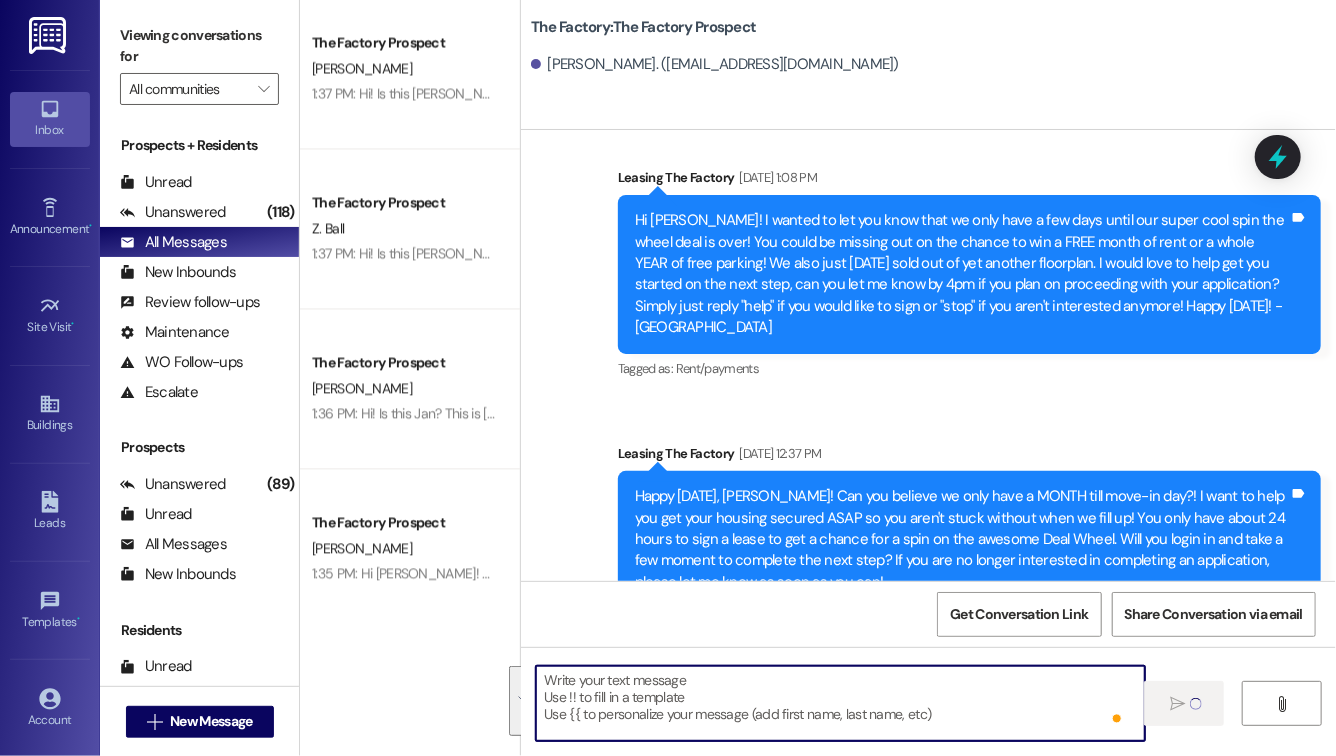 scroll, scrollTop: 2933, scrollLeft: 0, axis: vertical 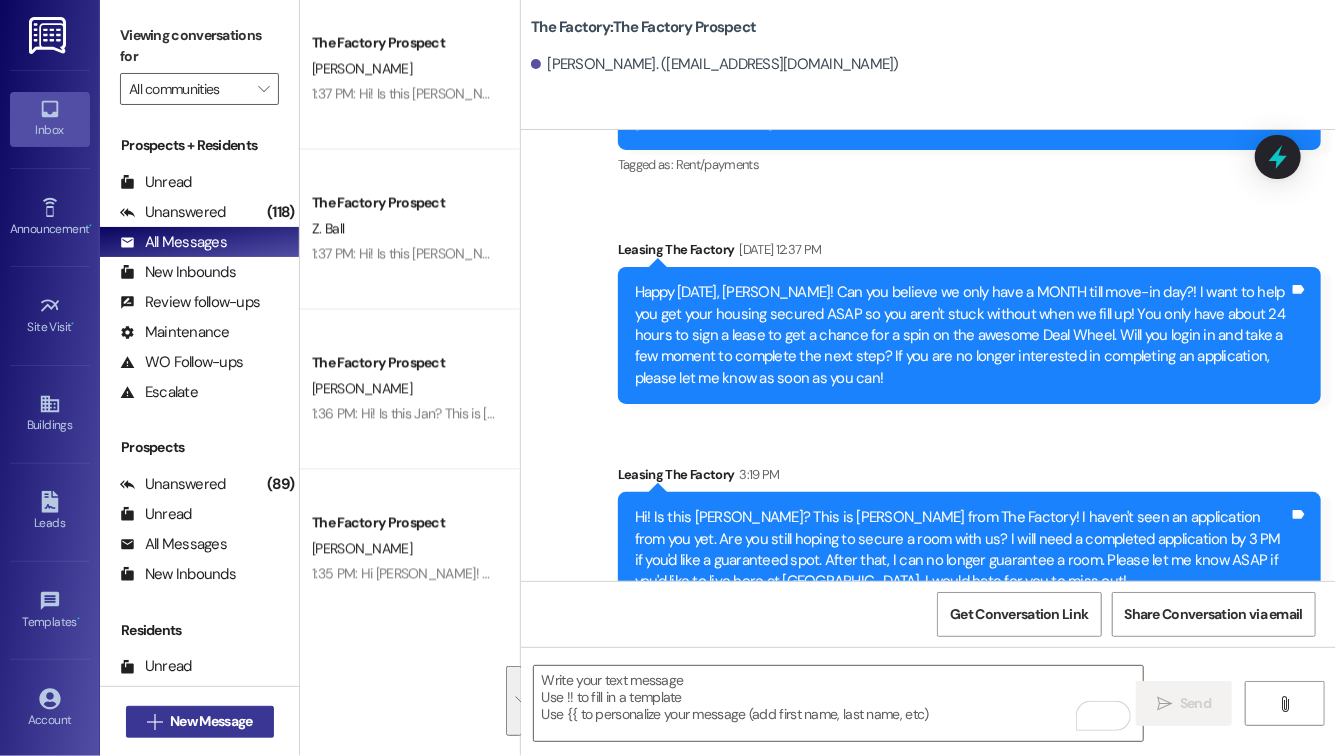 click on " New Message" at bounding box center [200, 722] 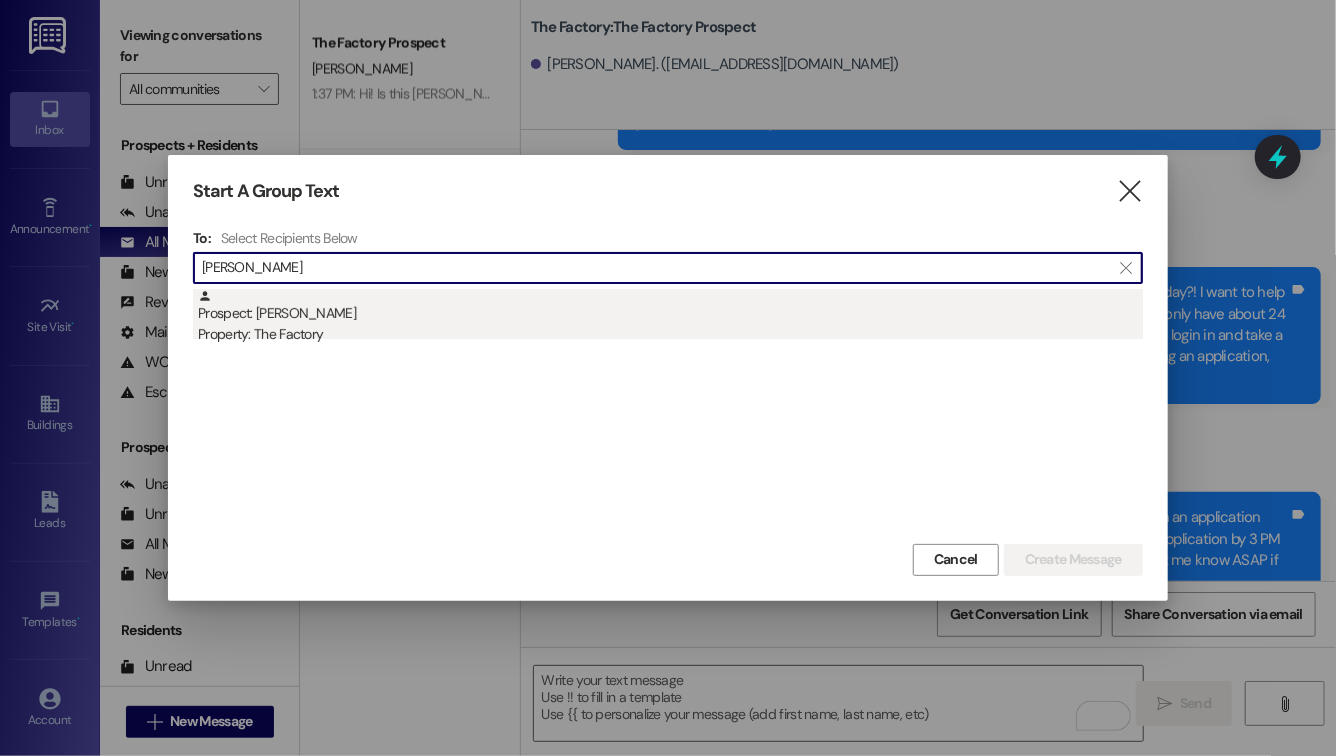type on "madelyn gar" 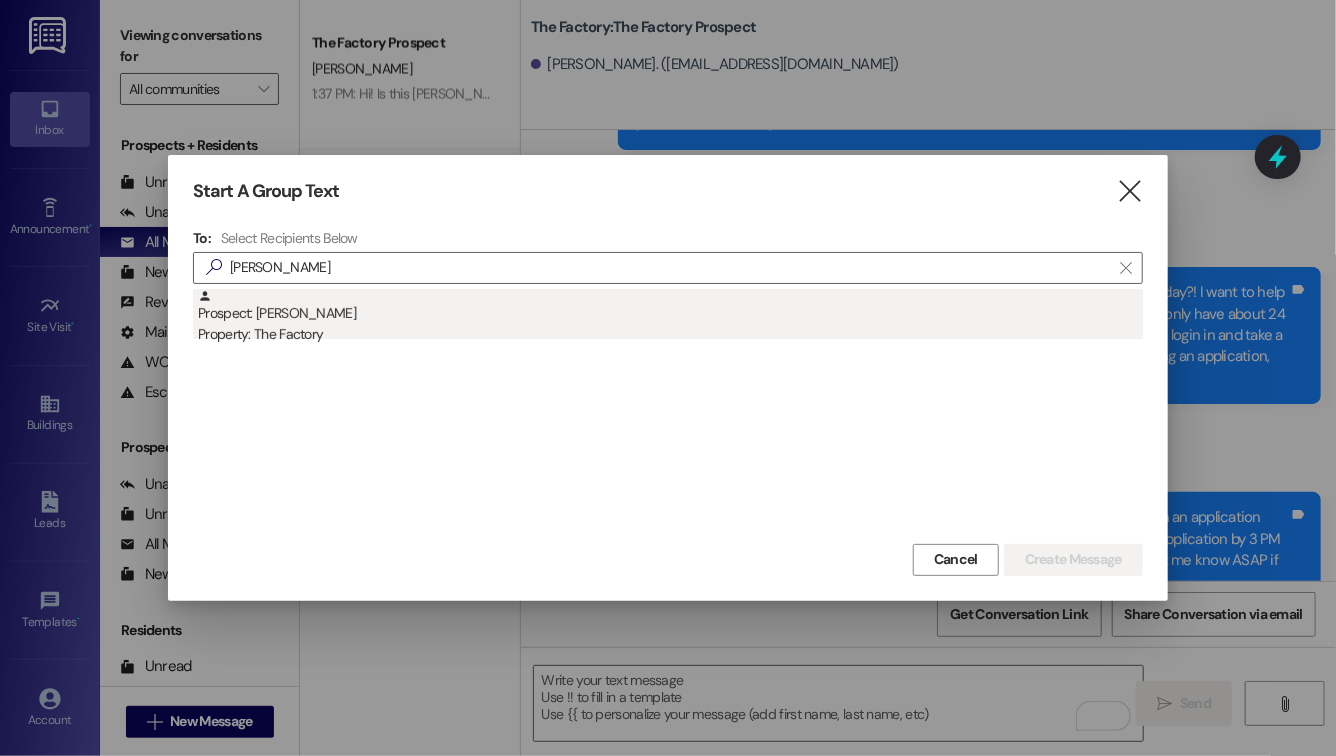 click on "Prospect: Madelyn Gardner Property: The Factory" at bounding box center (670, 317) 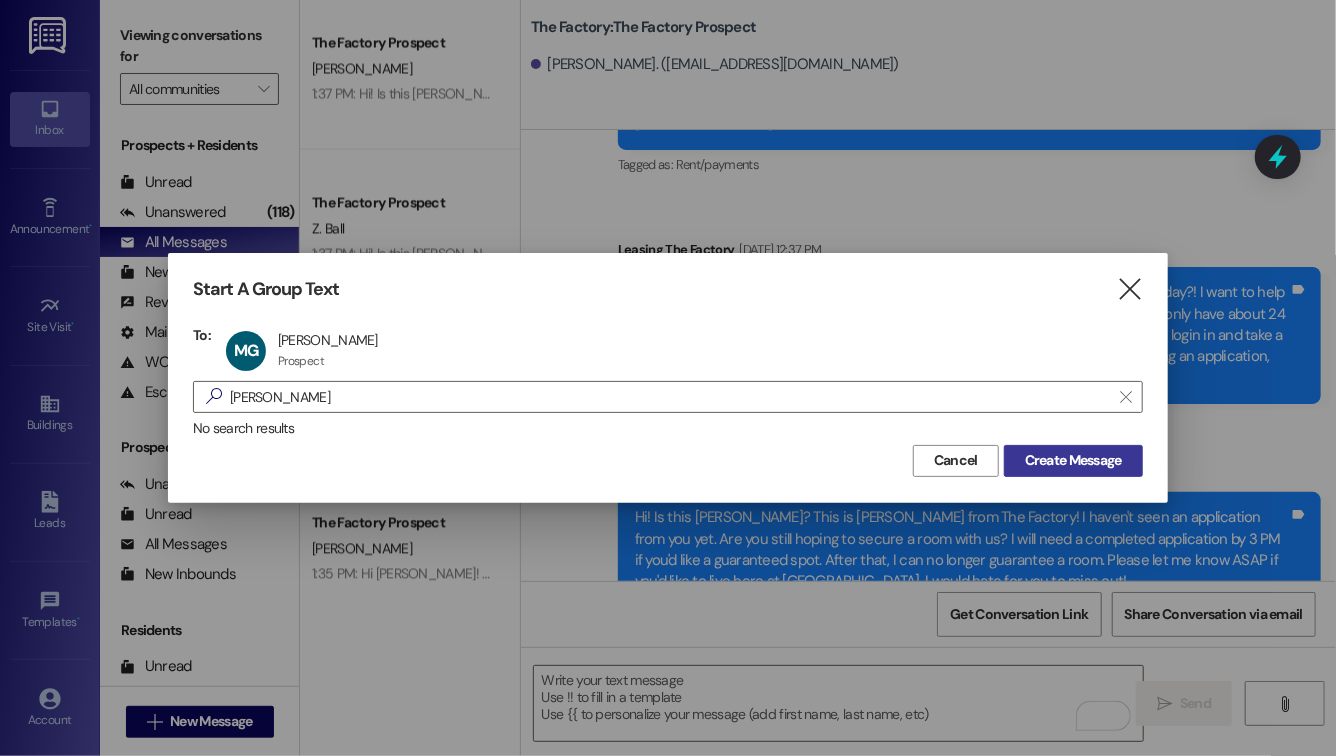 click on "Create Message" at bounding box center [1073, 460] 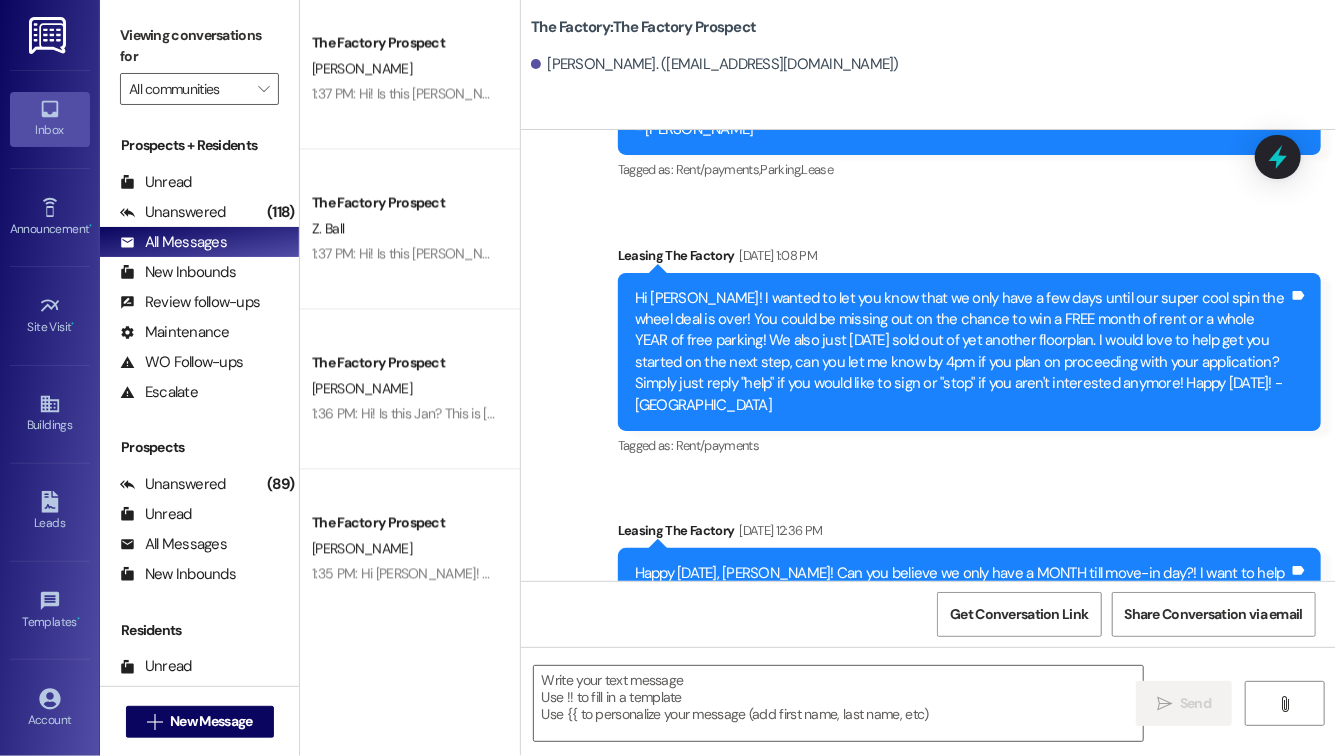 scroll, scrollTop: 3040, scrollLeft: 0, axis: vertical 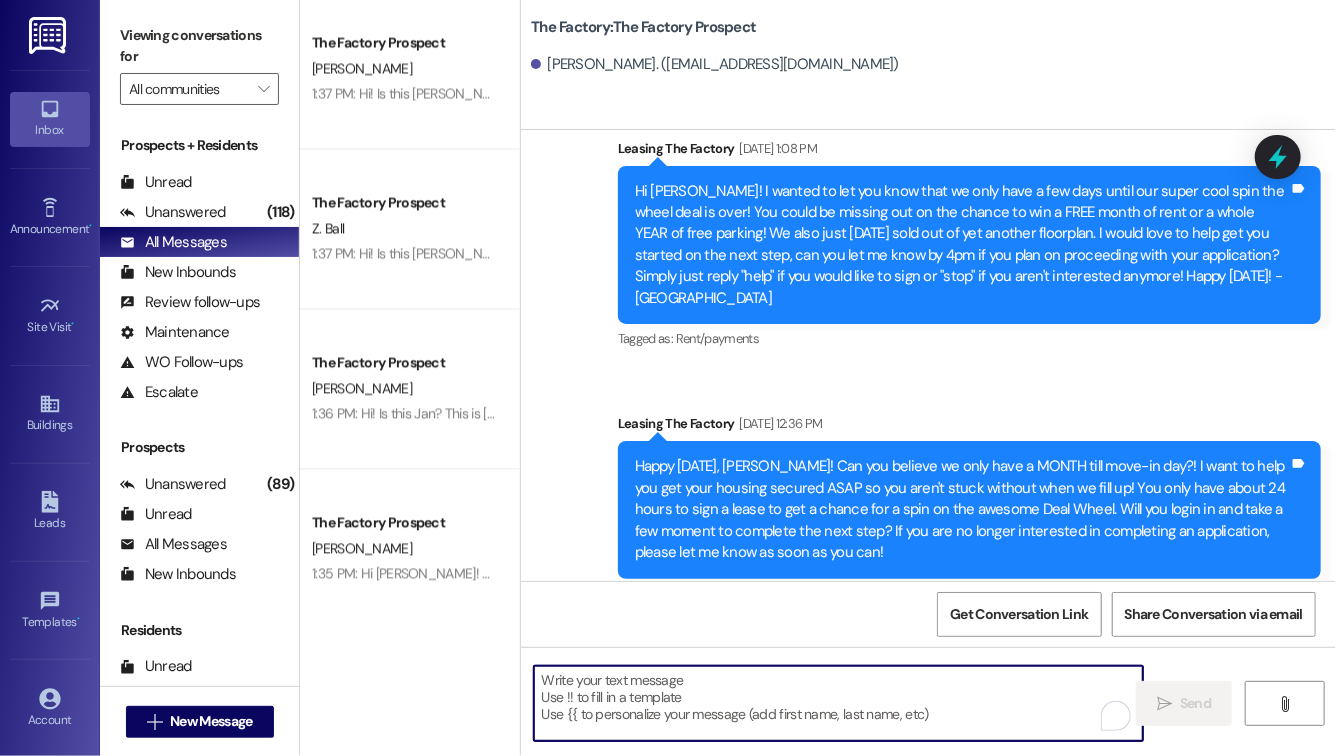 click at bounding box center [838, 703] 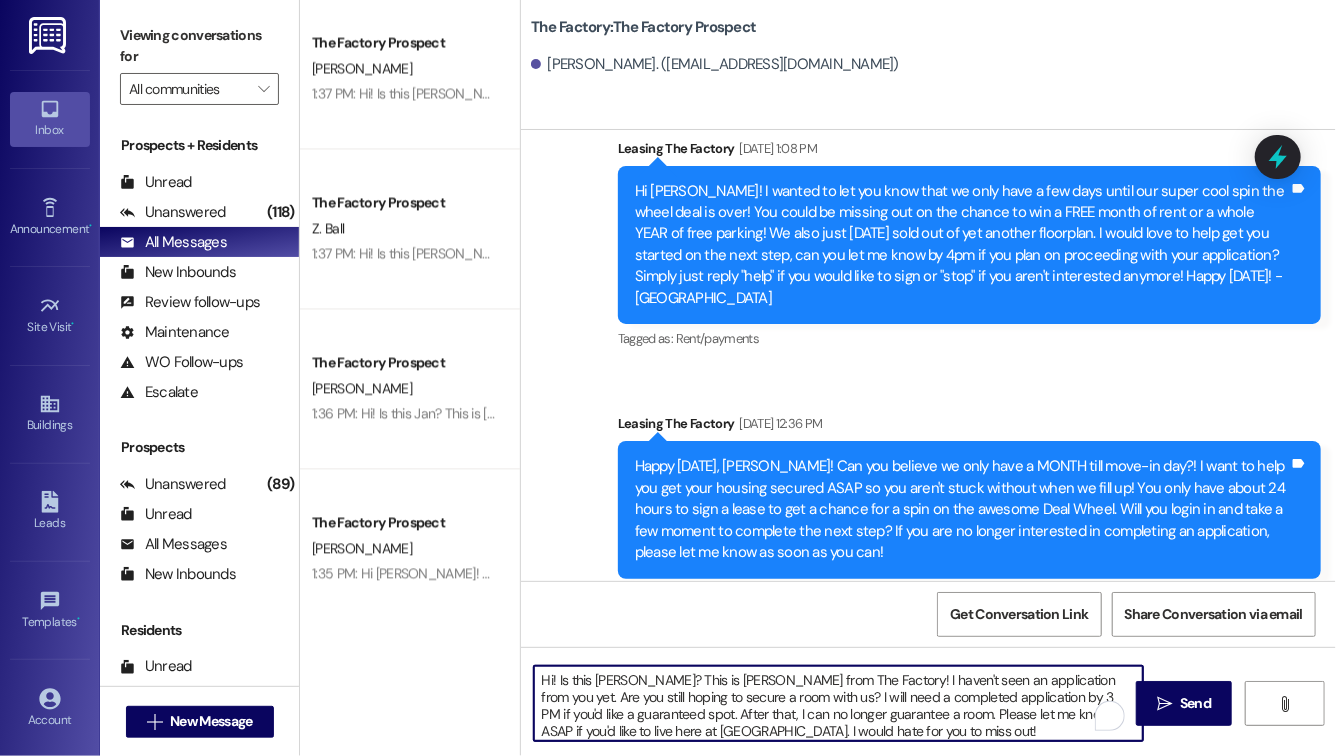 scroll, scrollTop: 17, scrollLeft: 0, axis: vertical 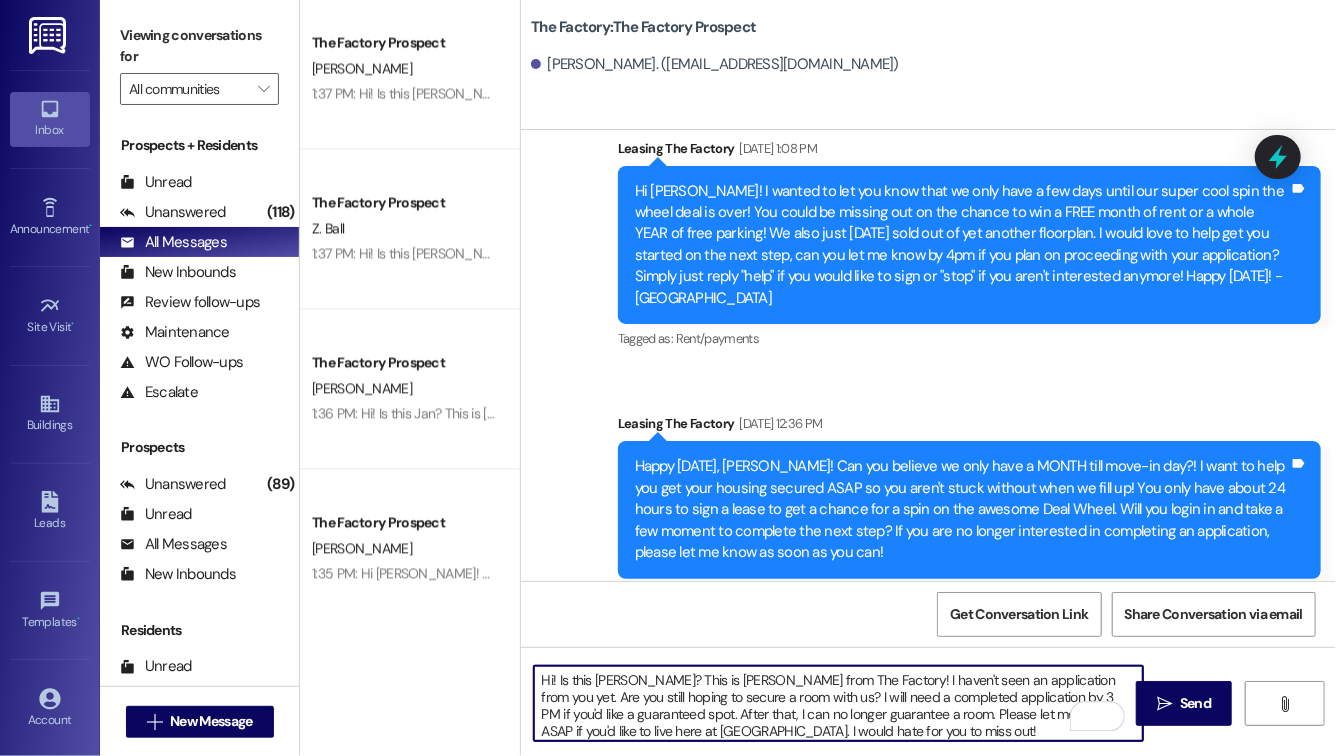 click on "Hi! Is this Brock? This is Evie from The Factory! I haven't seen an application from you yet. Are you still hoping to secure a room with us? I will need a completed application by 3 PM if you'd like a guaranteed spot. After that, I can no longer guarantee a room. Please let me know ASAP if you'd like to live here at The Factory. I would hate for you to miss out!" at bounding box center (838, 703) 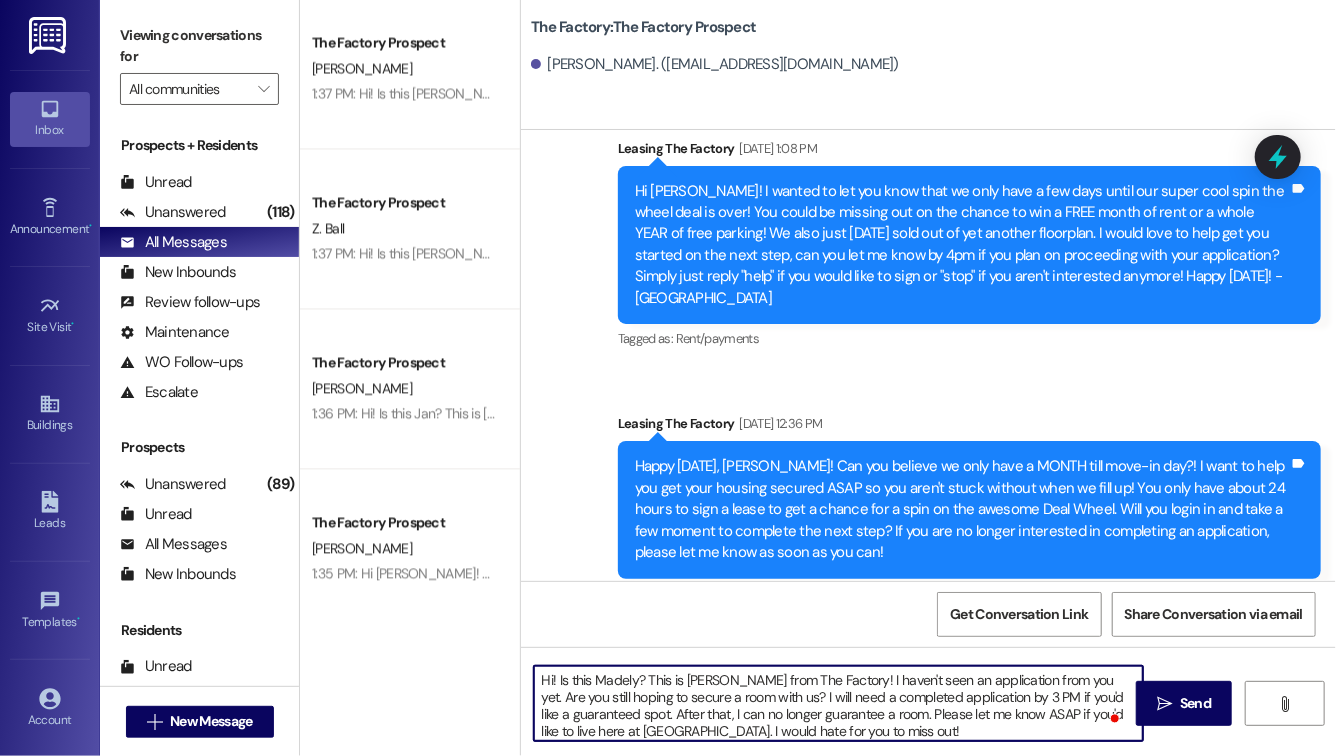 type on "Hi! Is this Madelyn? This is Evie from The Factory! I haven't seen an application from you yet. Are you still hoping to secure a room with us? I will need a completed application by 3 PM if you'd like a guaranteed spot. After that, I can no longer guarantee a room. Please let me know ASAP if you'd like to live here at The Factory. I would hate for you to miss out!" 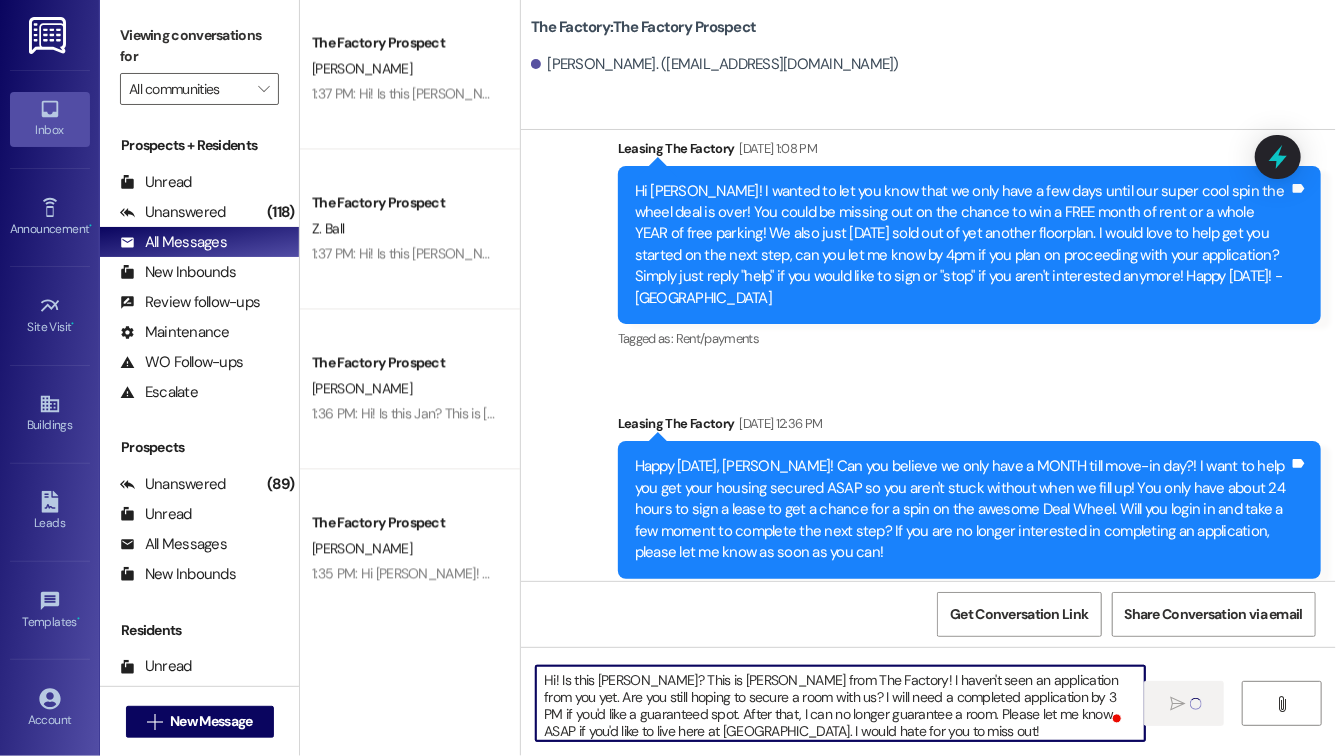 type 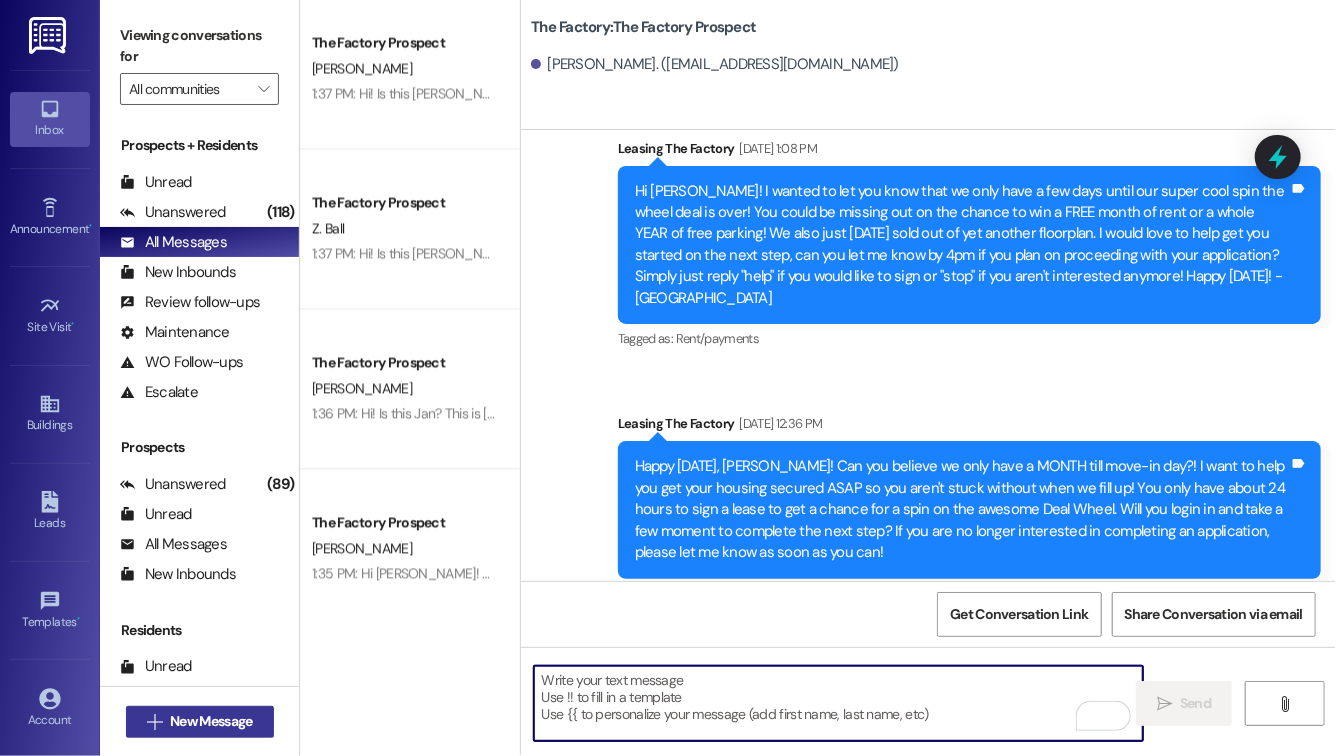 click on "New Message" at bounding box center [211, 721] 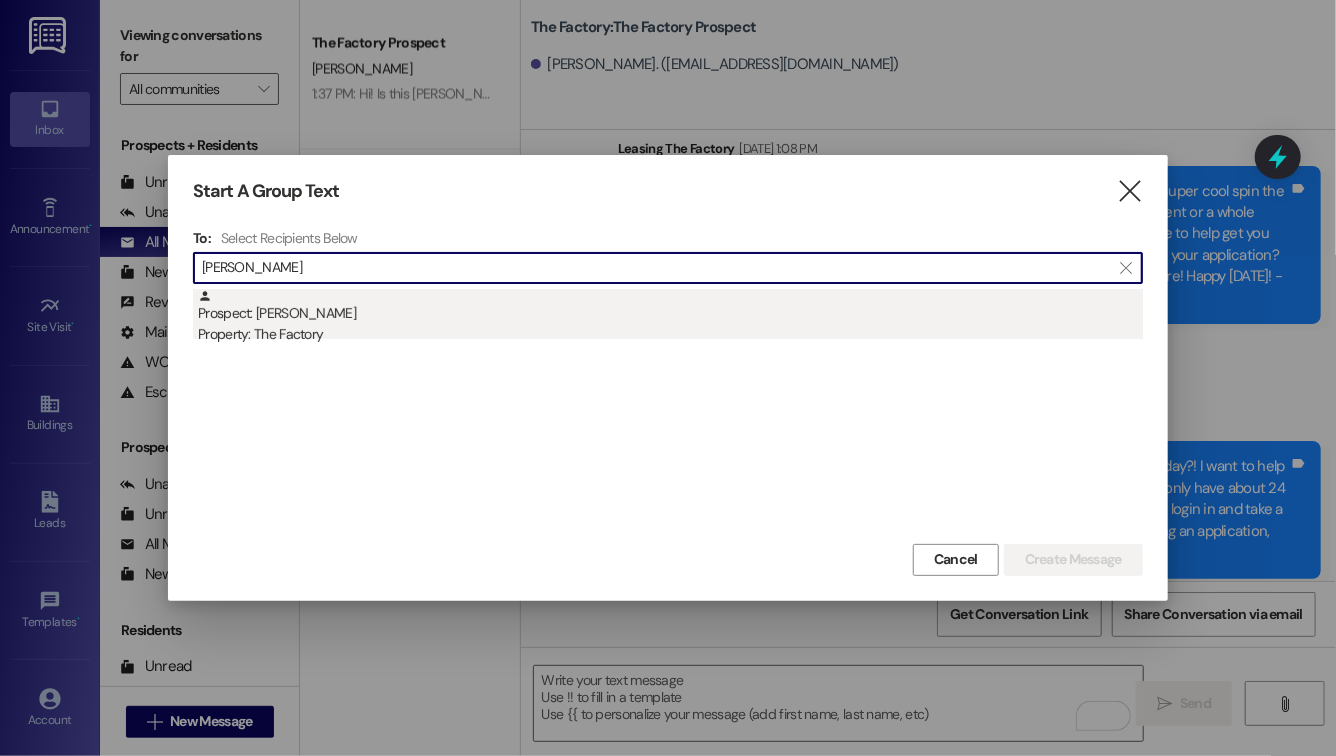 type on "zackary" 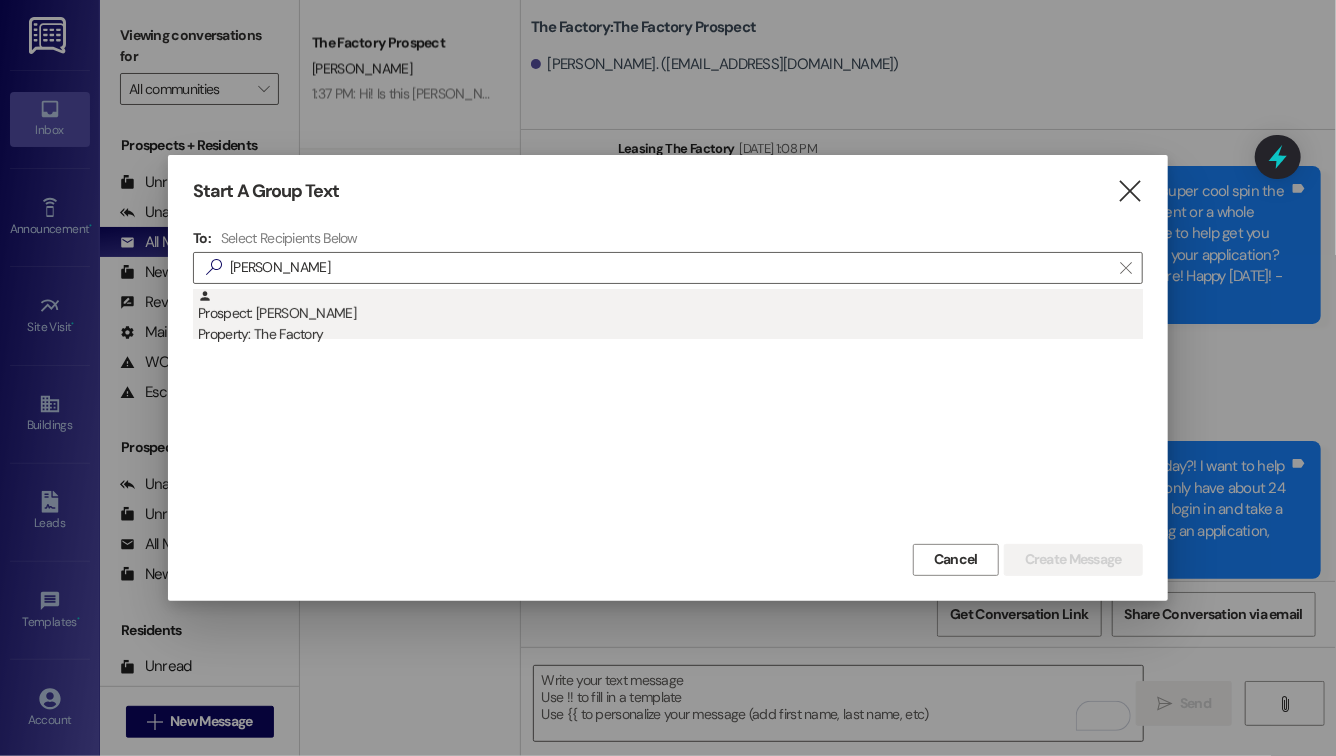 click on "Prospect: Zackary Rosqvist Property: The Factory" at bounding box center (670, 317) 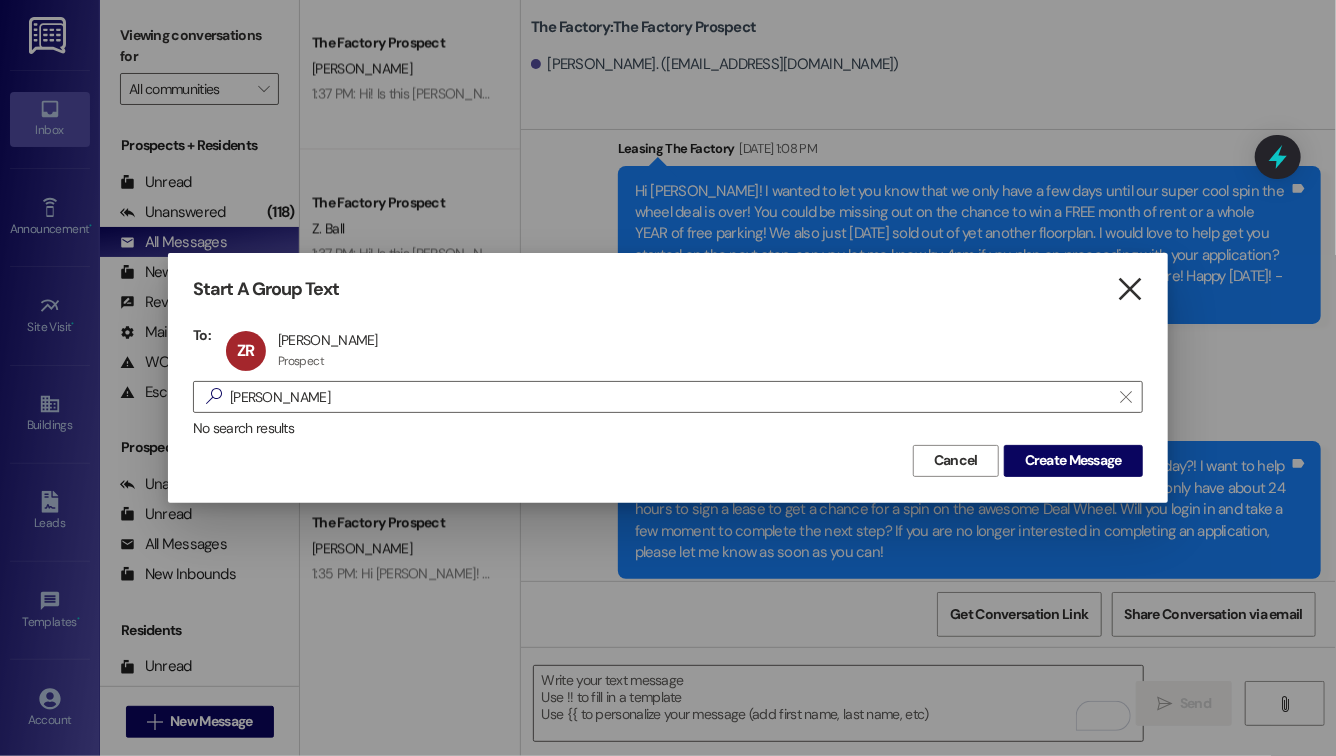 click on "" at bounding box center (1129, 289) 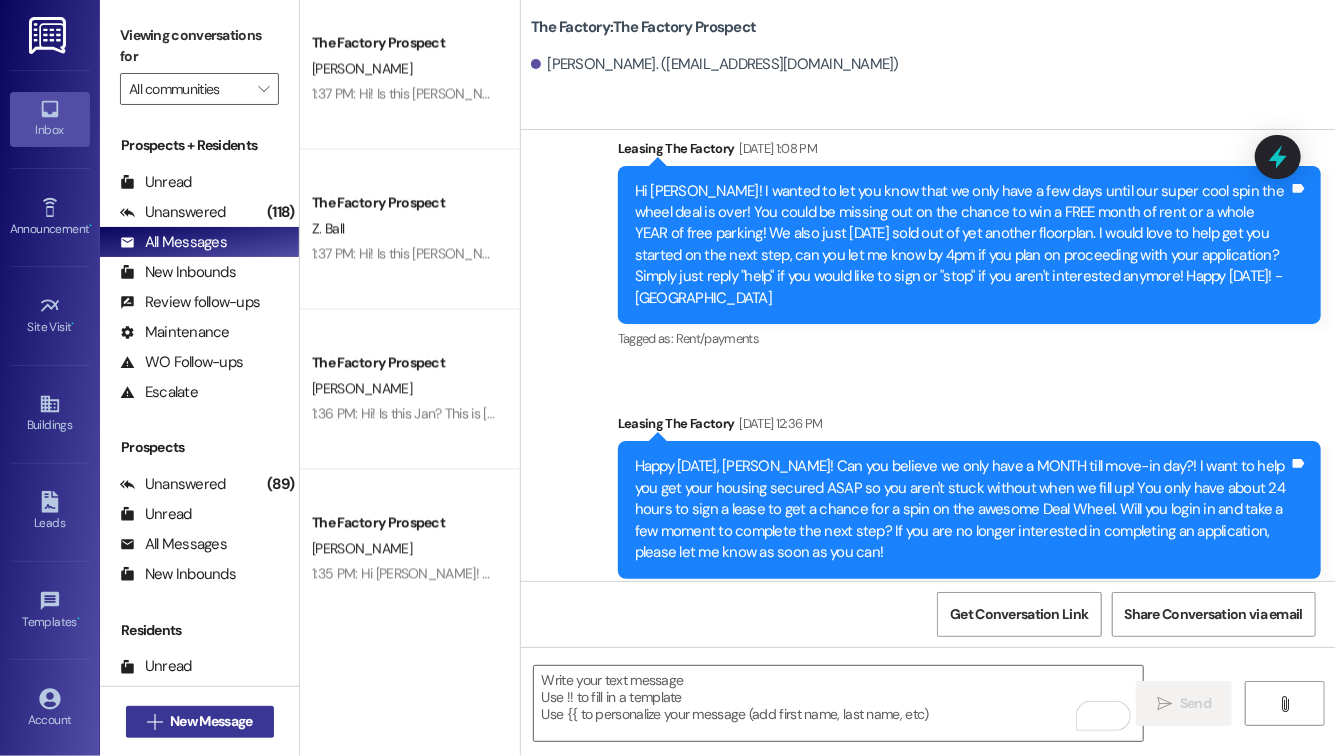 click on "New Message" at bounding box center [211, 721] 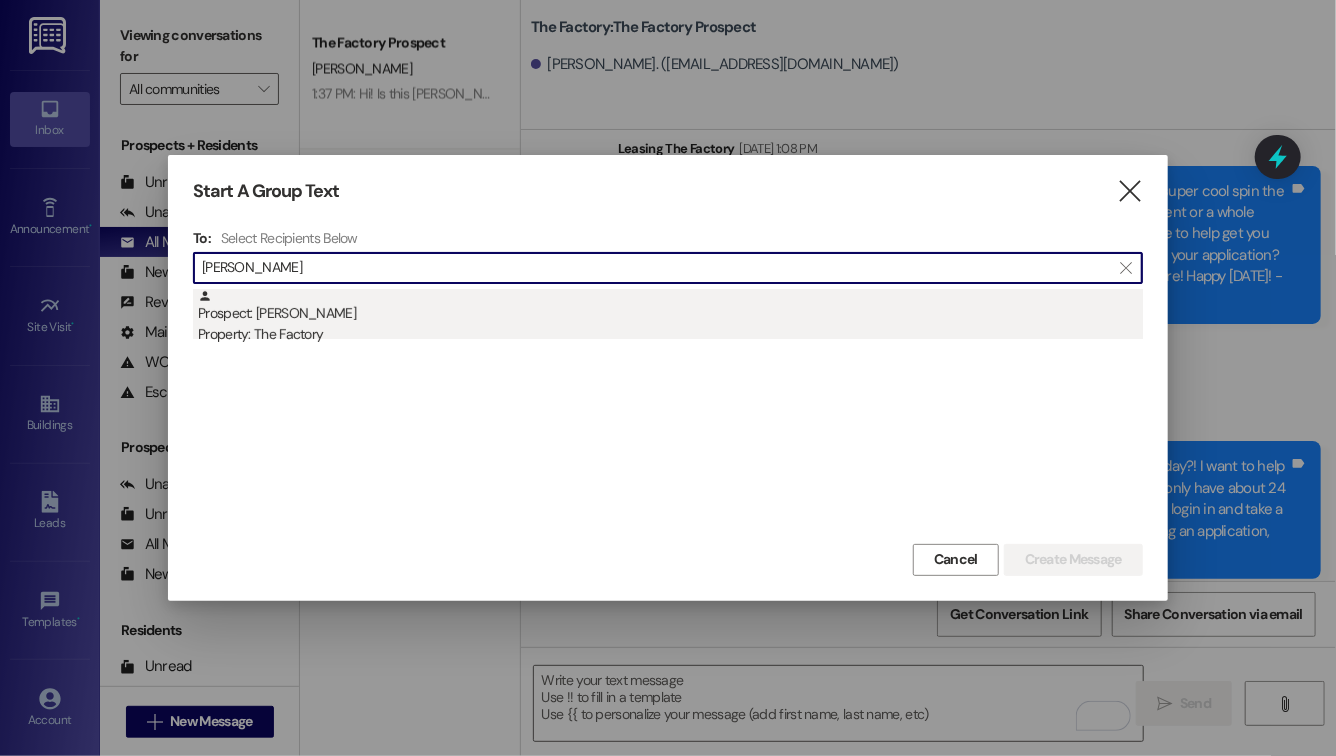 type on "jaren jess" 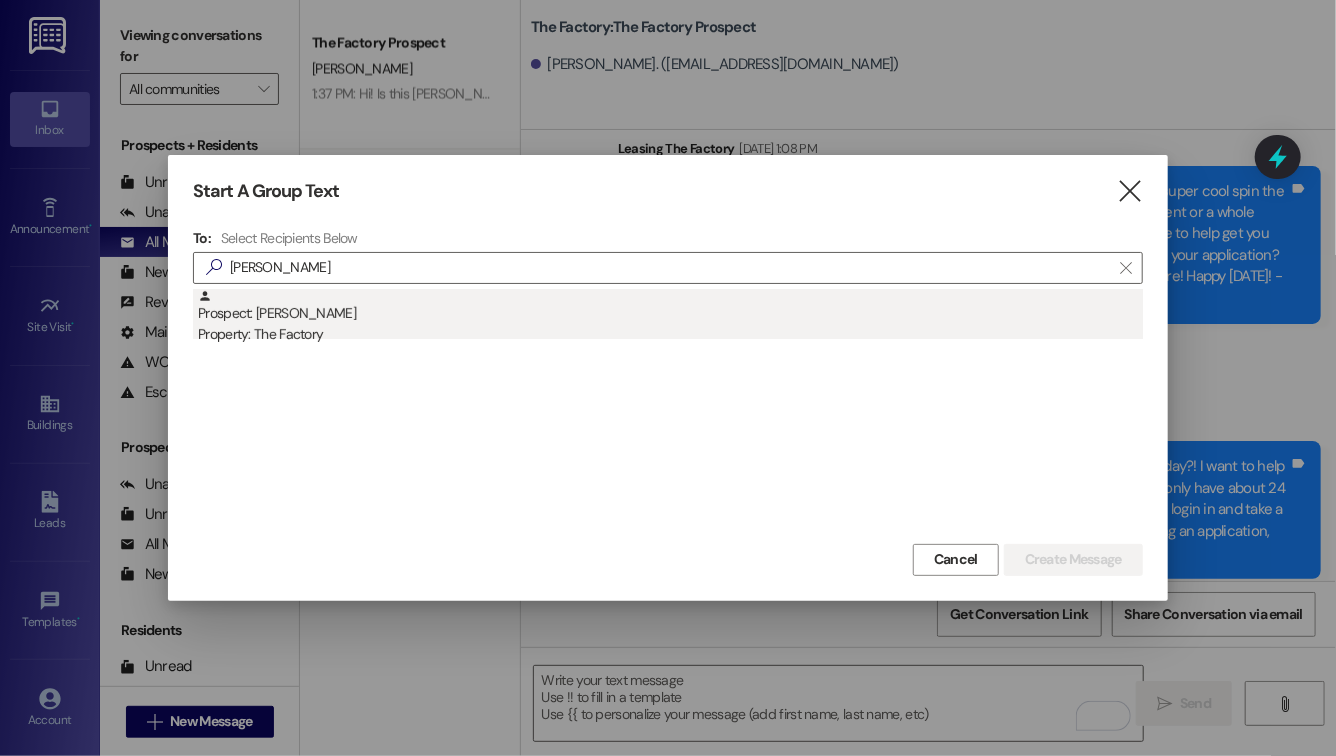 click on "Prospect: Jaren Jessup Property: The Factory" at bounding box center [670, 317] 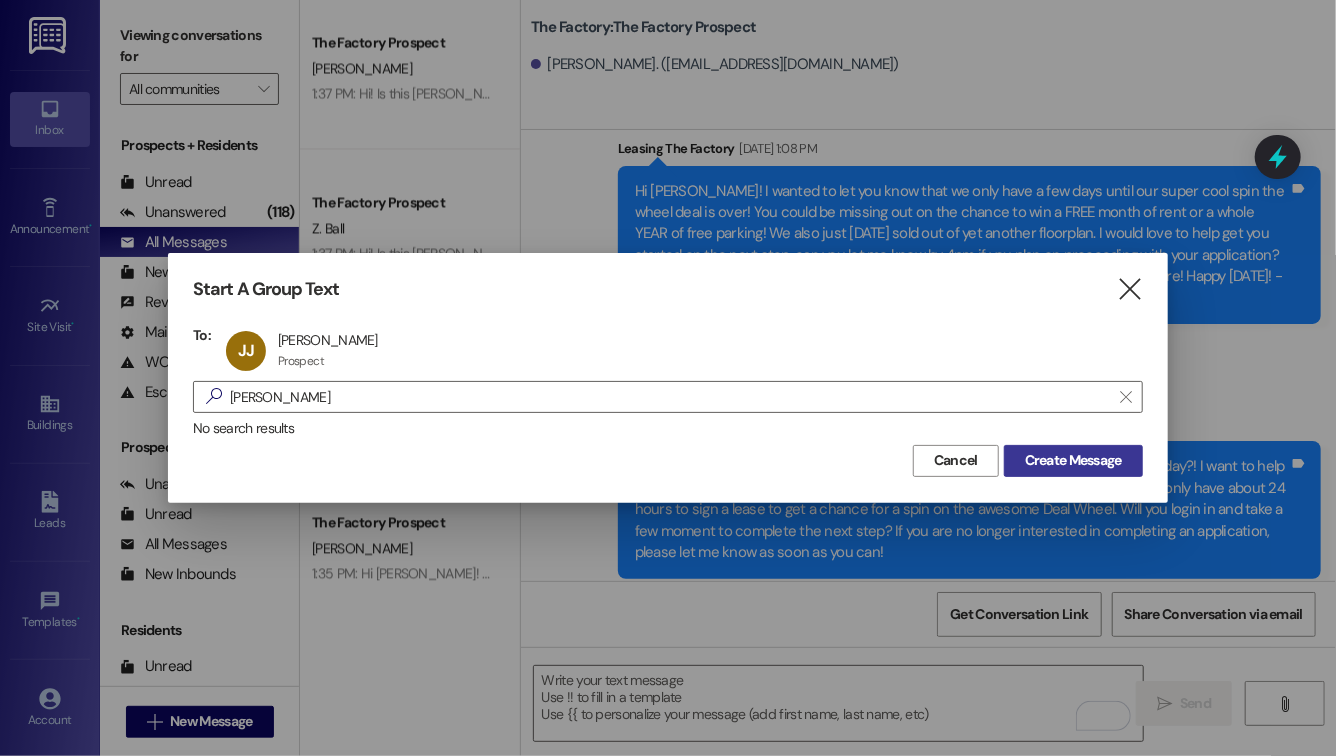 click on "Create Message" at bounding box center (1073, 461) 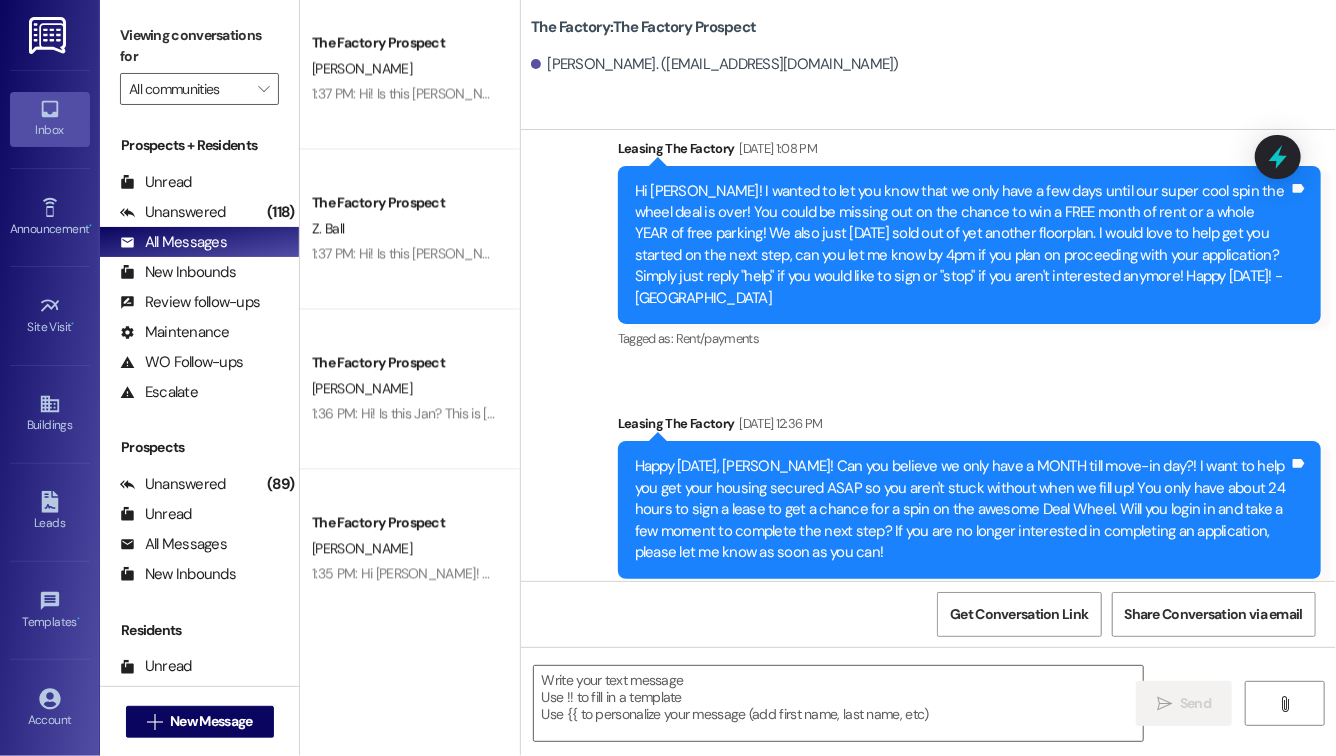 scroll, scrollTop: 2356, scrollLeft: 0, axis: vertical 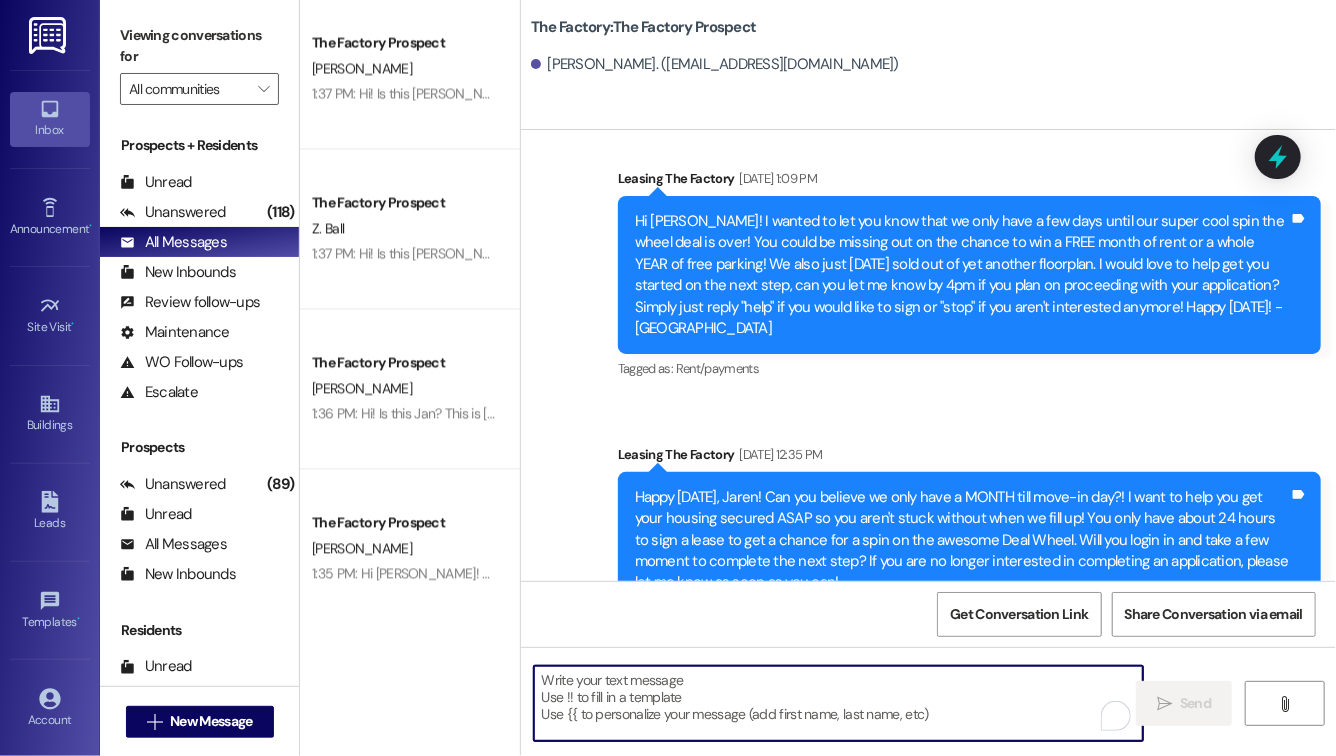 click at bounding box center [838, 703] 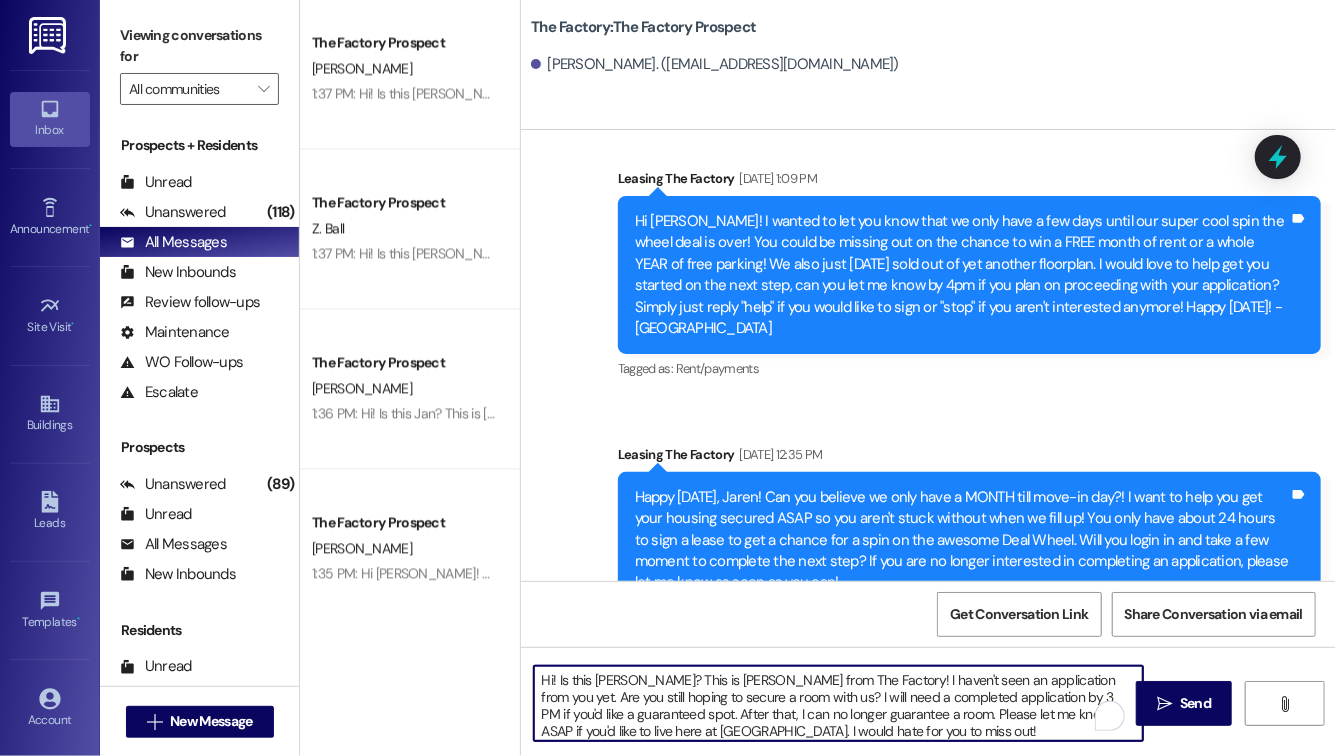 scroll, scrollTop: 17, scrollLeft: 0, axis: vertical 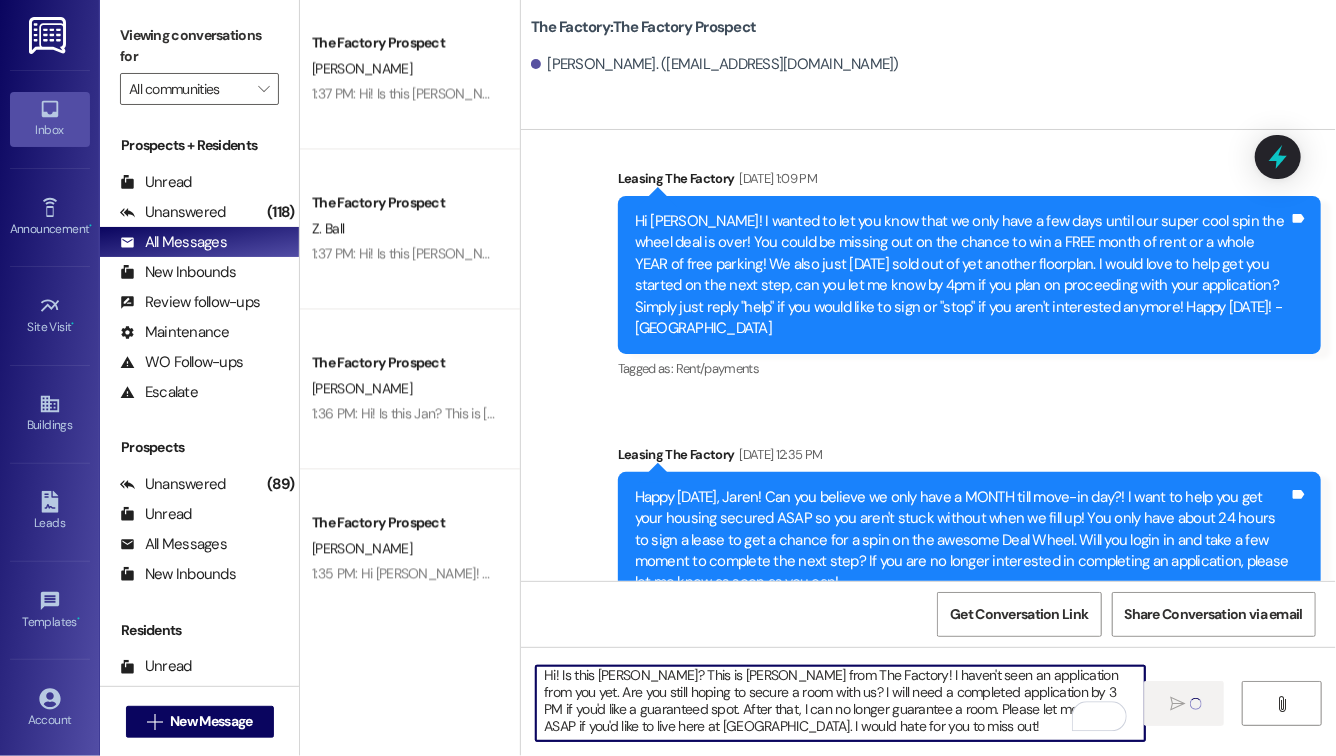 type 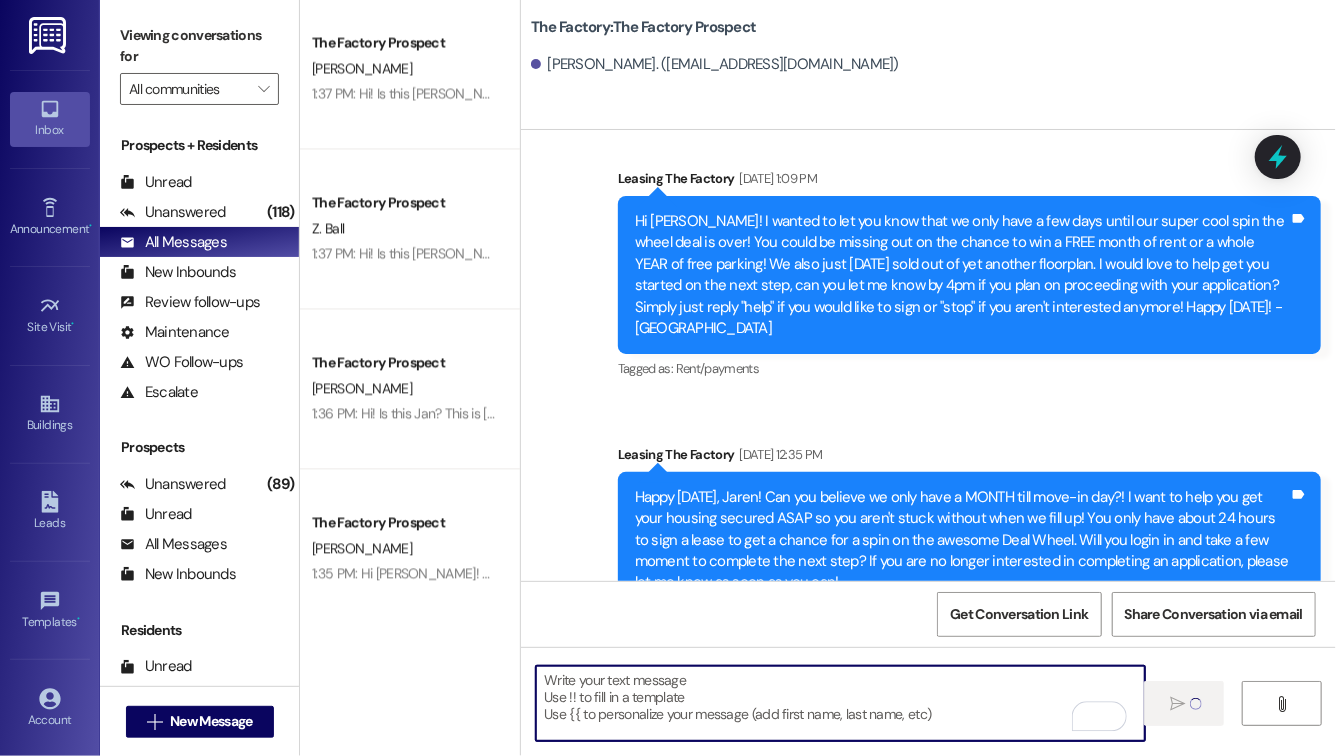 scroll, scrollTop: 0, scrollLeft: 0, axis: both 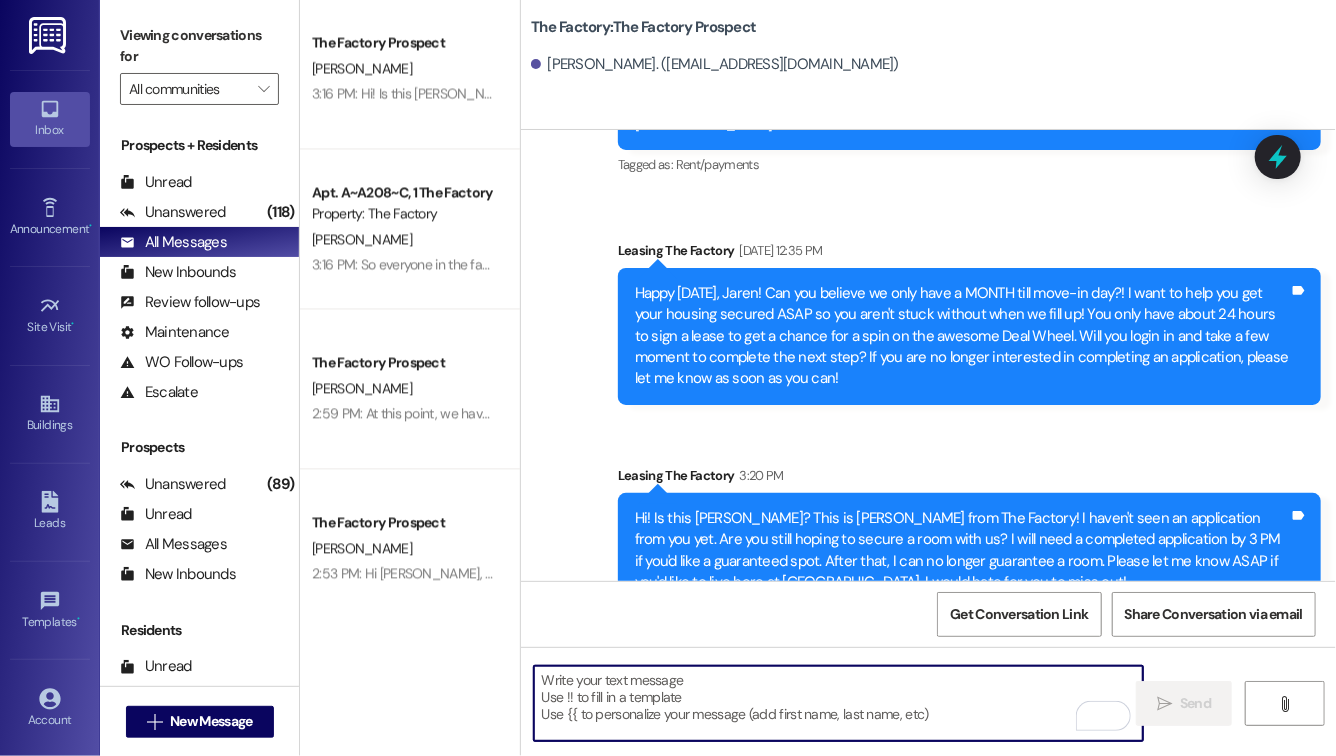 click on "Prospects + Residents" at bounding box center [199, 145] 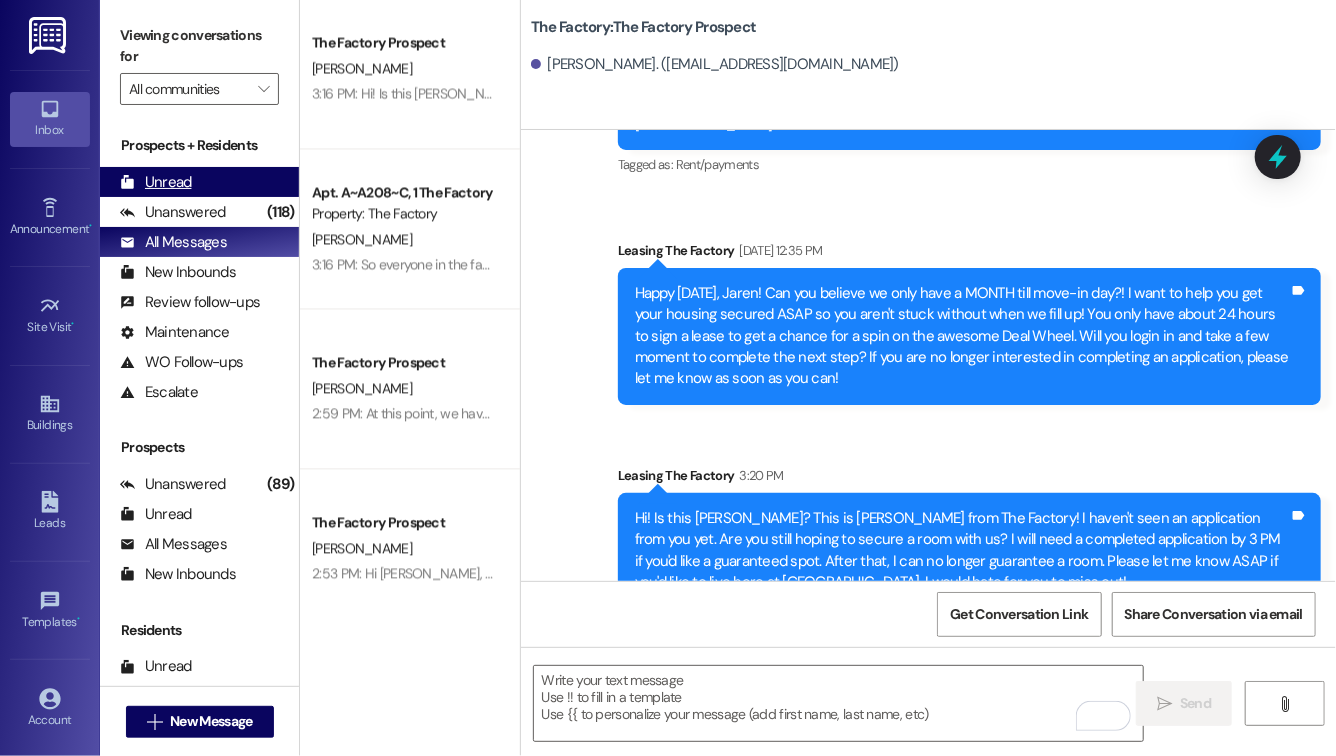 click on "Unread (0)" at bounding box center [199, 182] 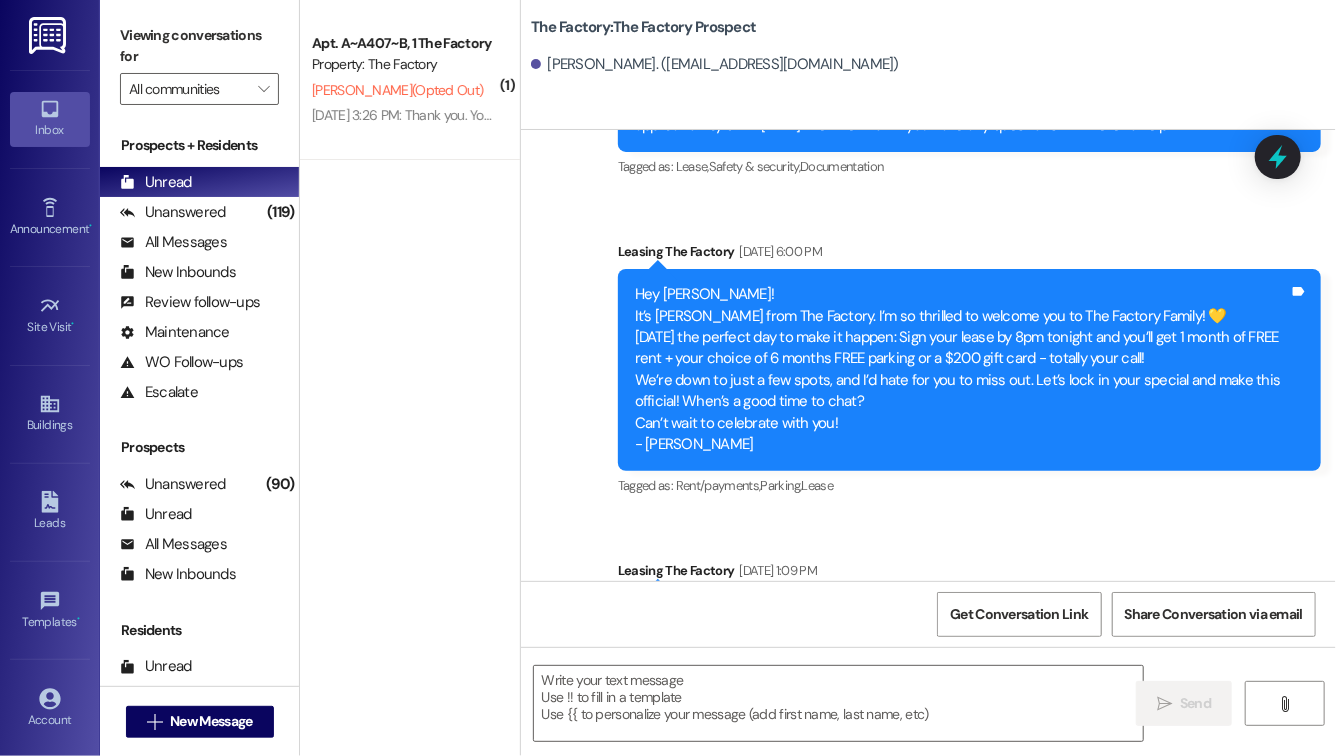 scroll, scrollTop: 2590, scrollLeft: 0, axis: vertical 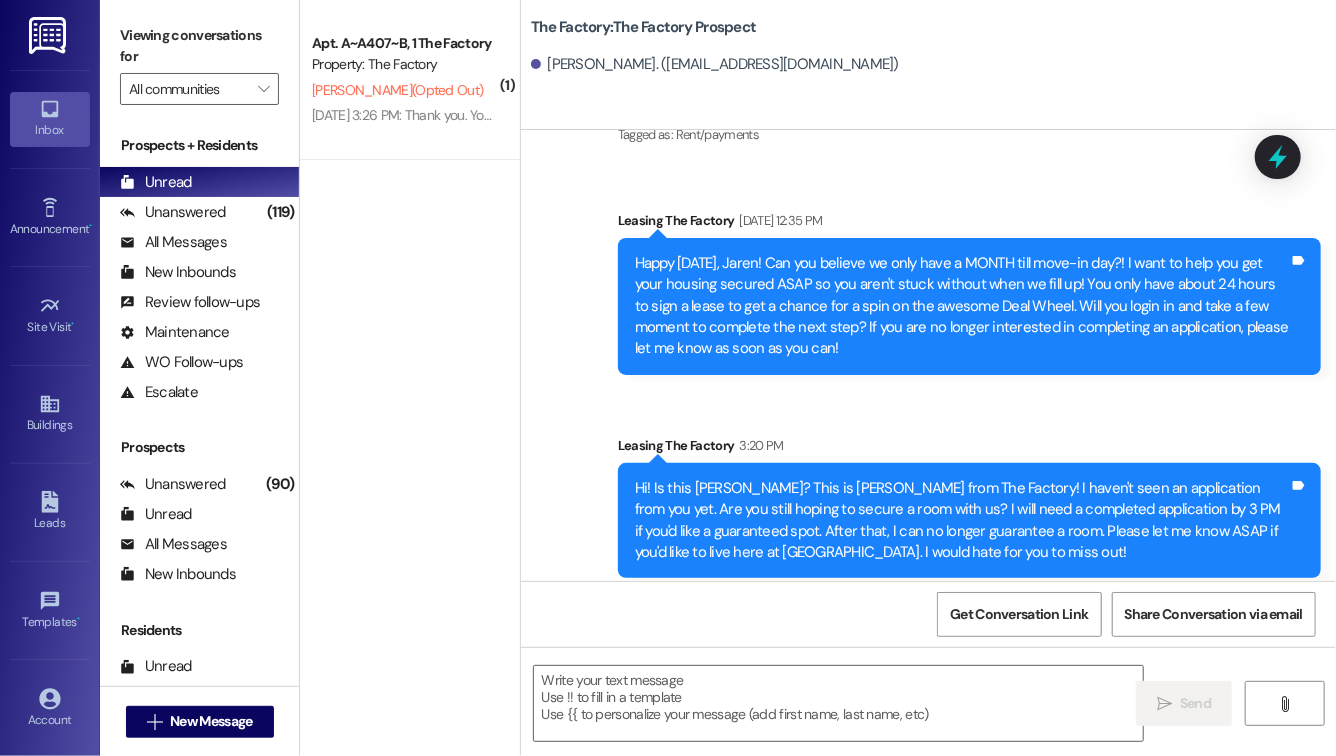 drag, startPoint x: 633, startPoint y: 203, endPoint x: 895, endPoint y: 334, distance: 292.9249 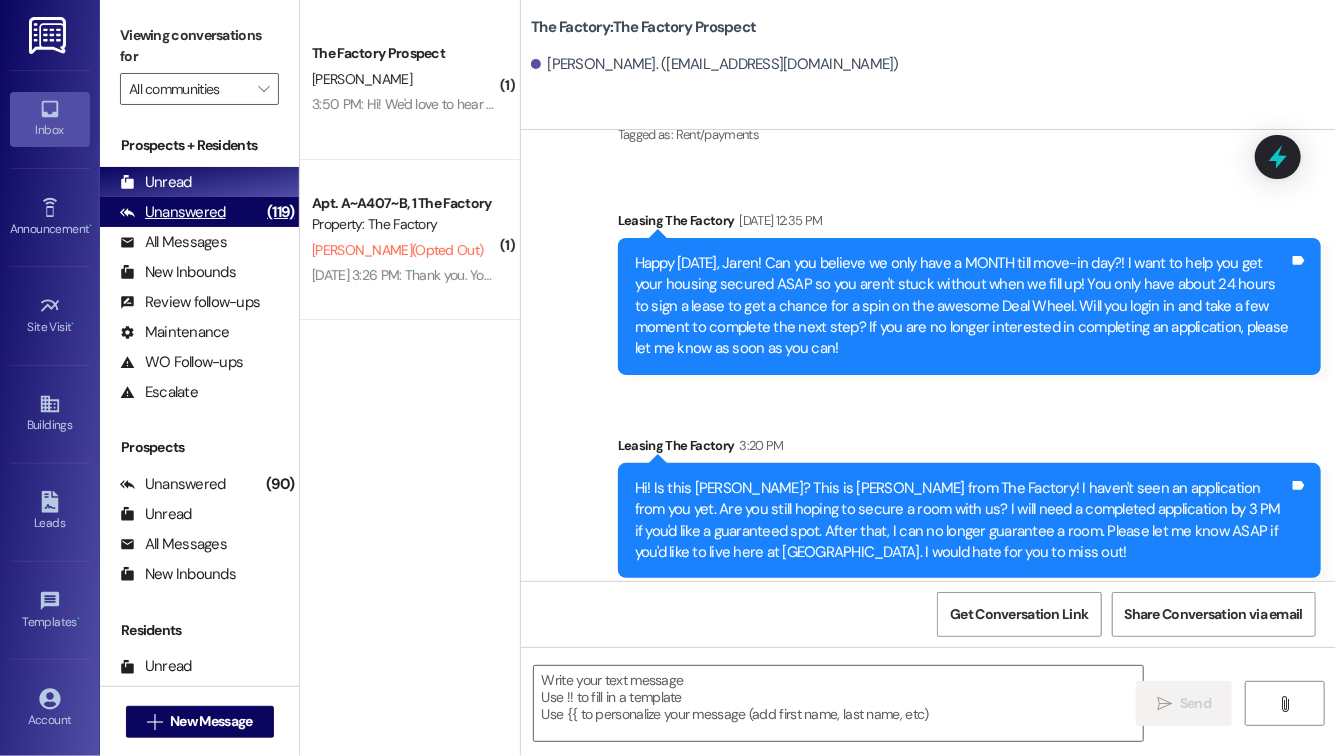 click on "Unanswered" at bounding box center (173, 212) 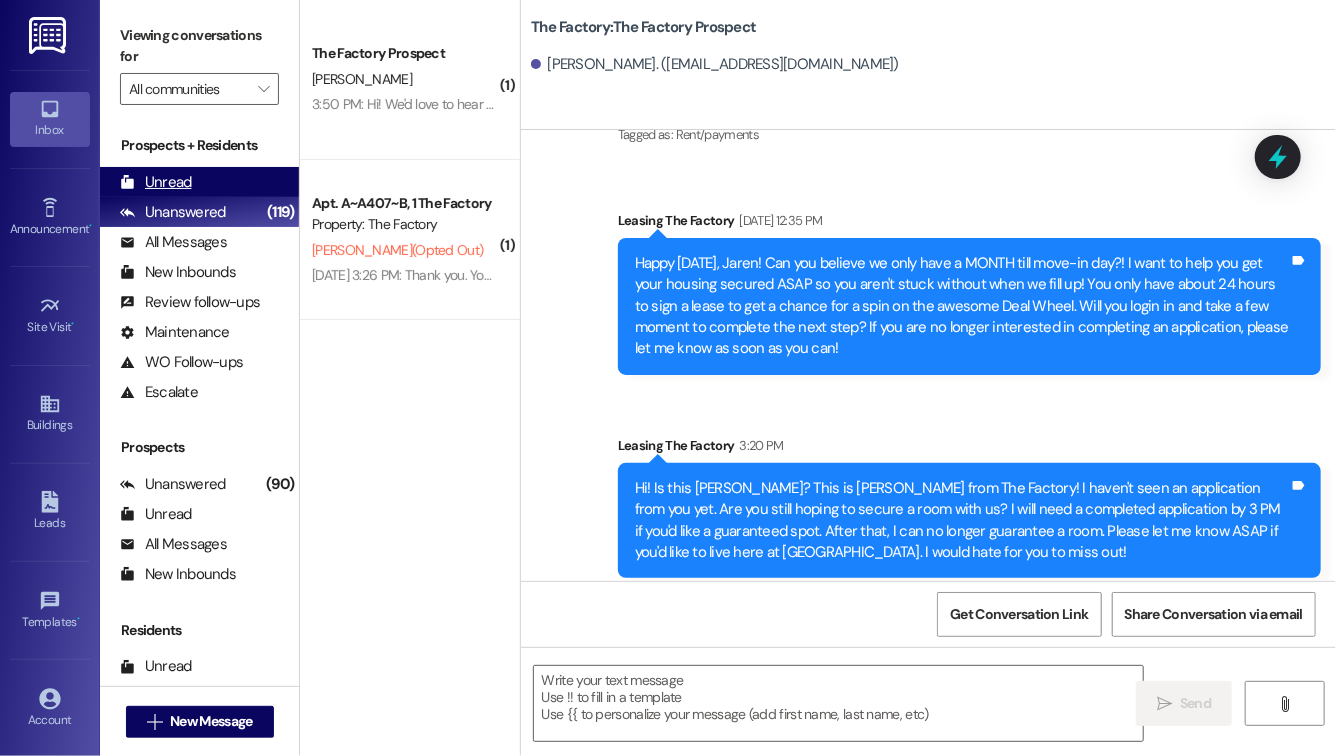click on "Unread (0)" at bounding box center (199, 182) 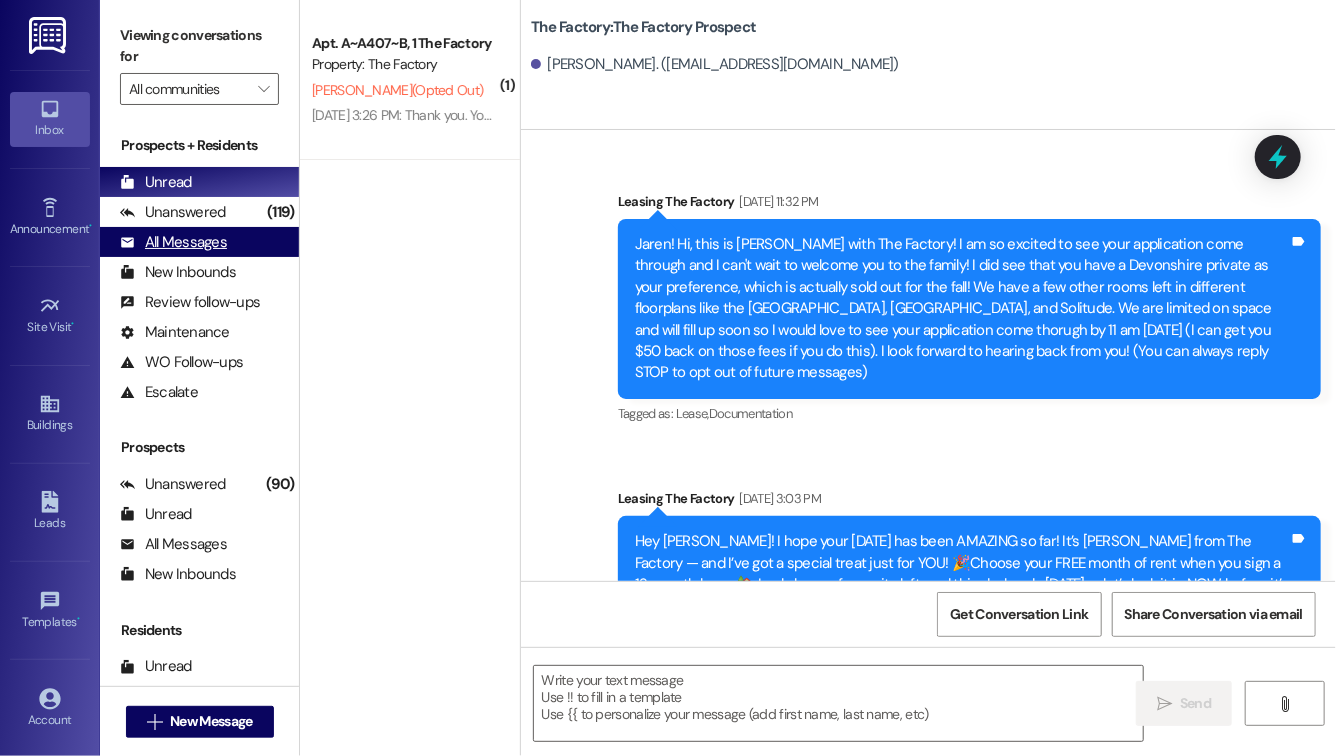 click on "All Messages" at bounding box center [173, 242] 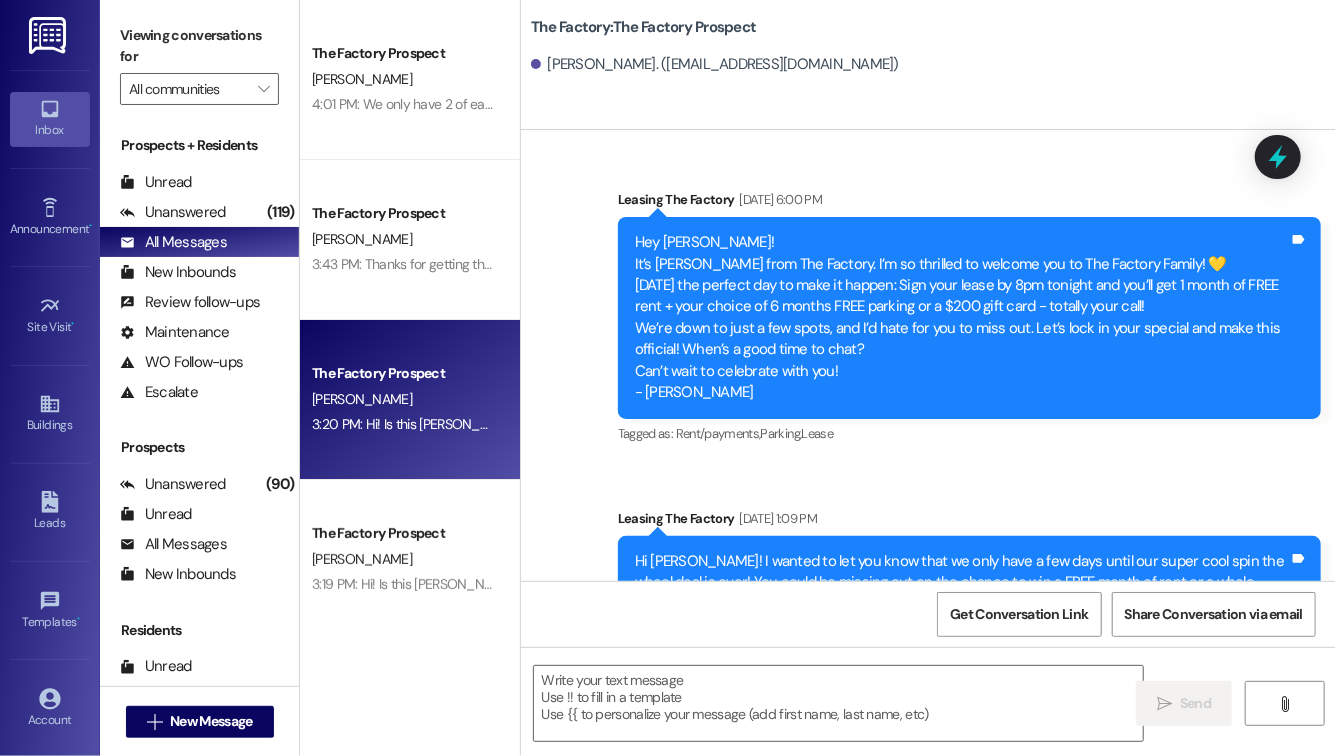 scroll, scrollTop: 2590, scrollLeft: 0, axis: vertical 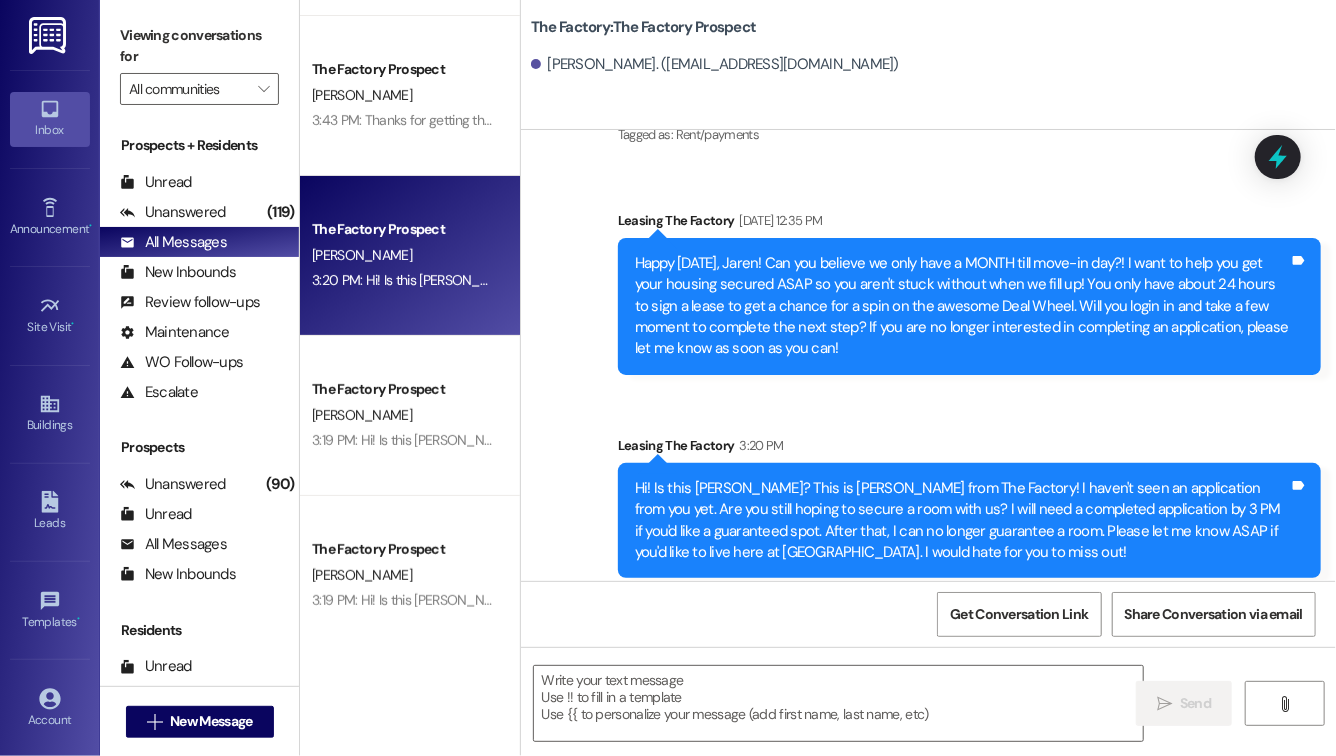 click on "Hi! Is this Brock? This is Evie from The Factory! I haven't seen an application from you yet. Are you still hoping to secure a room with us? I will need a completed application by 3 PM if you'd like a guaranteed spot. After that, I can no longer guarantee a room. Please let me know ASAP if you'd like to live here at The Factory. I would hate for you to miss out!" at bounding box center (962, 521) 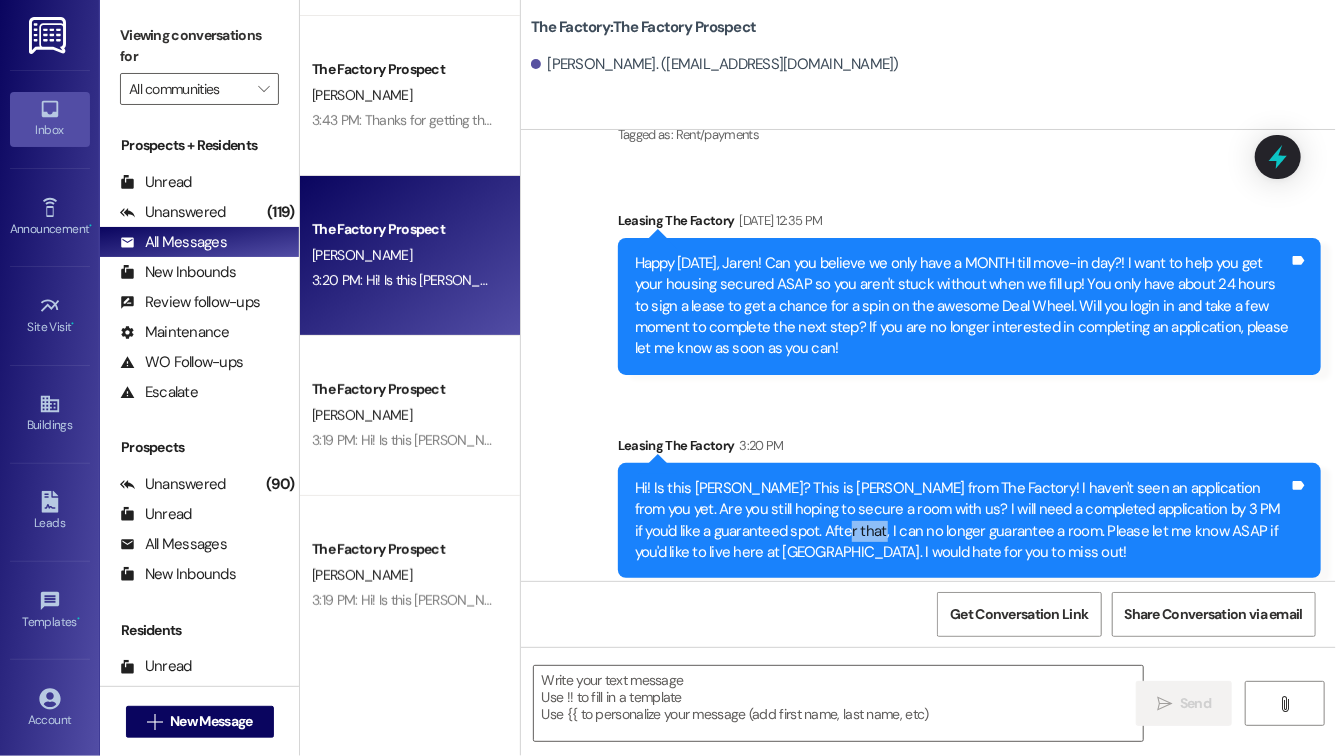 click on "Hi! Is this Brock? This is Evie from The Factory! I haven't seen an application from you yet. Are you still hoping to secure a room with us? I will need a completed application by 3 PM if you'd like a guaranteed spot. After that, I can no longer guarantee a room. Please let me know ASAP if you'd like to live here at The Factory. I would hate for you to miss out!" at bounding box center [962, 521] 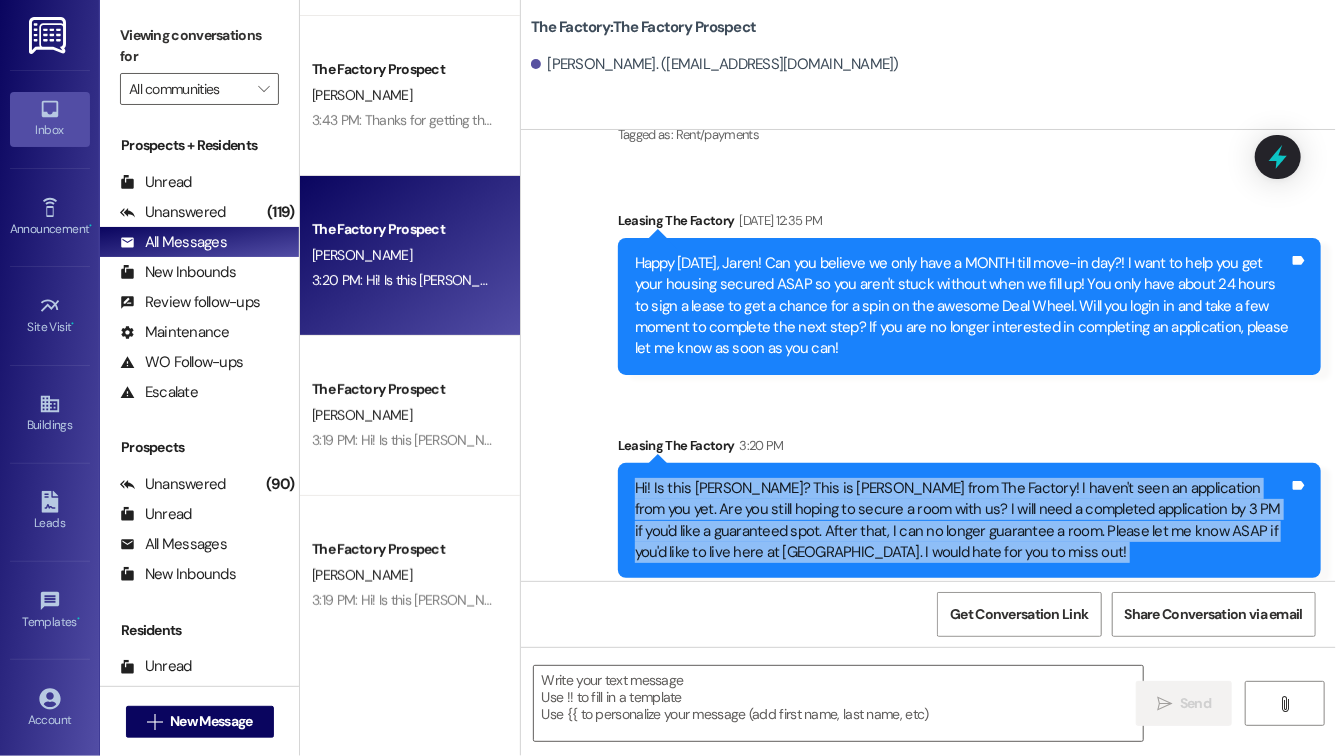 click on "Hi! Is this Brock? This is Evie from The Factory! I haven't seen an application from you yet. Are you still hoping to secure a room with us? I will need a completed application by 3 PM if you'd like a guaranteed spot. After that, I can no longer guarantee a room. Please let me know ASAP if you'd like to live here at The Factory. I would hate for you to miss out!" at bounding box center [962, 521] 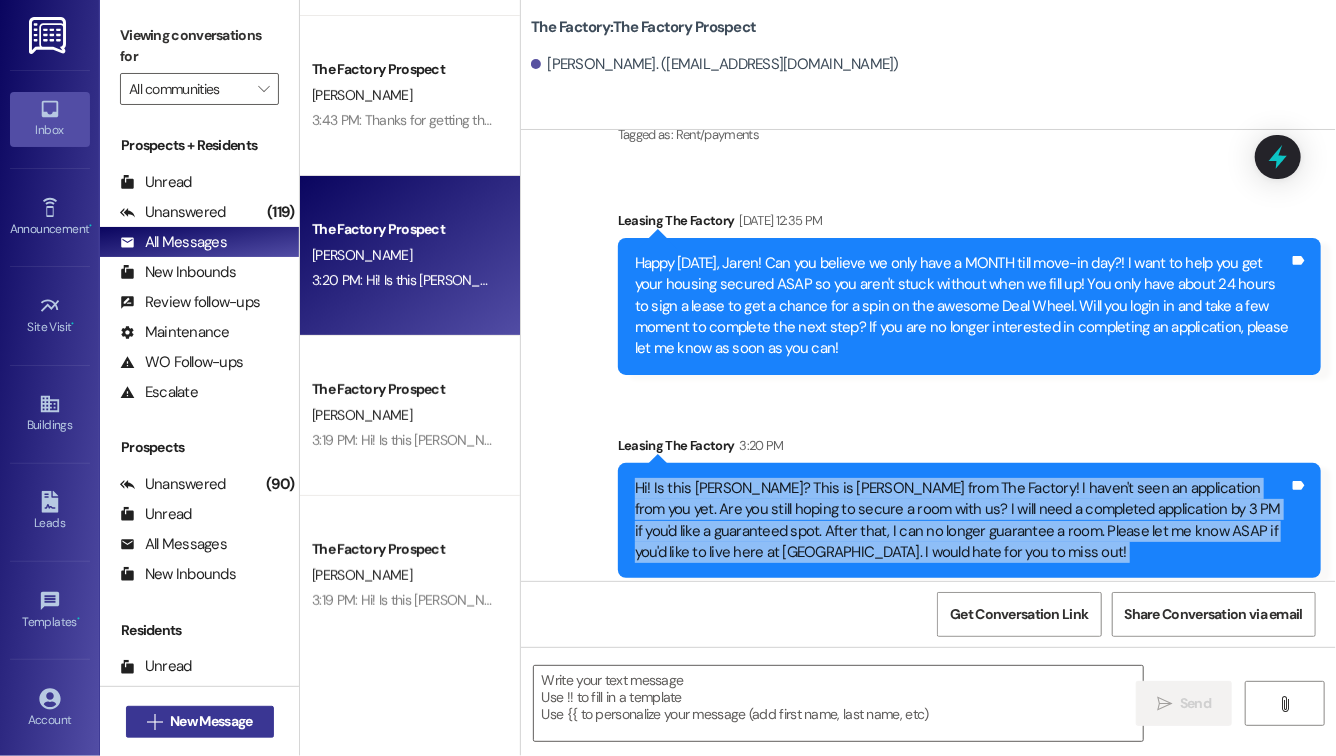 click on "New Message" at bounding box center (211, 721) 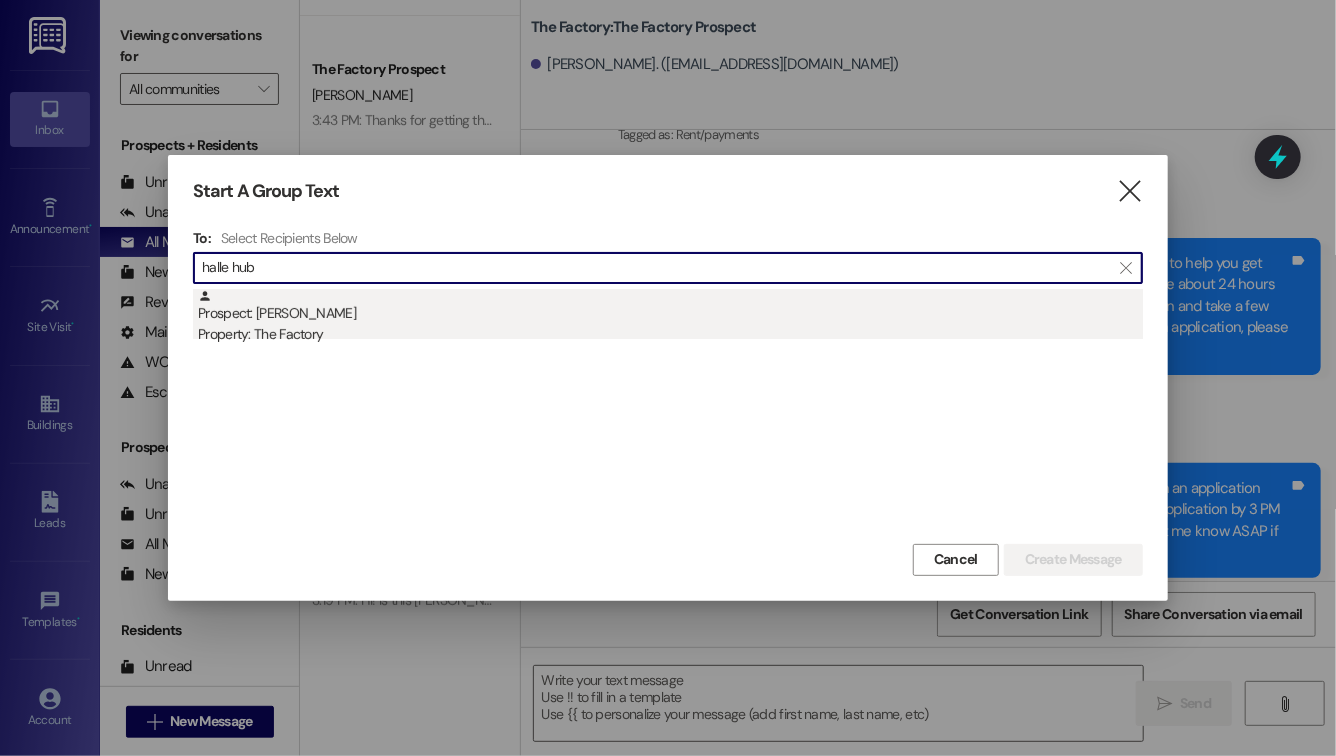 type on "halle hub" 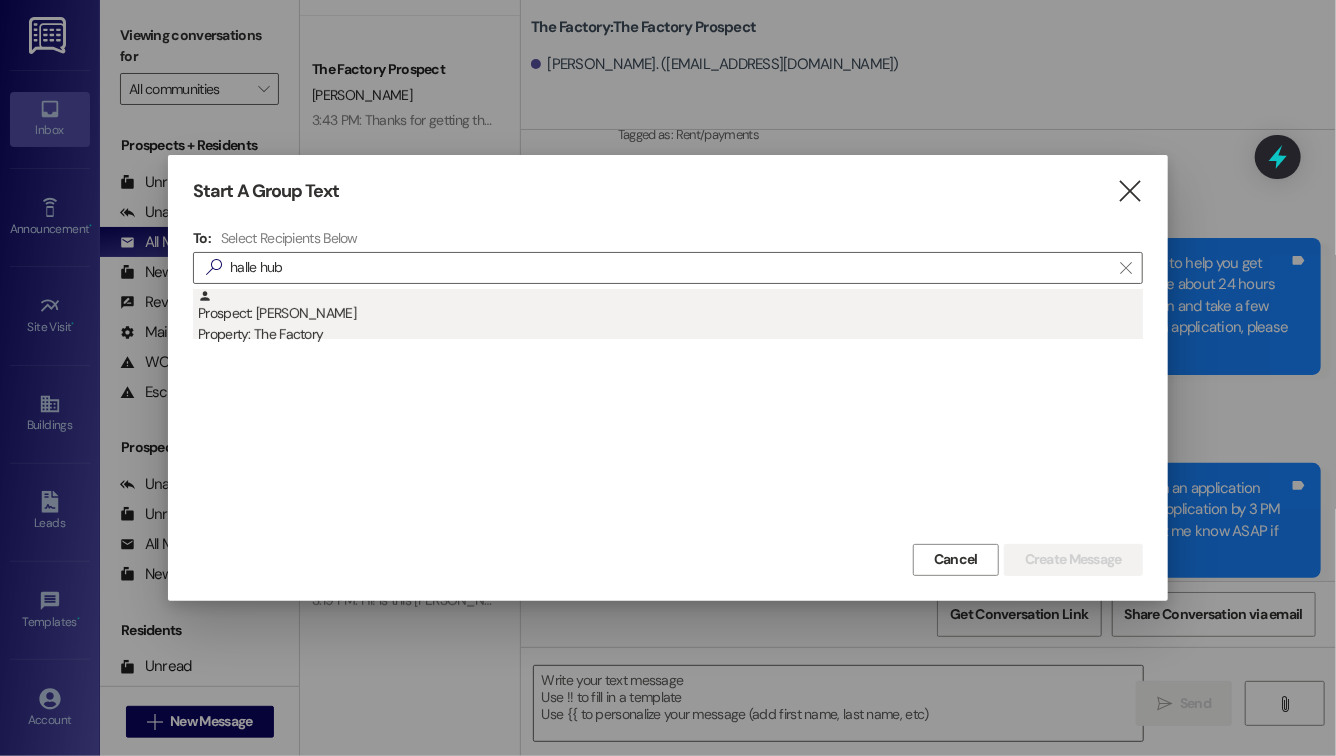 click on "Property: The Factory" at bounding box center (670, 334) 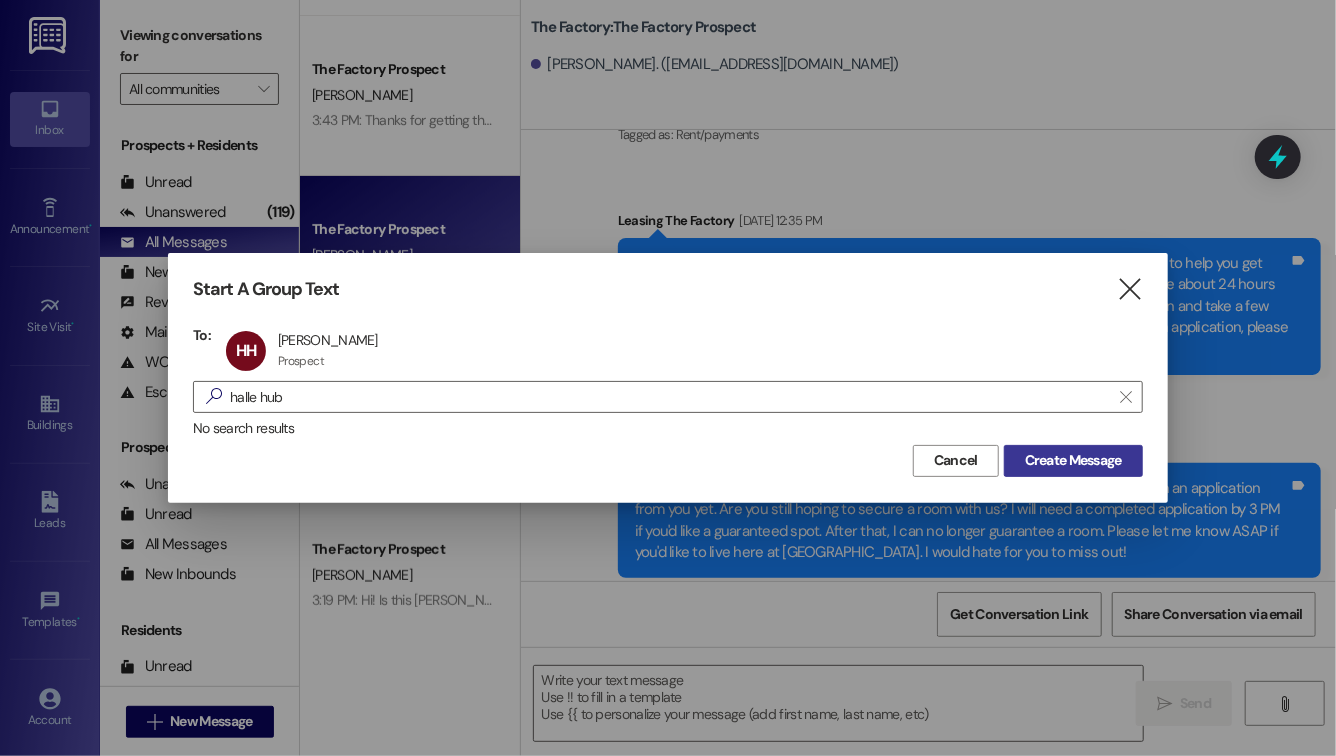 click on "Create Message" at bounding box center [1073, 460] 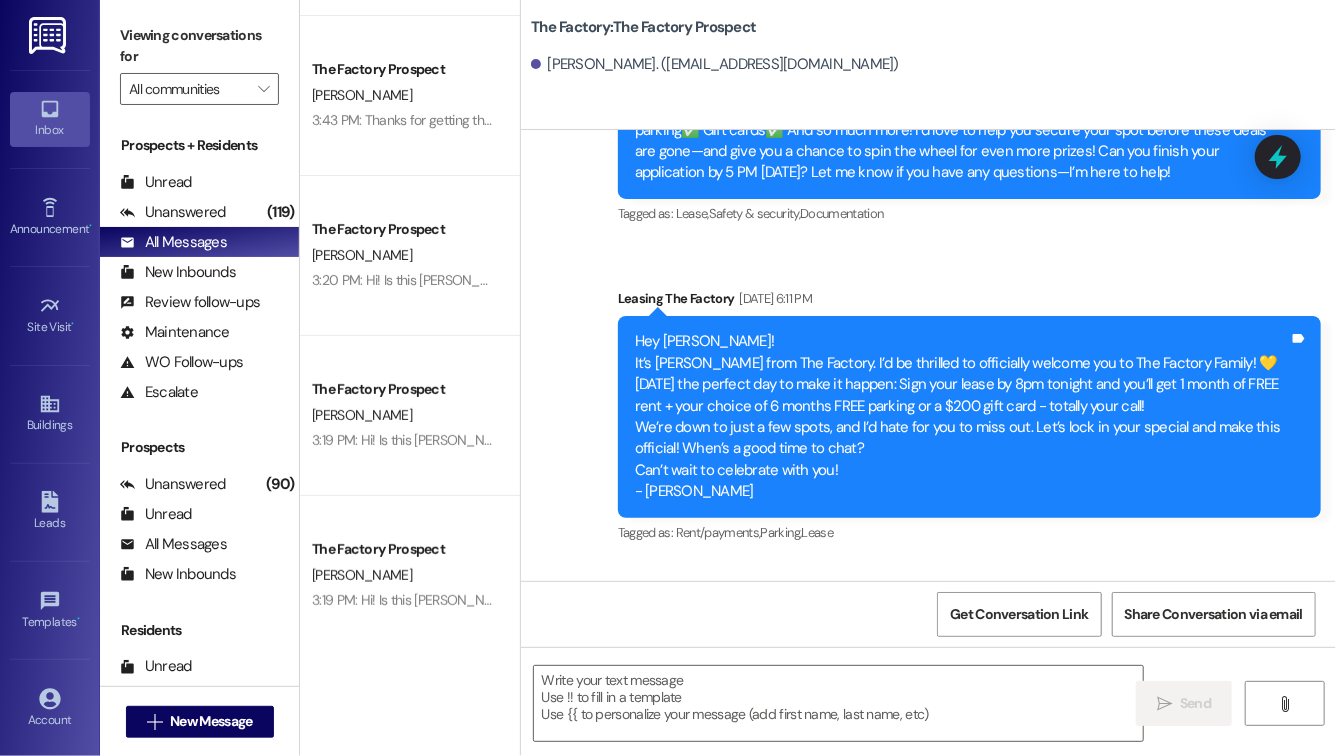 scroll, scrollTop: 2051, scrollLeft: 0, axis: vertical 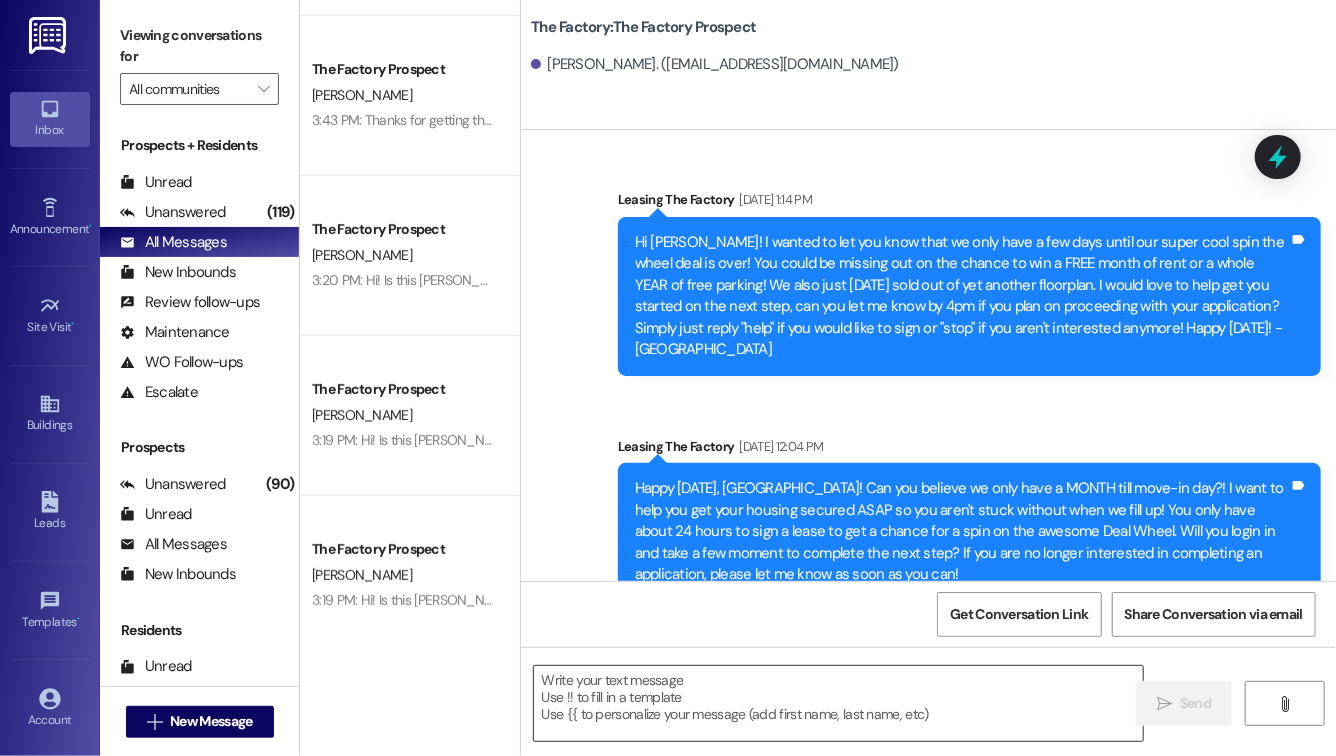 click at bounding box center [838, 703] 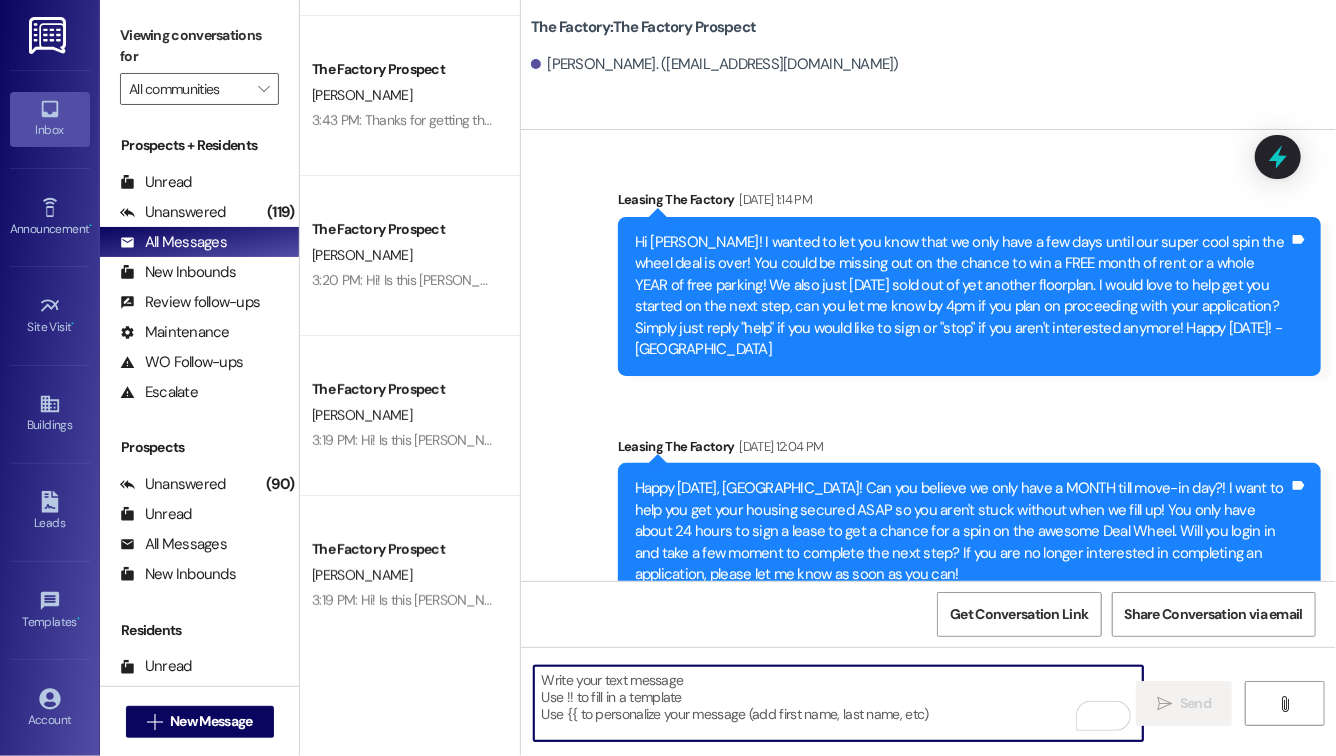 paste on "Hi! Is this Brock? This is Evie from The Factory! I haven't seen an application from you yet. Are you still hoping to secure a room with us? I will need a completed application by 3 PM if you'd like a guaranteed spot. After that, I can no longer guarantee a room. Please let me know ASAP if you'd like to live here at The Factory. I would hate for you to miss out!" 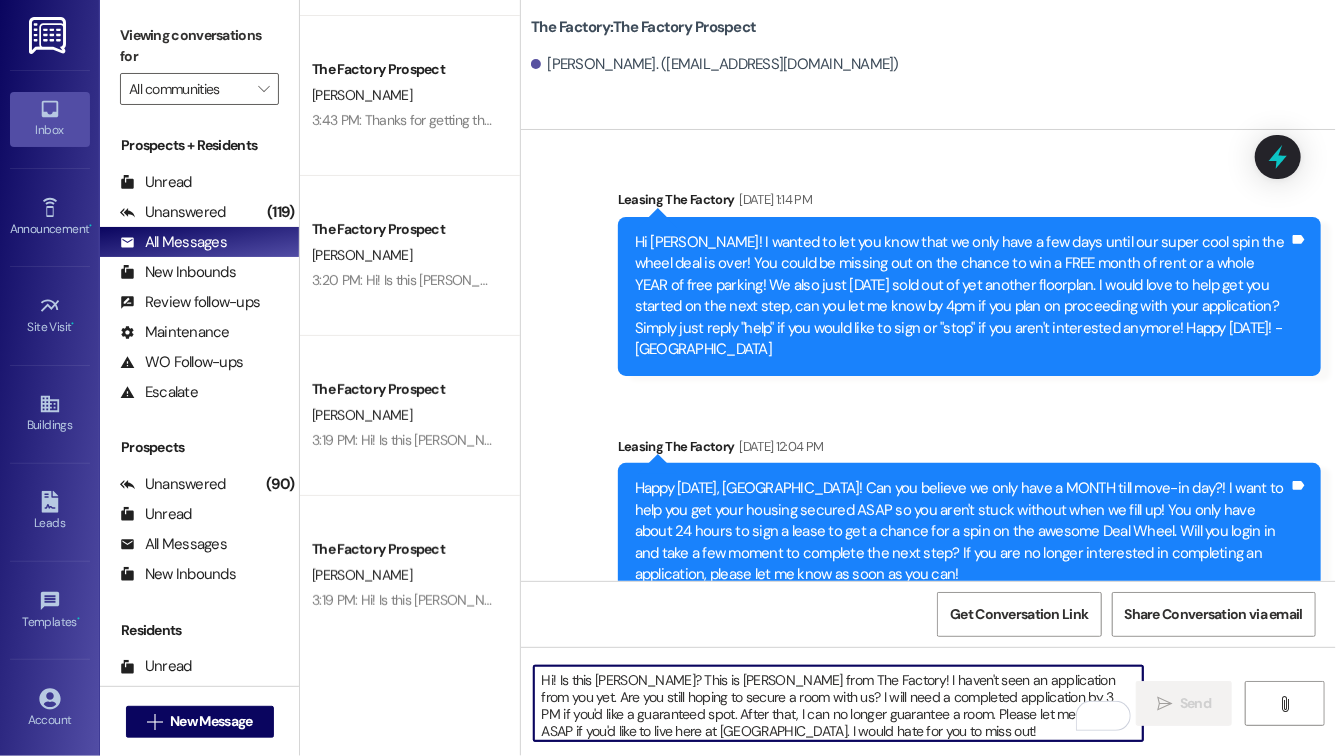 scroll, scrollTop: 17, scrollLeft: 0, axis: vertical 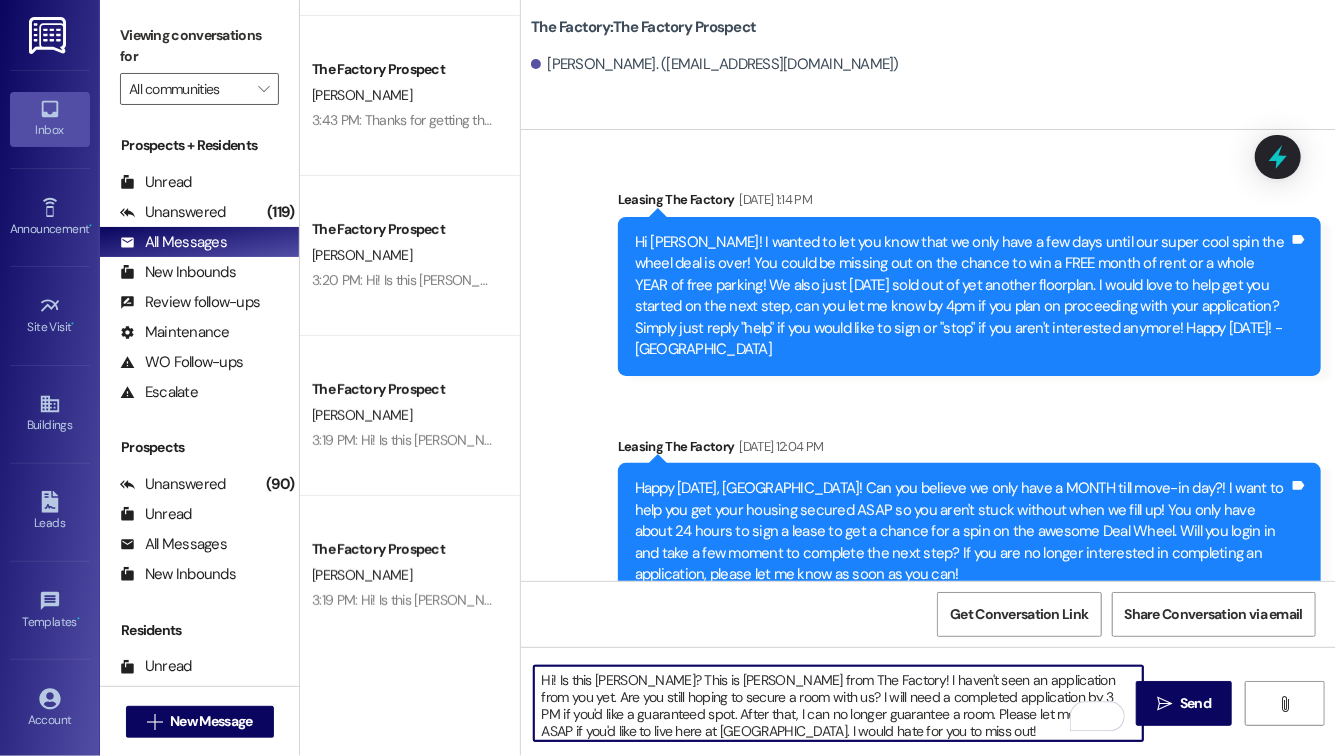 click on "Hi! Is this Brock? This is Evie from The Factory! I haven't seen an application from you yet. Are you still hoping to secure a room with us? I will need a completed application by 3 PM if you'd like a guaranteed spot. After that, I can no longer guarantee a room. Please let me know ASAP if you'd like to live here at The Factory. I would hate for you to miss out!" at bounding box center (838, 703) 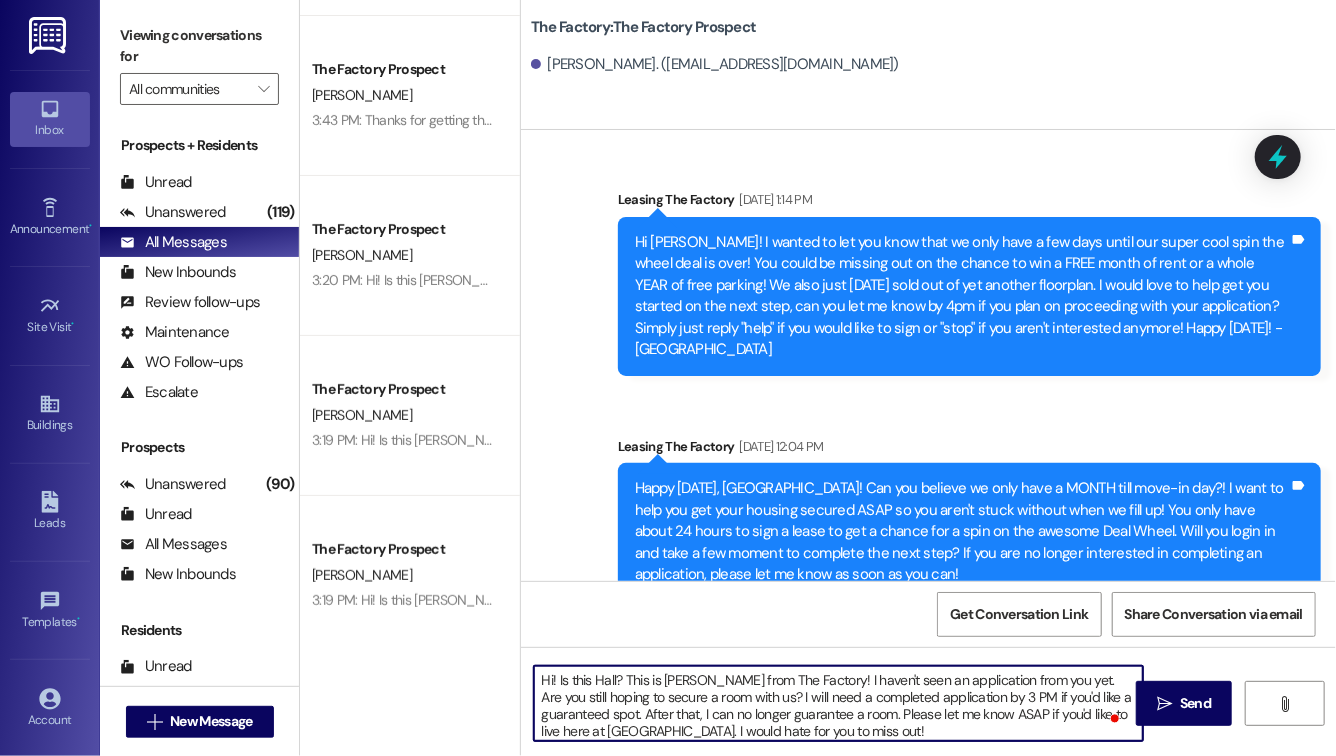 type on "Hi! Is this Halle? This is Evie from The Factory! I haven't seen an application from you yet. Are you still hoping to secure a room with us? I will need a completed application by 3 PM if you'd like a guaranteed spot. After that, I can no longer guarantee a room. Please let me know ASAP if you'd like to live here at The Factory. I would hate for you to miss out!" 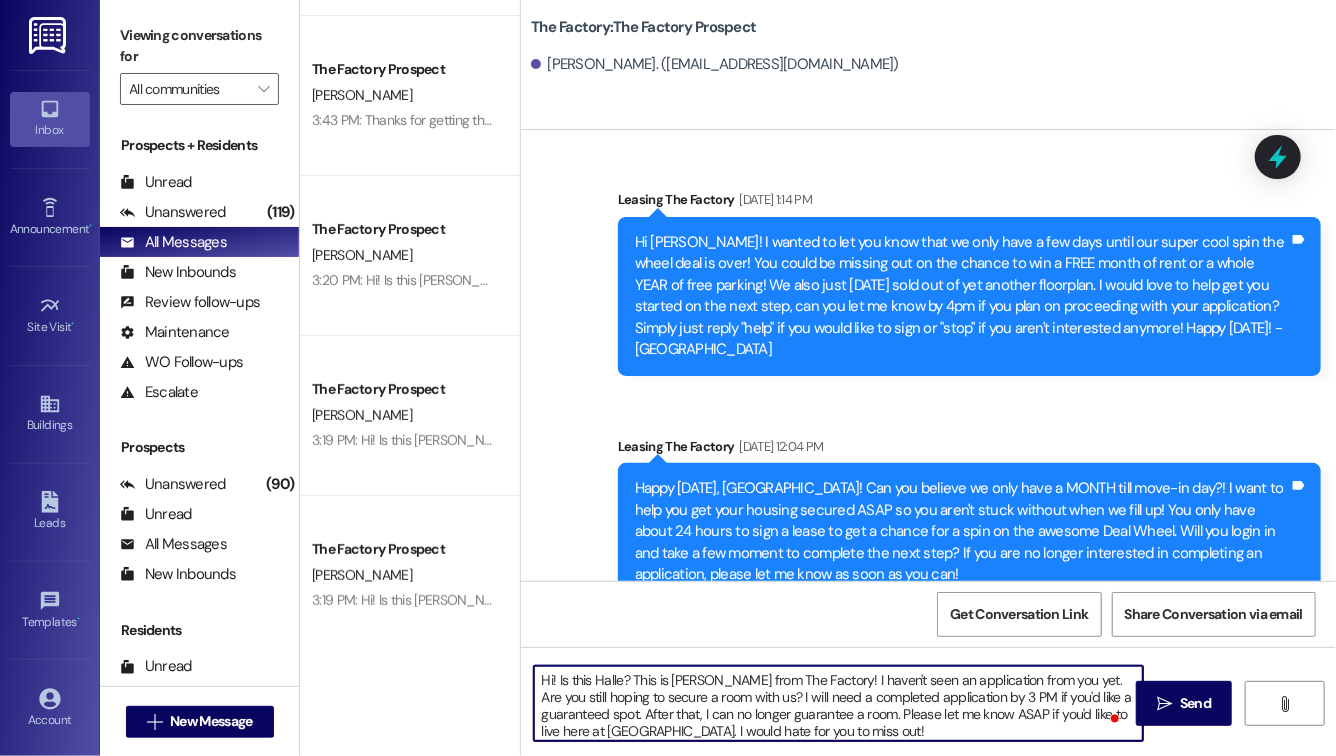 click on "Hi! Is this Halle? This is Evie from The Factory! I haven't seen an application from you yet. Are you still hoping to secure a room with us? I will need a completed application by 3 PM if you'd like a guaranteed spot. After that, I can no longer guarantee a room. Please let me know ASAP if you'd like to live here at The Factory. I would hate for you to miss out!" at bounding box center [838, 703] 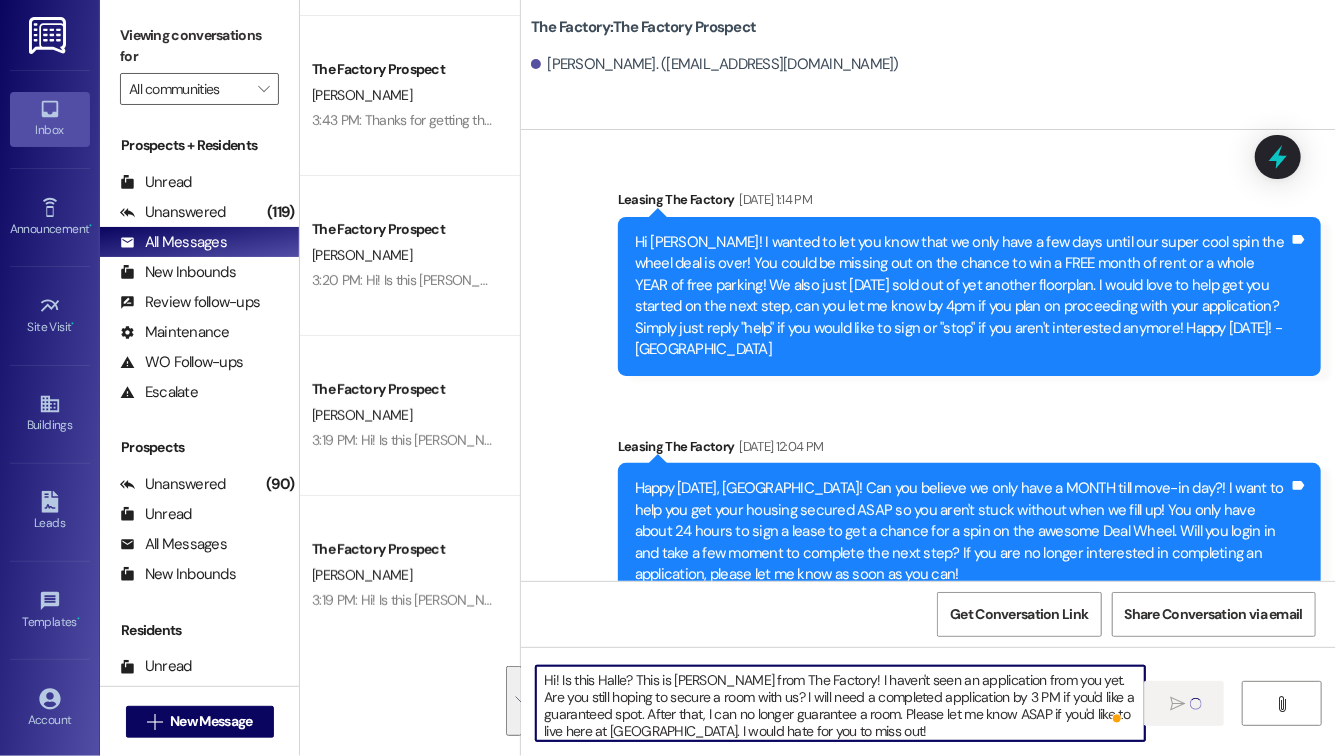 type 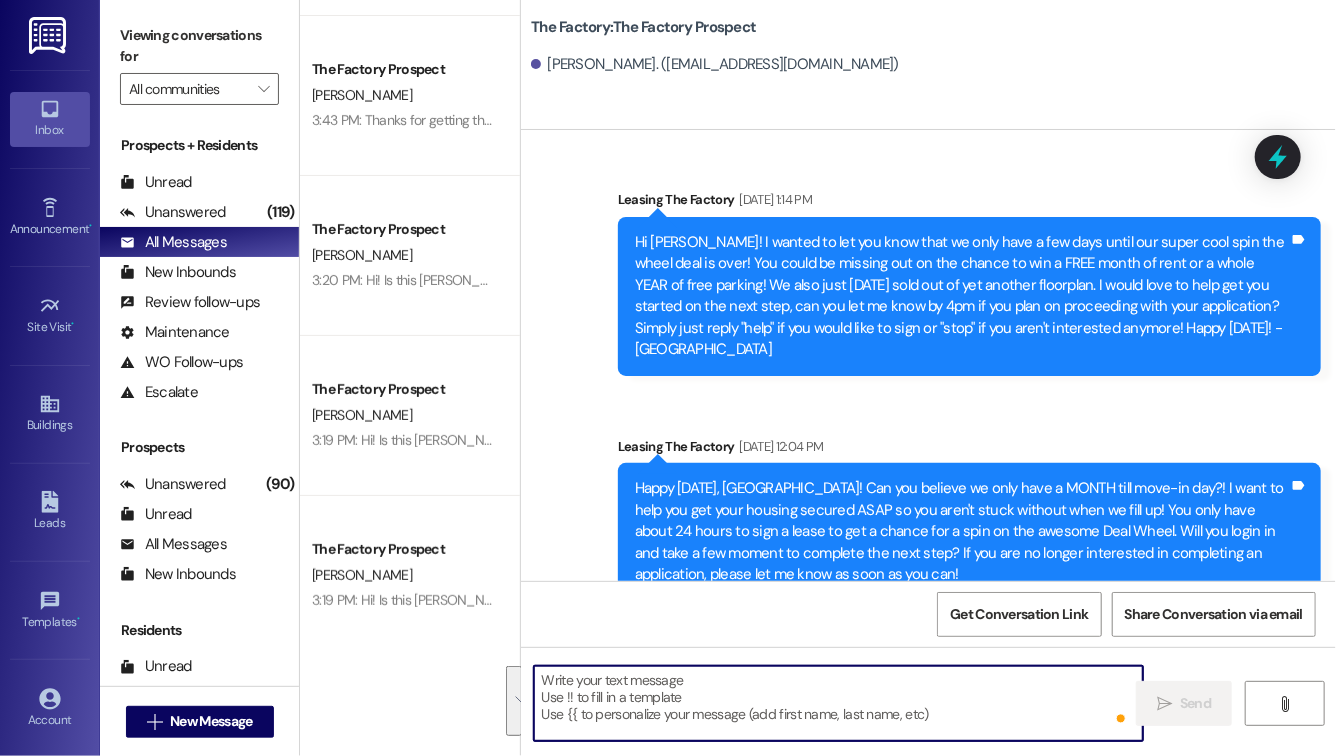 scroll, scrollTop: 2255, scrollLeft: 0, axis: vertical 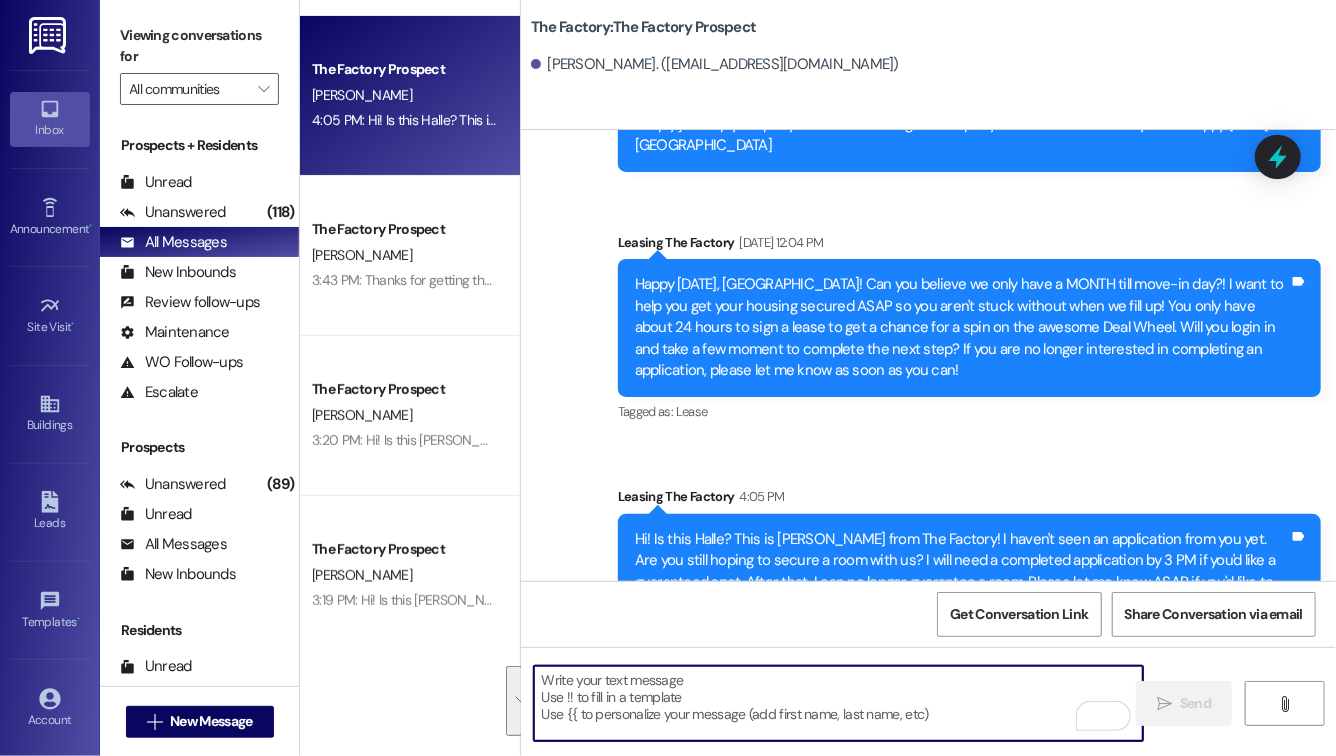 click on "Hi! Is this Halle? This is Evie from The Factory! I haven't seen an application from you yet. Are you still hoping to secure a room with us? I will need a completed application by 3 PM if you'd like a guaranteed spot. After that, I can no longer guarantee a room. Please let me know ASAP if you'd like to live here at The Factory. I would hate for you to miss out!" at bounding box center (962, 572) 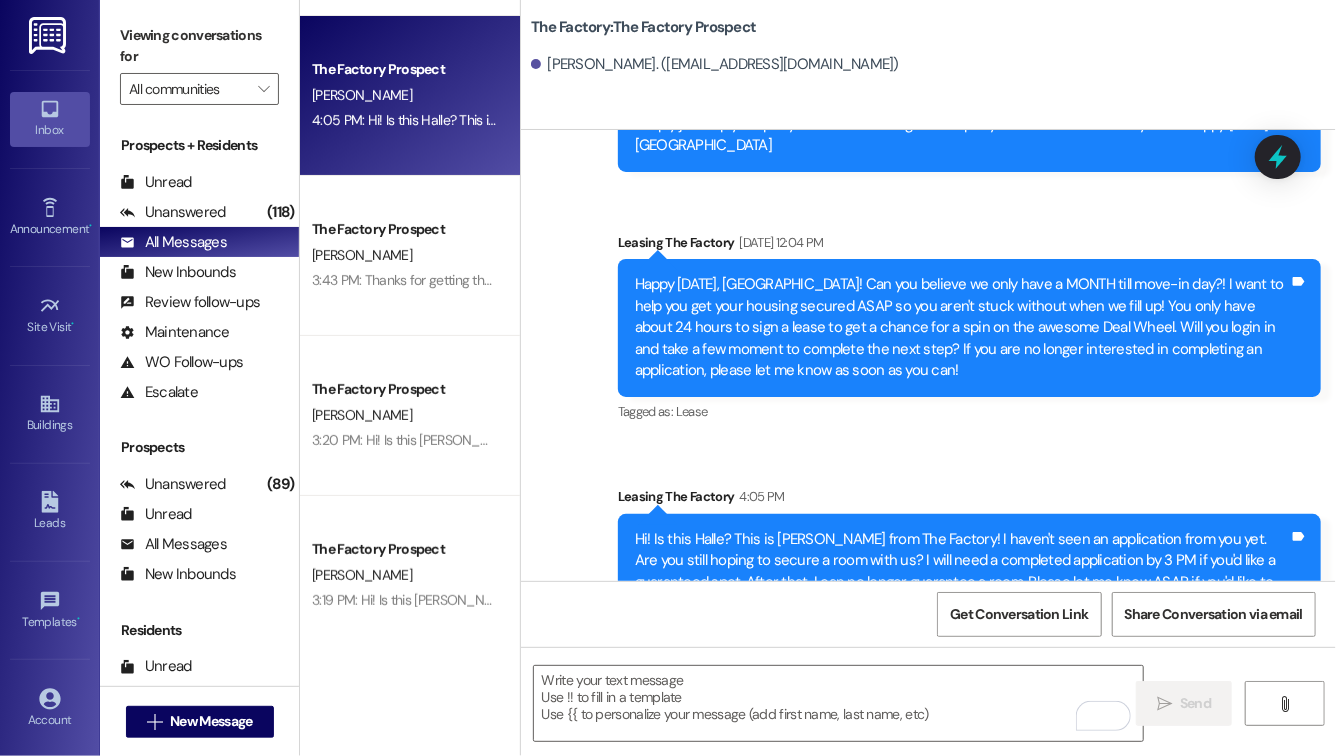click on "Hi! Is this Halle? This is Evie from The Factory! I haven't seen an application from you yet. Are you still hoping to secure a room with us? I will need a completed application by 3 PM if you'd like a guaranteed spot. After that, I can no longer guarantee a room. Please let me know ASAP if you'd like to live here at The Factory. I would hate for you to miss out!" at bounding box center (962, 572) 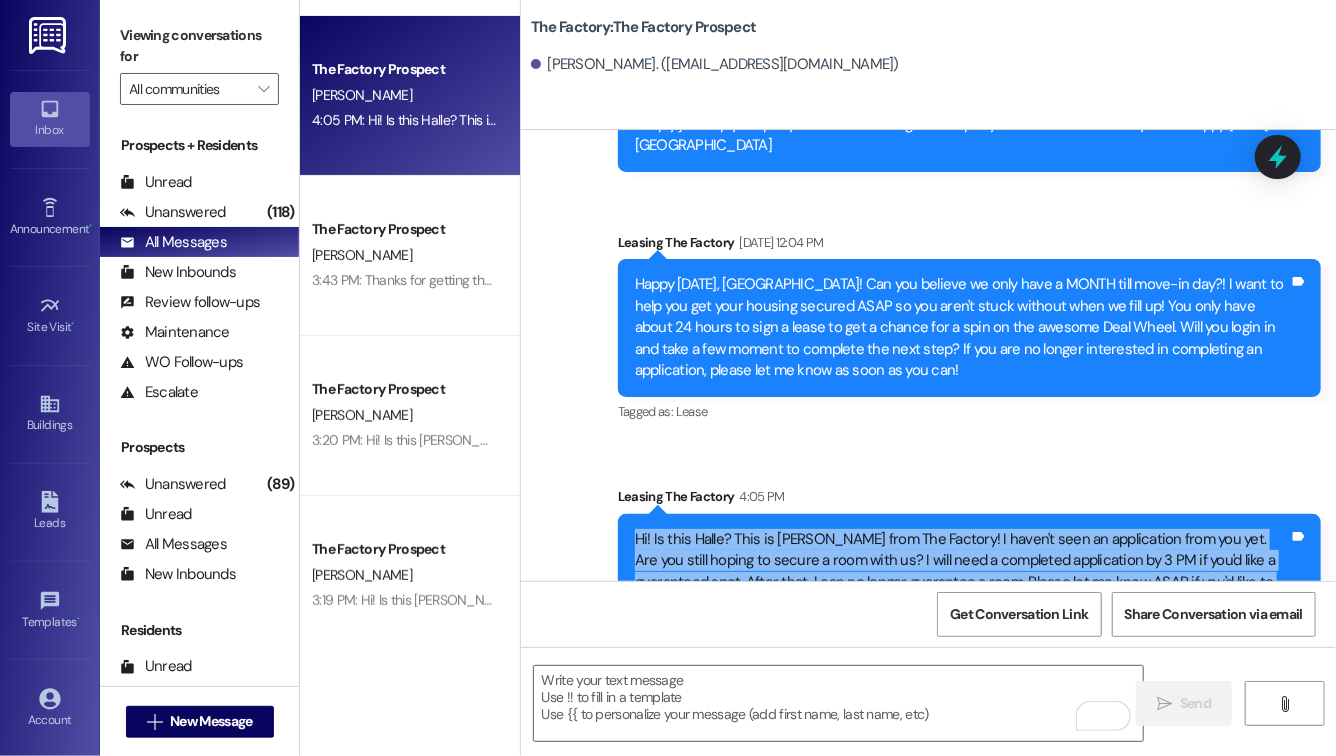 click on "Hi! Is this Halle? This is Evie from The Factory! I haven't seen an application from you yet. Are you still hoping to secure a room with us? I will need a completed application by 3 PM if you'd like a guaranteed spot. After that, I can no longer guarantee a room. Please let me know ASAP if you'd like to live here at The Factory. I would hate for you to miss out!" at bounding box center [962, 572] 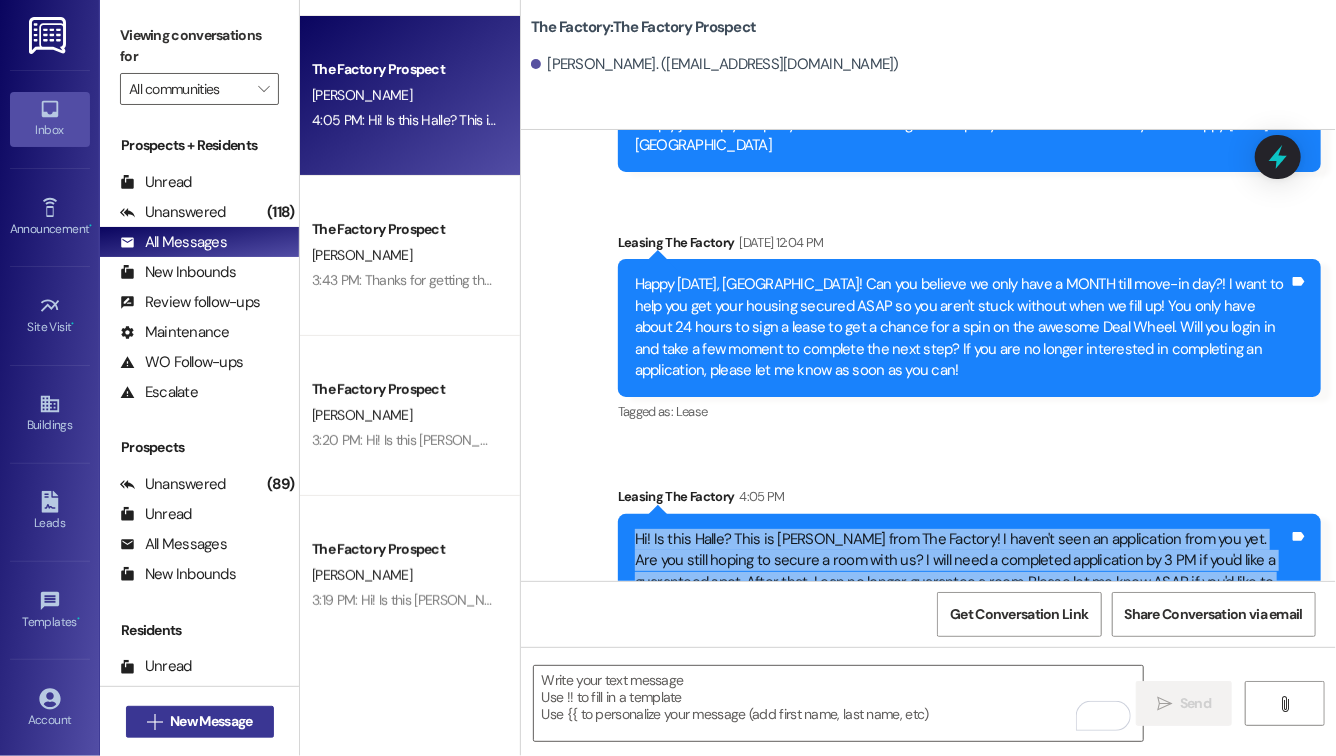 click on "New Message" at bounding box center (211, 721) 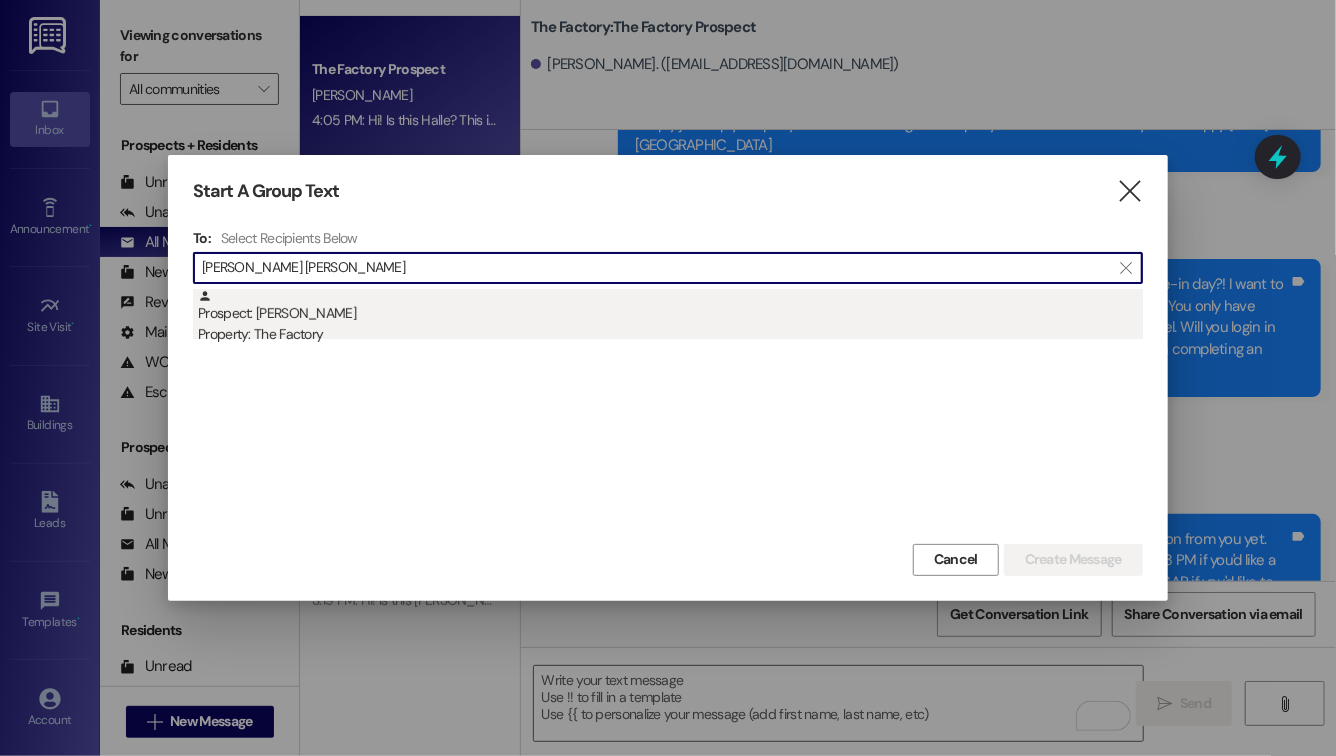 type on "sara rod" 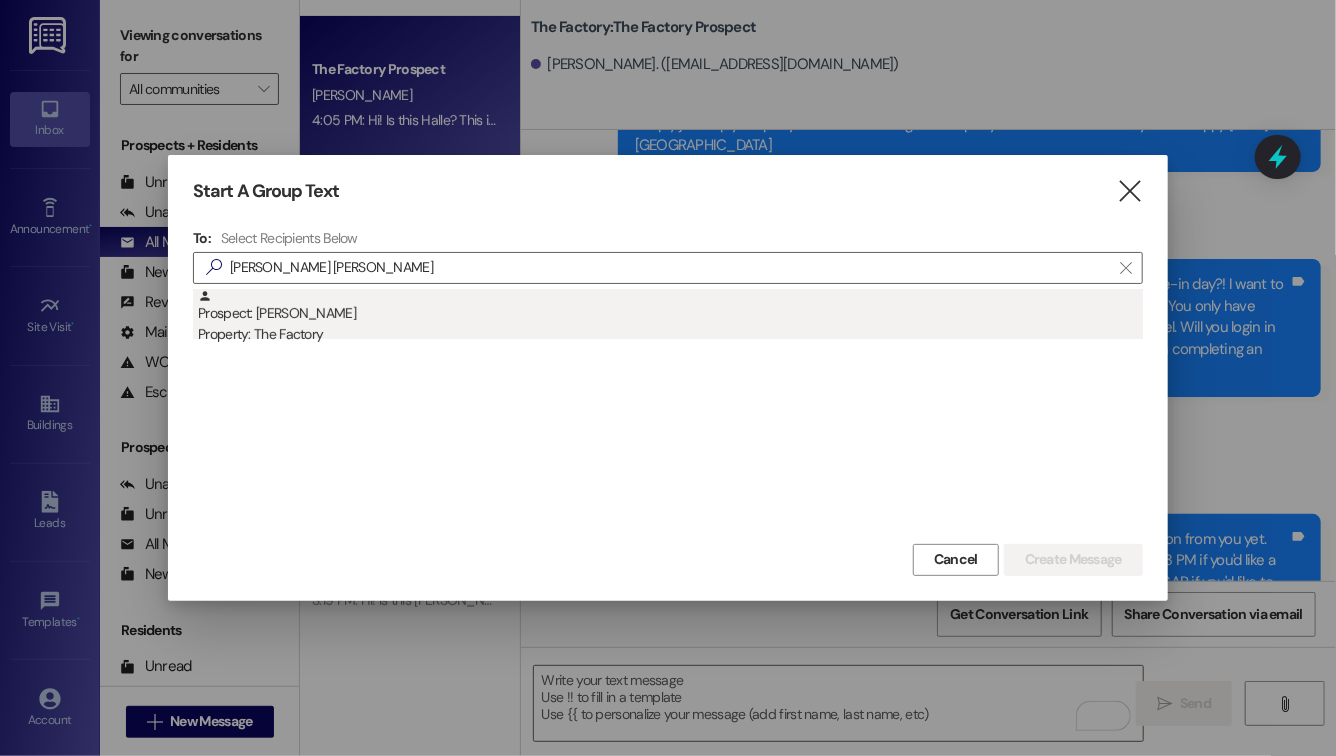 click on "Property: The Factory" at bounding box center (670, 334) 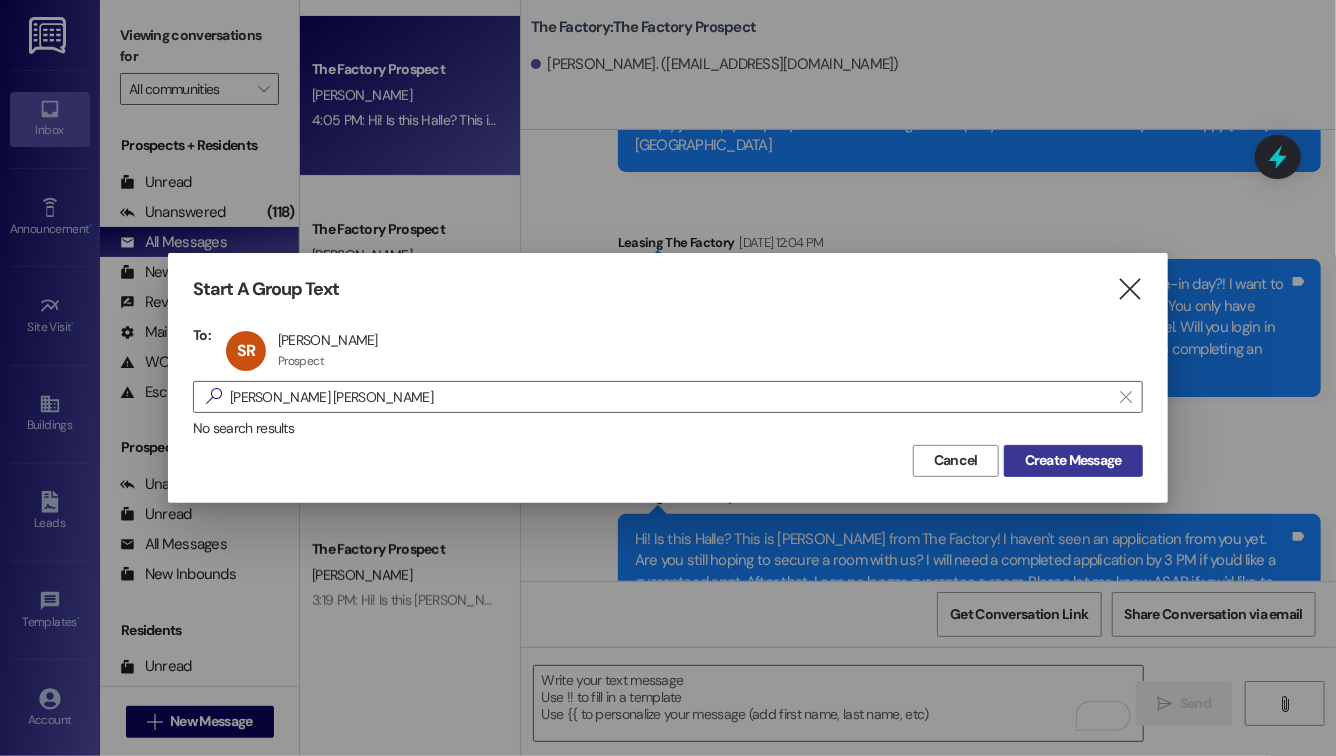 click on "Create Message" at bounding box center [1073, 460] 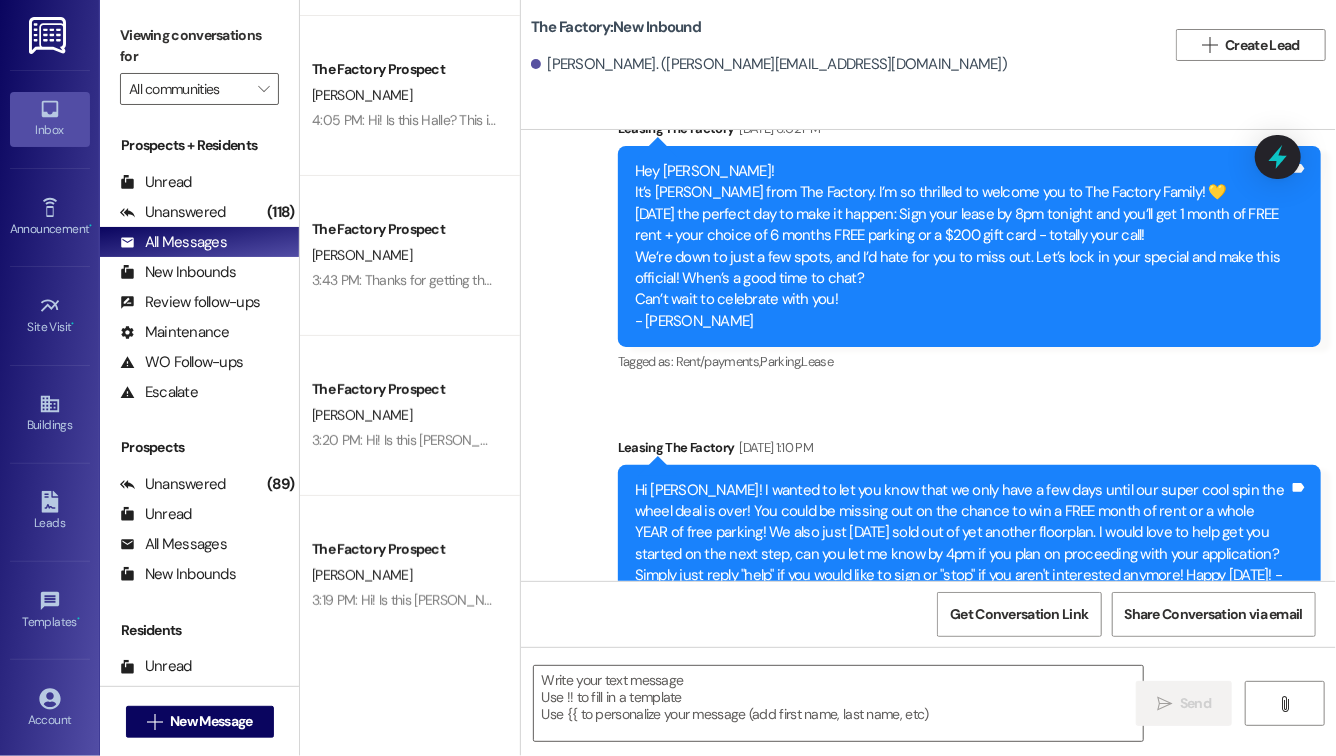 scroll, scrollTop: 2575, scrollLeft: 0, axis: vertical 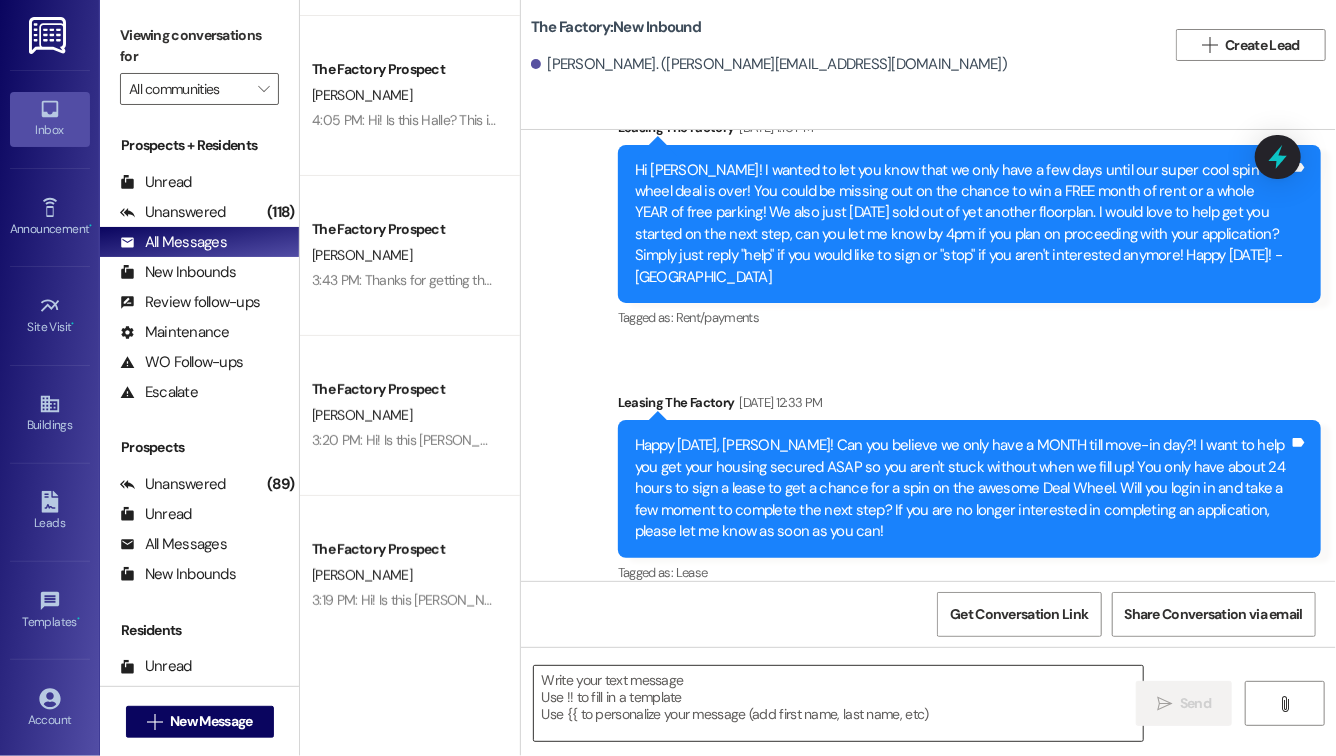 click at bounding box center [838, 703] 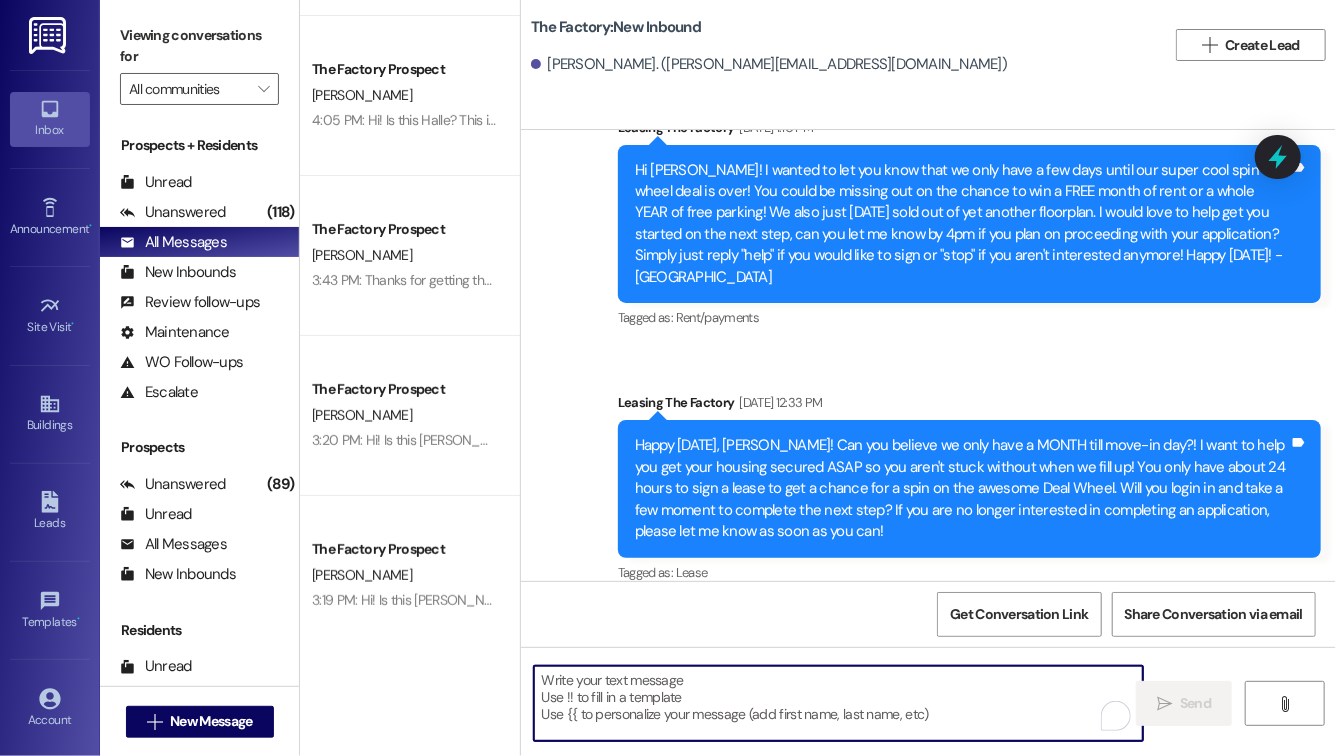 paste on "Hi! Is this Halle? This is Evie from The Factory! I haven't seen an application from you yet. Are you still hoping to secure a room with us? I will need a completed application by 3 PM if you'd like a guaranteed spot. After that, I can no longer guarantee a room. Please let me know ASAP if you'd like to live here at The Factory. I would hate for you to miss out!" 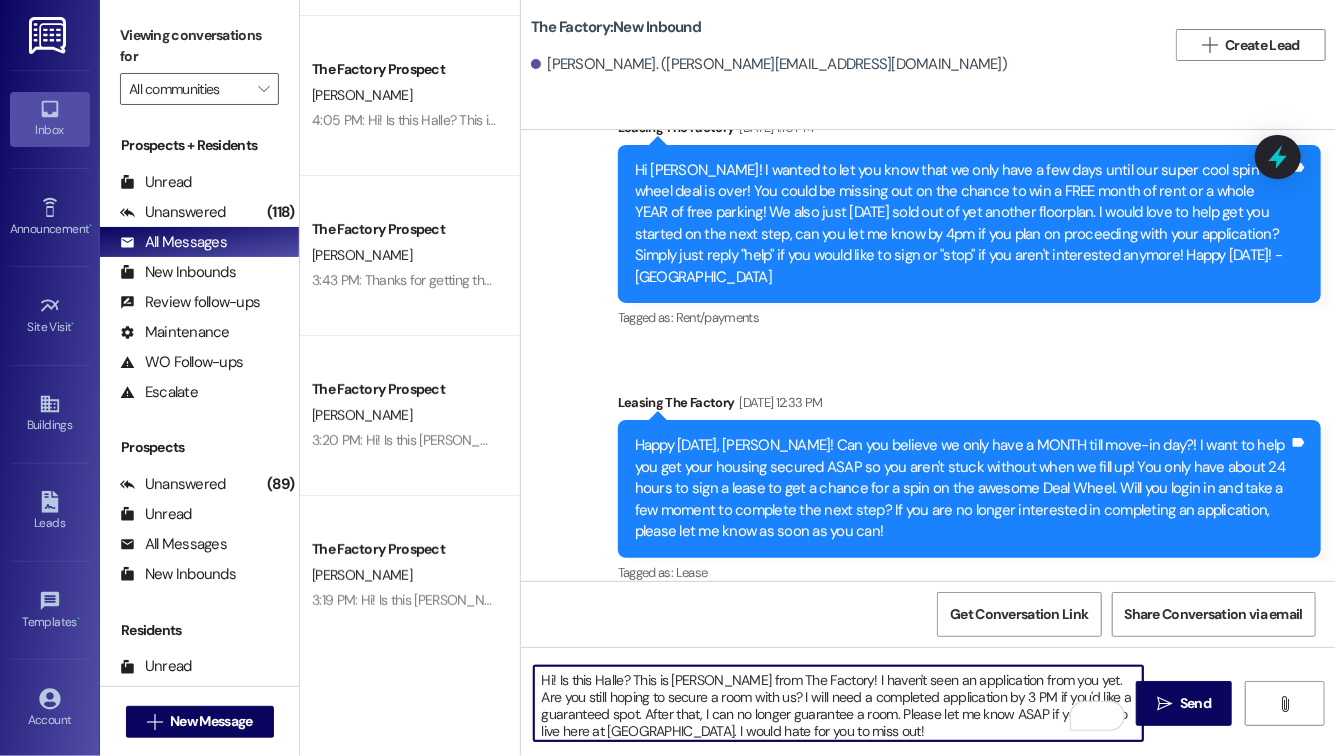 scroll, scrollTop: 17, scrollLeft: 0, axis: vertical 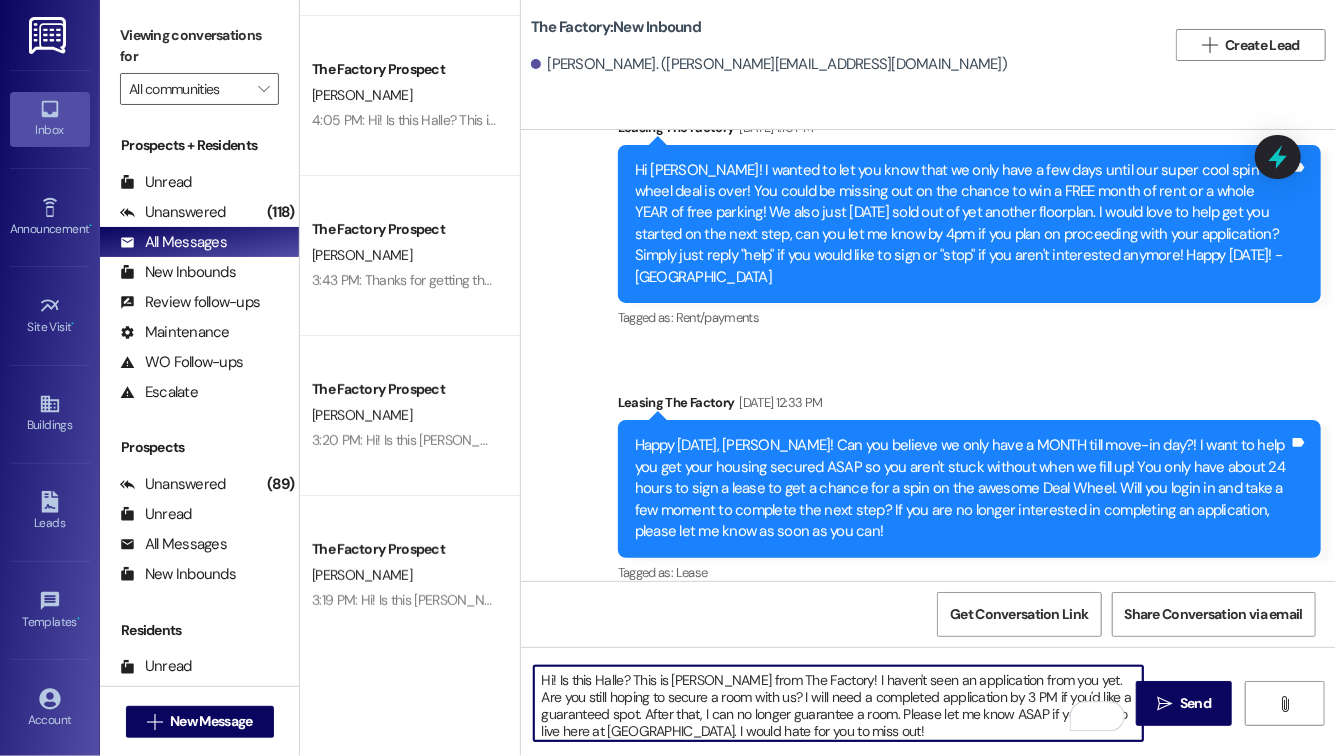 click on "Hi! Is this Halle? This is Evie from The Factory! I haven't seen an application from you yet. Are you still hoping to secure a room with us? I will need a completed application by 3 PM if you'd like a guaranteed spot. After that, I can no longer guarantee a room. Please let me know ASAP if you'd like to live here at The Factory. I would hate for you to miss out!" at bounding box center [838, 703] 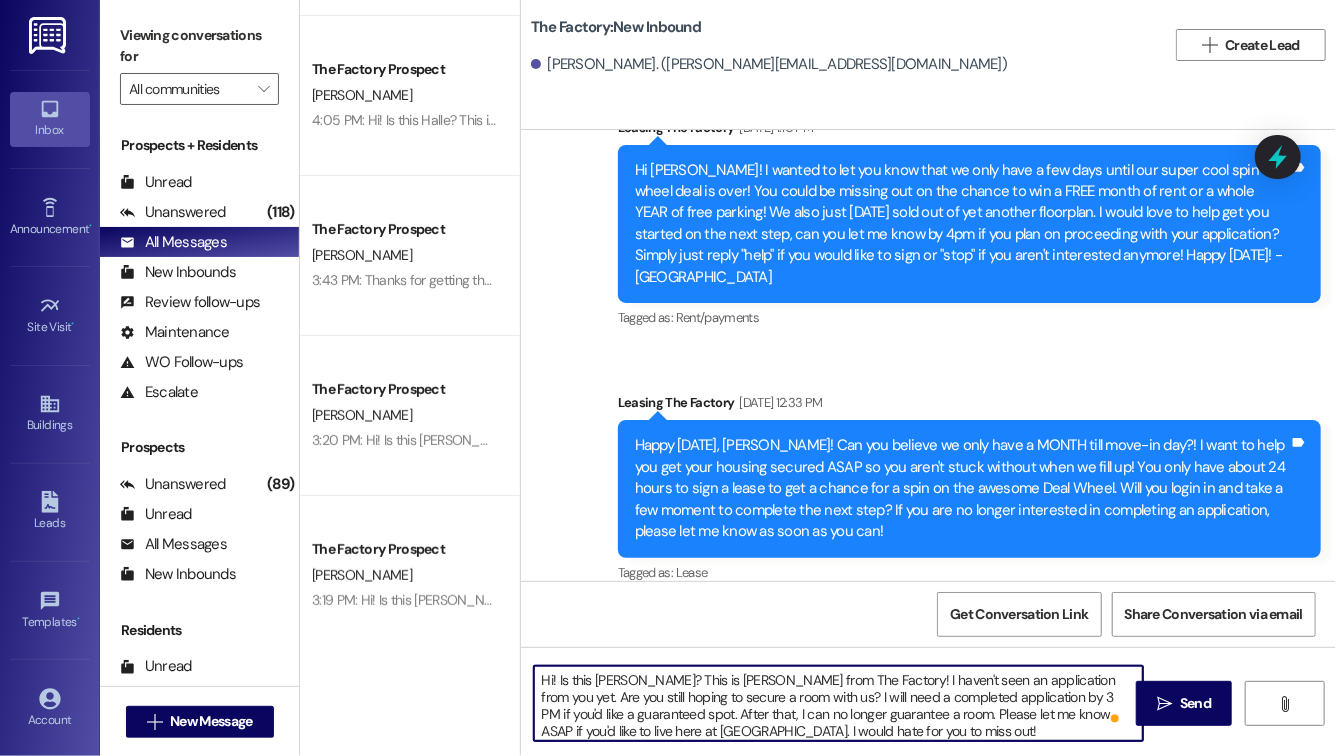 click on "Hi! Is this Sara? This is Evie from The Factory! I haven't seen an application from you yet. Are you still hoping to secure a room with us? I will need a completed application by 3 PM if you'd like a guaranteed spot. After that, I can no longer guarantee a room. Please let me know ASAP if you'd like to live here at The Factory. I would hate for you to miss out!" at bounding box center [838, 703] 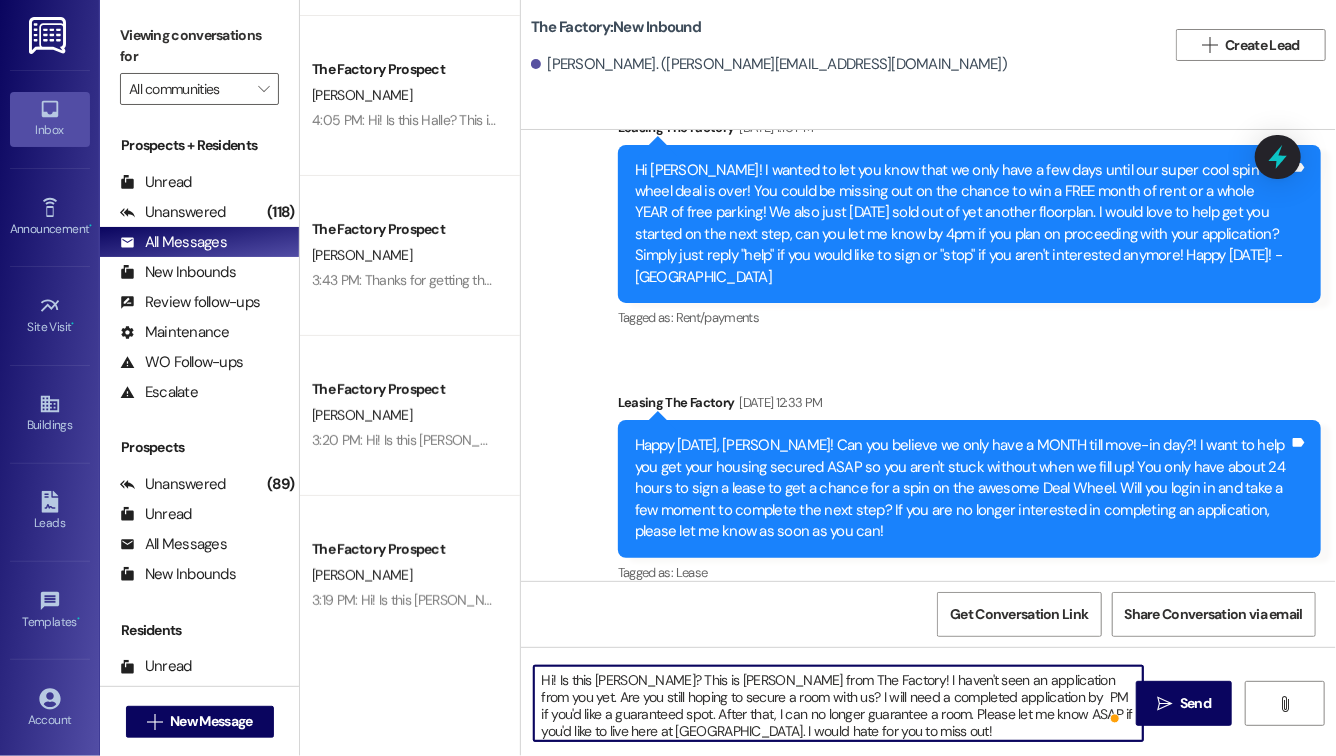type on "Hi! Is this Sara? This is Evie from The Factory! I haven't seen an application from you yet. Are you still hoping to secure a room with us? I will need a completed application by 5 PM if you'd like a guaranteed spot. After that, I can no longer guarantee a room. Please let me know ASAP if you'd like to live here at The Factory. I would hate for you to miss out!" 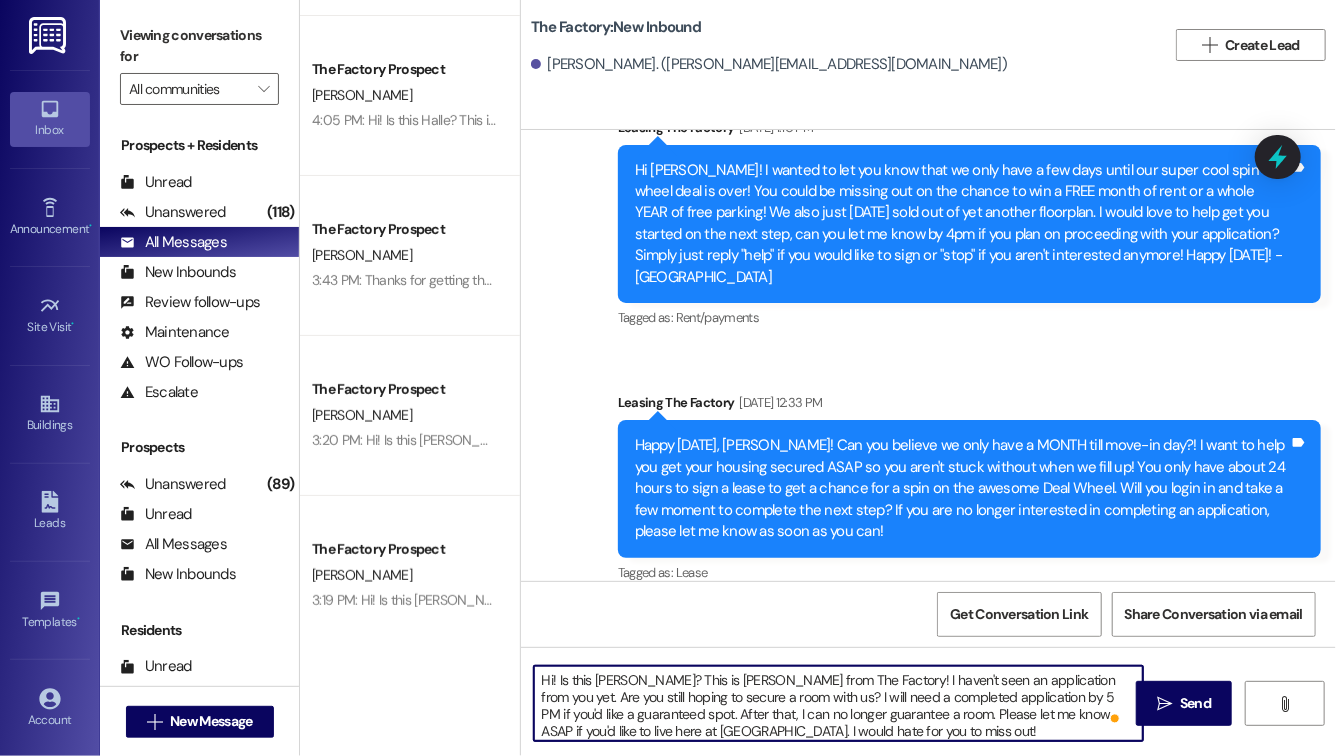 click on "Hi! Is this Sara? This is Evie from The Factory! I haven't seen an application from you yet. Are you still hoping to secure a room with us? I will need a completed application by 5 PM if you'd like a guaranteed spot. After that, I can no longer guarantee a room. Please let me know ASAP if you'd like to live here at The Factory. I would hate for you to miss out!" at bounding box center (838, 703) 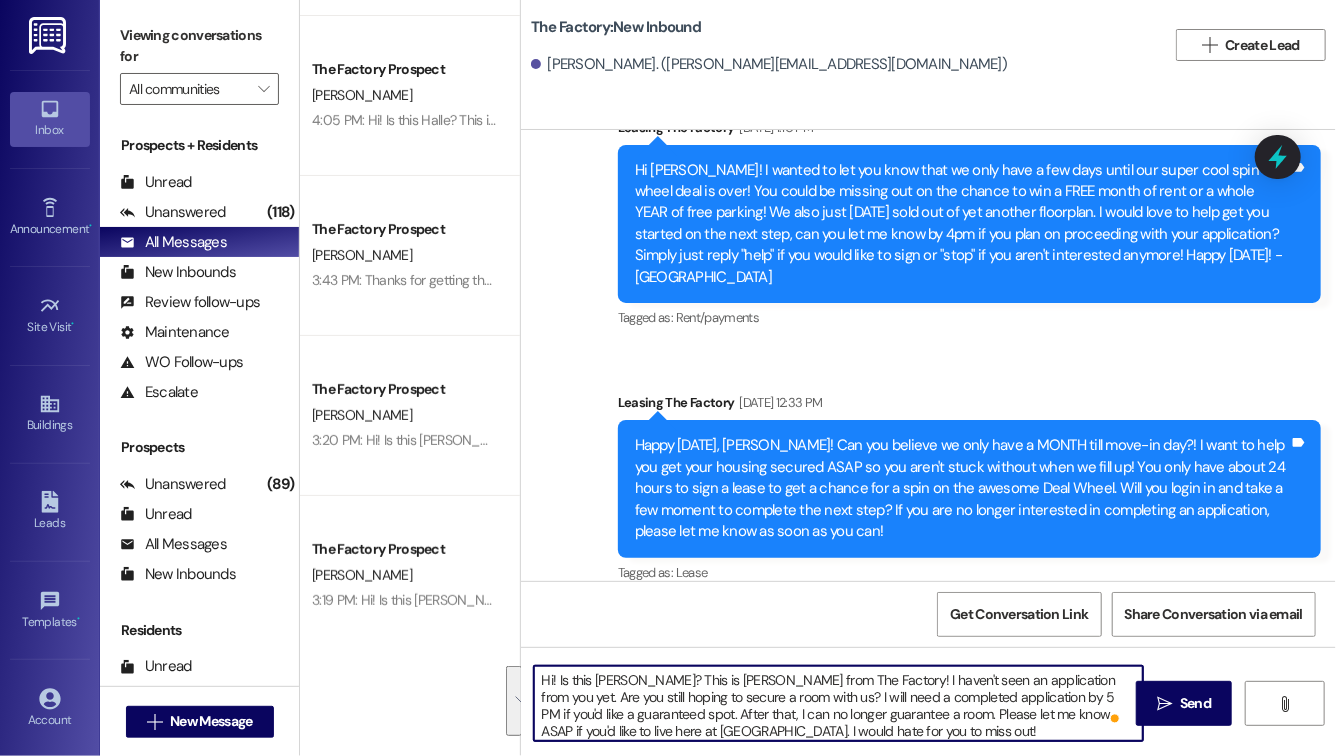 click on "Hi! Is this Sara? This is Evie from The Factory! I haven't seen an application from you yet. Are you still hoping to secure a room with us? I will need a completed application by 5 PM if you'd like a guaranteed spot. After that, I can no longer guarantee a room. Please let me know ASAP if you'd like to live here at The Factory. I would hate for you to miss out!" at bounding box center (838, 703) 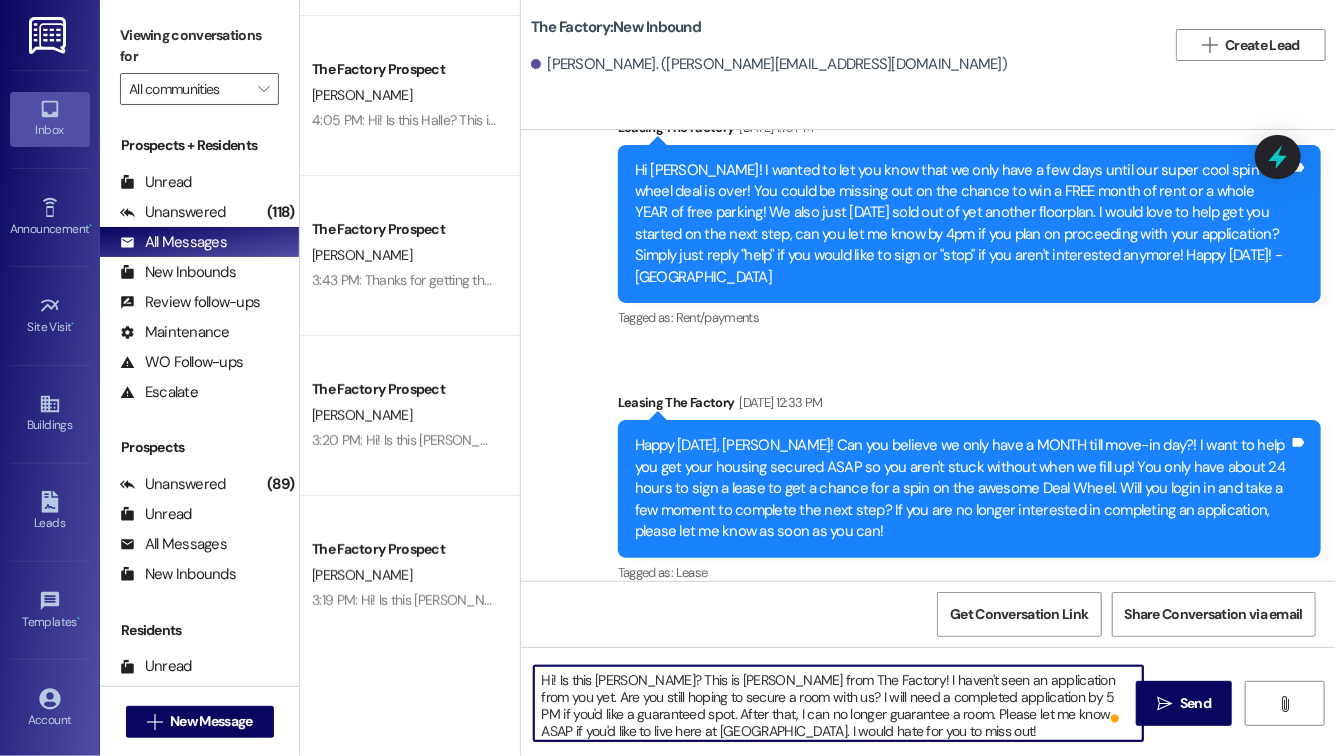 scroll, scrollTop: 15, scrollLeft: 0, axis: vertical 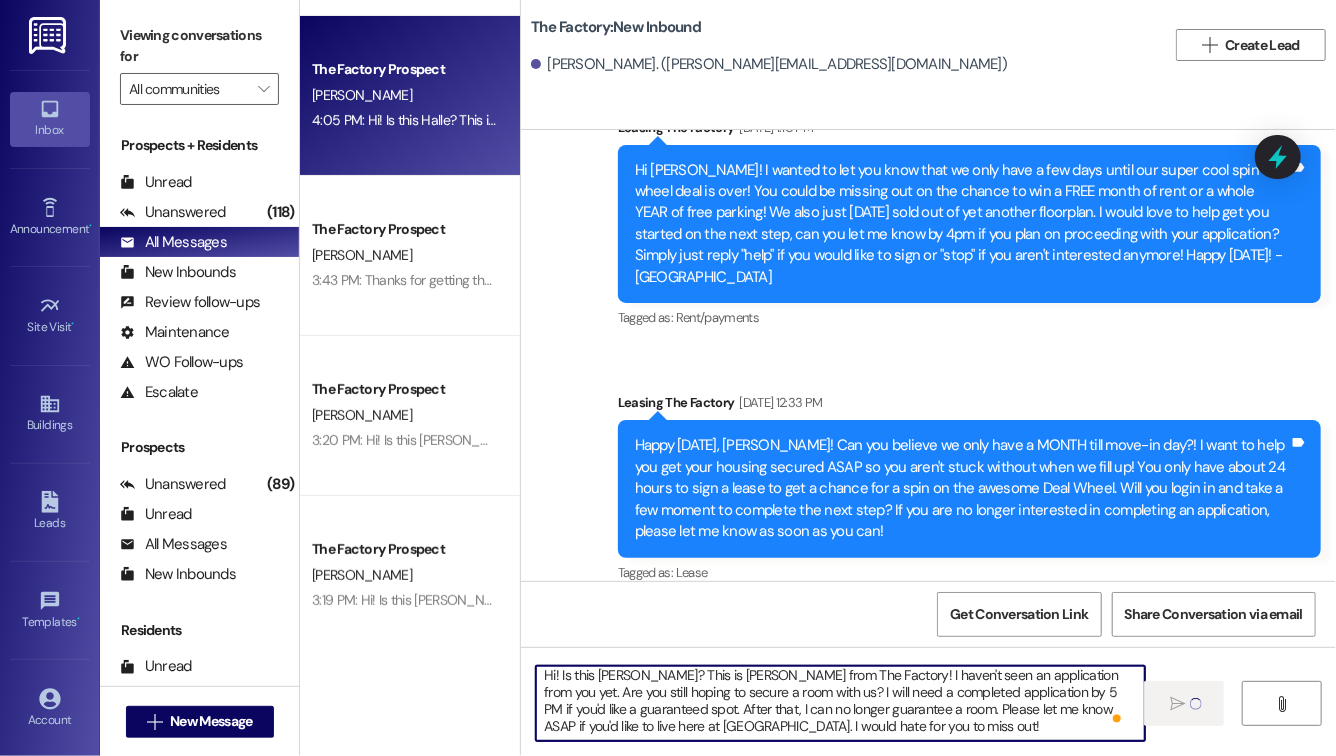 type 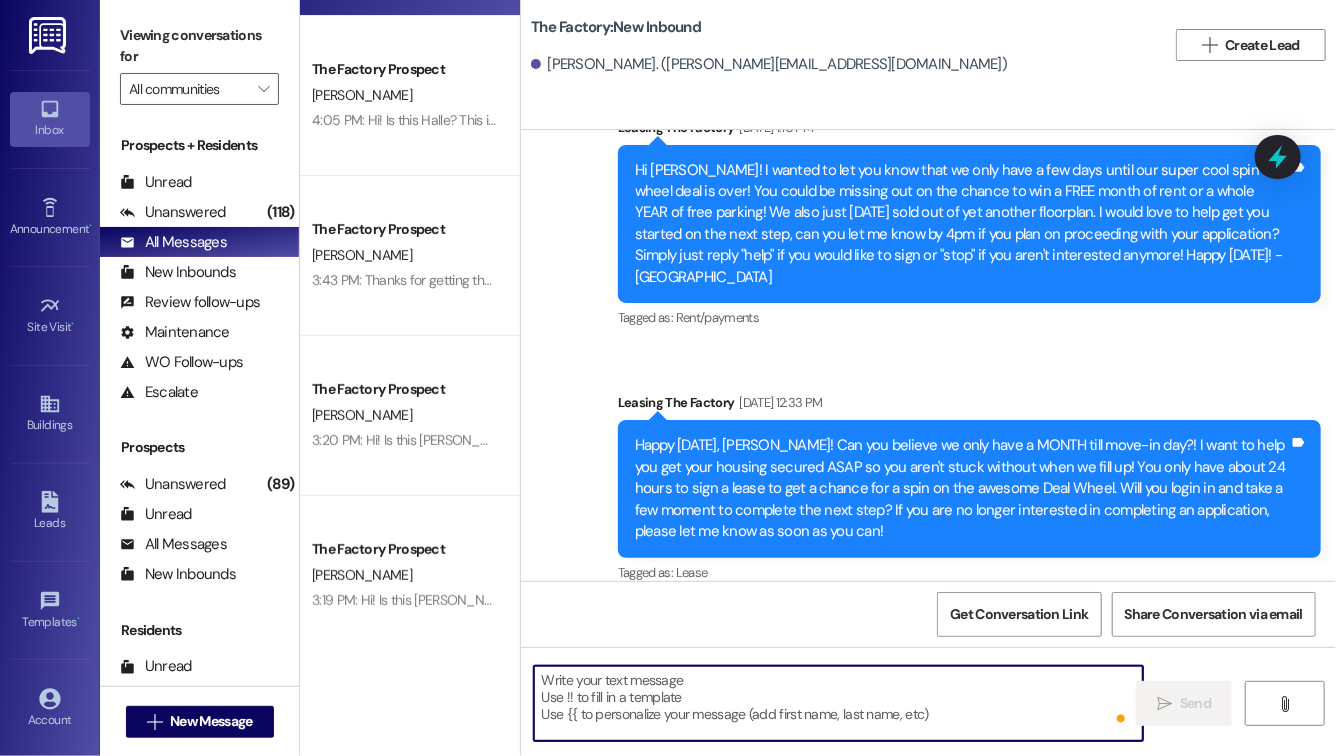 scroll, scrollTop: 0, scrollLeft: 0, axis: both 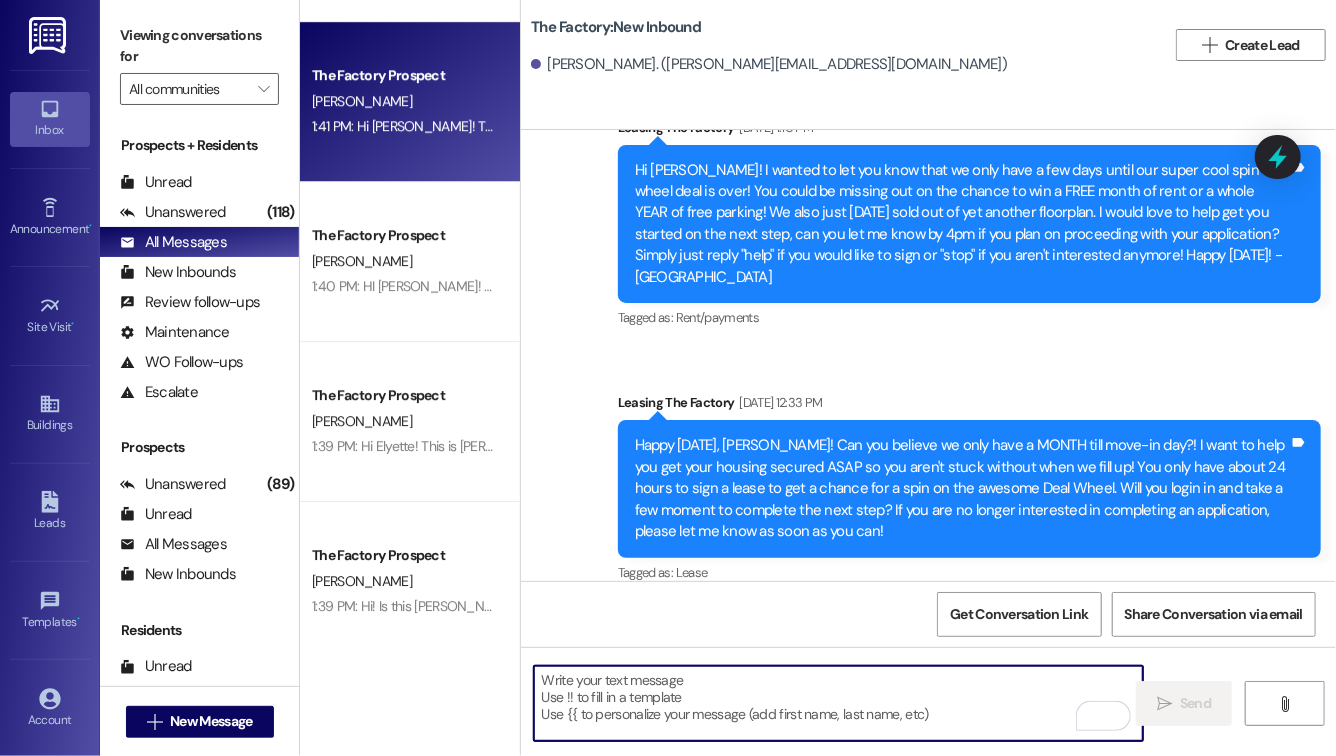 click on "1:41 PM: Hi Phoebe! This is Mindy from The Factory! 🎉 Great news! The next 10 people who sign a lease this week will receive:
✅ 1 MONTH FREE RENT (your choice of month)
✅ Half off parking for the first 6 months!
Can you finish your application by 3pm? I’d love to lock in this deal for you before it’s gone! Let me know if you have any questions or need help! 1:41 PM: Hi Phoebe! This is Mindy from The Factory! 🎉 Great news! The next 10 people who sign a lease this week will receive:
✅ 1 MONTH FREE RENT (your choice of month)
✅ Half off parking for the first 6 months!
Can you finish your application by 3pm? I’d love to lock in this deal for you before it’s gone! Let me know if you have any questions or need help!" at bounding box center (404, 126) 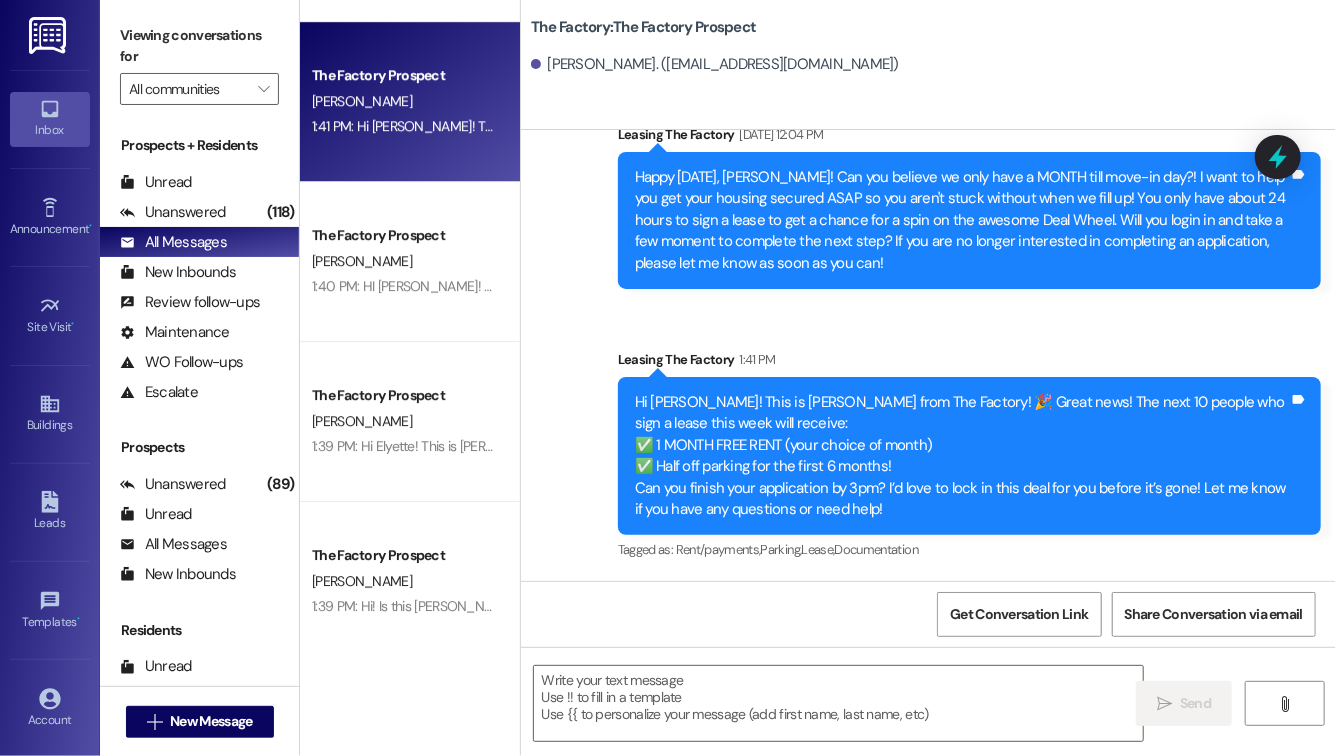 scroll, scrollTop: 2124, scrollLeft: 0, axis: vertical 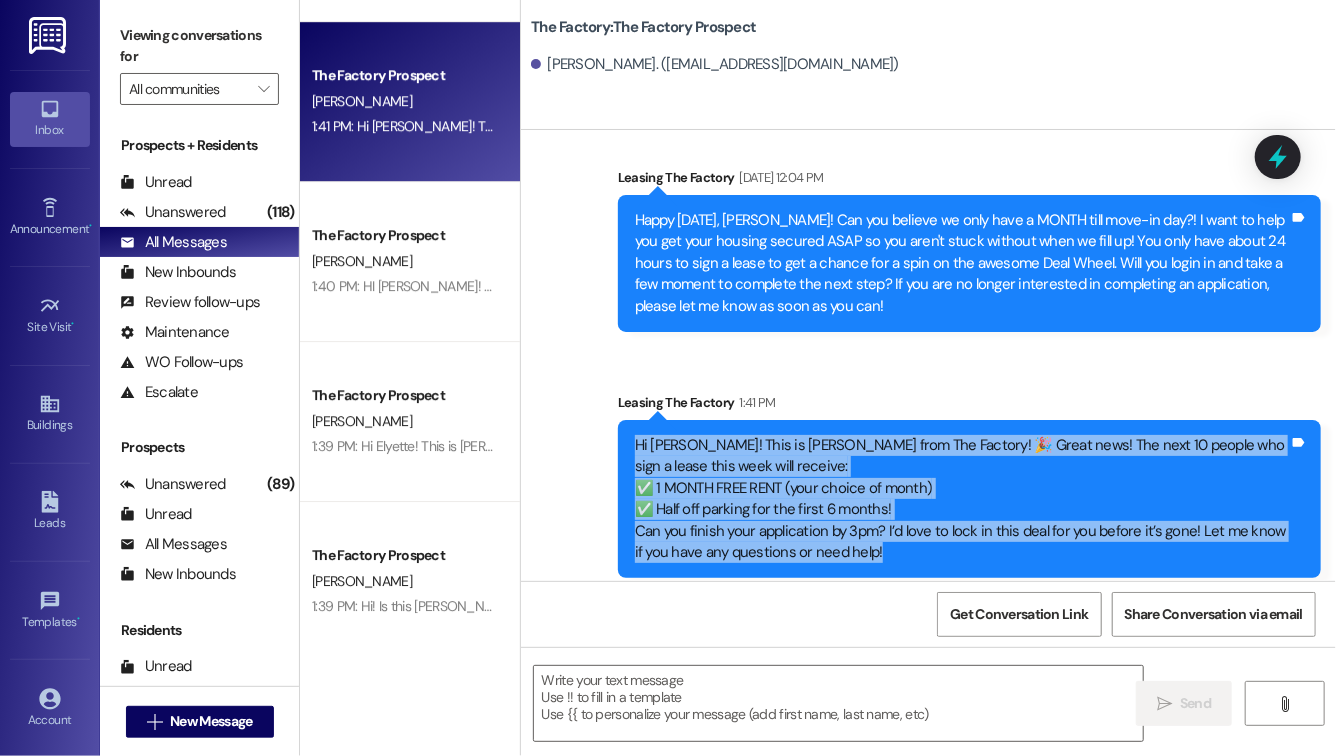 drag, startPoint x: 918, startPoint y: 523, endPoint x: 614, endPoint y: 398, distance: 328.69592 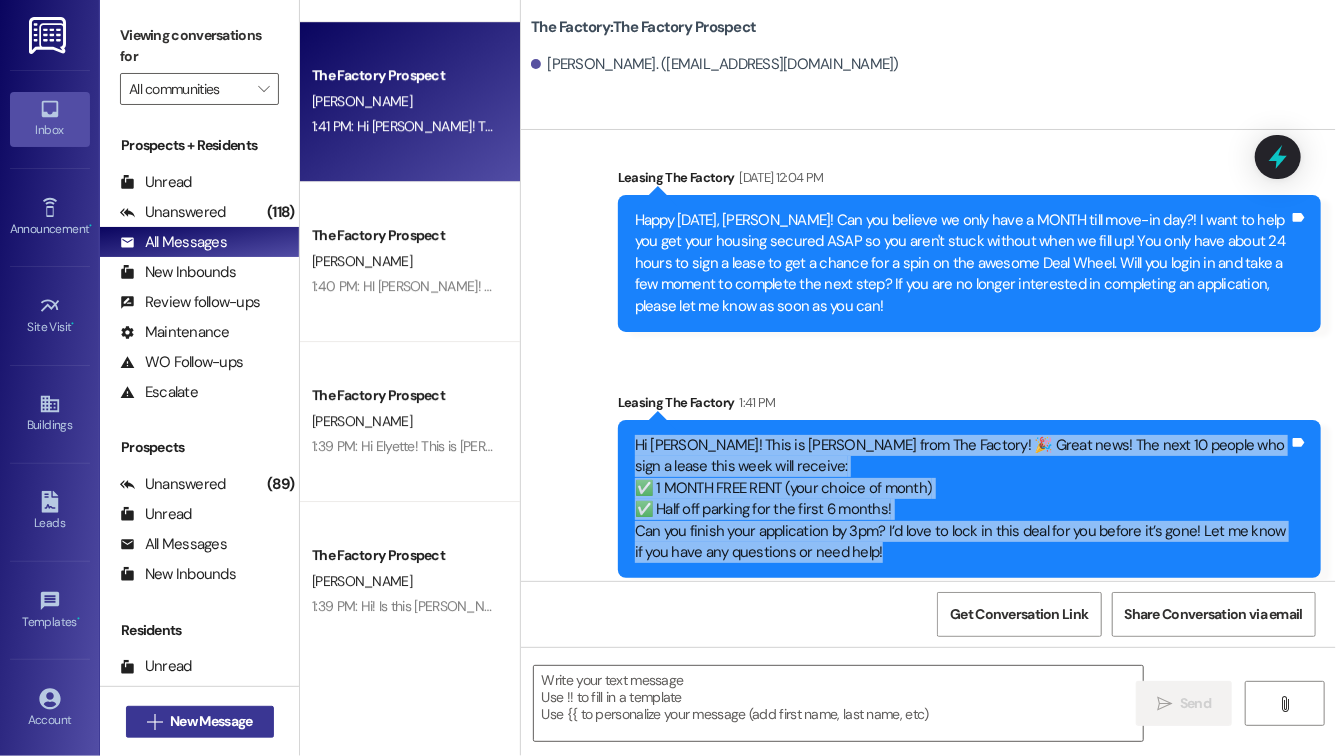 click on "New Message" at bounding box center (211, 721) 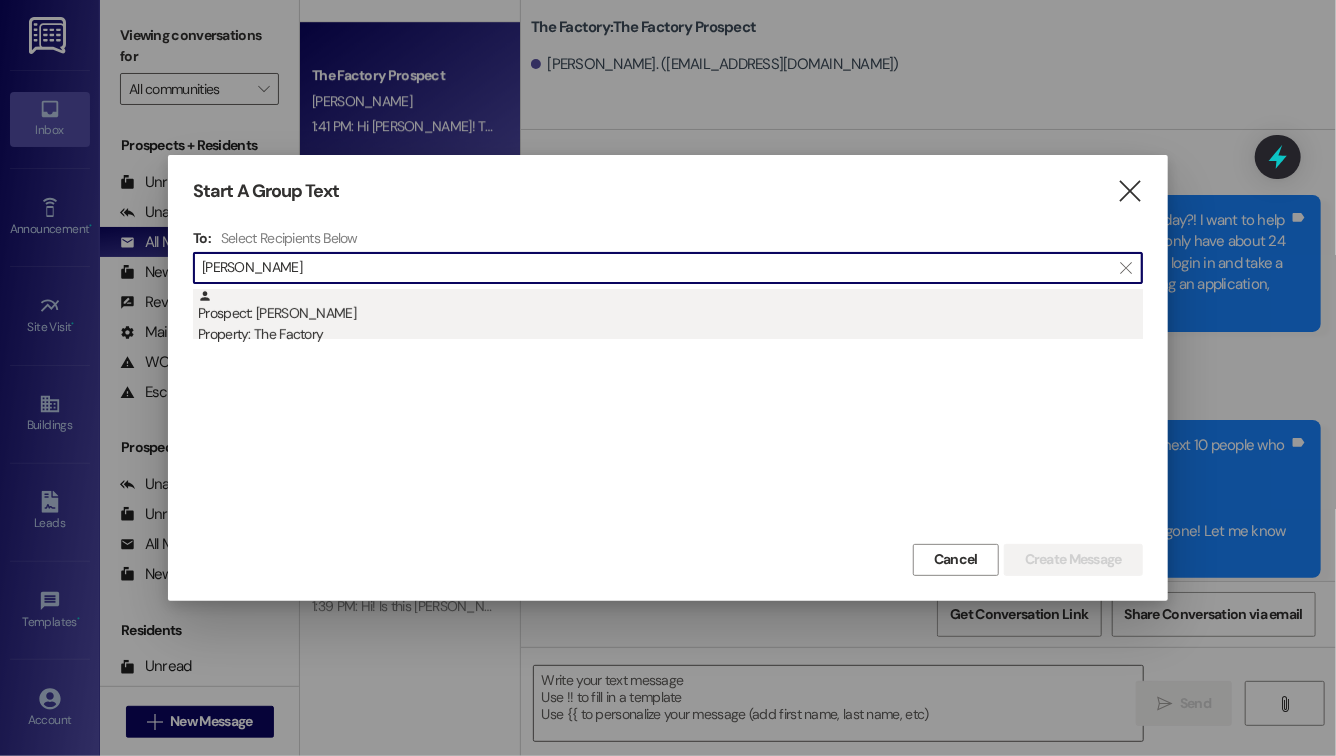 type on "natalia win" 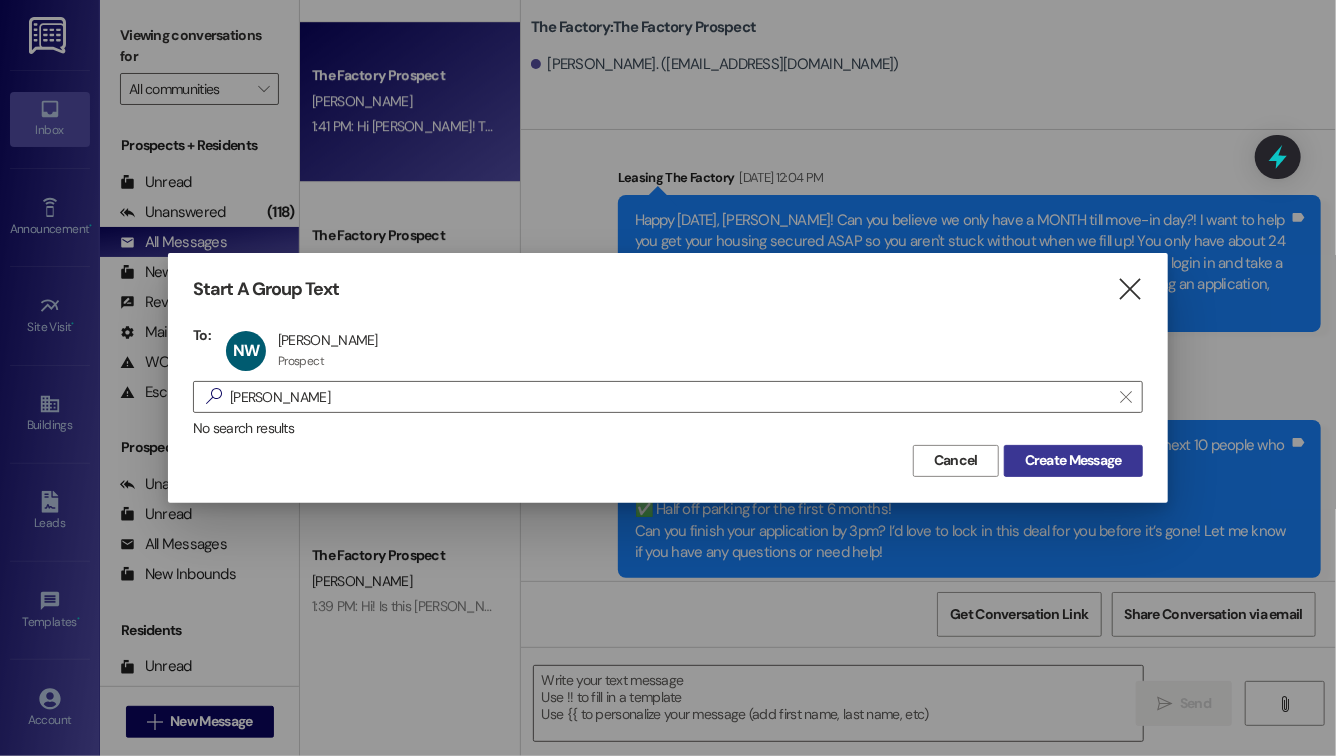 click on "Create Message" at bounding box center [1073, 460] 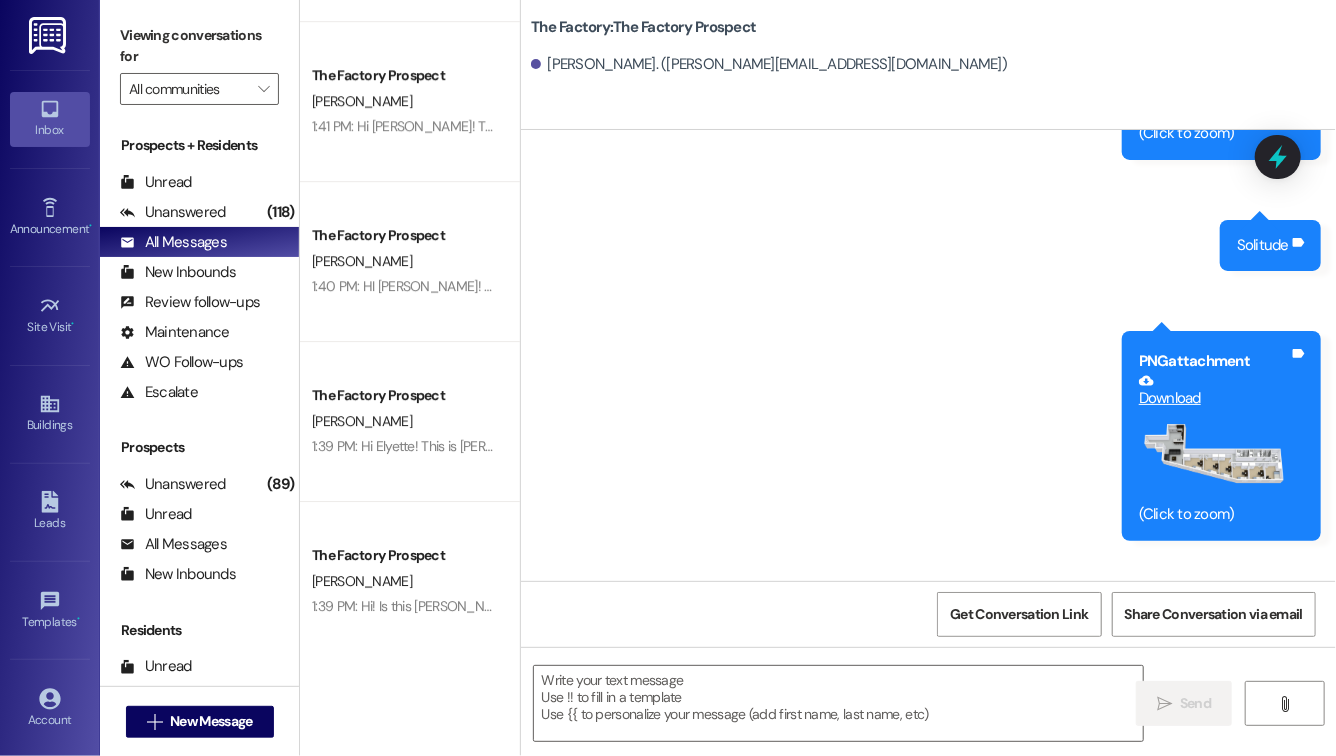 scroll, scrollTop: 6020, scrollLeft: 0, axis: vertical 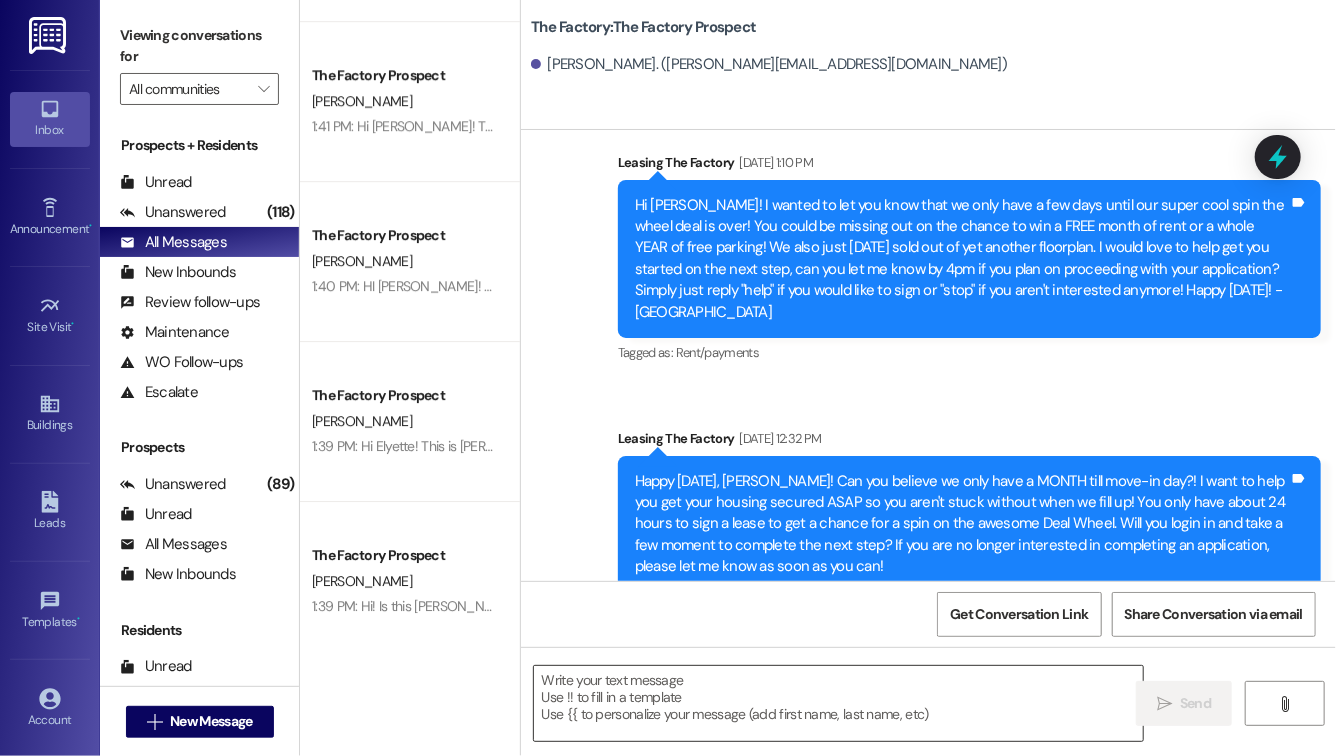 click at bounding box center (838, 703) 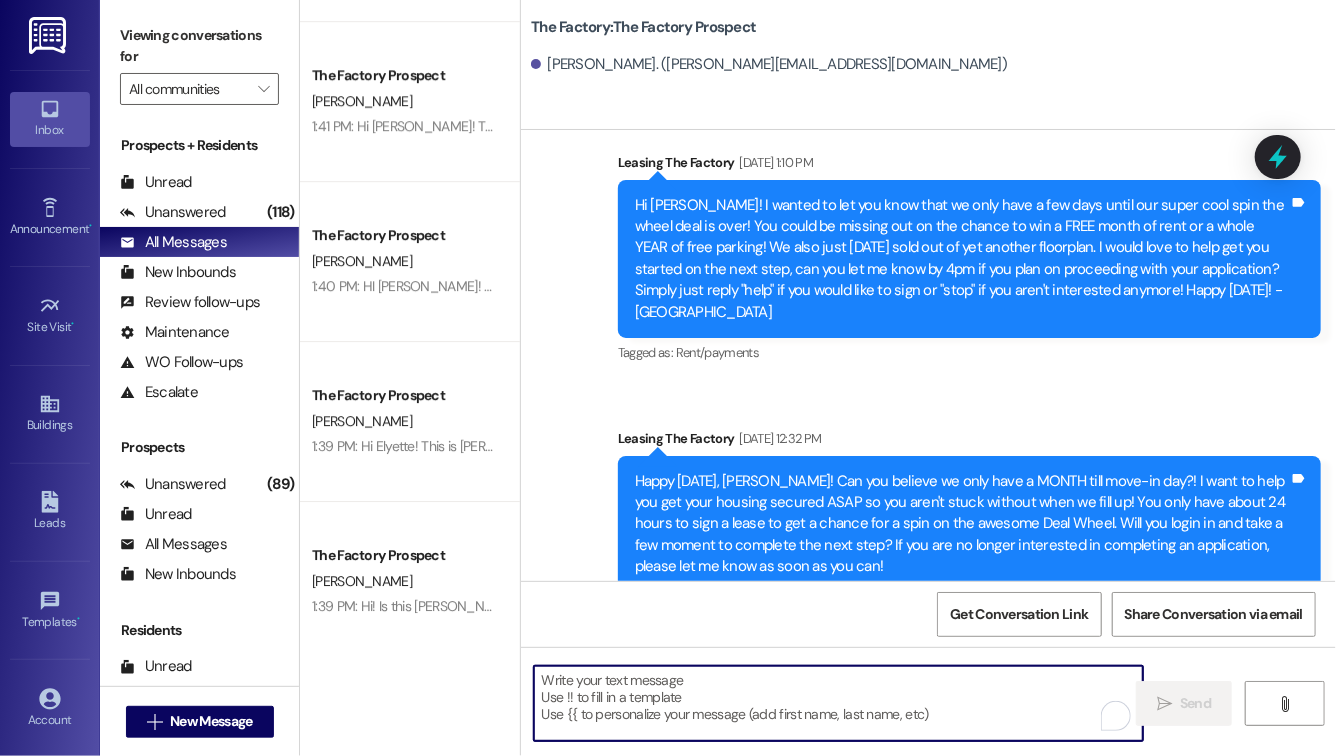 paste on "Hi Phoebe! This is Mindy from The Factory! 🎉 Great news! The next 10 people who sign a lease this week will receive:
✅ 1 MONTH FREE RENT (your choice of month)
✅ Half off parking for the first 6 months!
Can you finish your application by 3pm? I’d love to lock in this deal for you before it’s gone! Let me know if you have any questions or need help!" 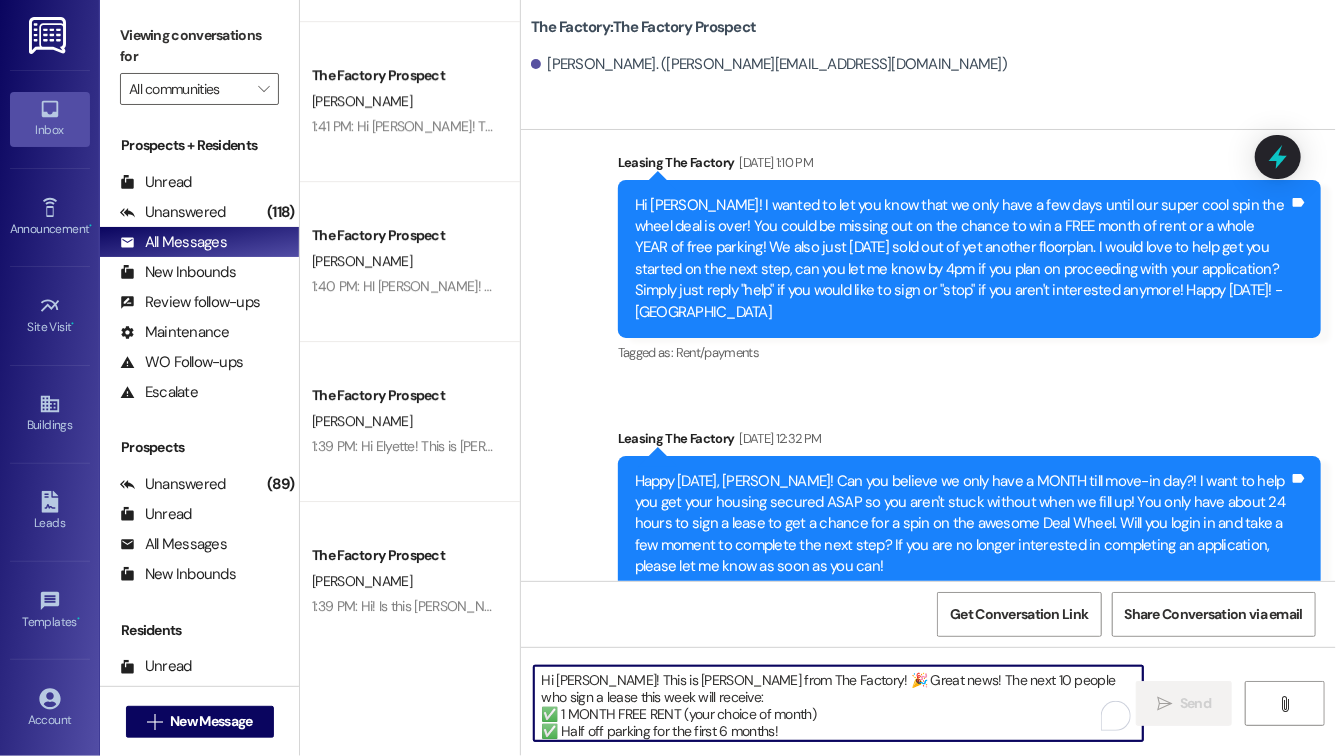 scroll, scrollTop: 34, scrollLeft: 0, axis: vertical 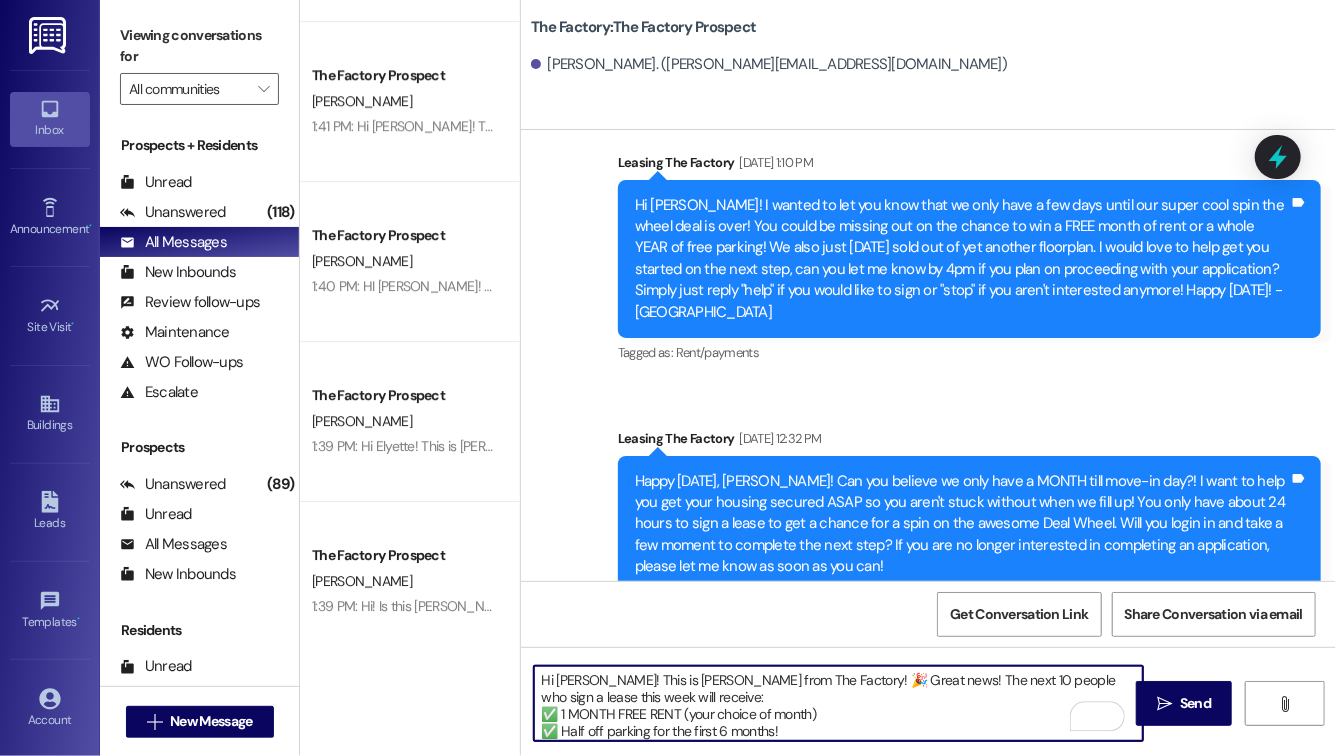click on "Hi Phoebe! This is Mindy from The Factory! 🎉 Great news! The next 10 people who sign a lease this week will receive:
✅ 1 MONTH FREE RENT (your choice of month)
✅ Half off parking for the first 6 months!
Can you finish your application by 3pm? I’d love to lock in this deal for you before it’s gone! Let me know if you have any questions or need help!" at bounding box center (838, 703) 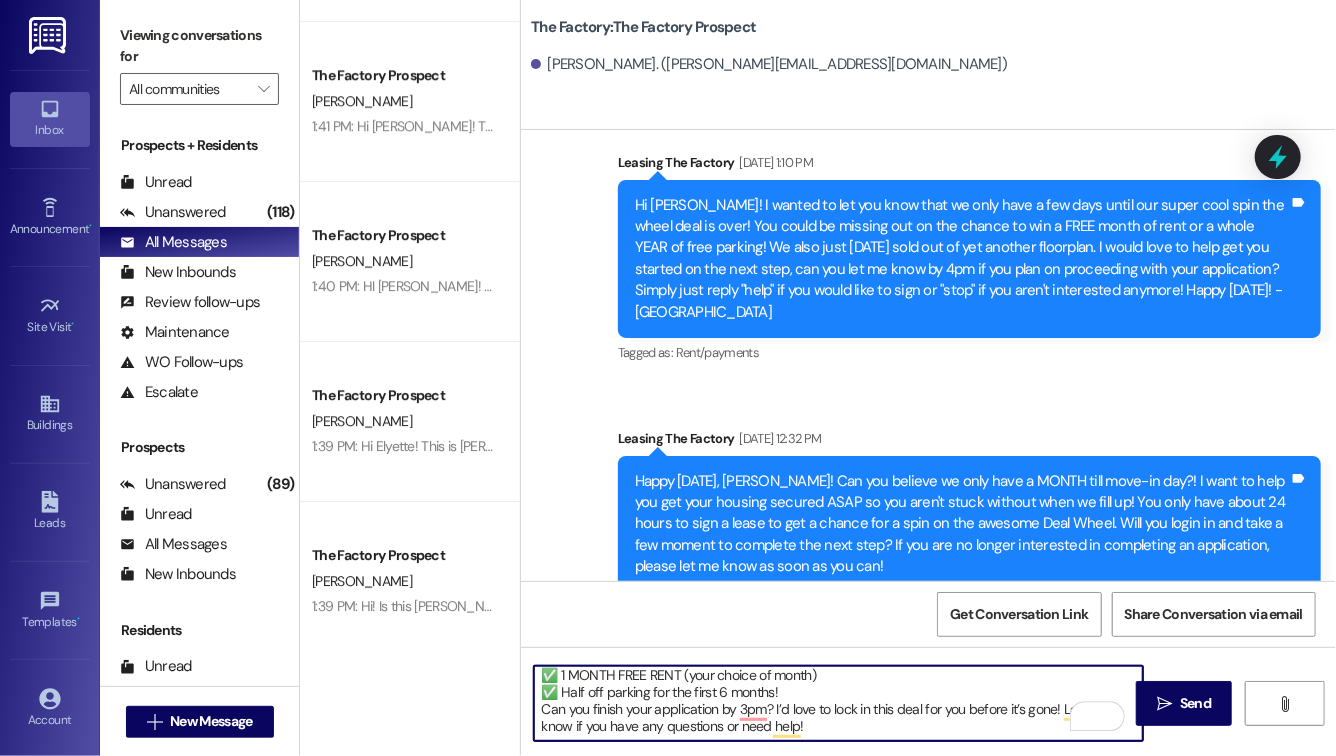 drag, startPoint x: 541, startPoint y: 677, endPoint x: 1010, endPoint y: 756, distance: 475.607 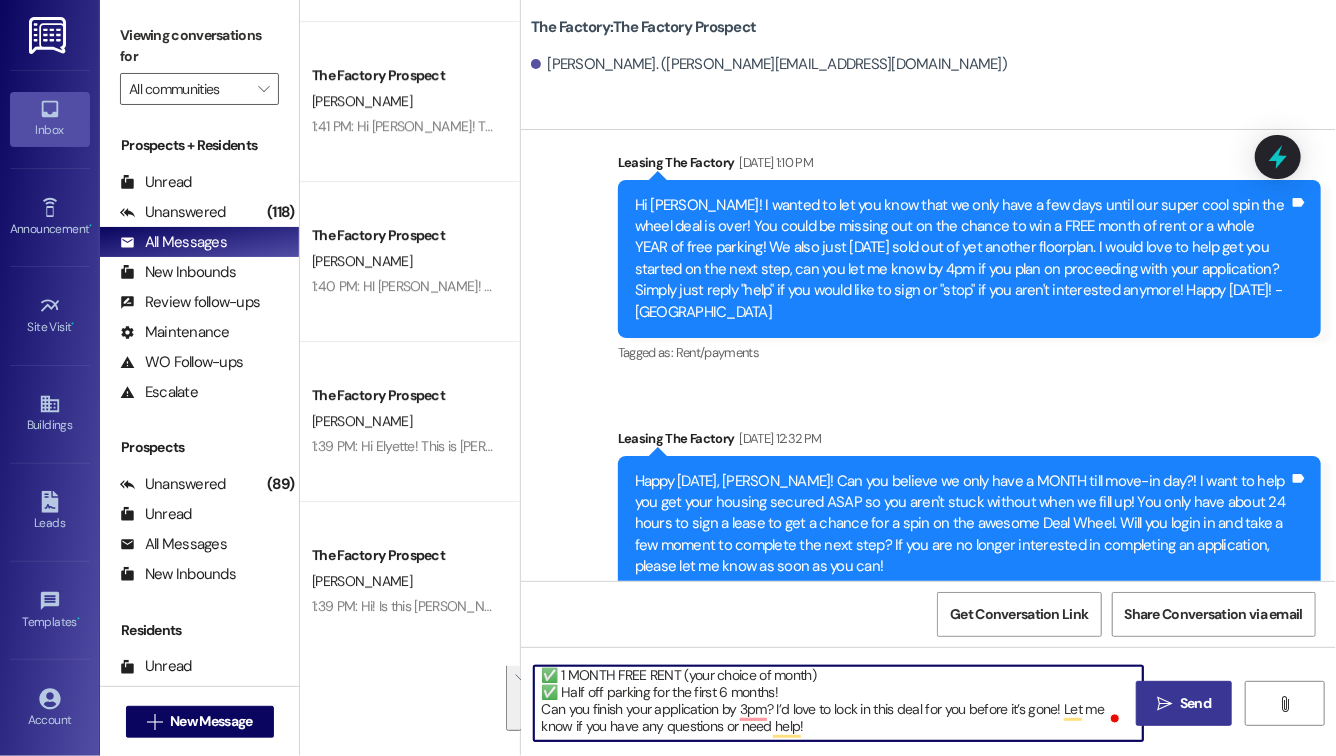 type on "Hi Natalie! This is Mindy from The Factory! 🎉 Great news! The next 10 people who sign a lease this week will receive:
✅ 1 MONTH FREE RENT (your choice of month)
✅ Half off parking for the first 6 months!
Can you finish your application by 3pm? I’d love to lock in this deal for you before it’s gone! Let me know if you have any questions or need help!" 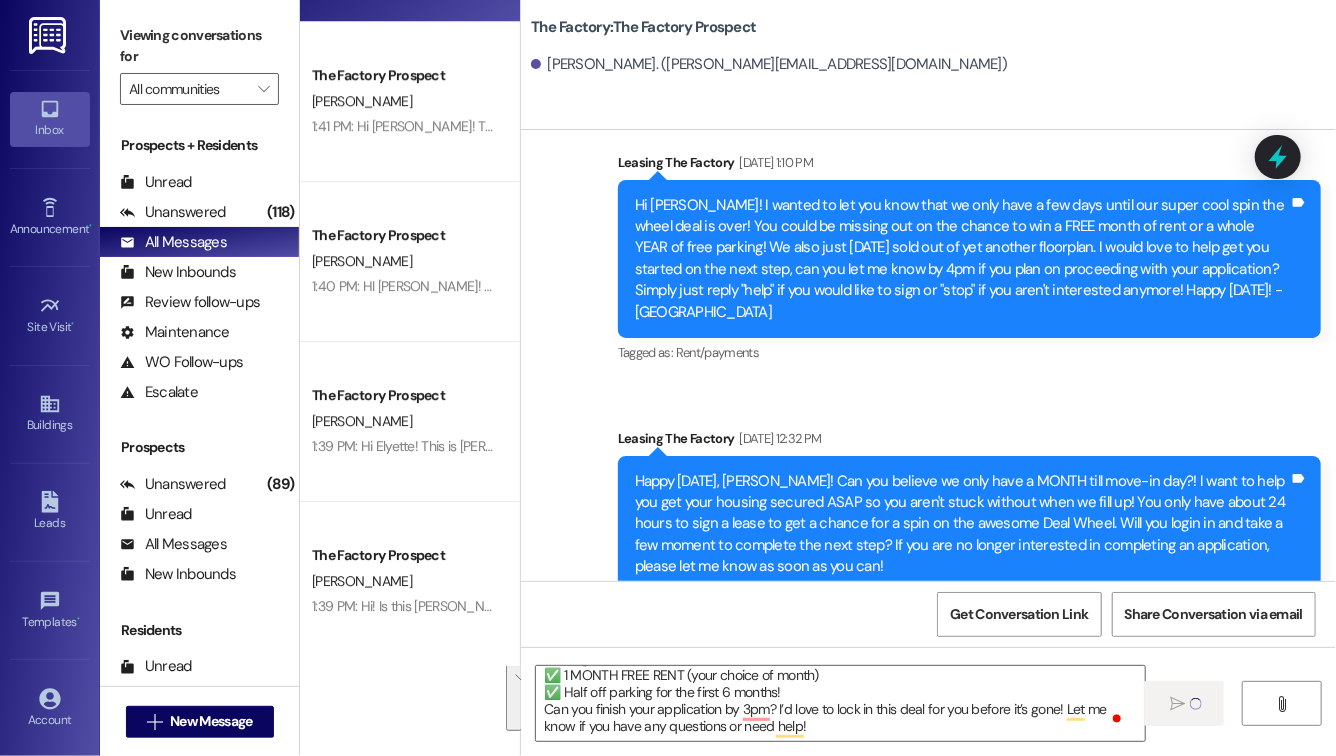type 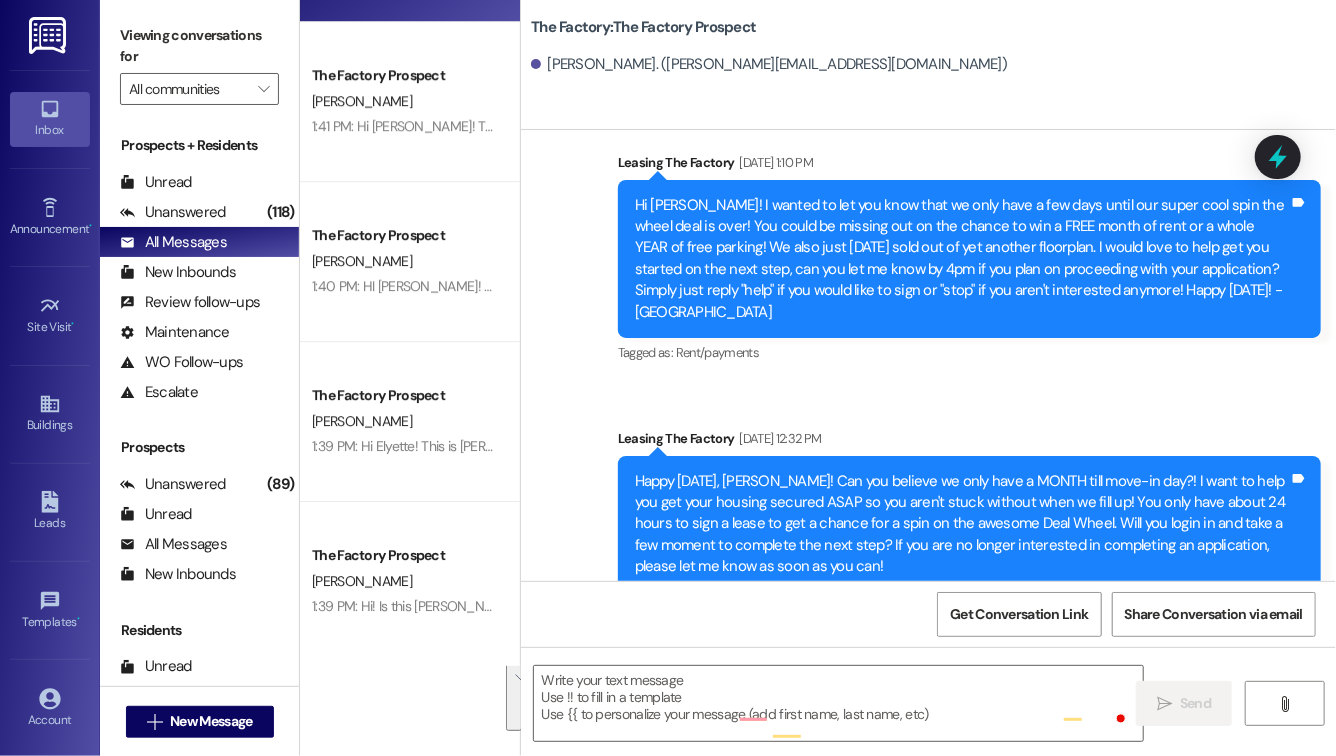 scroll, scrollTop: 0, scrollLeft: 0, axis: both 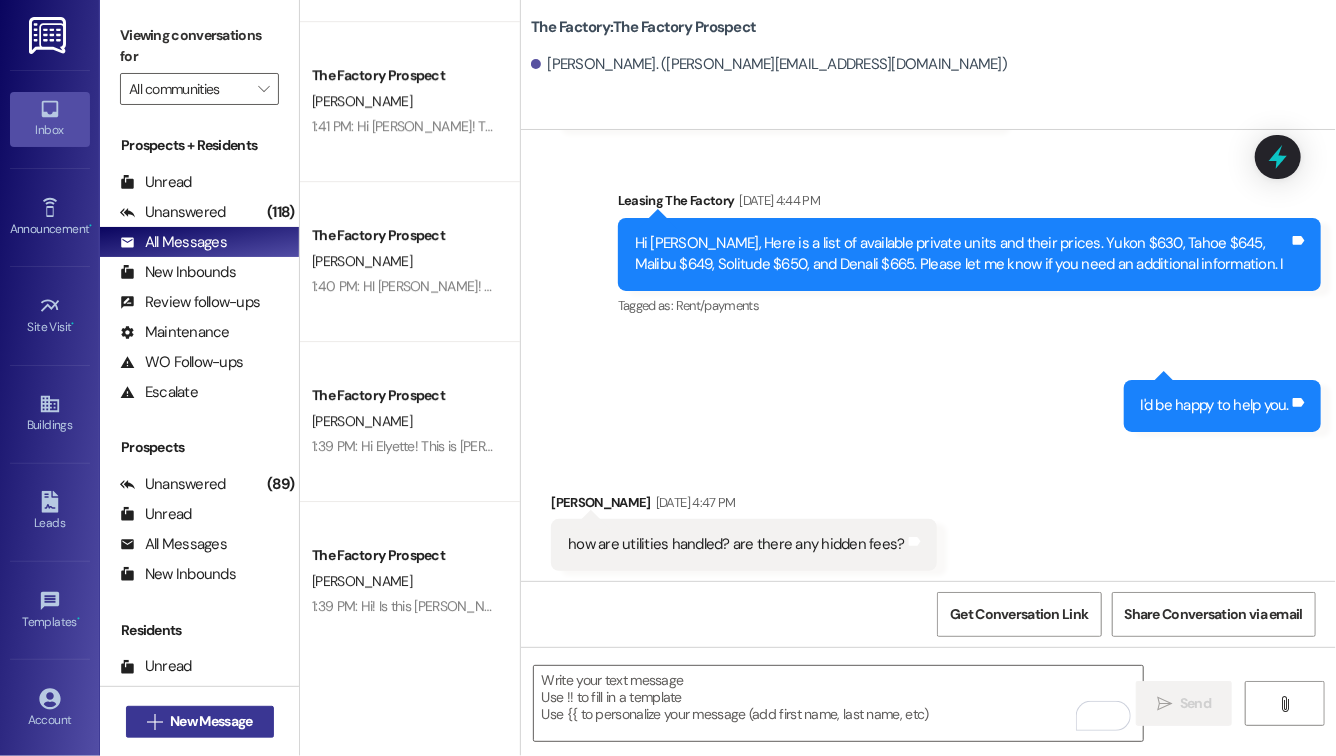 click on "New Message" at bounding box center [211, 721] 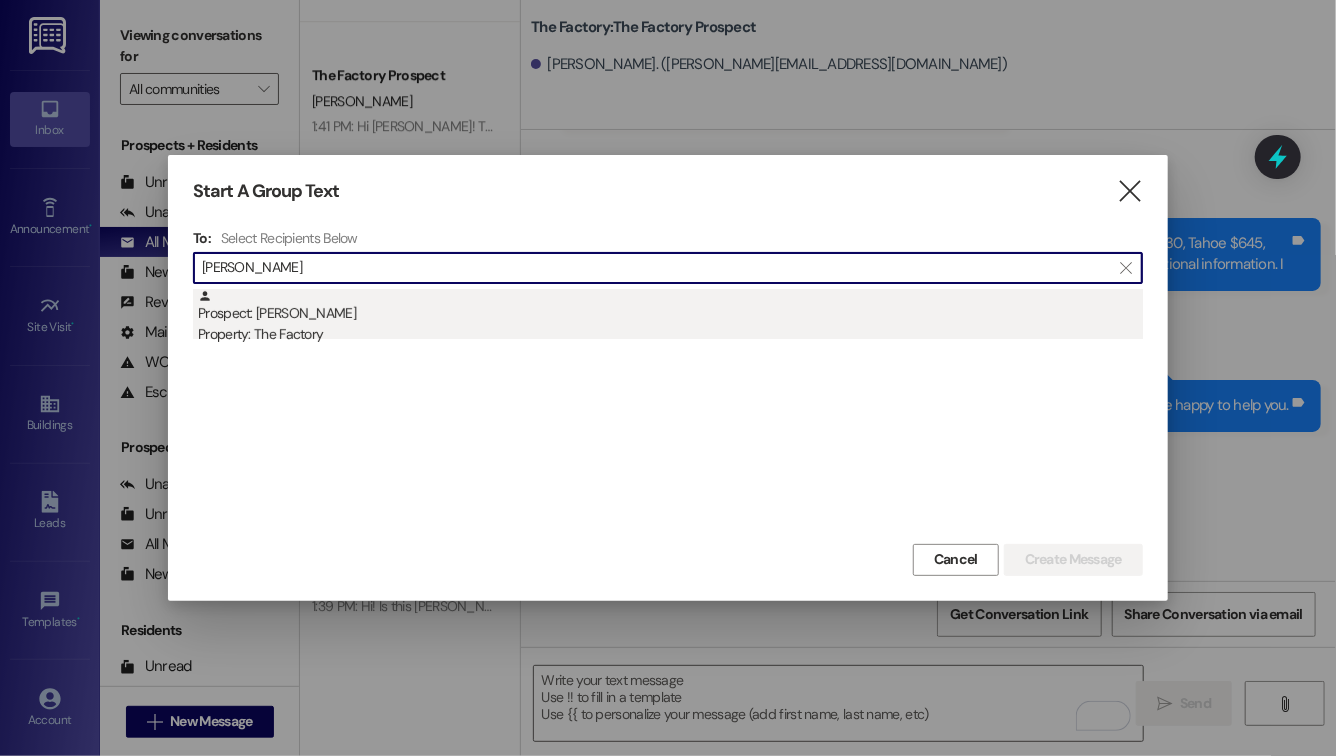 type on "weston woo" 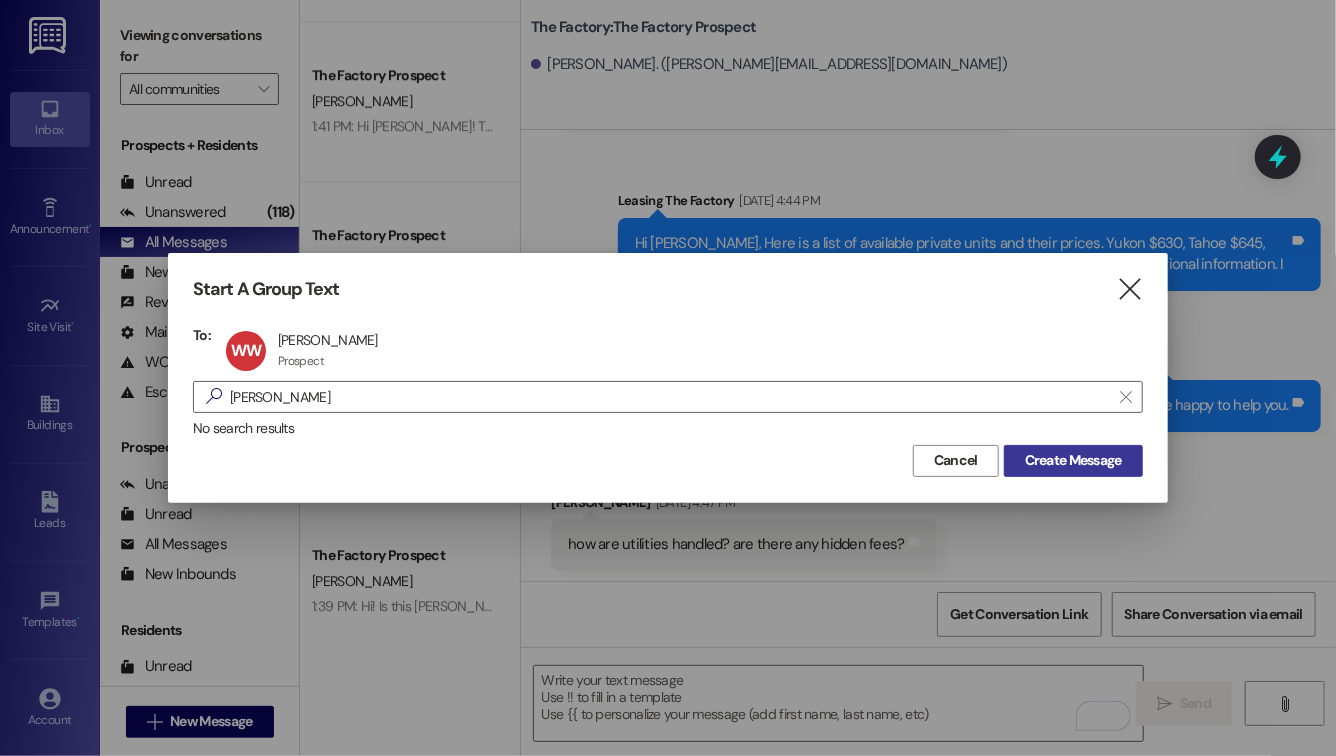 click on "Create Message" at bounding box center (1073, 461) 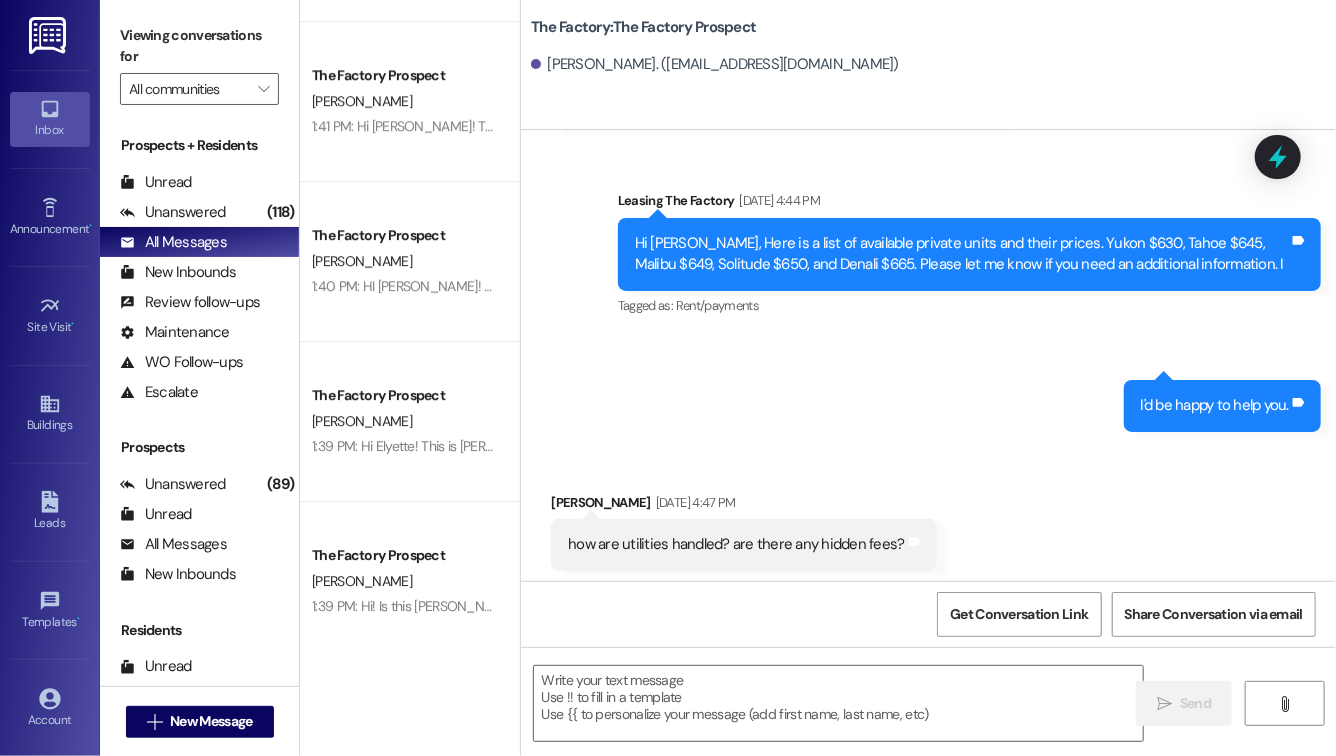 scroll, scrollTop: 2131, scrollLeft: 0, axis: vertical 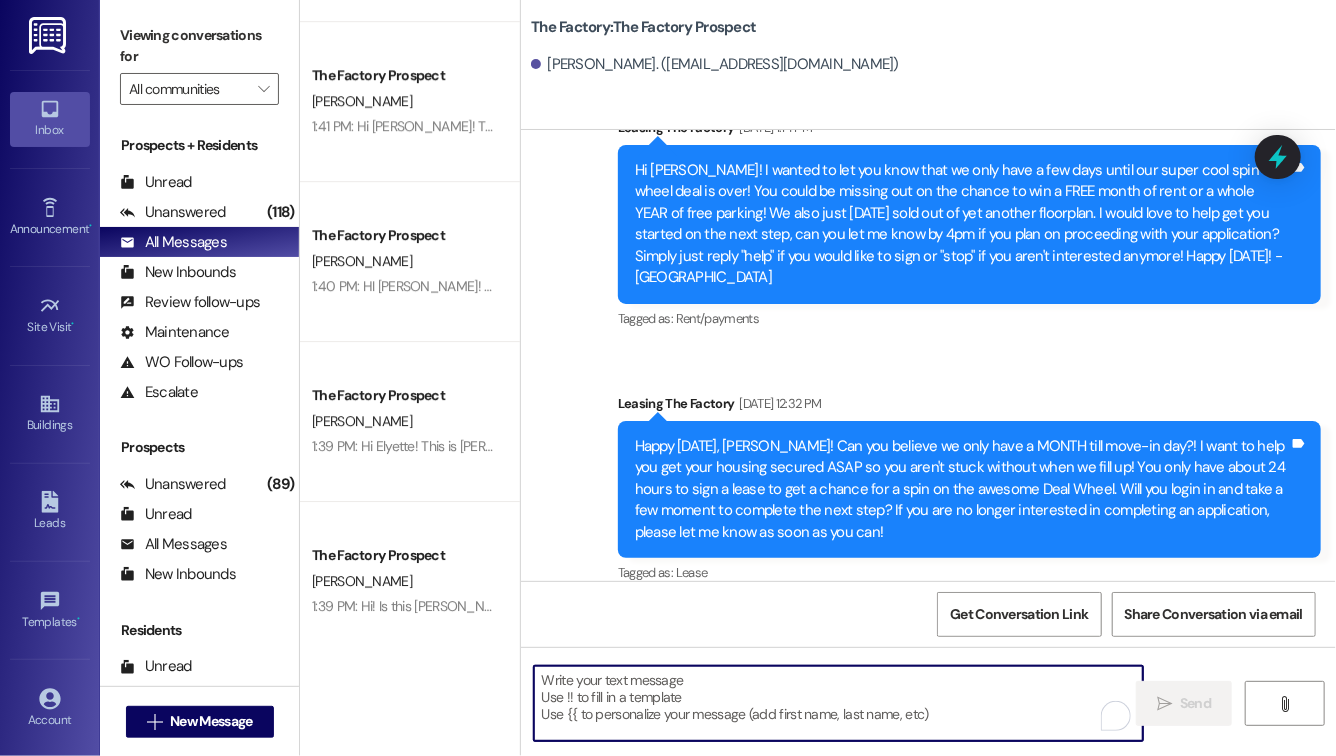 click at bounding box center [838, 703] 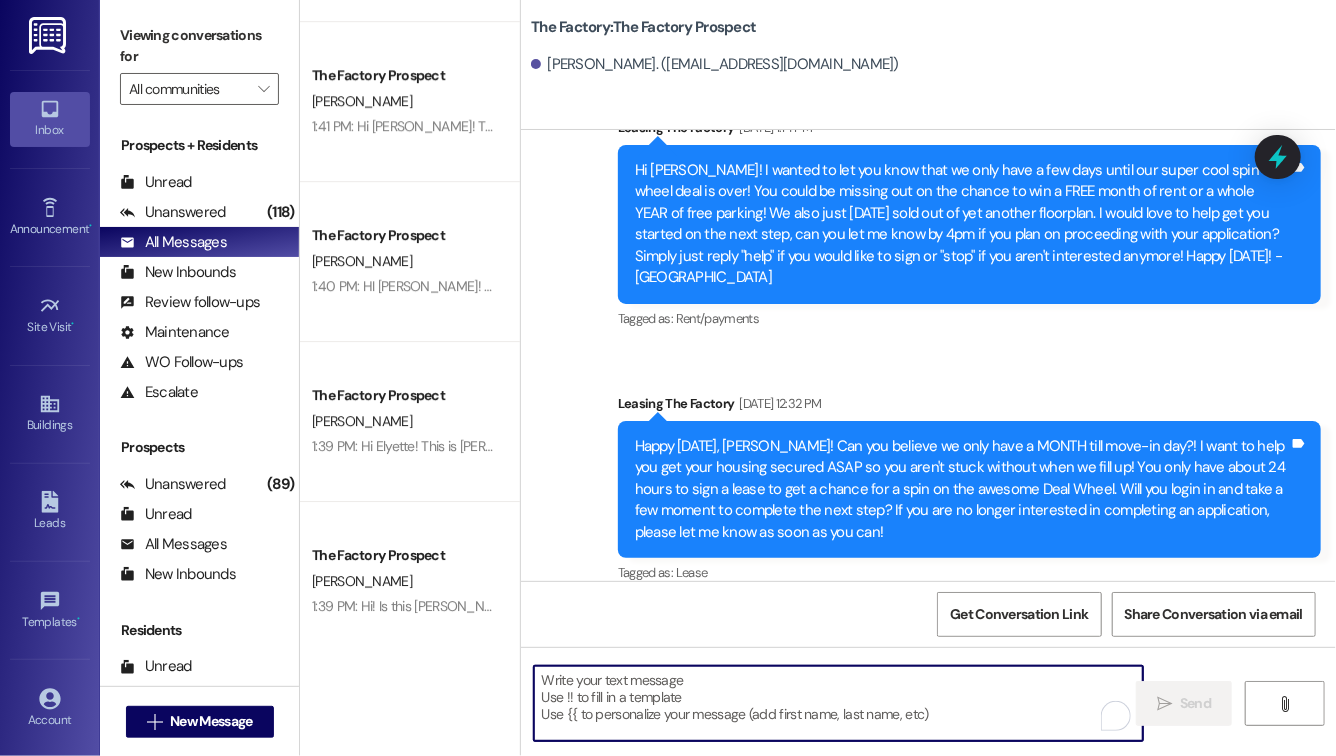 paste on "Hi Natalie! This is Mindy from The Factory! 🎉 Great news! The next 10 people who sign a lease this week will receive:
✅ 1 MONTH FREE RENT (your choice of month)
✅ Half off parking for the first 6 months!
Can you finish your application by 3pm? I’d love to lock in this deal for you before it’s gone! Let me know if you have any questions or need help!" 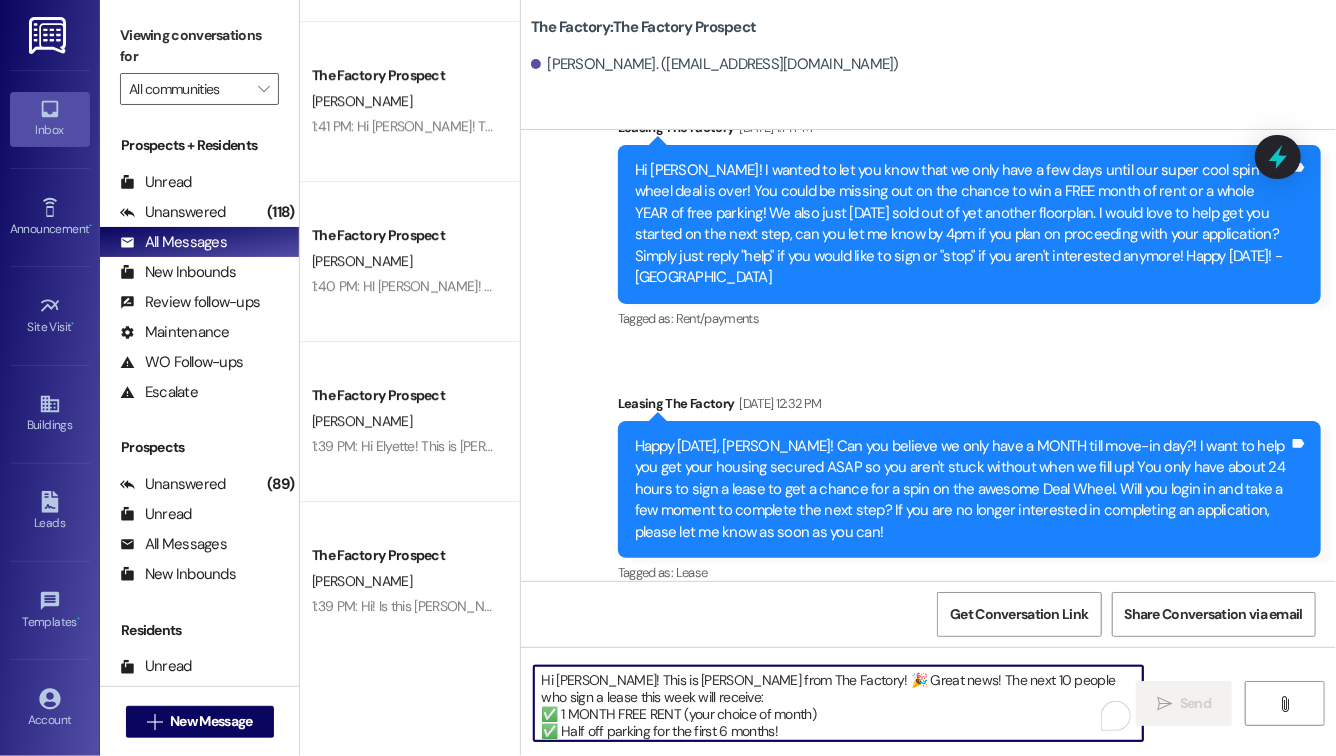 scroll, scrollTop: 34, scrollLeft: 0, axis: vertical 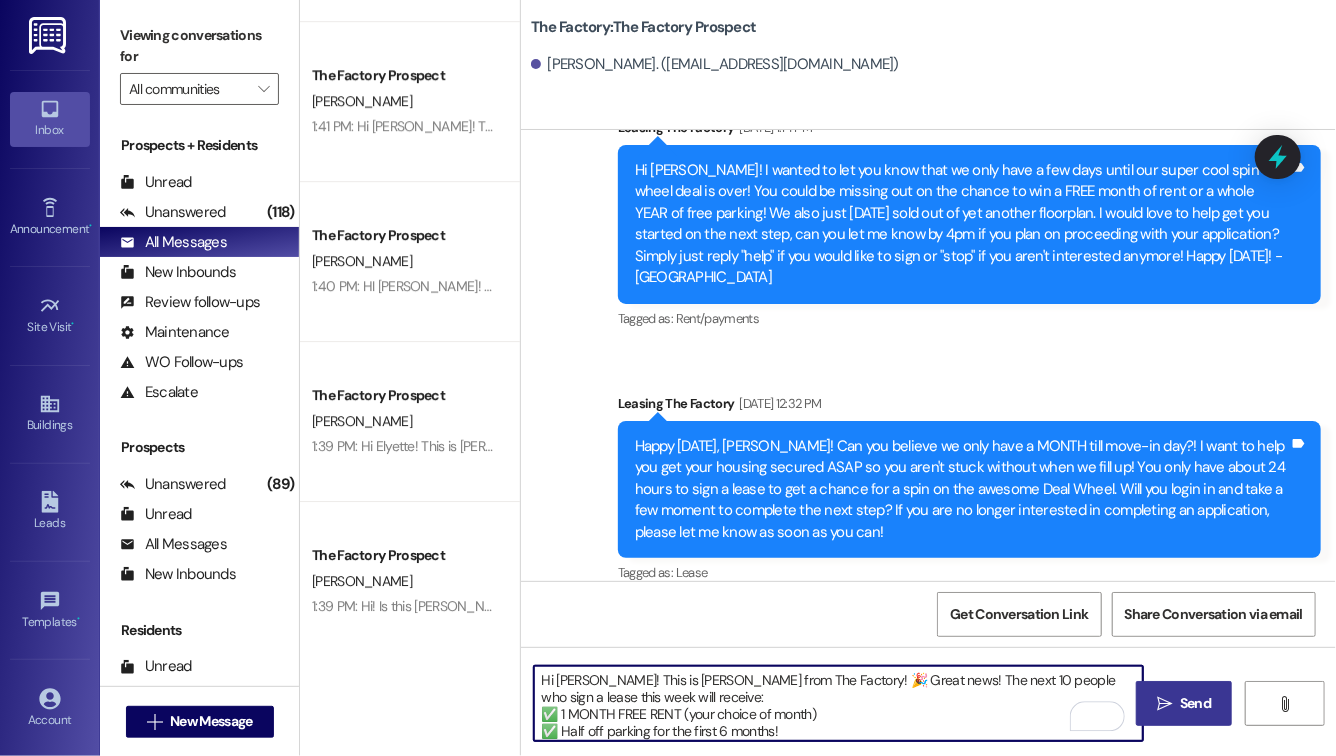 click on "Hi Natalie! This is Mindy from The Factory! 🎉 Great news! The next 10 people who sign a lease this week will receive:
✅ 1 MONTH FREE RENT (your choice of month)
✅ Half off parking for the first 6 months!
Can you finish your application by 3pm? I’d love to lock in this deal for you before it’s gone! Let me know if you have any questions or need help!" at bounding box center [838, 703] 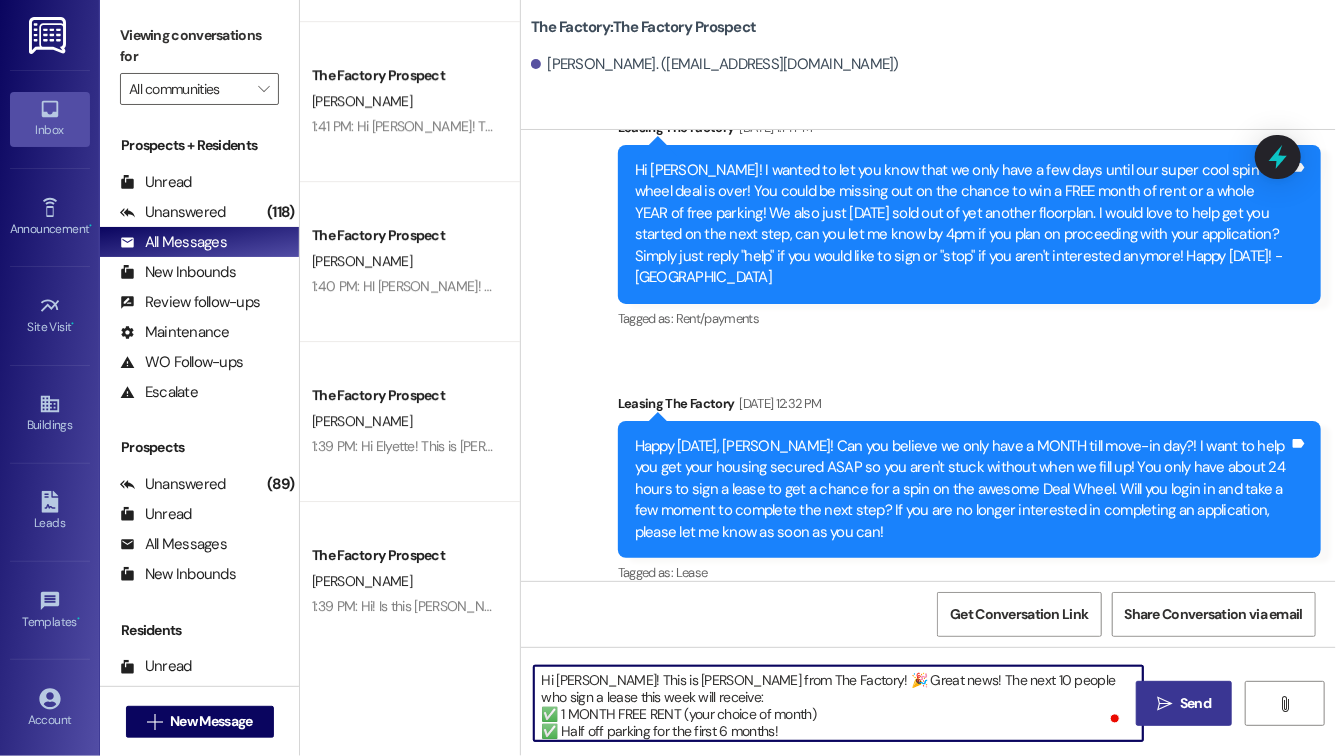 click on "Hi Weston! This is Mindy from The Factory! 🎉 Great news! The next 10 people who sign a lease this week will receive:
✅ 1 MONTH FREE RENT (your choice of month)
✅ Half off parking for the first 6 months!
Can you finish your application by 3pm? I’d love to lock in this deal for you before it’s gone! Let me know if you have any questions or need help!" at bounding box center (838, 703) 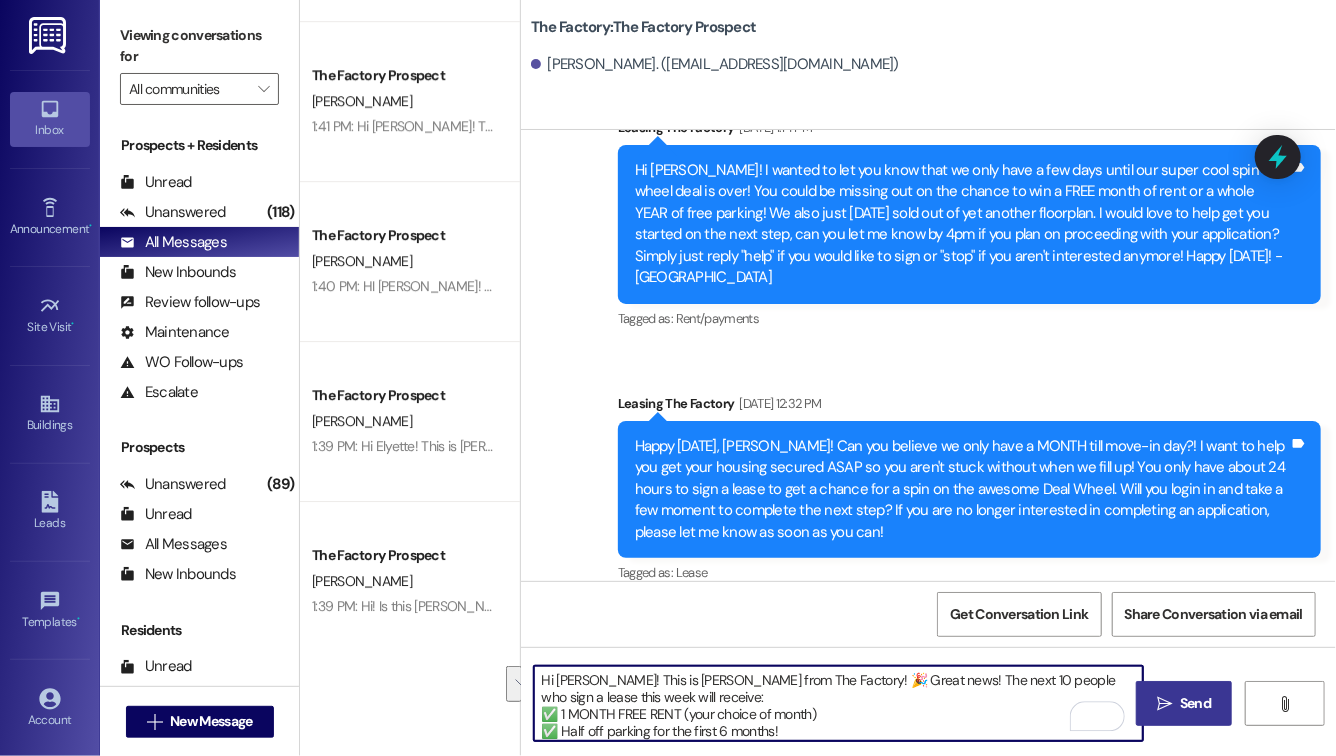 click on "Hi Weston! This is Mindy from The Factory! 🎉 Great news! The next 10 people who sign a lease this week will receive:
✅ 1 MONTH FREE RENT (your choice of month)
✅ Half off parking for the first 6 months!
Can you finish your application by 3pm? I’d love to lock in this deal for you before it’s gone! Let me know if you have any questions or need help!" at bounding box center [838, 703] 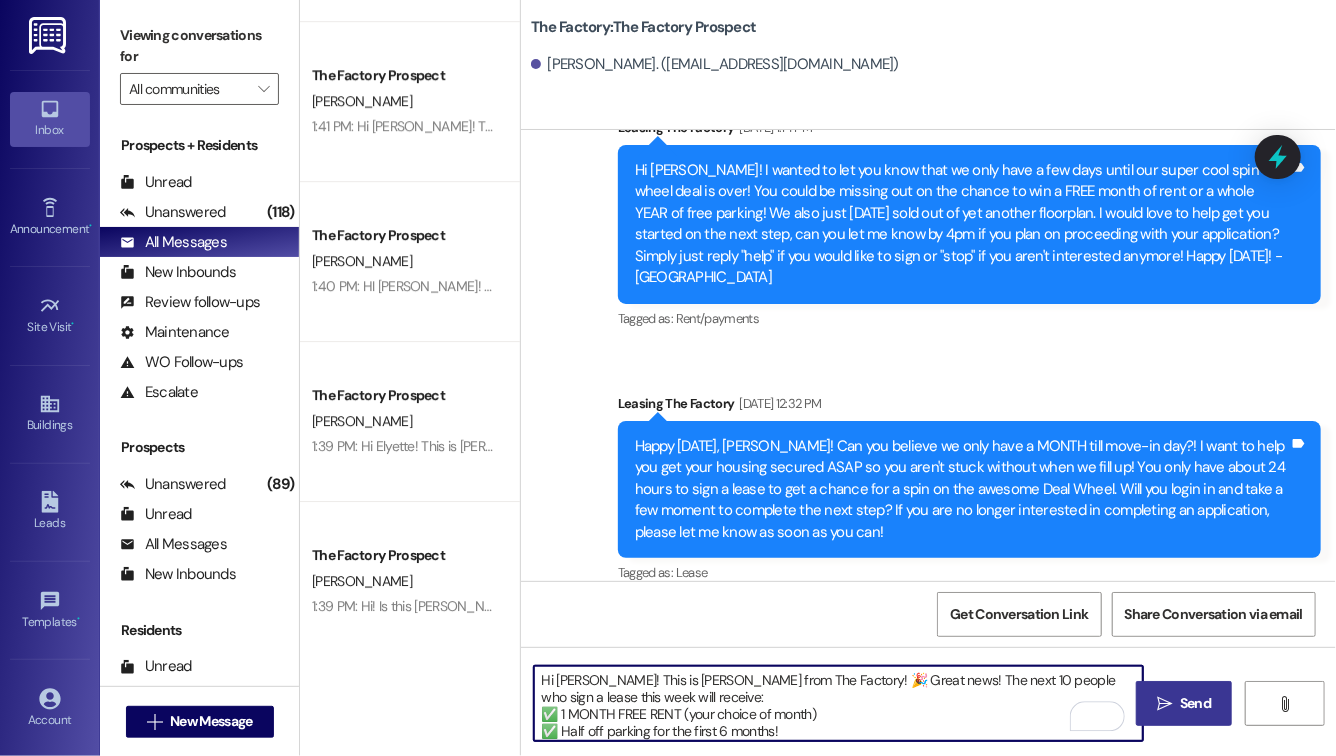 scroll, scrollTop: 39, scrollLeft: 0, axis: vertical 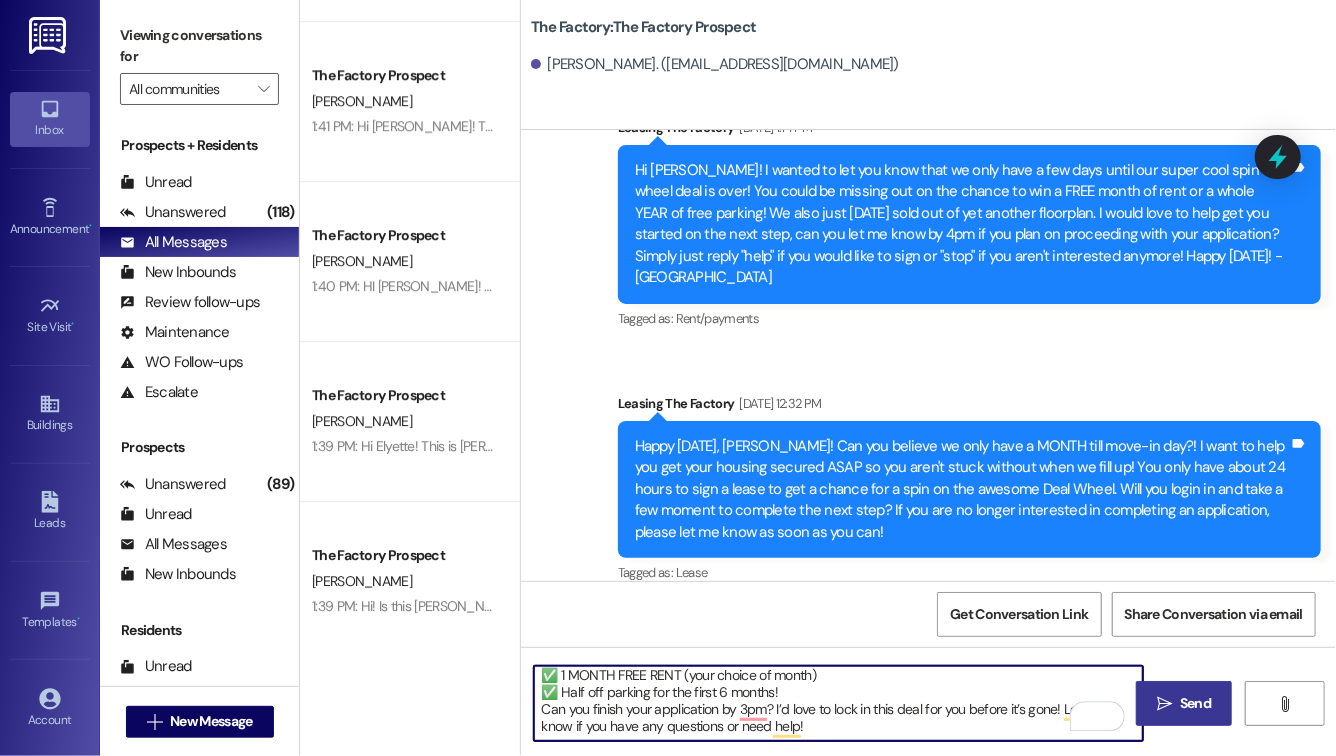 drag, startPoint x: 540, startPoint y: 679, endPoint x: 844, endPoint y: 756, distance: 313.60007 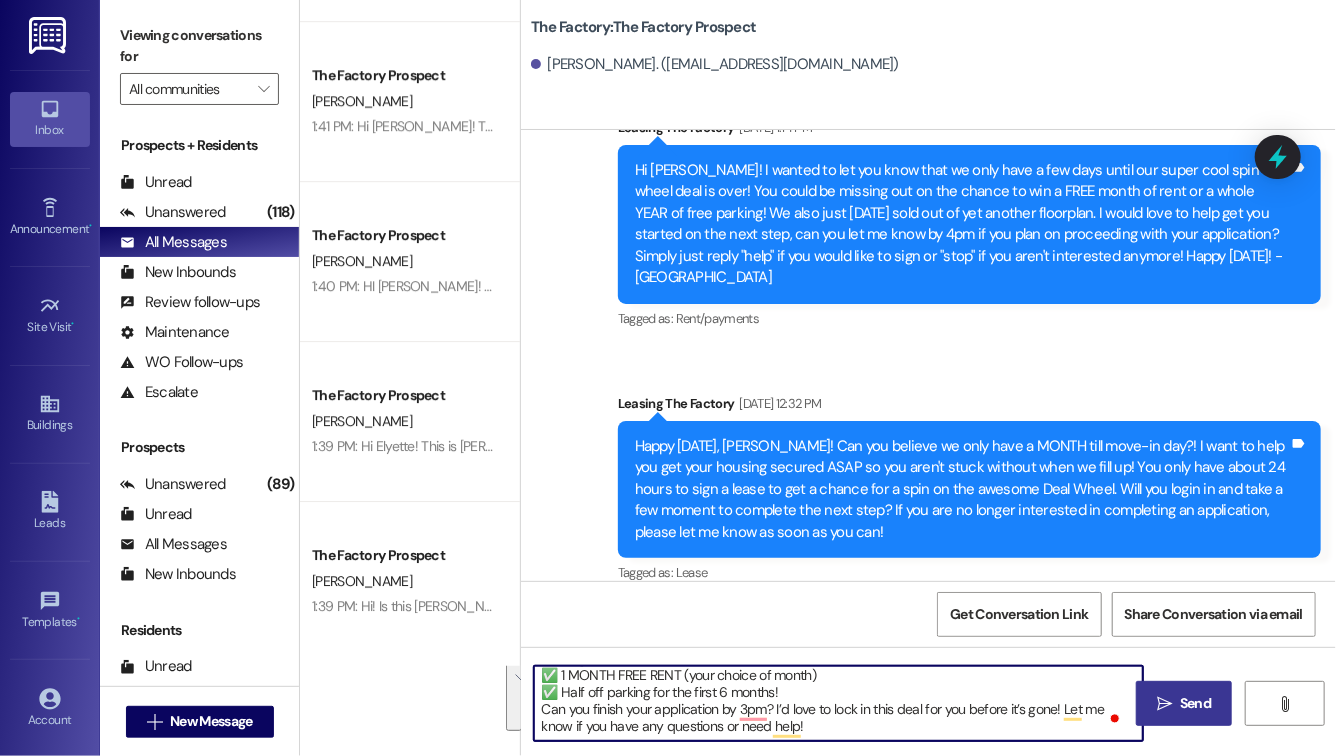 type on "Hi Weston! This is Mindy from The Factory! 🎉 Great news! The next 10 people who sign a lease this week will receive:
✅ 1 MONTH FREE RENT (your choice of month)
✅ Half off parking for the first 6 months!
Can you finish your application by 3pm? I’d love to lock in this deal for you before it’s gone! Let me know if you have any questions or need help!" 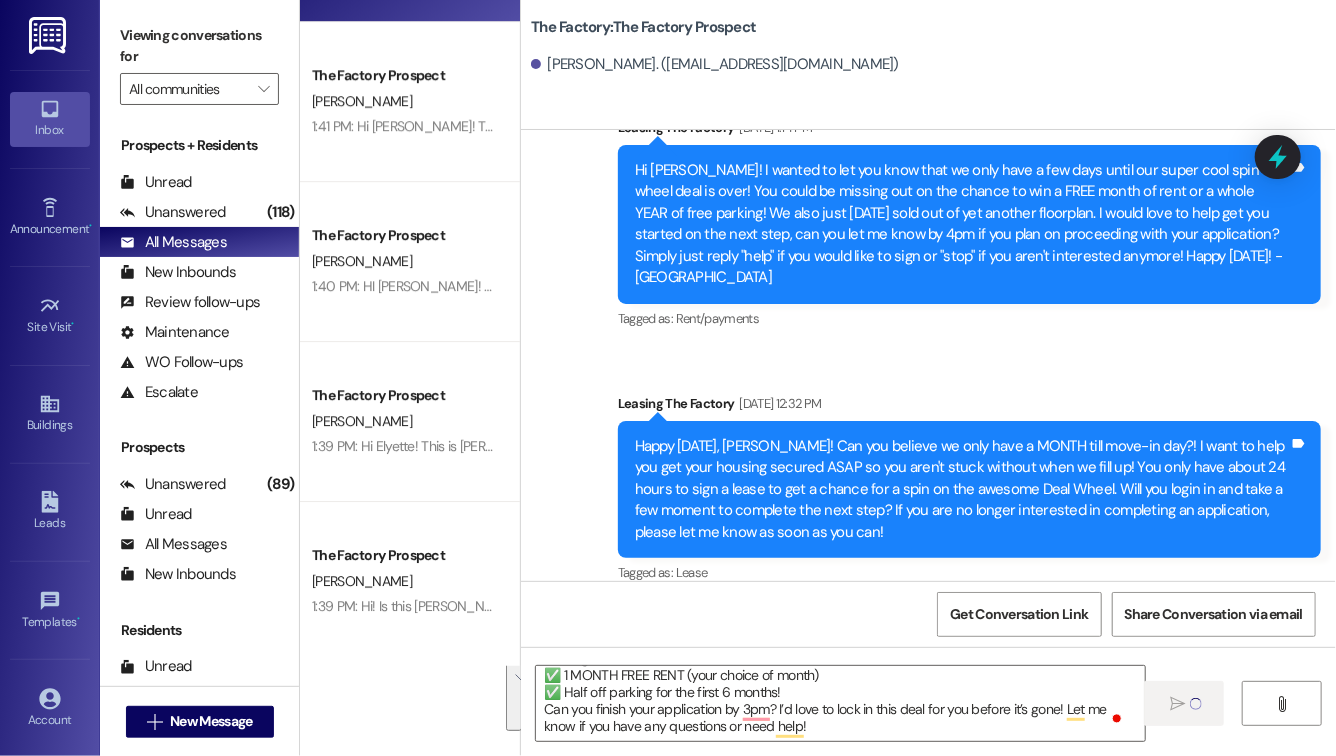 type 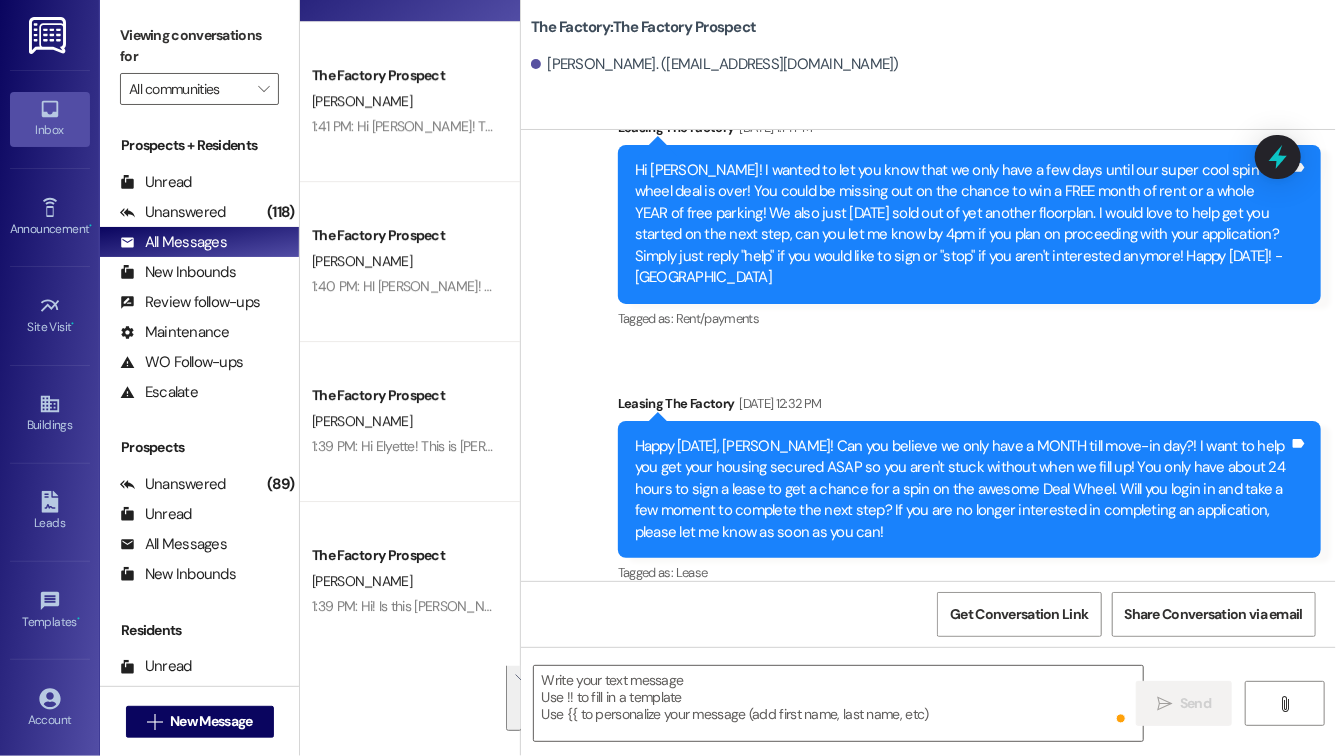 scroll, scrollTop: 0, scrollLeft: 0, axis: both 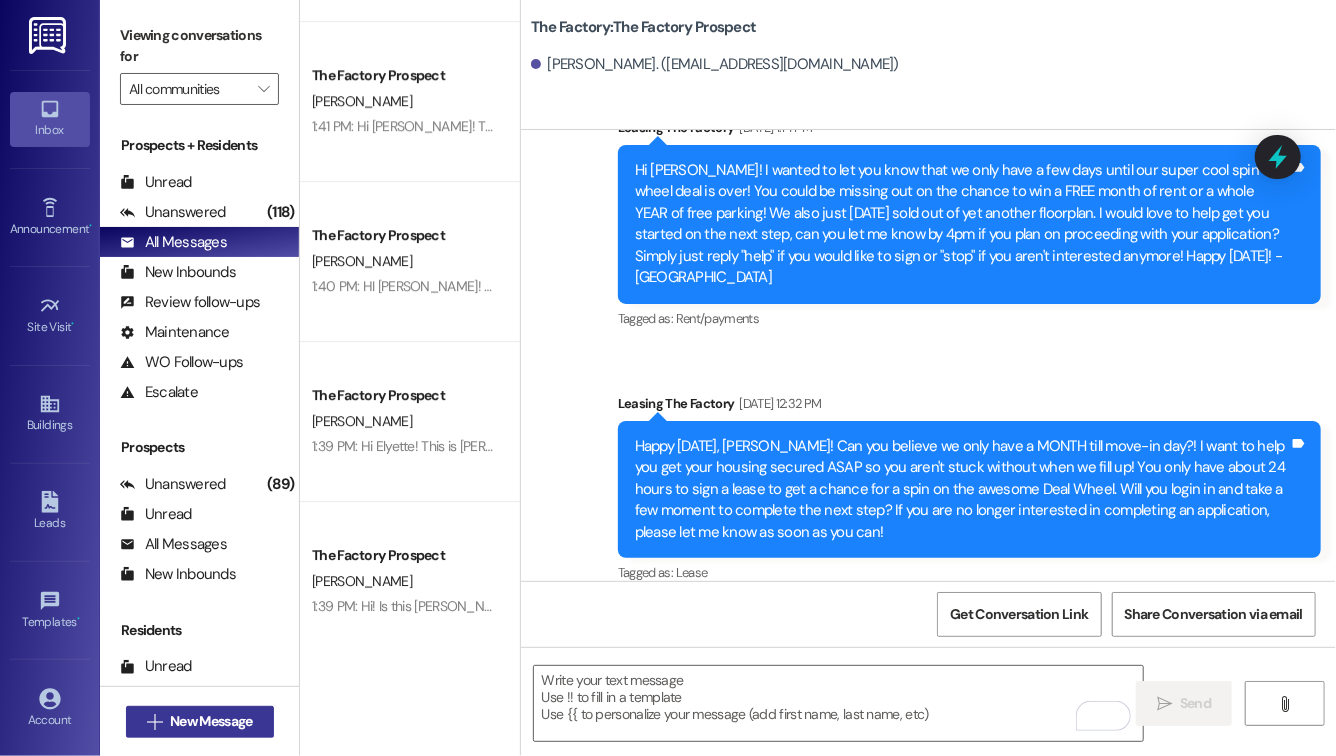 click on "New Message" at bounding box center [211, 721] 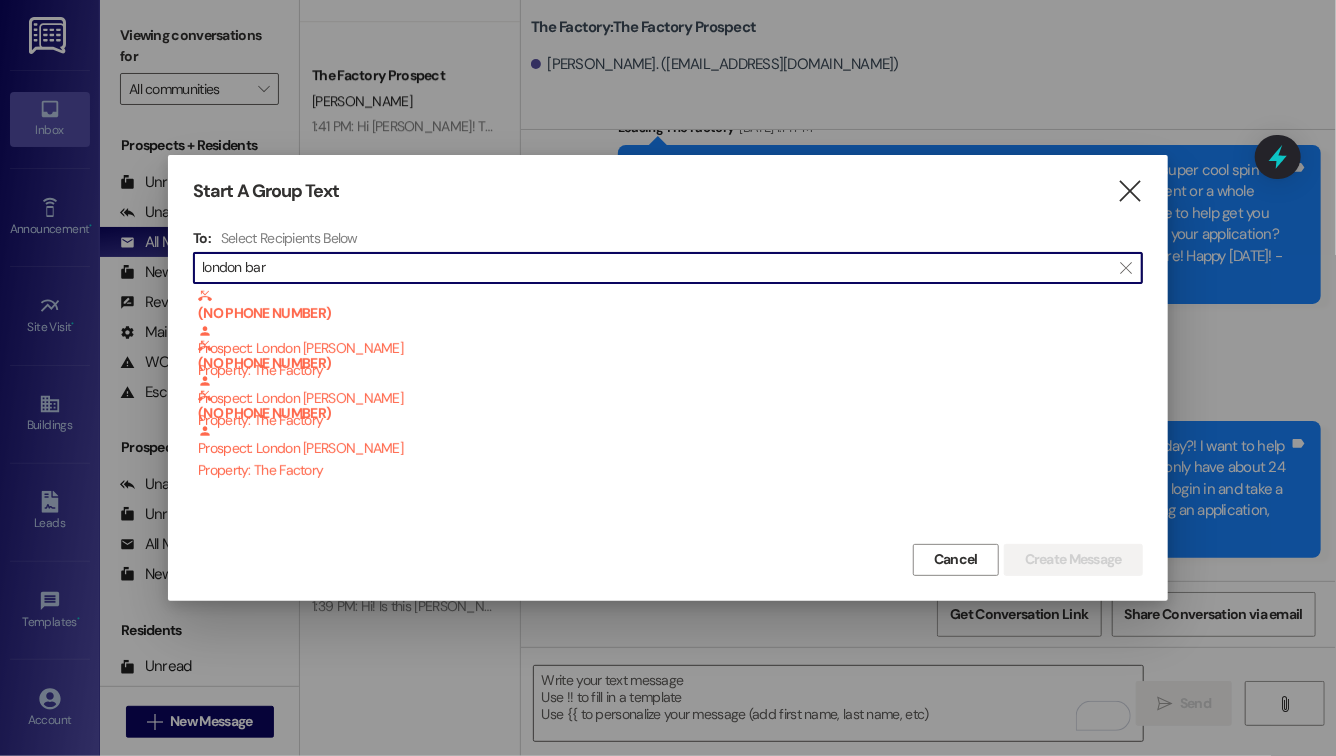 click on "london bar" at bounding box center [656, 268] 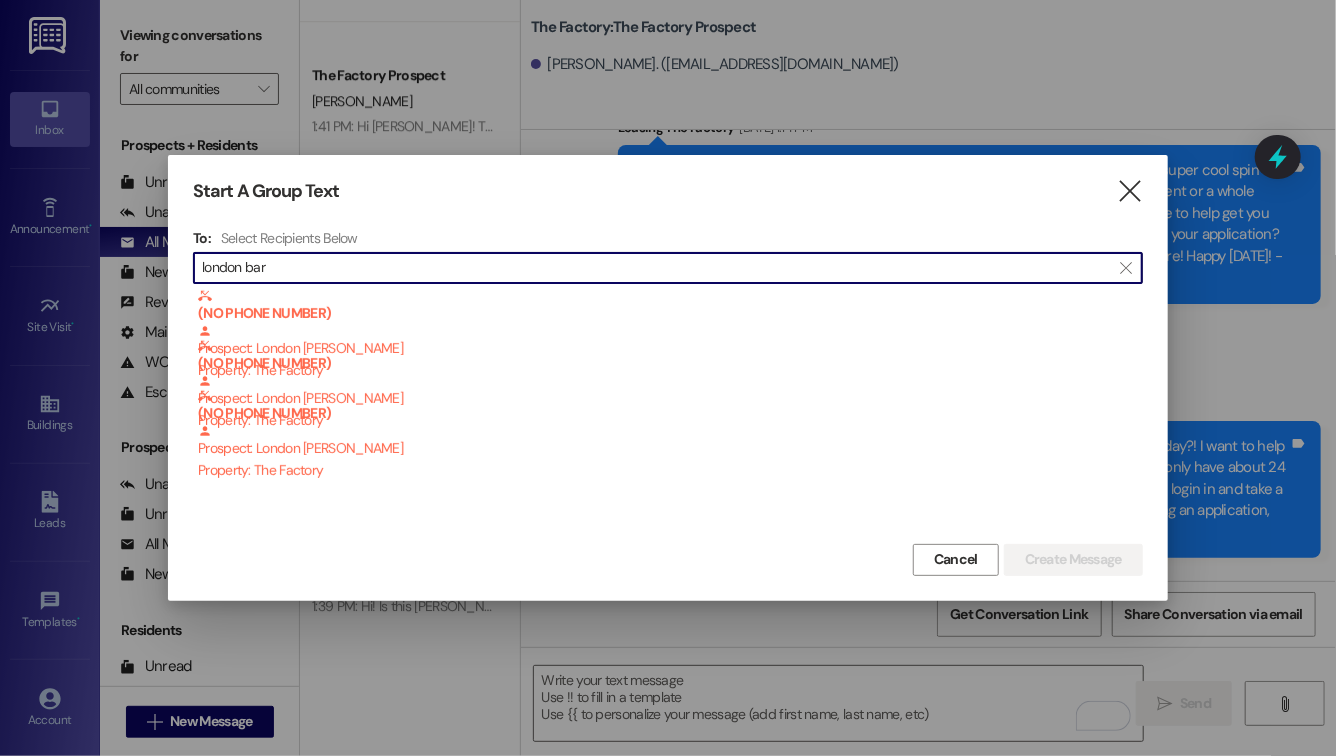 click on "london bar" at bounding box center [656, 268] 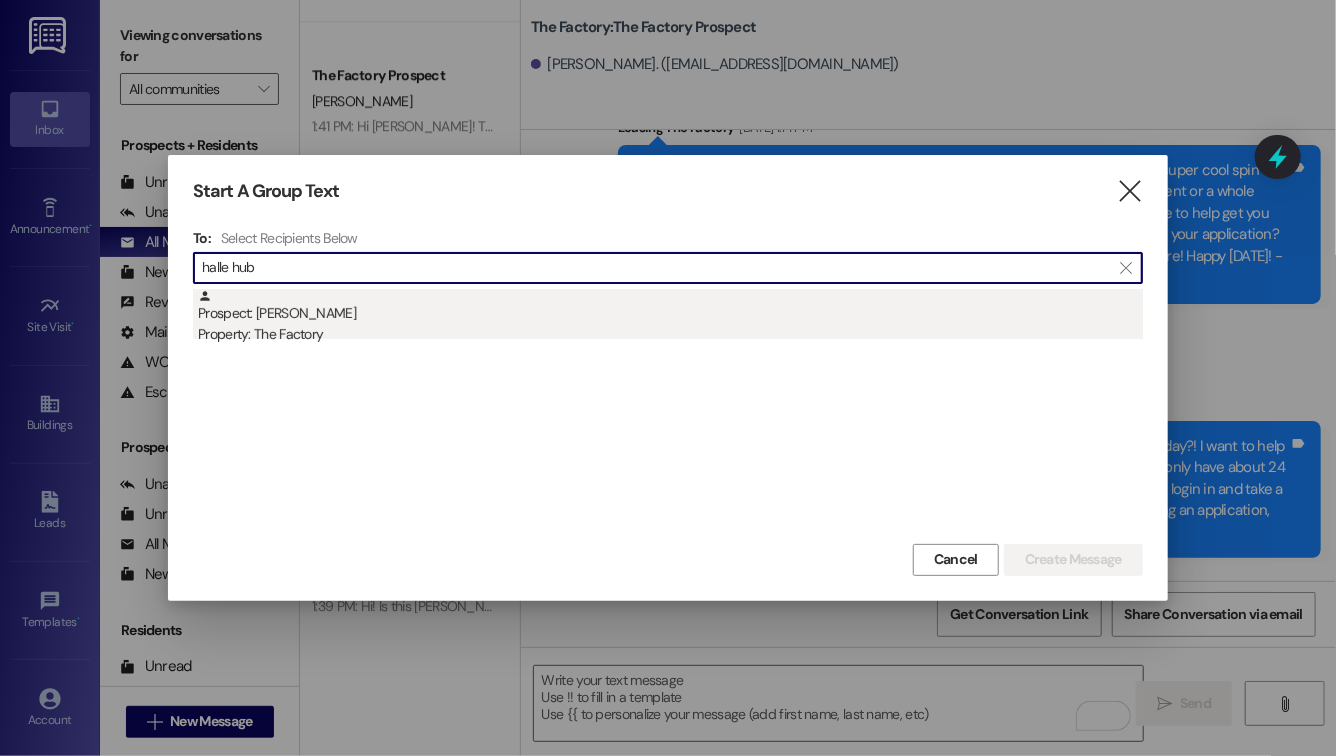 type on "halle hub" 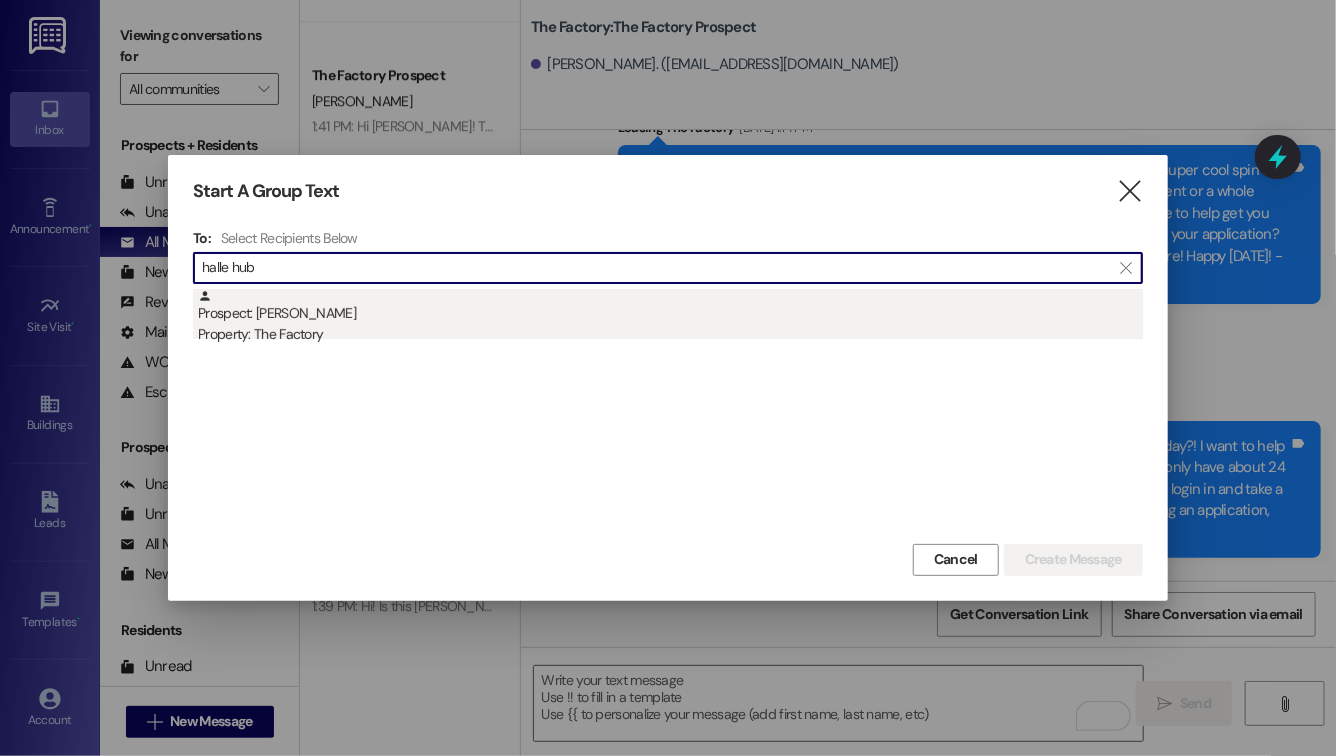 click on "Prospect: Halle Huber Property: The Factory" at bounding box center [670, 317] 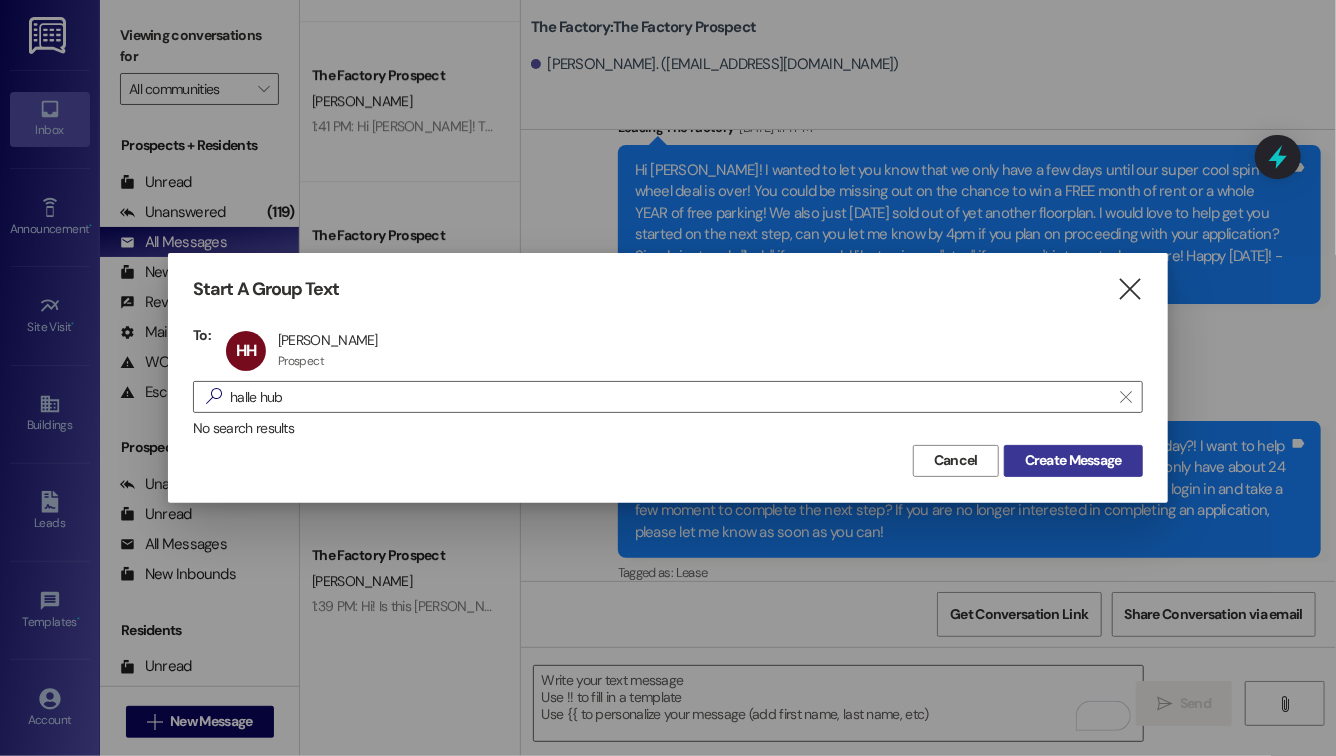 click on "Create Message" at bounding box center (1073, 460) 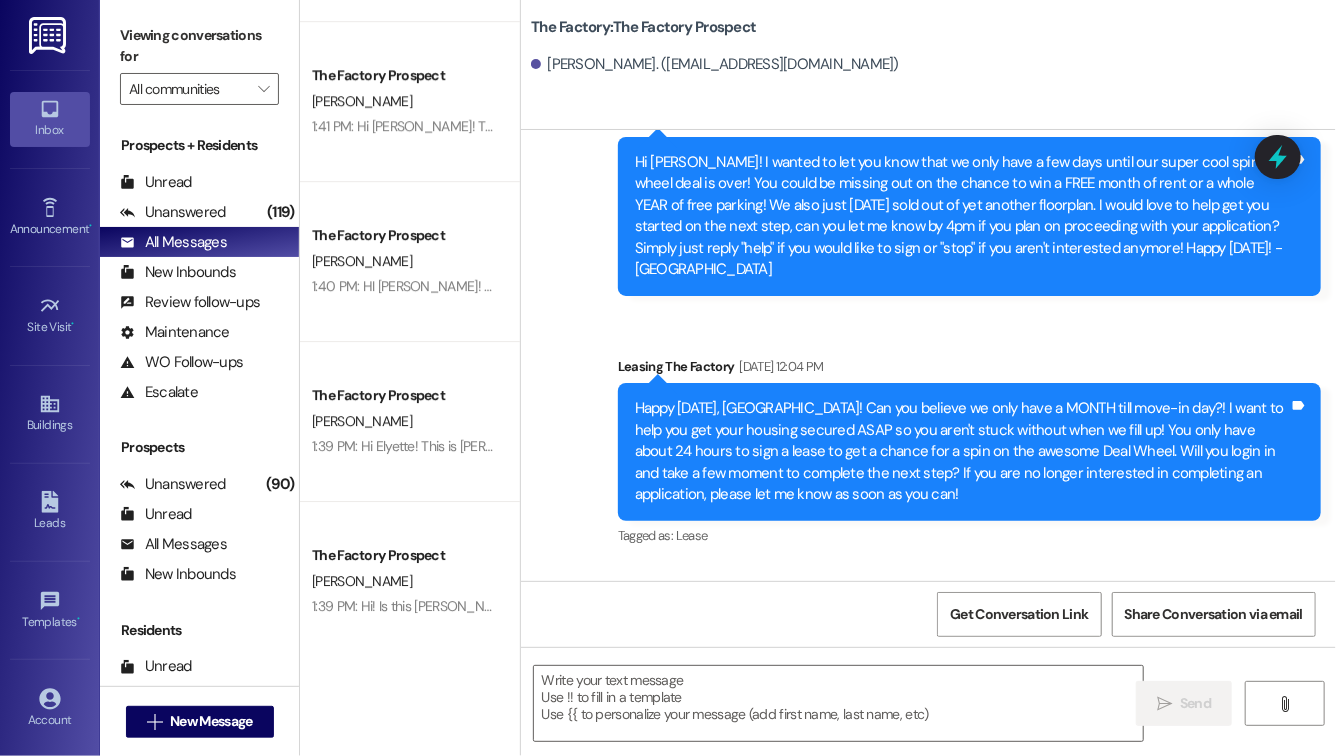 scroll, scrollTop: 2284, scrollLeft: 0, axis: vertical 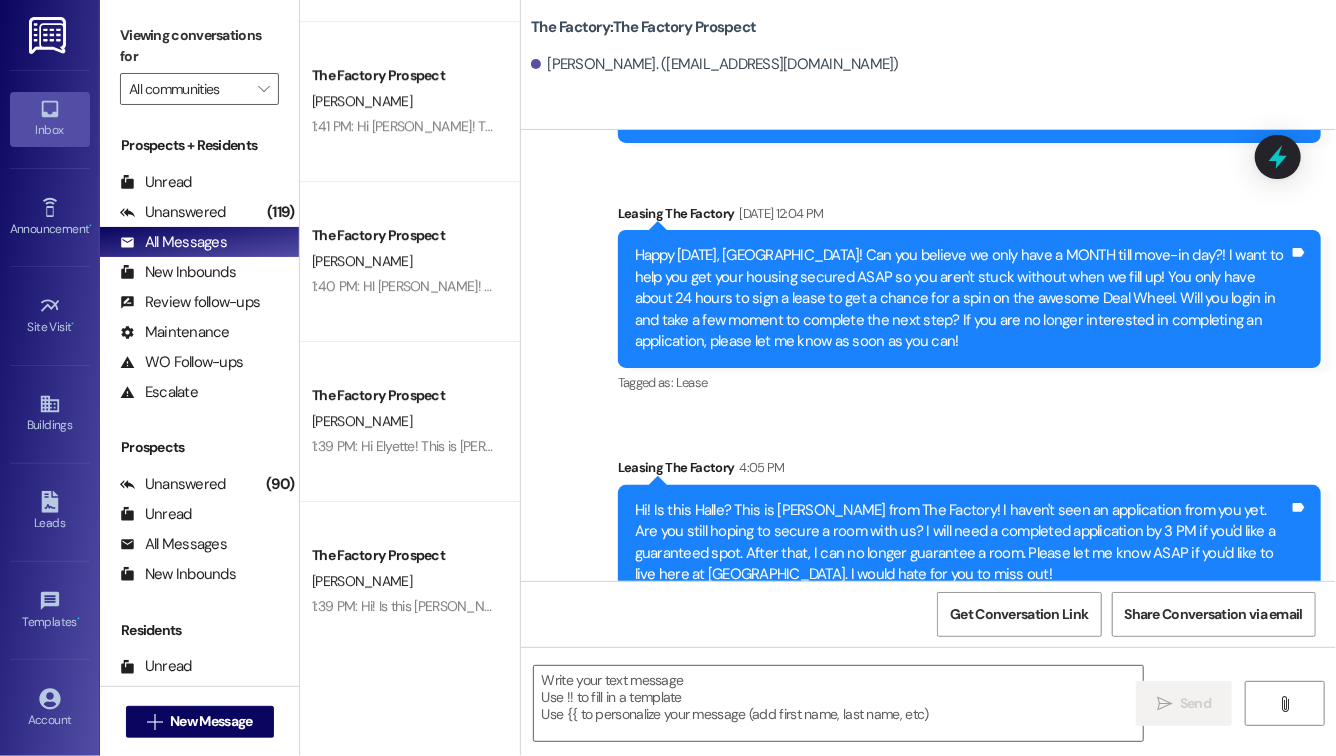click on "Hi! Is this Halle? This is Evie from The Factory! I haven't seen an application from you yet. Are you still hoping to secure a room with us? I will need a completed application by 3 PM if you'd like a guaranteed spot. After that, I can no longer guarantee a room. Please let me know ASAP if you'd like to live here at The Factory. I would hate for you to miss out!" at bounding box center (962, 543) 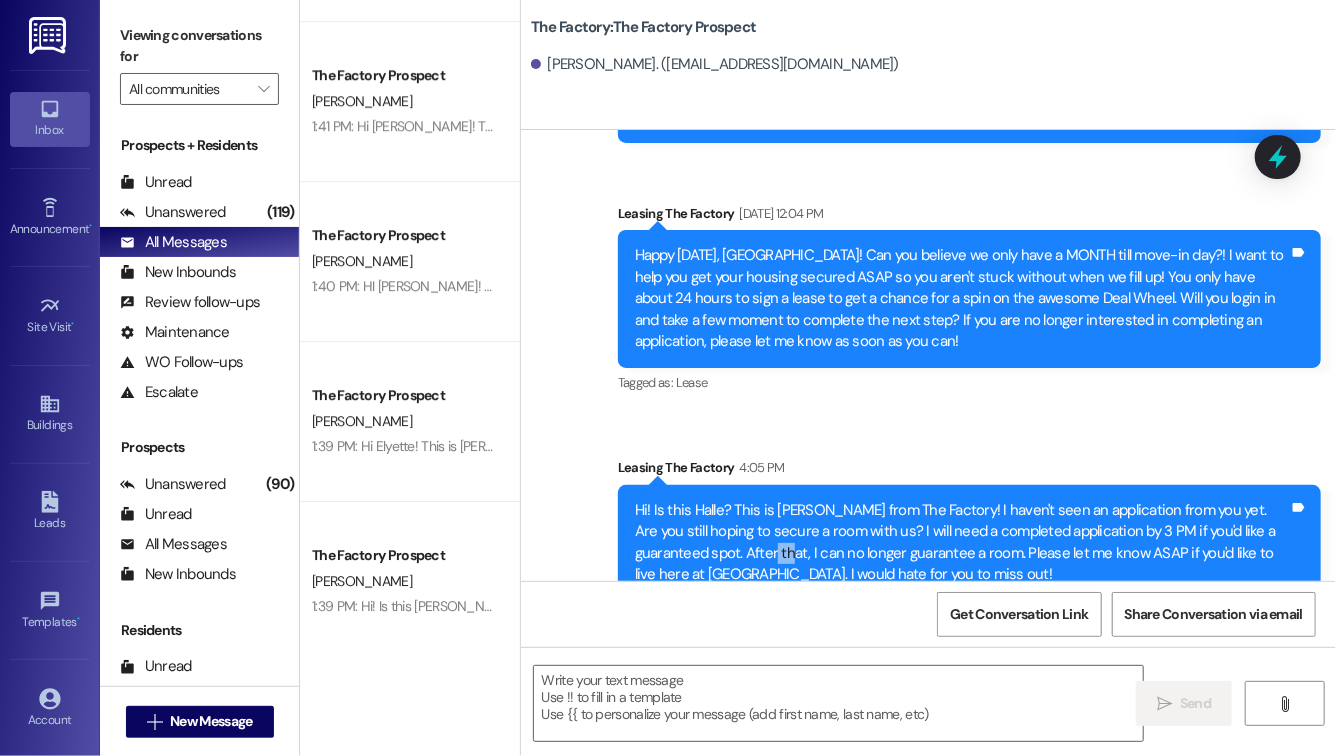 click on "Hi! Is this Halle? This is Evie from The Factory! I haven't seen an application from you yet. Are you still hoping to secure a room with us? I will need a completed application by 3 PM if you'd like a guaranteed spot. After that, I can no longer guarantee a room. Please let me know ASAP if you'd like to live here at The Factory. I would hate for you to miss out!" at bounding box center [962, 543] 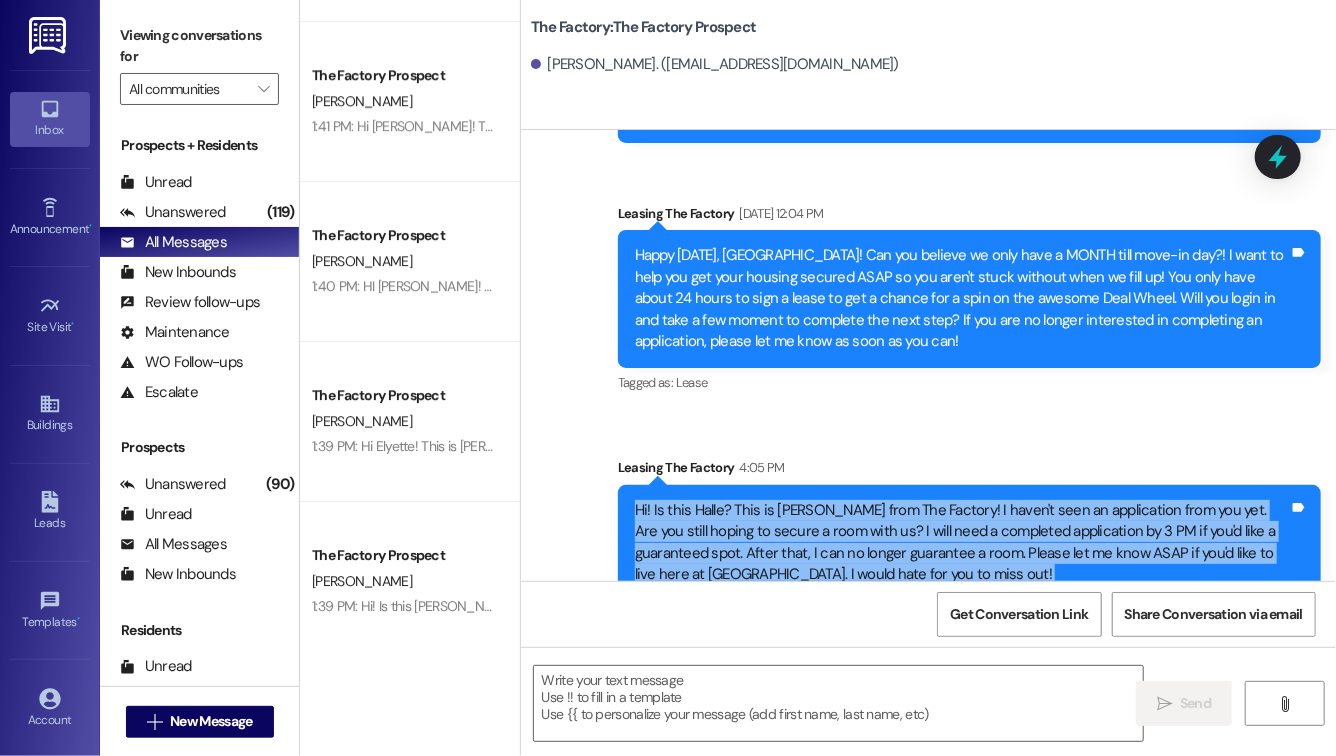 click on "Hi! Is this Halle? This is Evie from The Factory! I haven't seen an application from you yet. Are you still hoping to secure a room with us? I will need a completed application by 3 PM if you'd like a guaranteed spot. After that, I can no longer guarantee a room. Please let me know ASAP if you'd like to live here at The Factory. I would hate for you to miss out!" at bounding box center [962, 543] 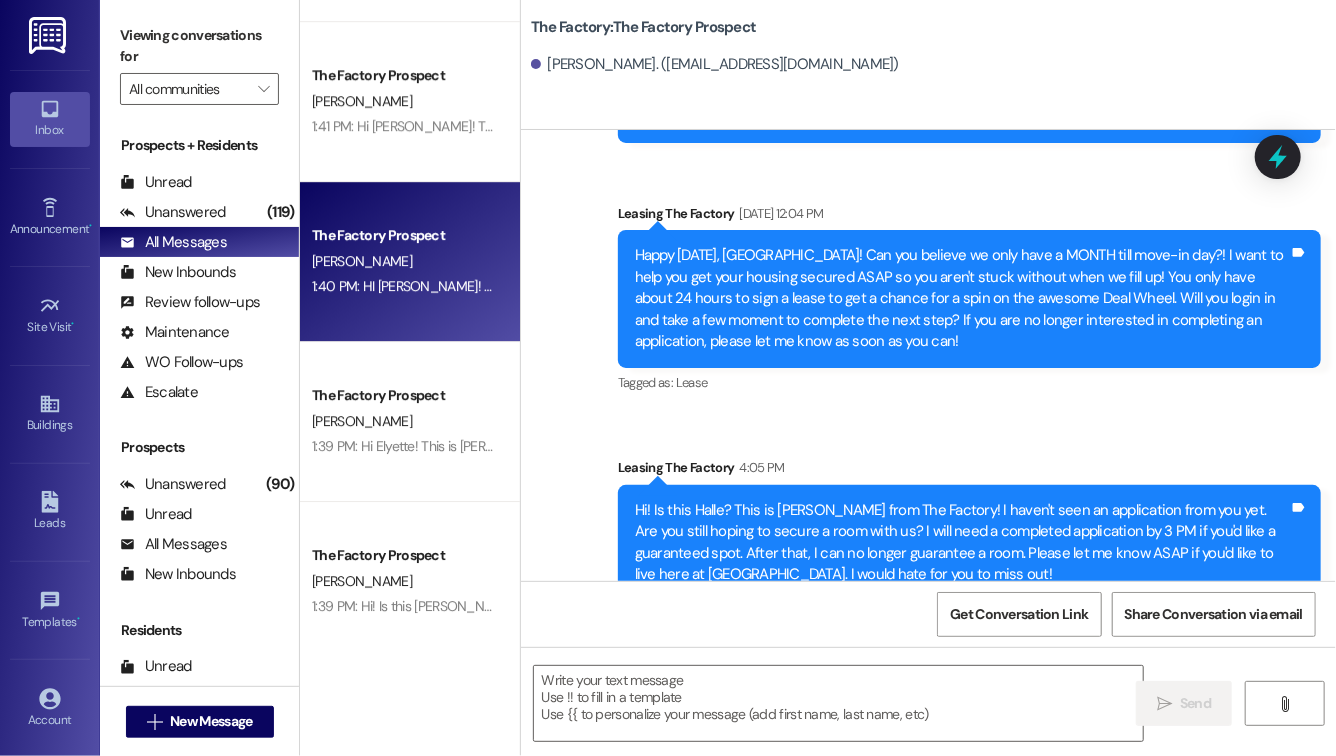 click on "The Factory Prospect D. Green 1:40 PM: HI Damani! This is Mindy from The Factory! 🎉 Great news! The next 10 people who sign a lease this week will receive:
✅ 1 MONTH FREE RENT (your choice of month)
✅ Half off parking for the first 6 months!
Can you finish your application by 3pm? I’d love to lock in this deal for you before it’s gone! Let me know if you have any questions or need help! 1:40 PM: HI Damani! This is Mindy from The Factory! 🎉 Great news! The next 10 people who sign a lease this week will receive:
✅ 1 MONTH FREE RENT (your choice of month)
✅ Half off parking for the first 6 months!
Can you finish your application by 3pm? I’d love to lock in this deal for you before it’s gone! Let me know if you have any questions or need help!" at bounding box center (410, 262) 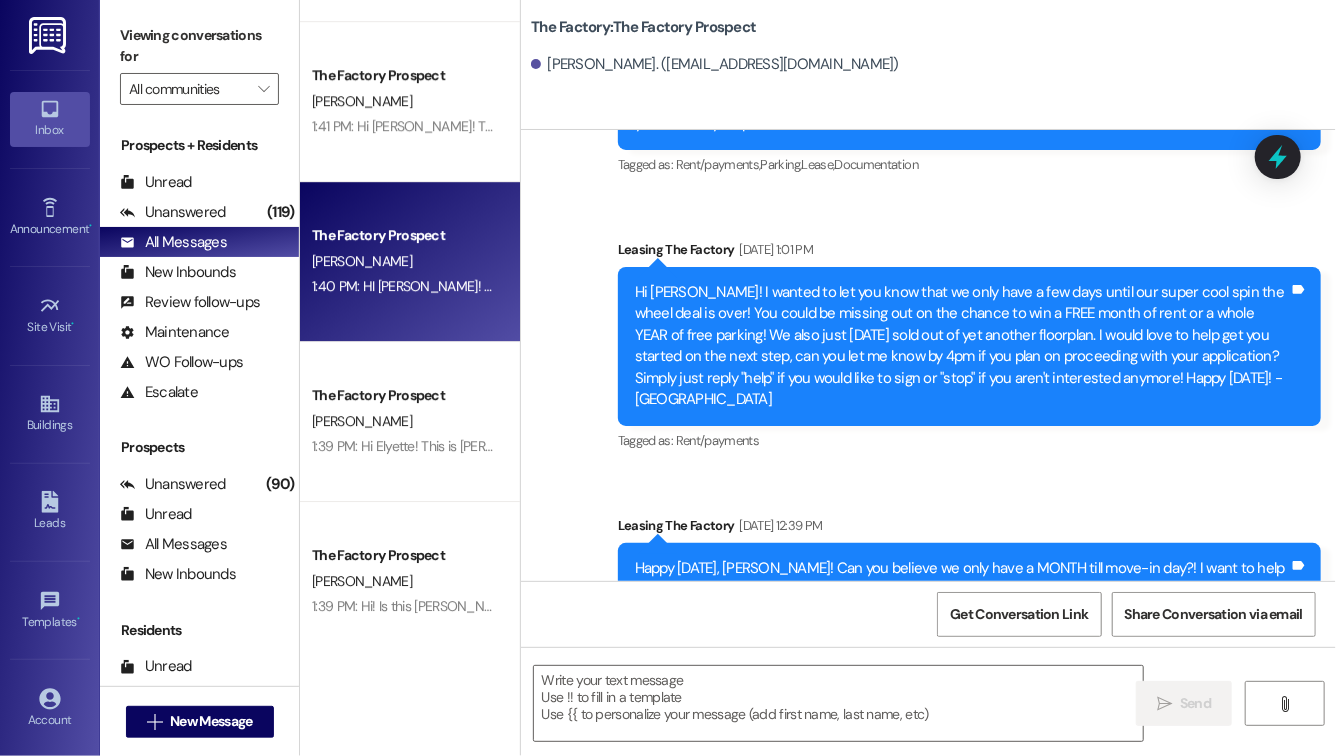 scroll, scrollTop: 4760, scrollLeft: 0, axis: vertical 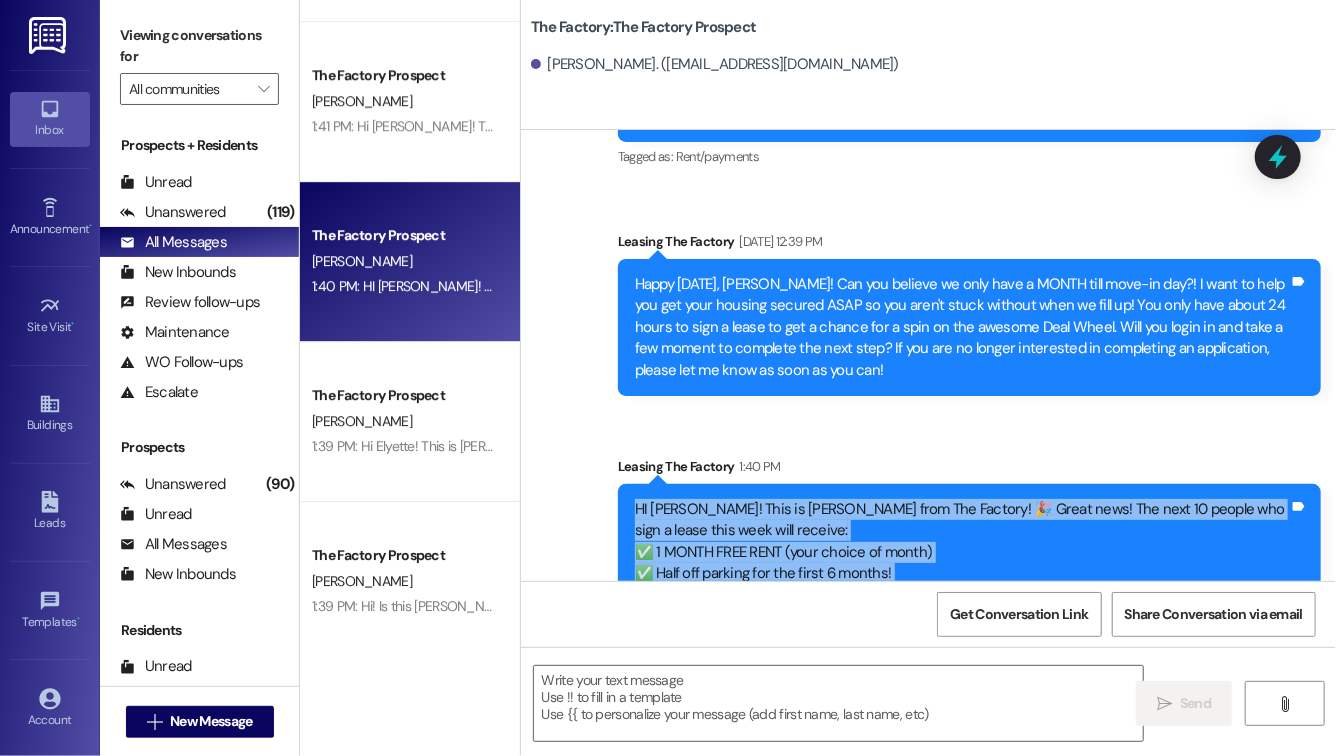 drag, startPoint x: 629, startPoint y: 386, endPoint x: 1048, endPoint y: 521, distance: 440.2113 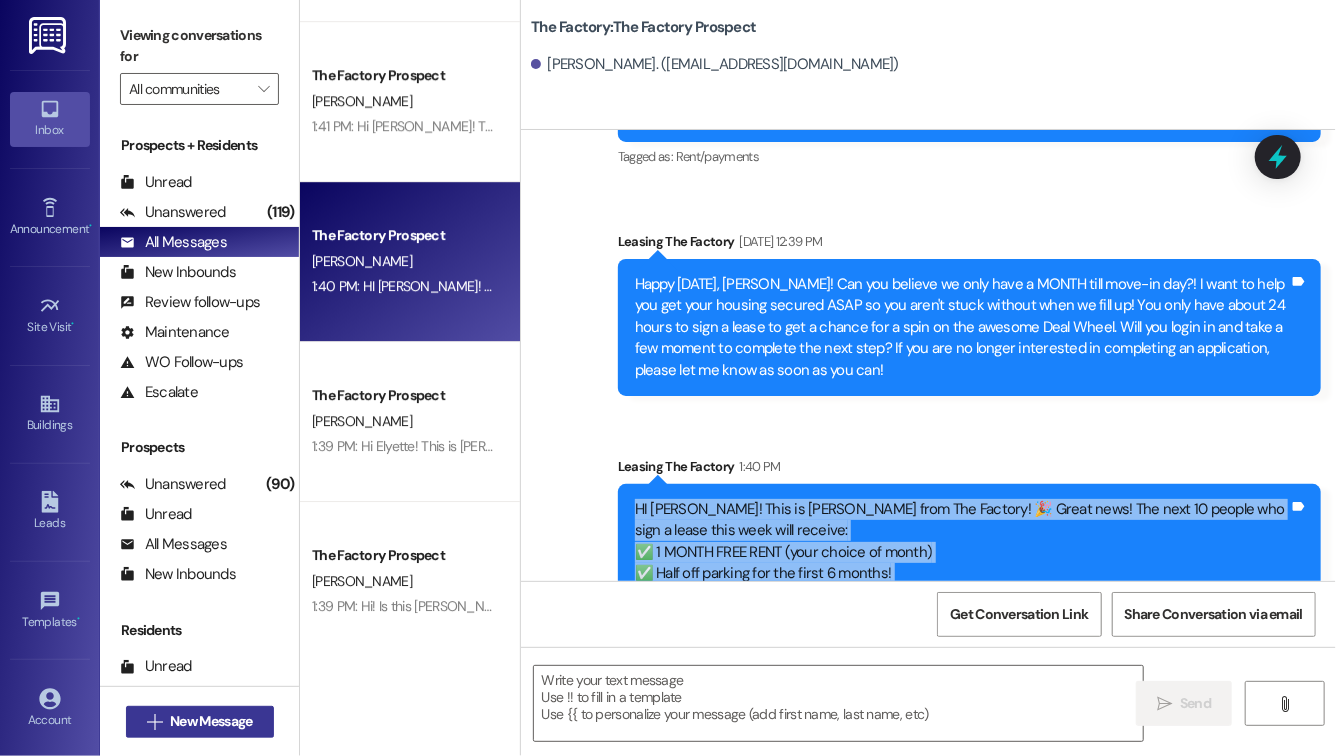 click on "New Message" at bounding box center [211, 721] 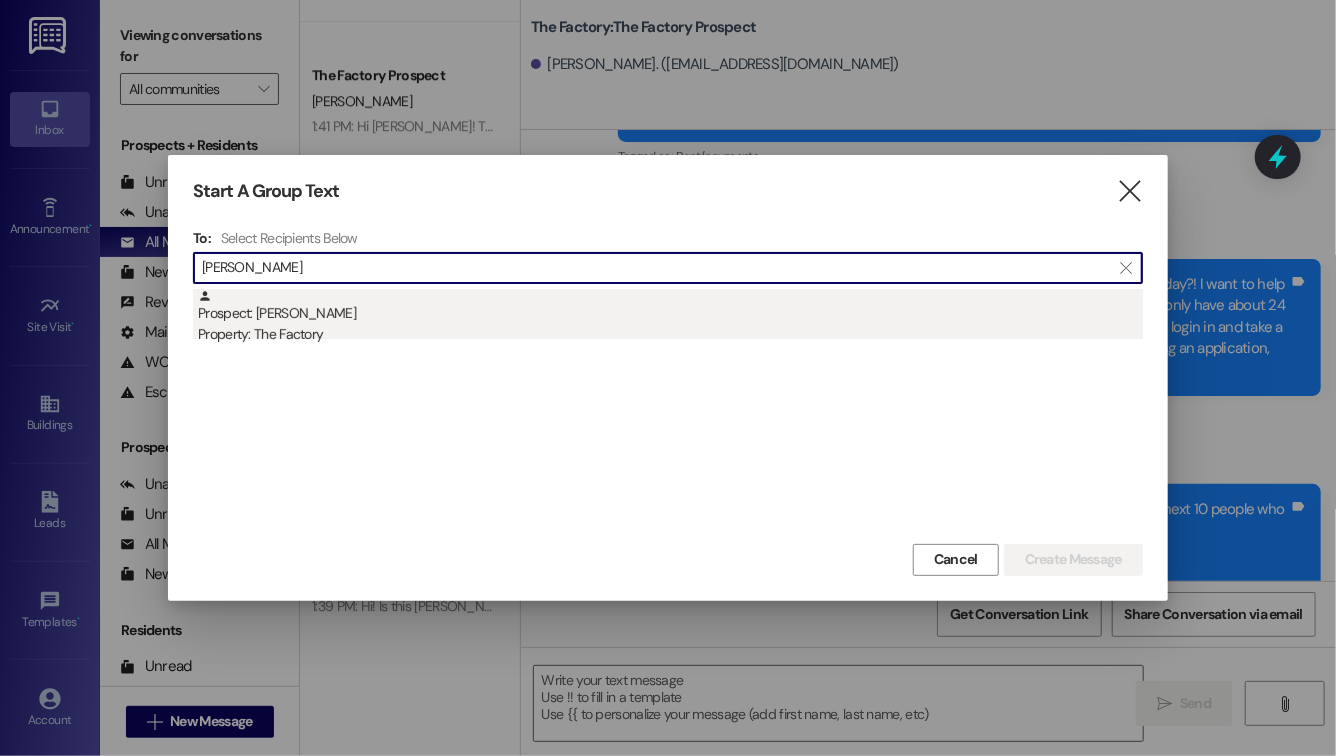 type on "alexa haa" 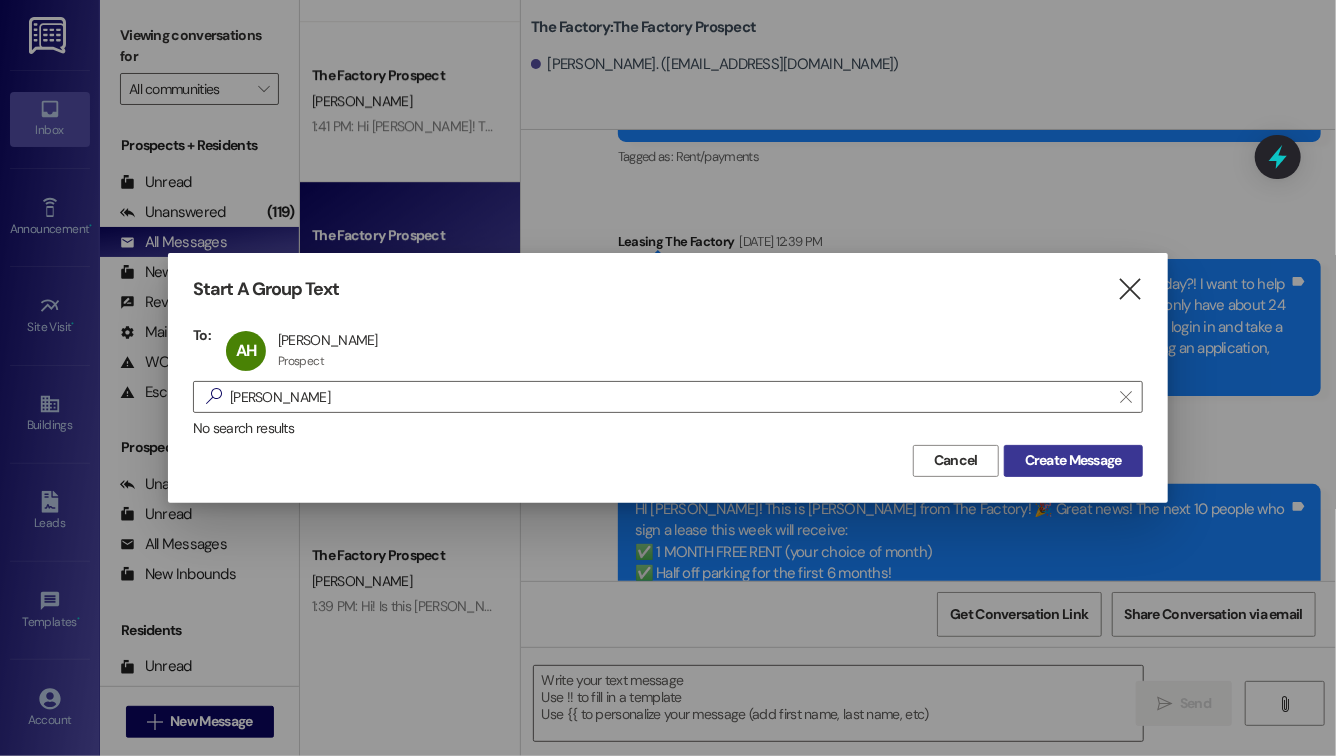click on "Create Message" at bounding box center (1073, 460) 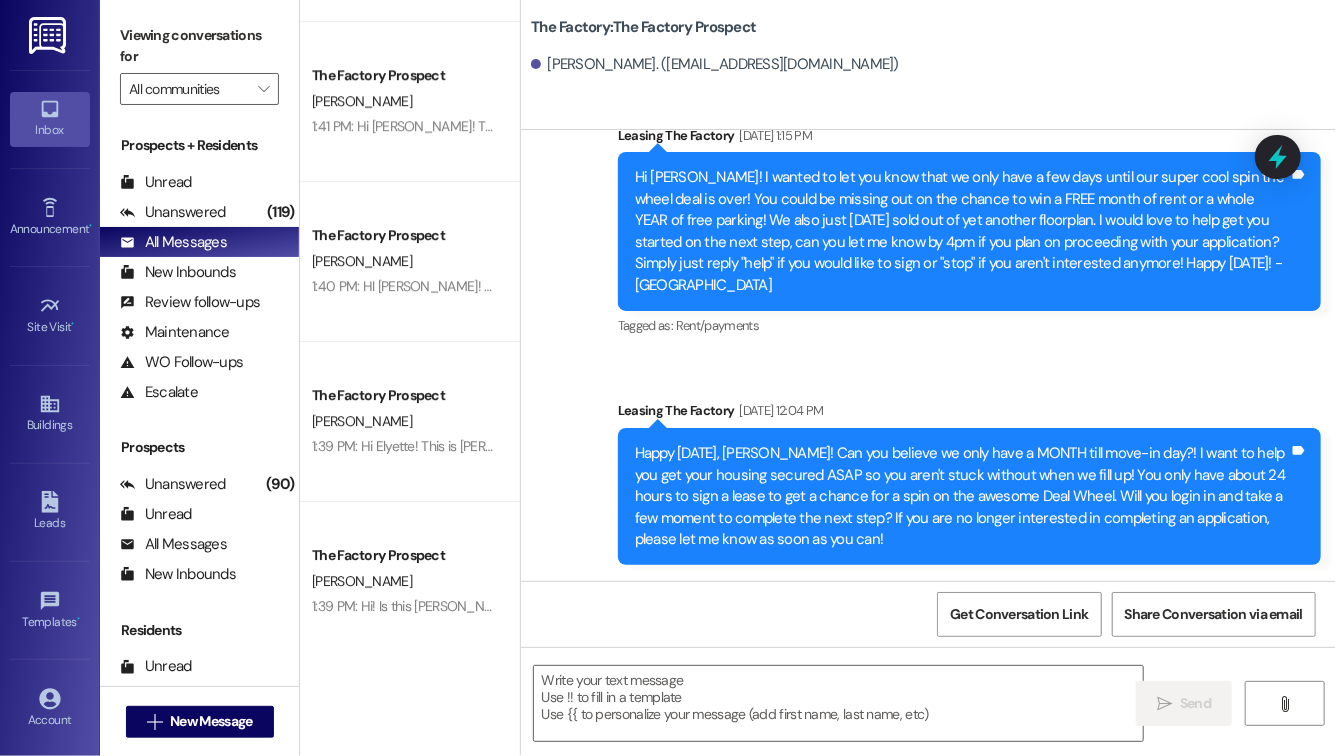 scroll, scrollTop: 1615, scrollLeft: 0, axis: vertical 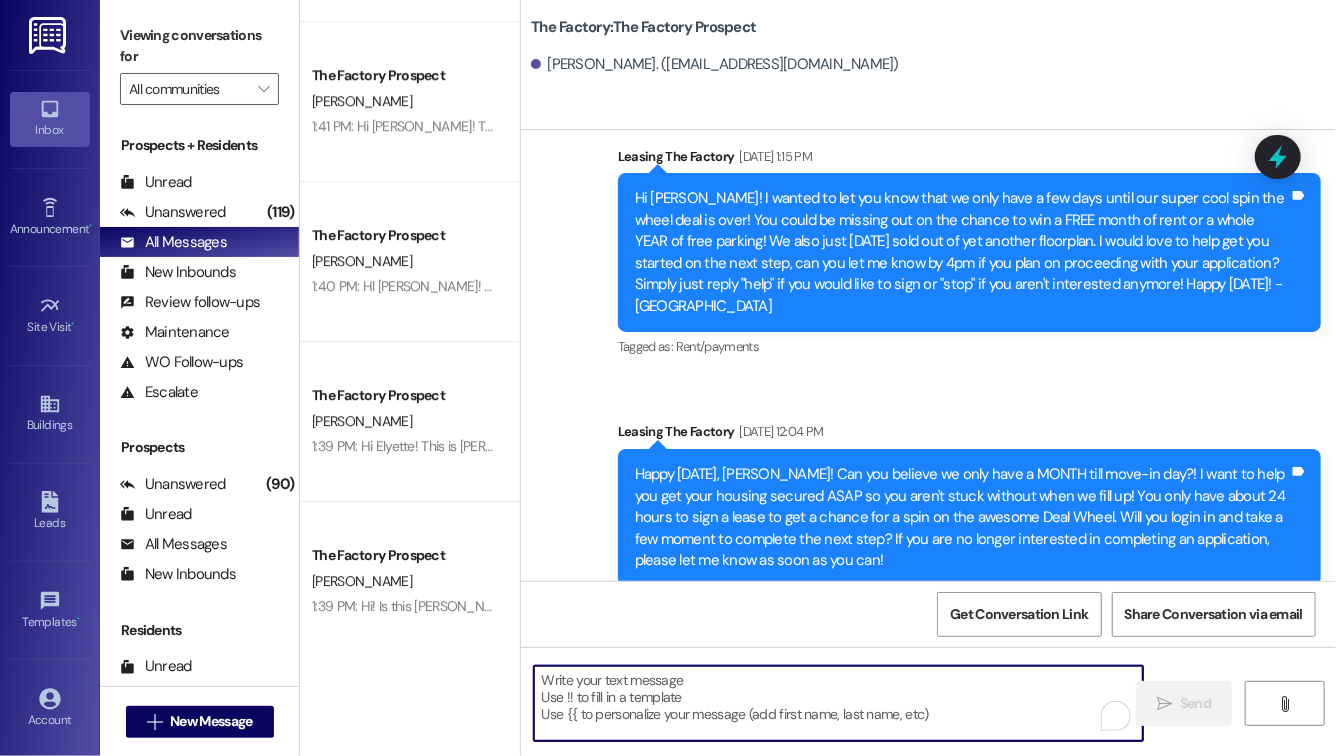 click at bounding box center [838, 703] 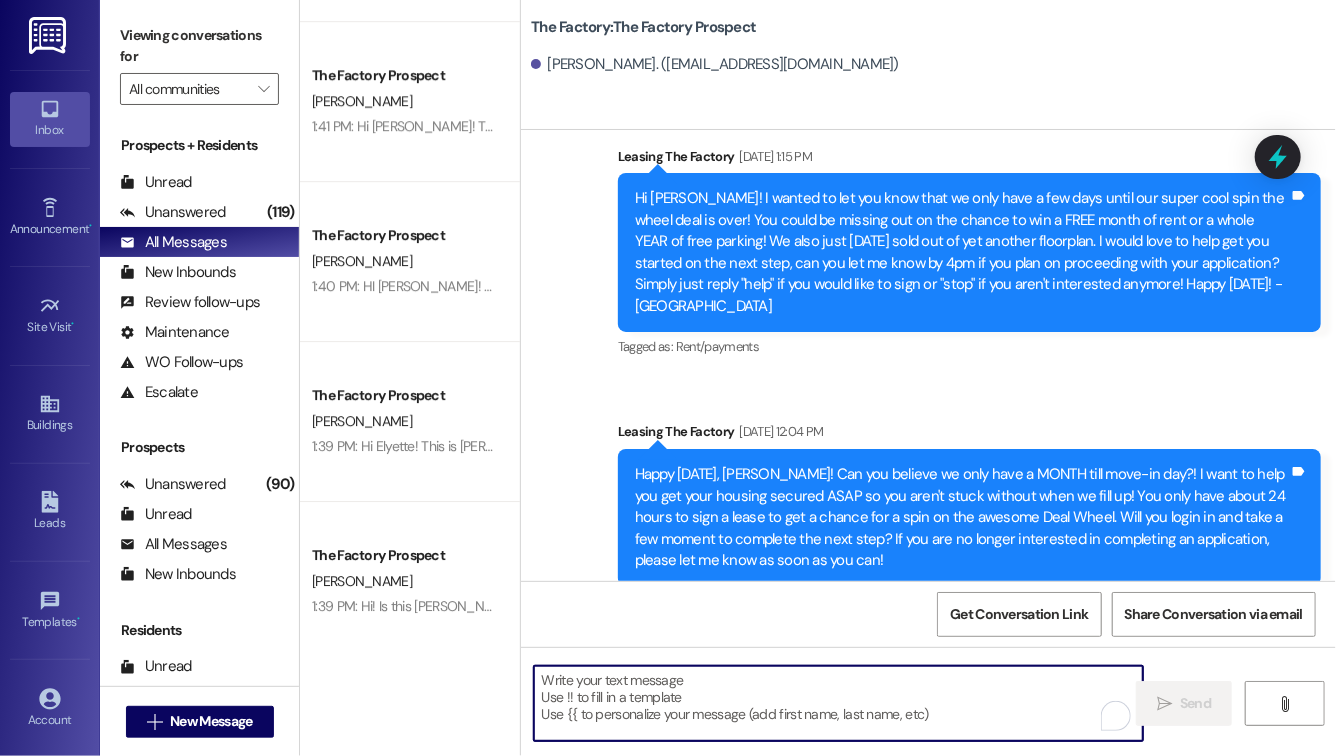 paste on "HI Damani! This is Mindy from The Factory! 🎉 Great news! The next 10 people who sign a lease this week will receive:
✅ 1 MONTH FREE RENT (your choice of month)
✅ Half off parking for the first 6 months!
Can you finish your application by 3pm? I’d love to lock in this deal for you before it’s gone! Let me know if you have any questions or need help!" 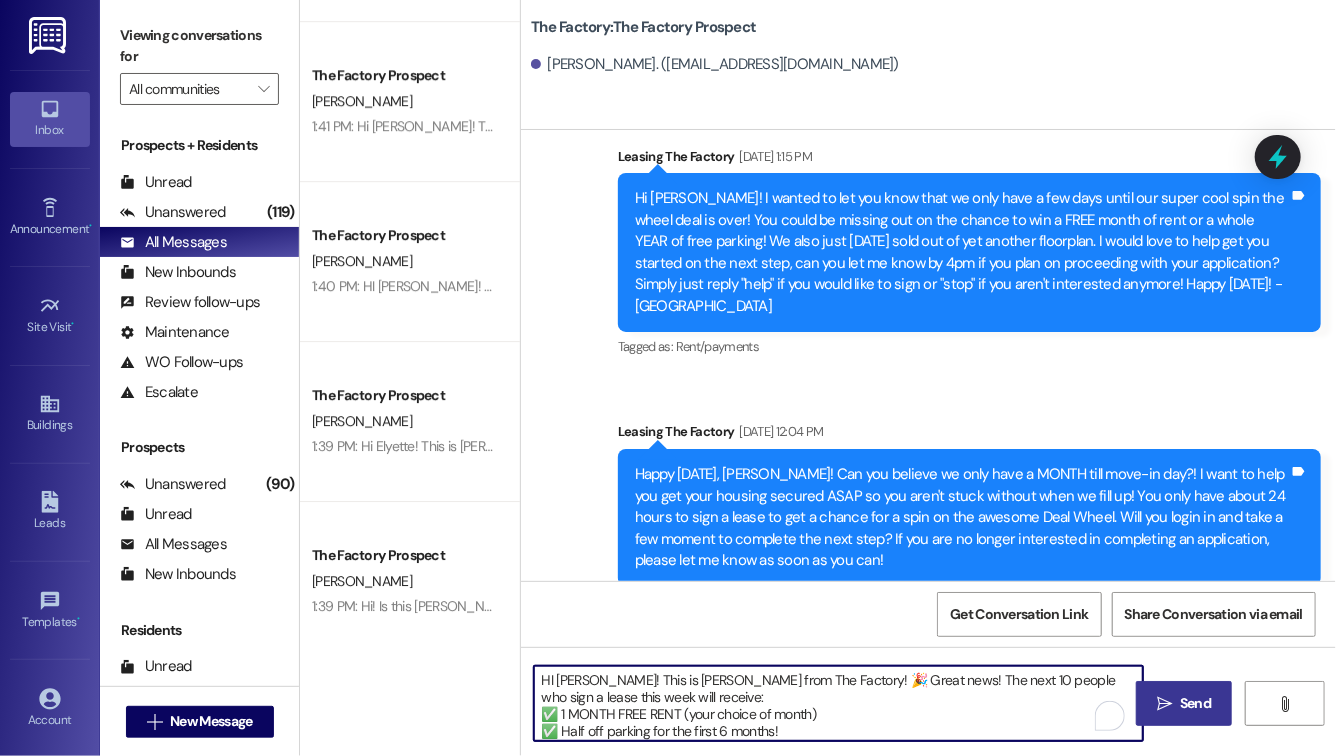 scroll, scrollTop: 34, scrollLeft: 0, axis: vertical 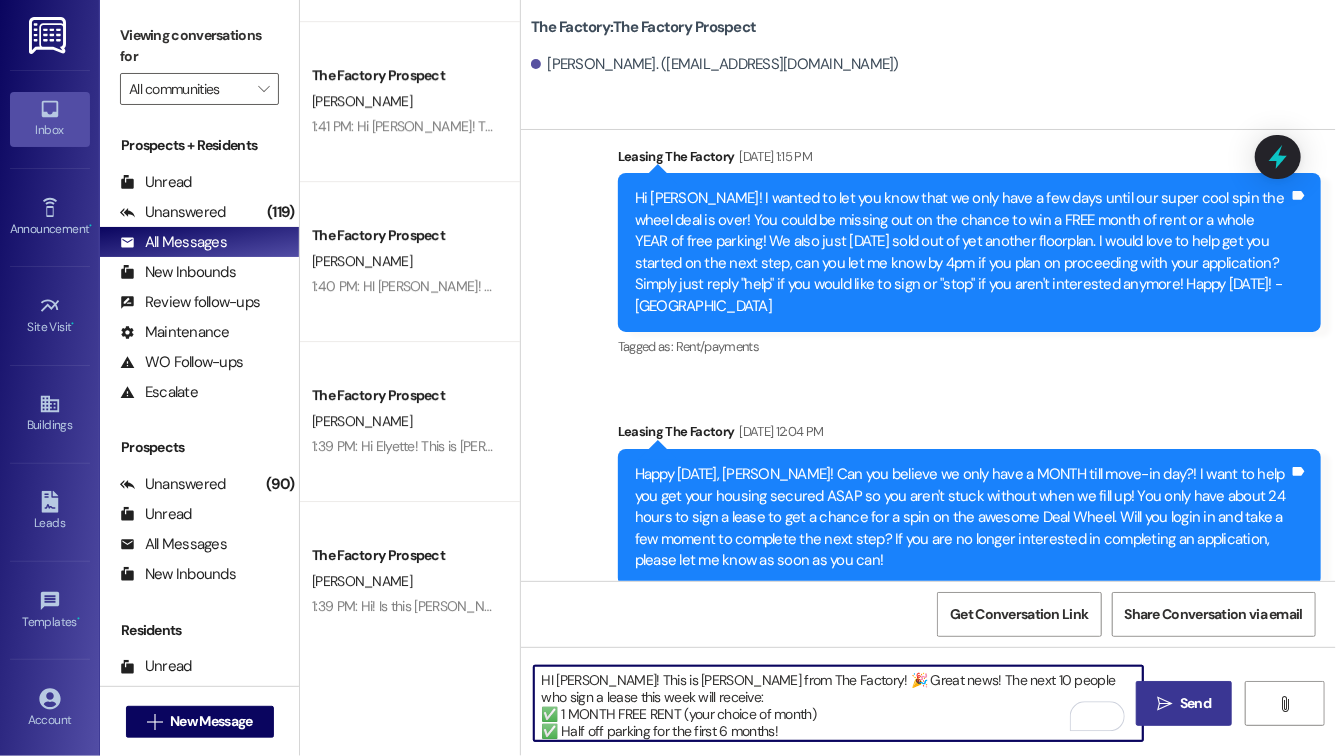 click on "HI Damani! This is Mindy from The Factory! 🎉 Great news! The next 10 people who sign a lease this week will receive:
✅ 1 MONTH FREE RENT (your choice of month)
✅ Half off parking for the first 6 months!
Can you finish your application by 3pm? I’d love to lock in this deal for you before it’s gone! Let me know if you have any questions or need help!" at bounding box center [838, 703] 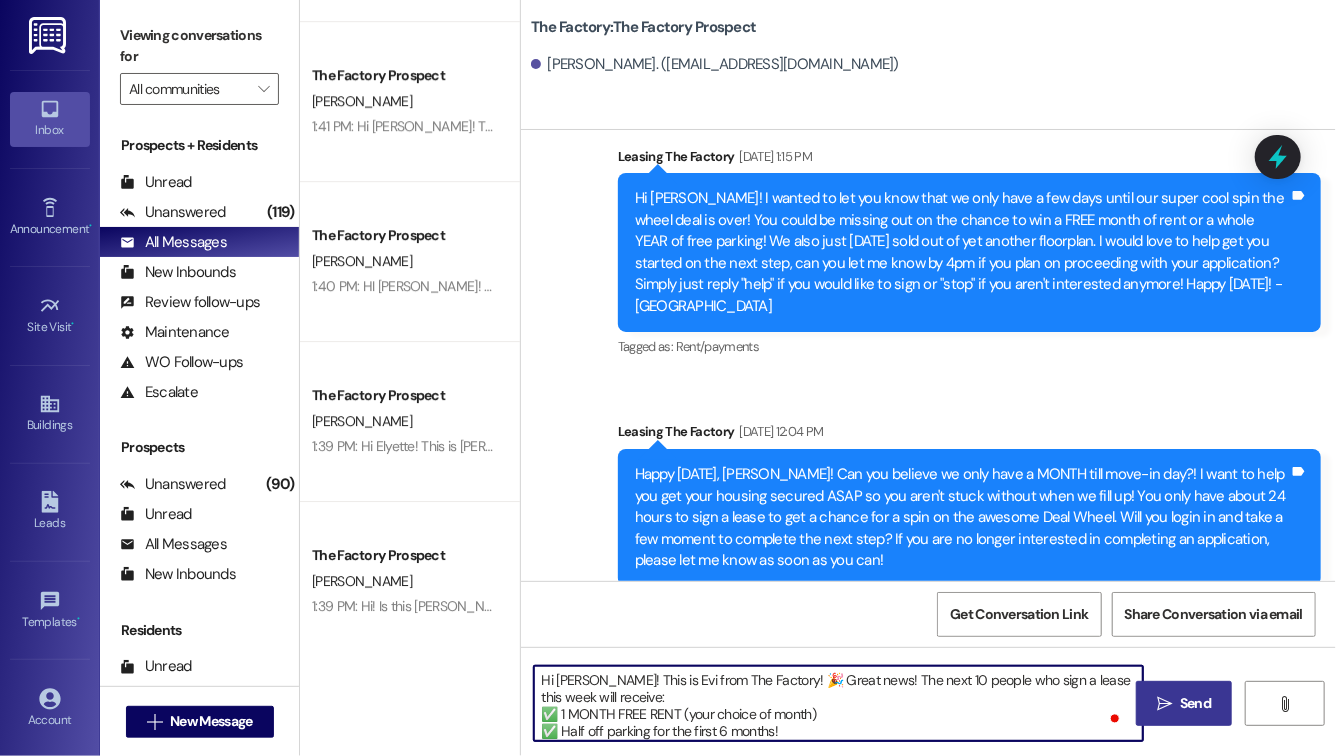 type on "Hi Alexa! This is Evie from The Factory! 🎉 Great news! The next 10 people who sign a lease this week will receive:
✅ 1 MONTH FREE RENT (your choice of month)
✅ Half off parking for the first 6 months!
Can you finish your application by 3pm? I’d love to lock in this deal for you before it’s gone! Let me know if you have any questions or need help!" 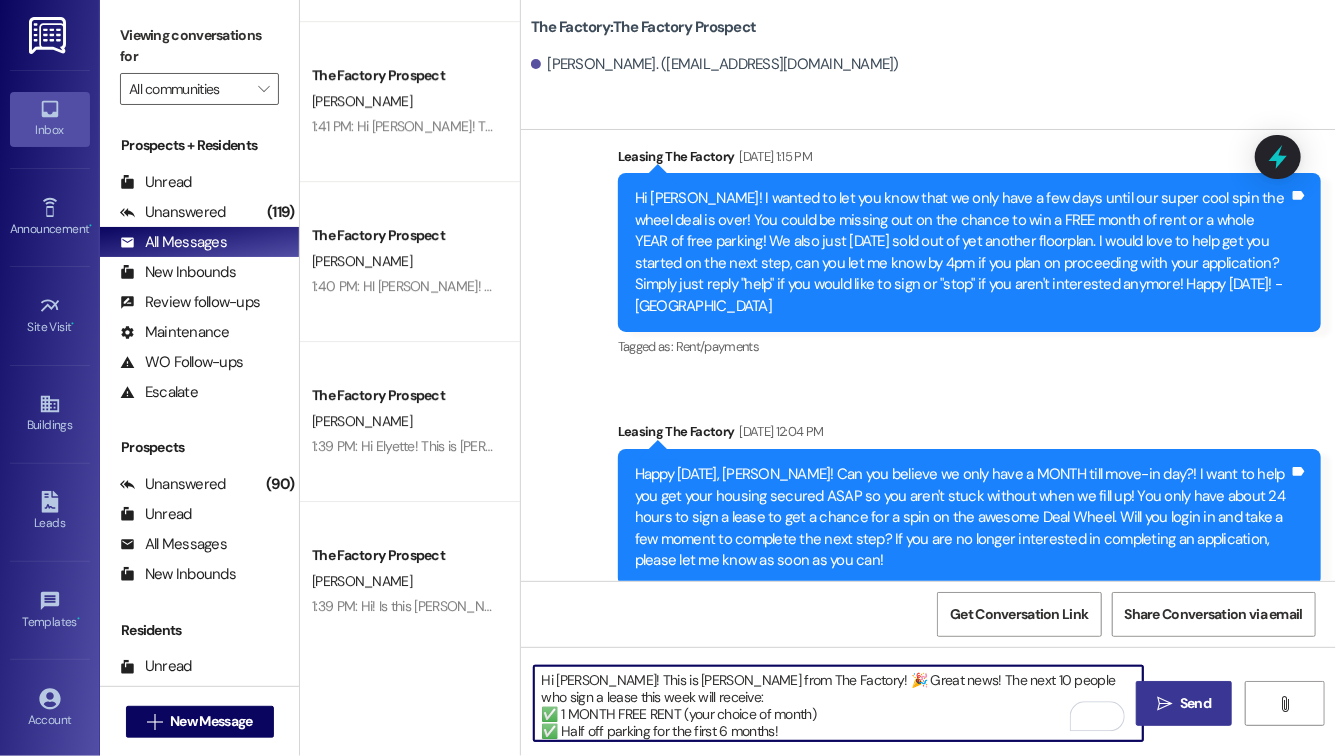 scroll, scrollTop: 31, scrollLeft: 0, axis: vertical 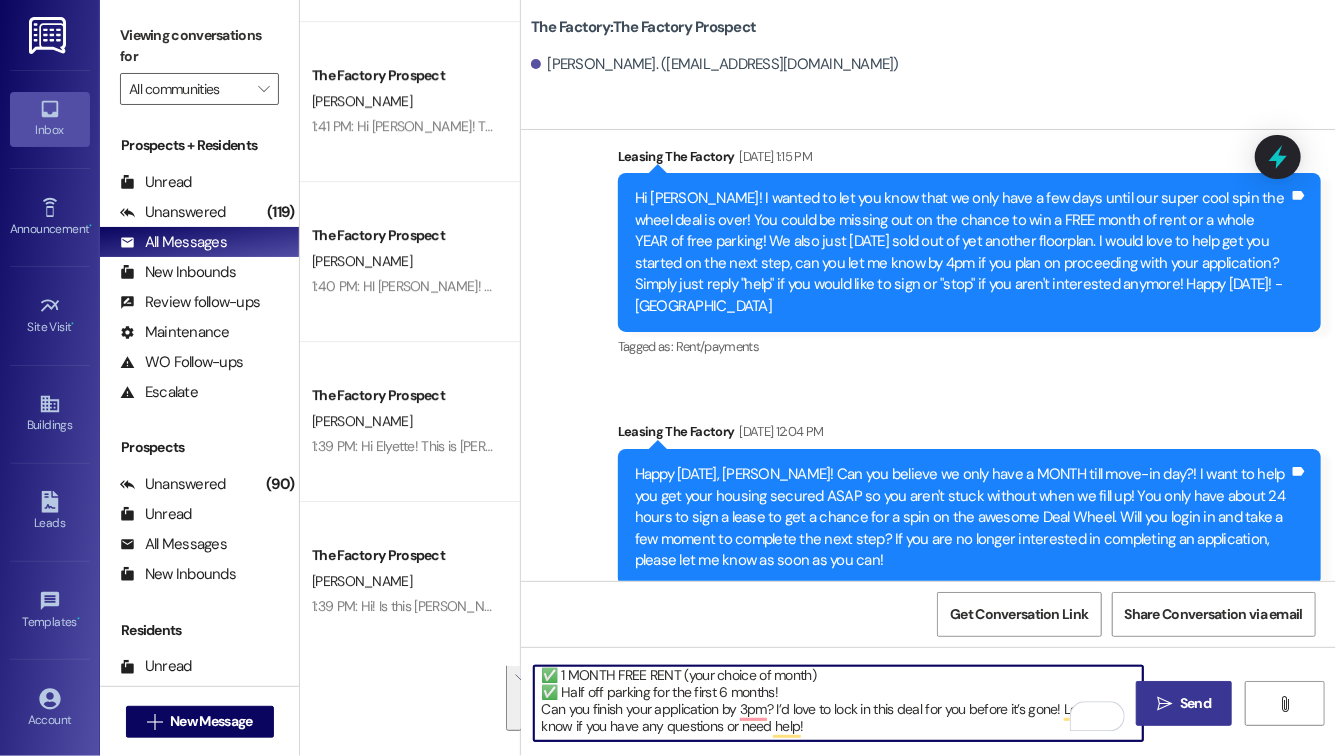 drag, startPoint x: 537, startPoint y: 673, endPoint x: 939, endPoint y: 723, distance: 405.09753 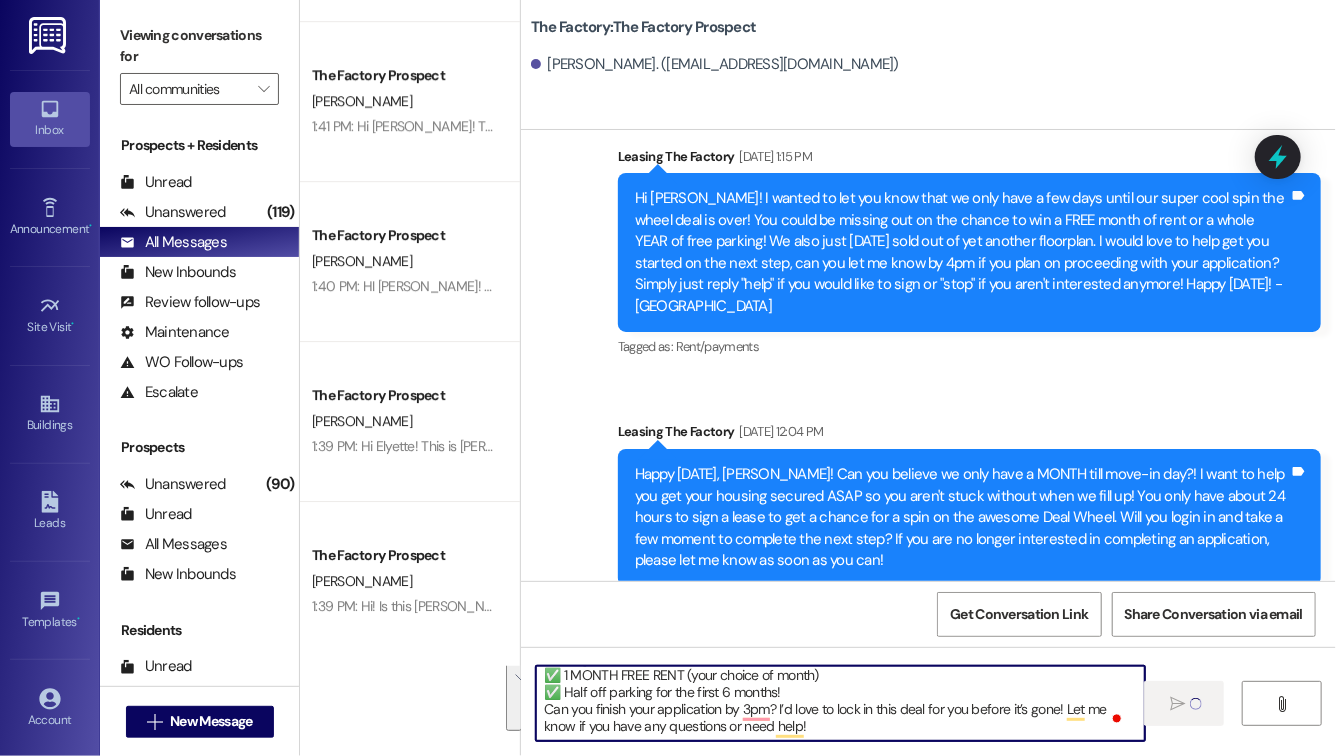 type 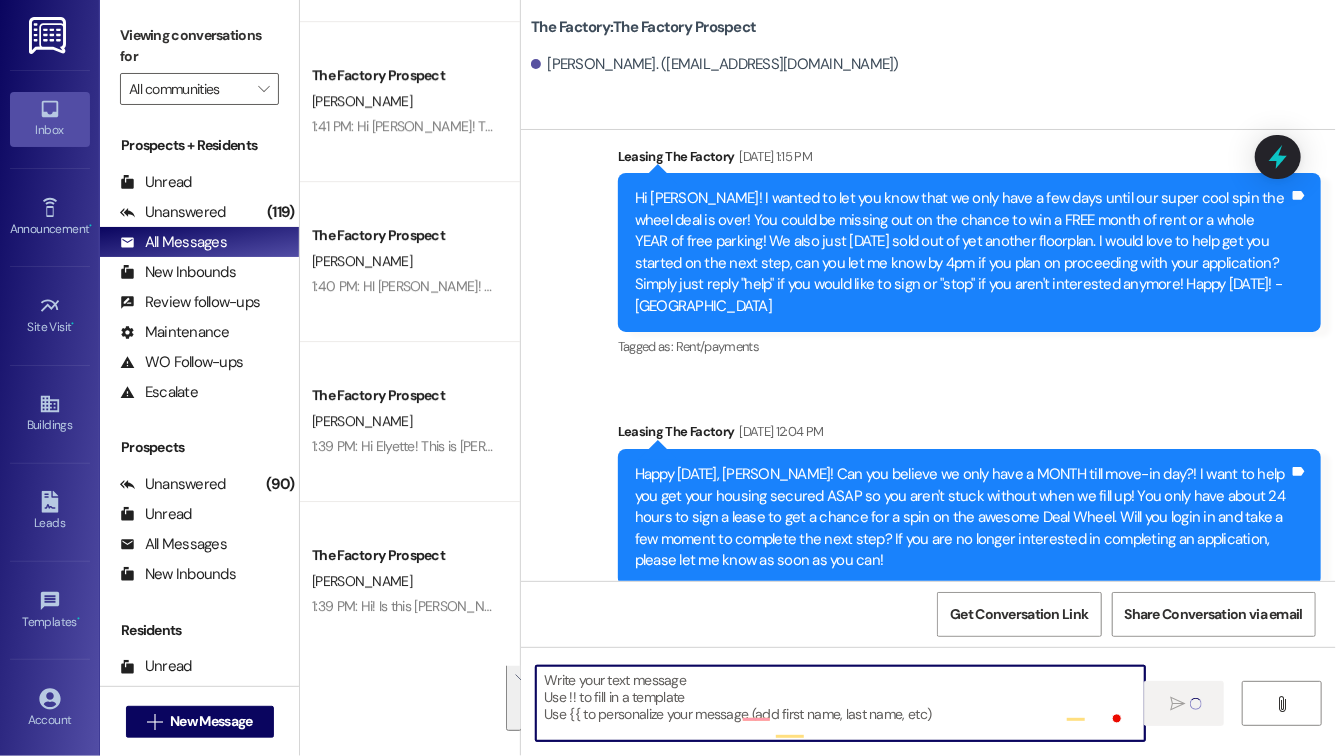 scroll, scrollTop: 0, scrollLeft: 0, axis: both 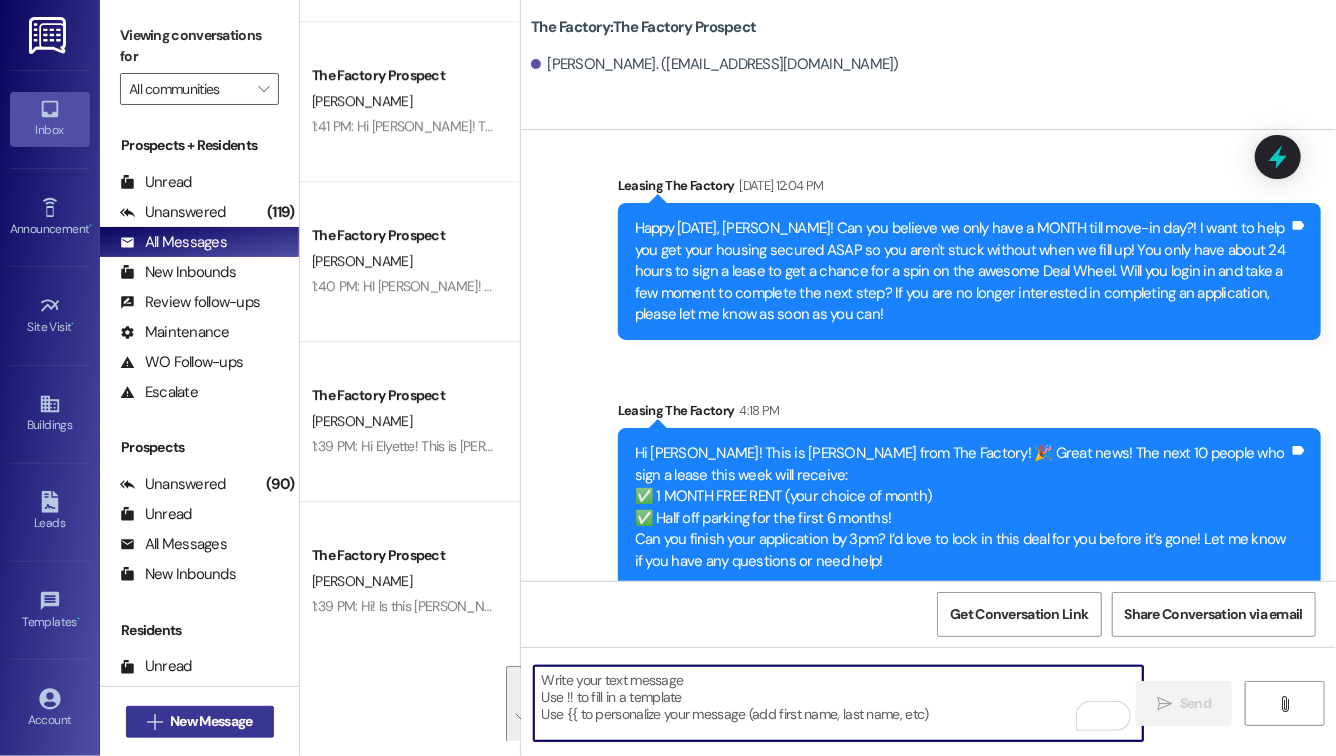 click on "New Message" at bounding box center (211, 721) 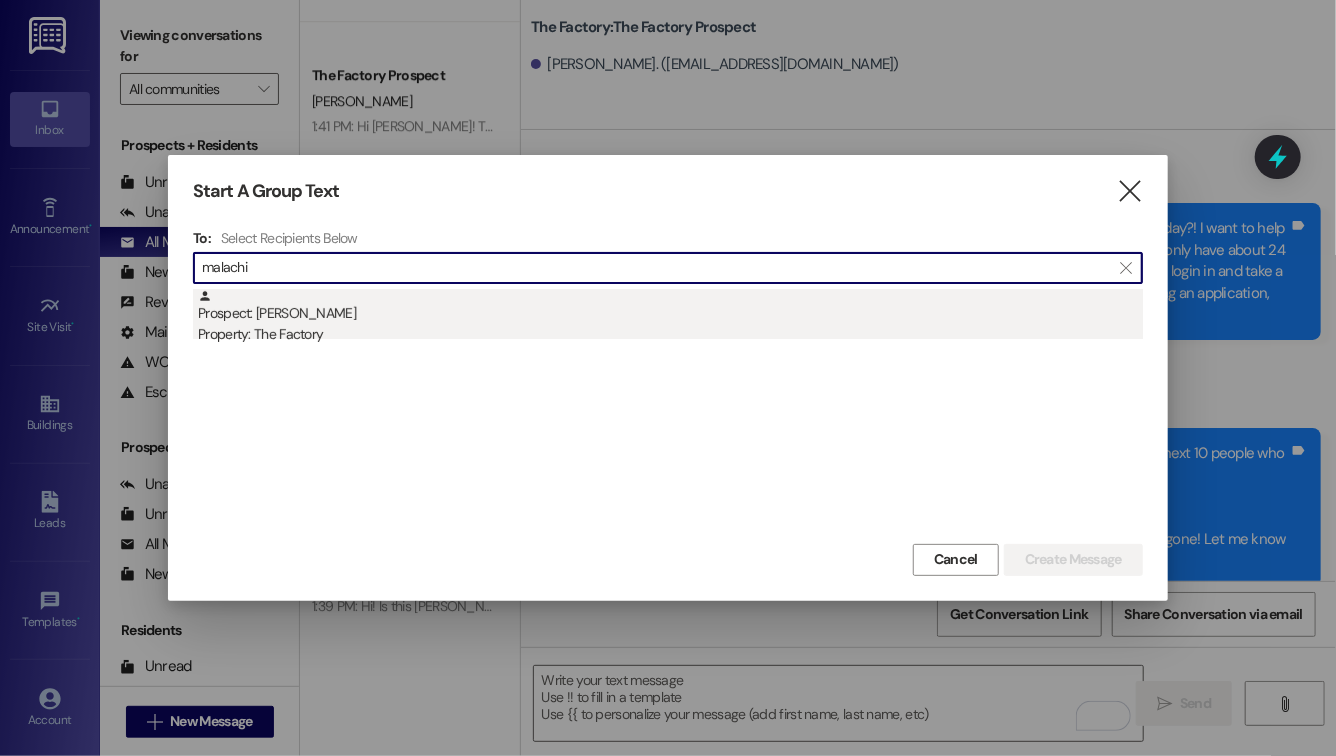 type on "malachi" 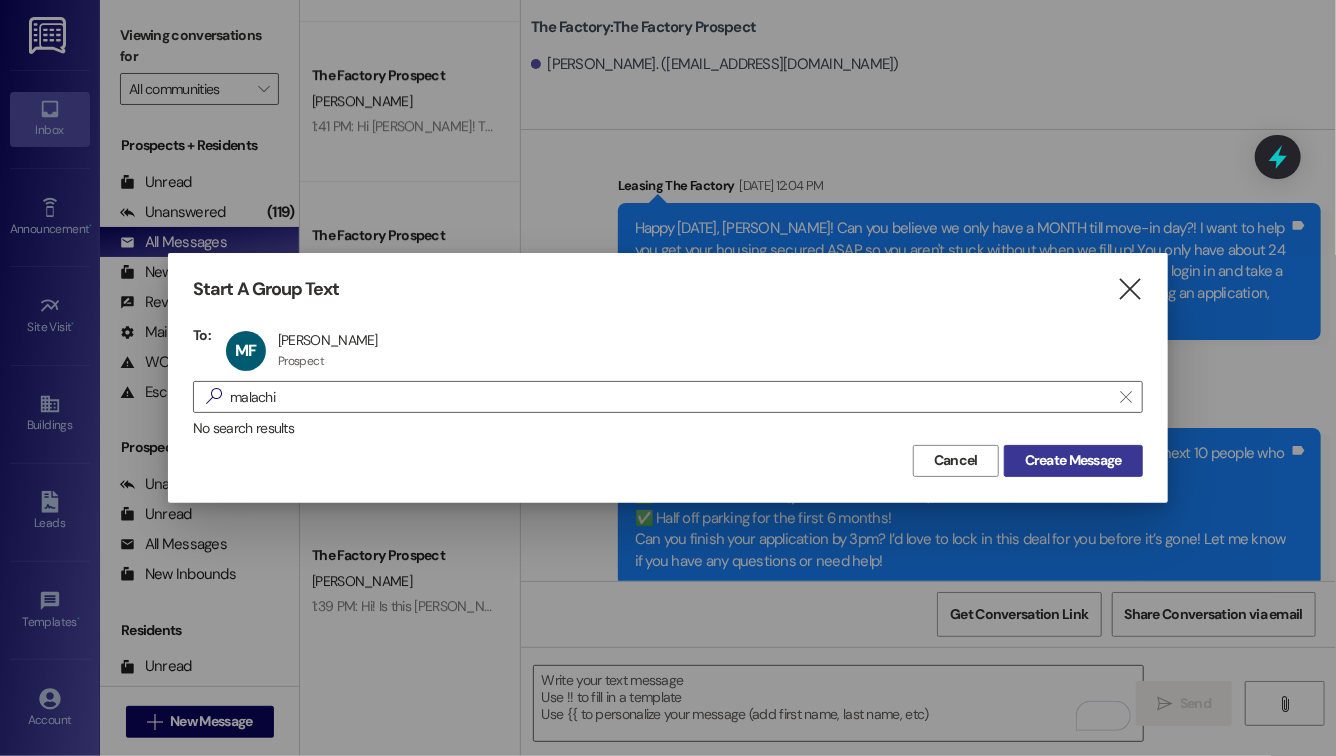 click on "Create Message" at bounding box center [1073, 460] 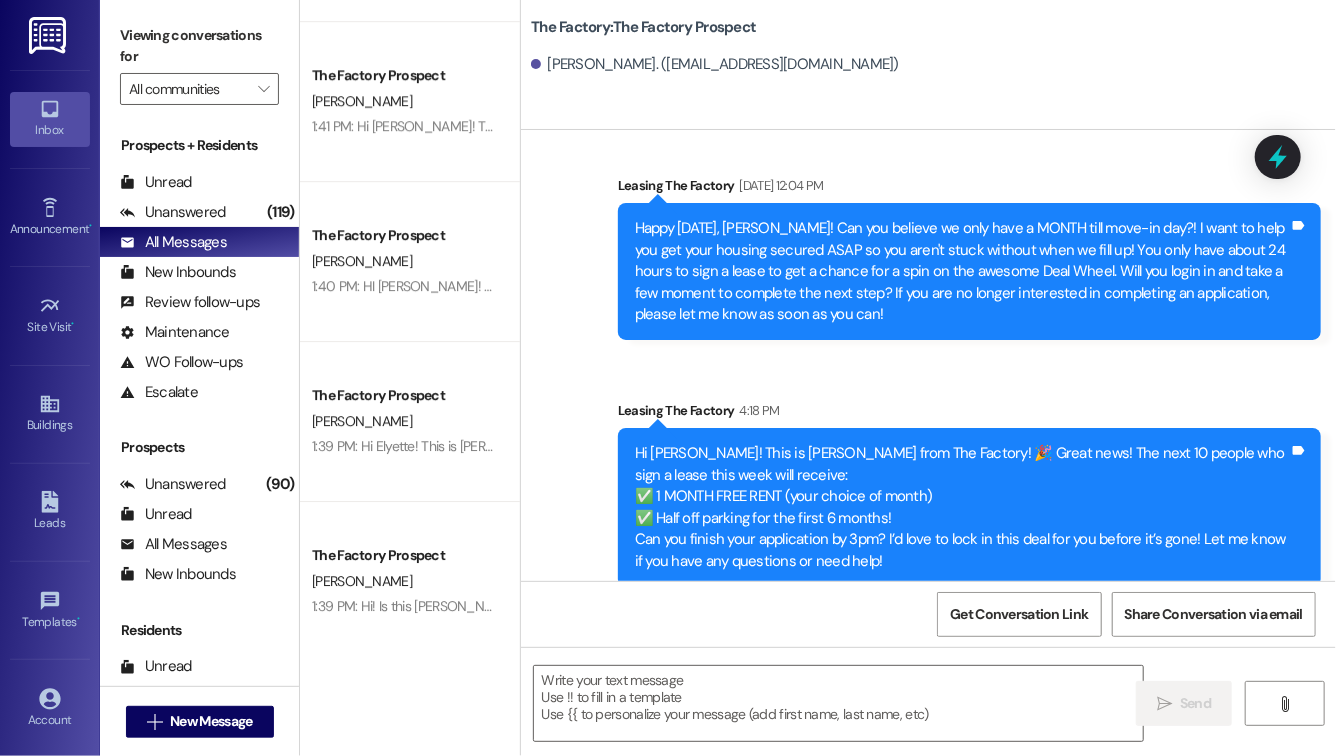 scroll, scrollTop: 1623, scrollLeft: 0, axis: vertical 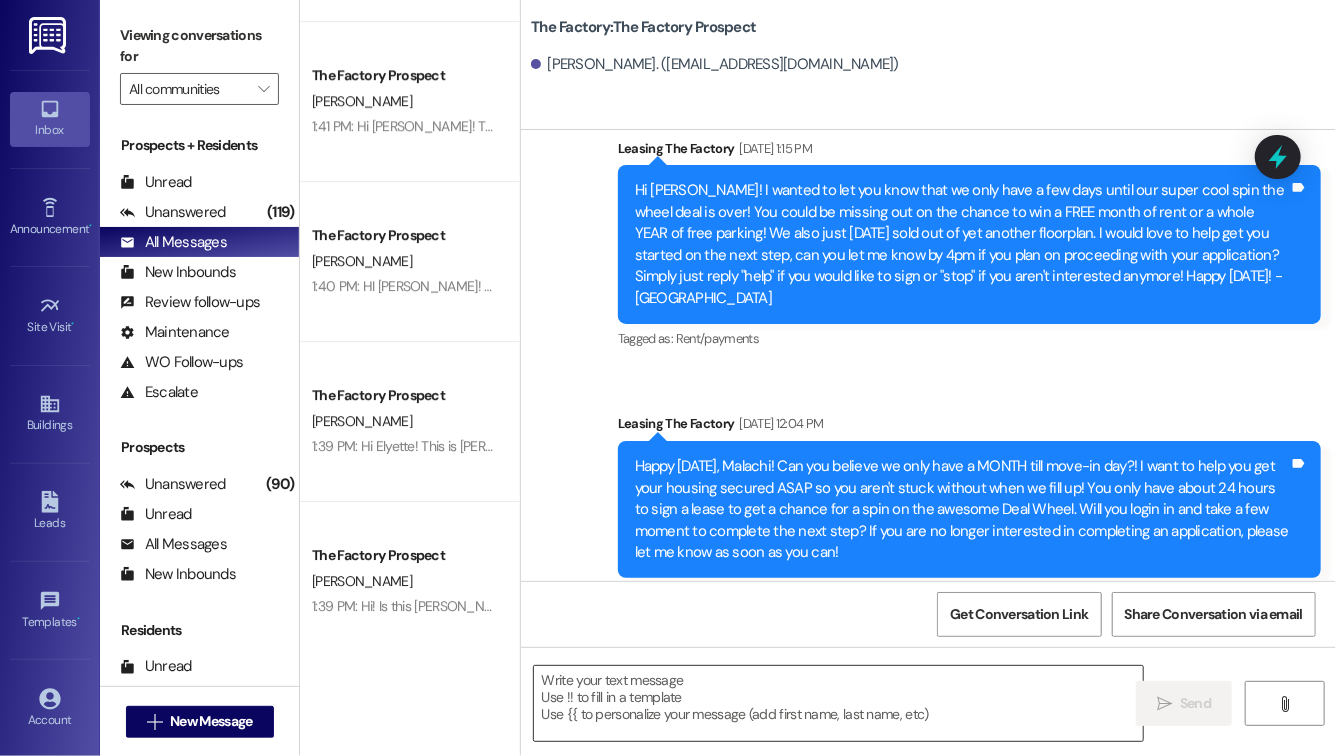 click at bounding box center (838, 703) 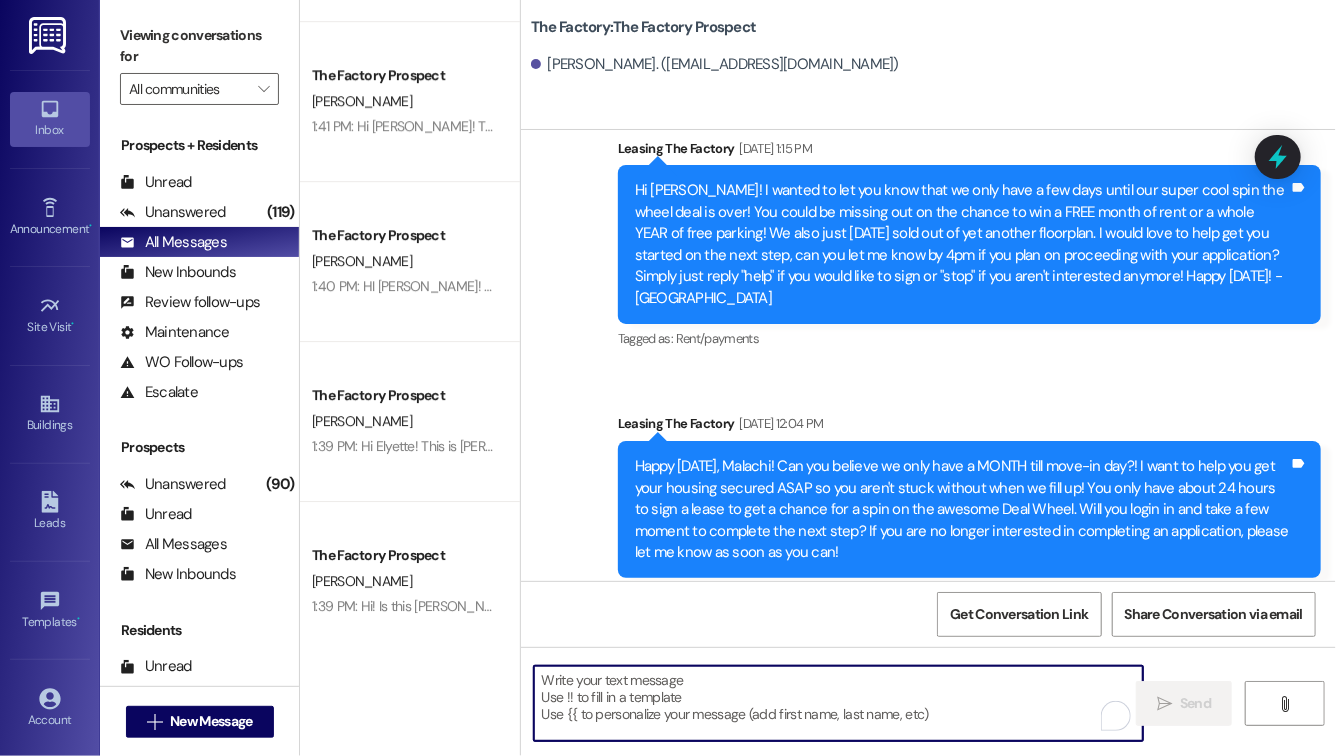 paste on "Hi Alexa! This is Evie from The Factory! 🎉 Great news! The next 10 people who sign a lease this week will receive:
✅ 1 MONTH FREE RENT (your choice of month)
✅ Half off parking for the first 6 months!
Can you finish your application by 3pm? I’d love to lock in this deal for you before it’s gone! Let me know if you have any questions or need help!" 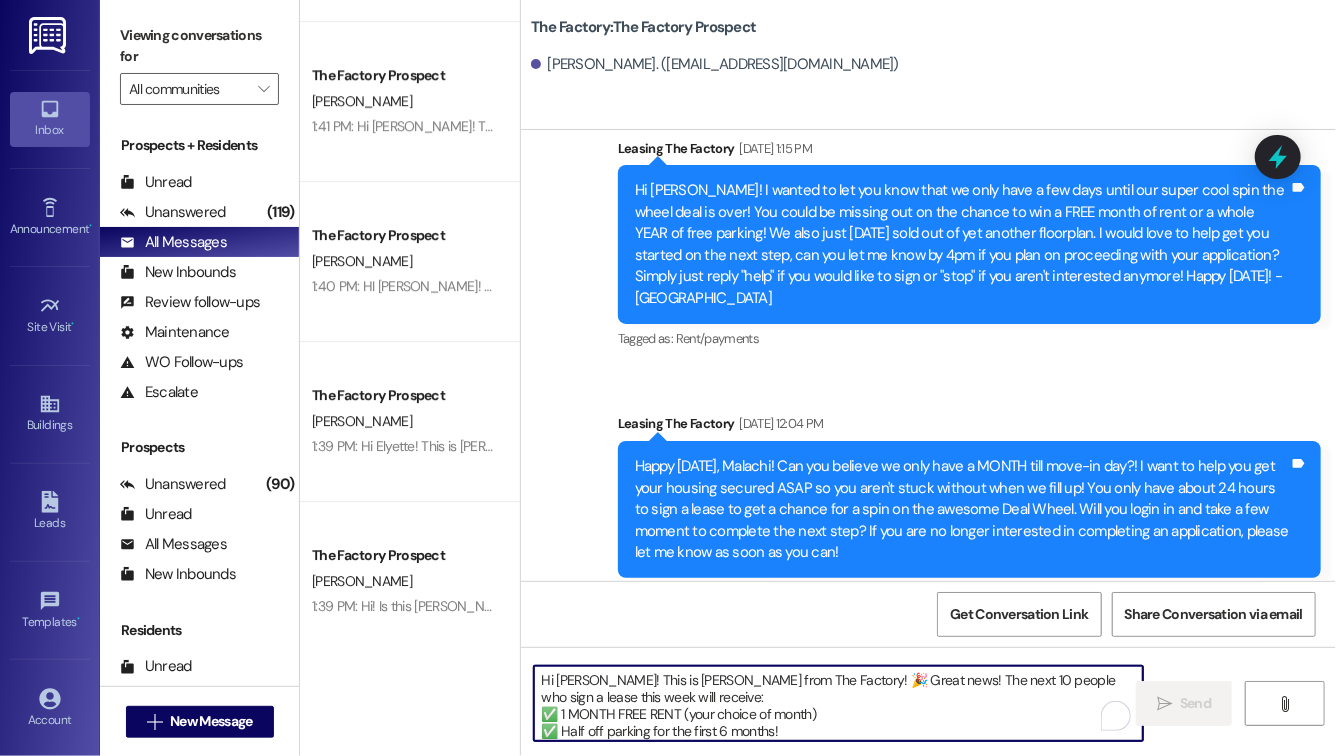 scroll, scrollTop: 34, scrollLeft: 0, axis: vertical 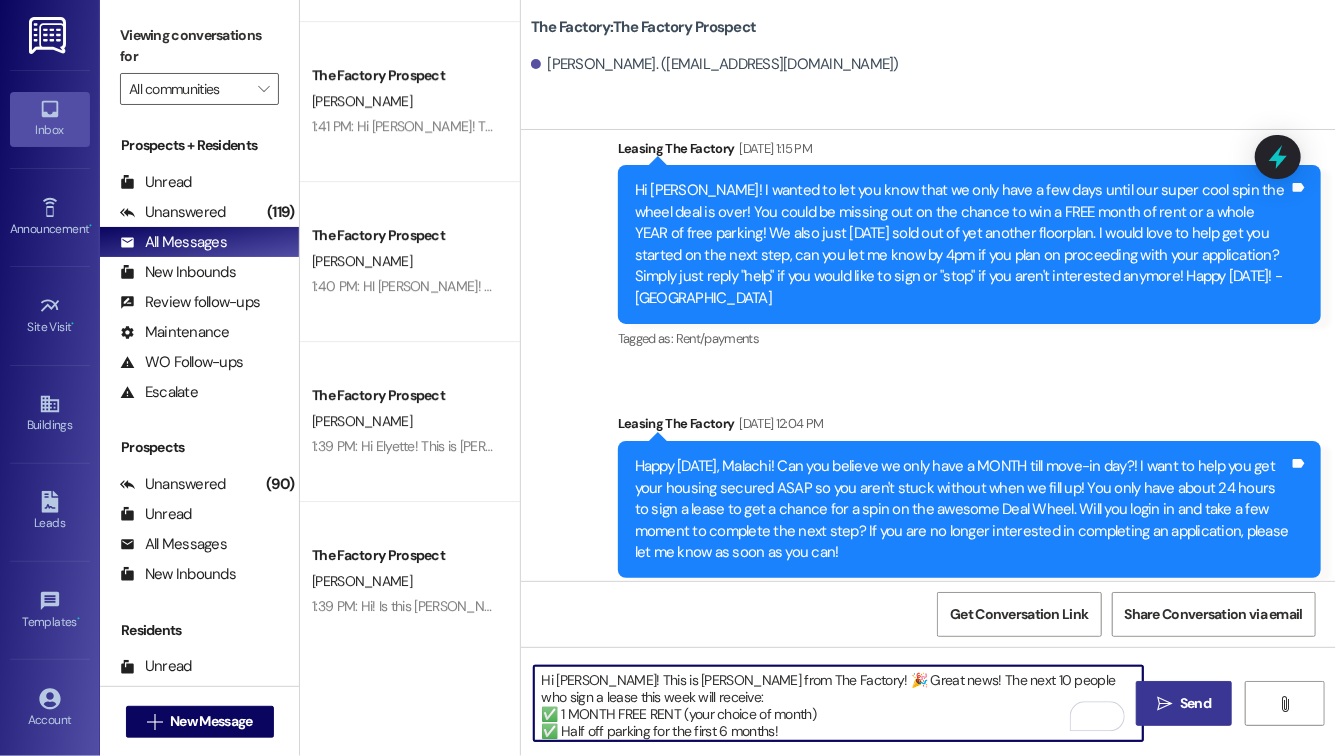 click on "Hi Alexa! This is Evie from The Factory! 🎉 Great news! The next 10 people who sign a lease this week will receive:
✅ 1 MONTH FREE RENT (your choice of month)
✅ Half off parking for the first 6 months!
Can you finish your application by 3pm? I’d love to lock in this deal for you before it’s gone! Let me know if you have any questions or need help!" at bounding box center [838, 703] 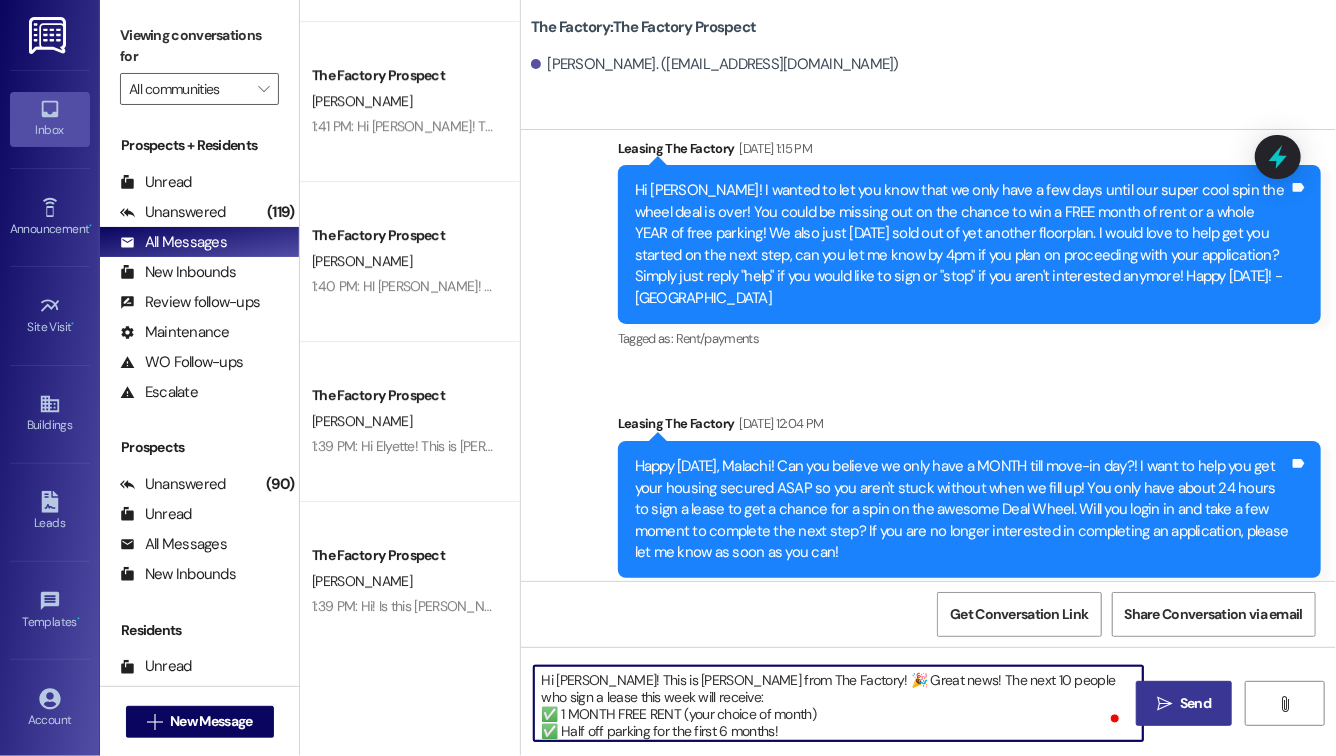 type on "Hi Malachi! This is Evie from The Factory! 🎉 Great news! The next 10 people who sign a lease this week will receive:
✅ 1 MONTH FREE RENT (your choice of month)
✅ Half off parking for the first 6 months!
Can you finish your application by 3pm? I’d love to lock in this deal for you before it’s gone! Let me know if you have any questions or need help!" 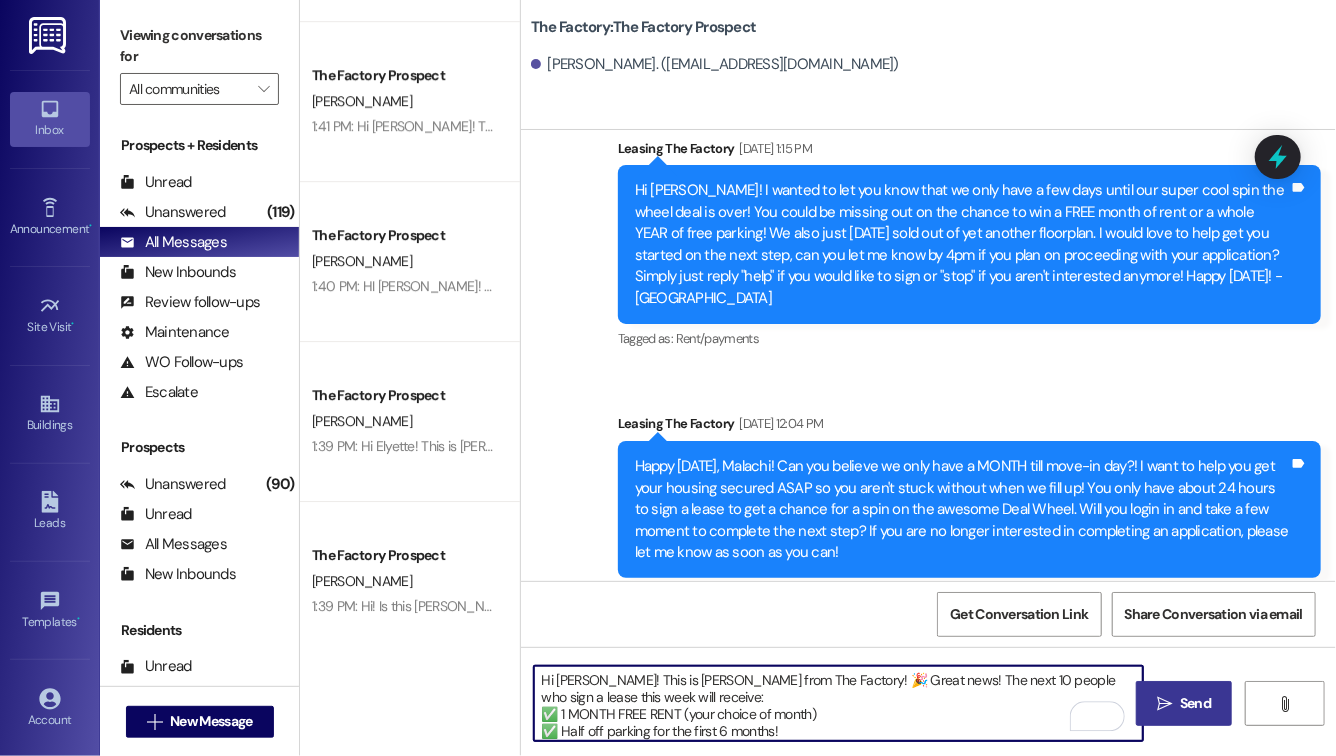 scroll, scrollTop: 39, scrollLeft: 0, axis: vertical 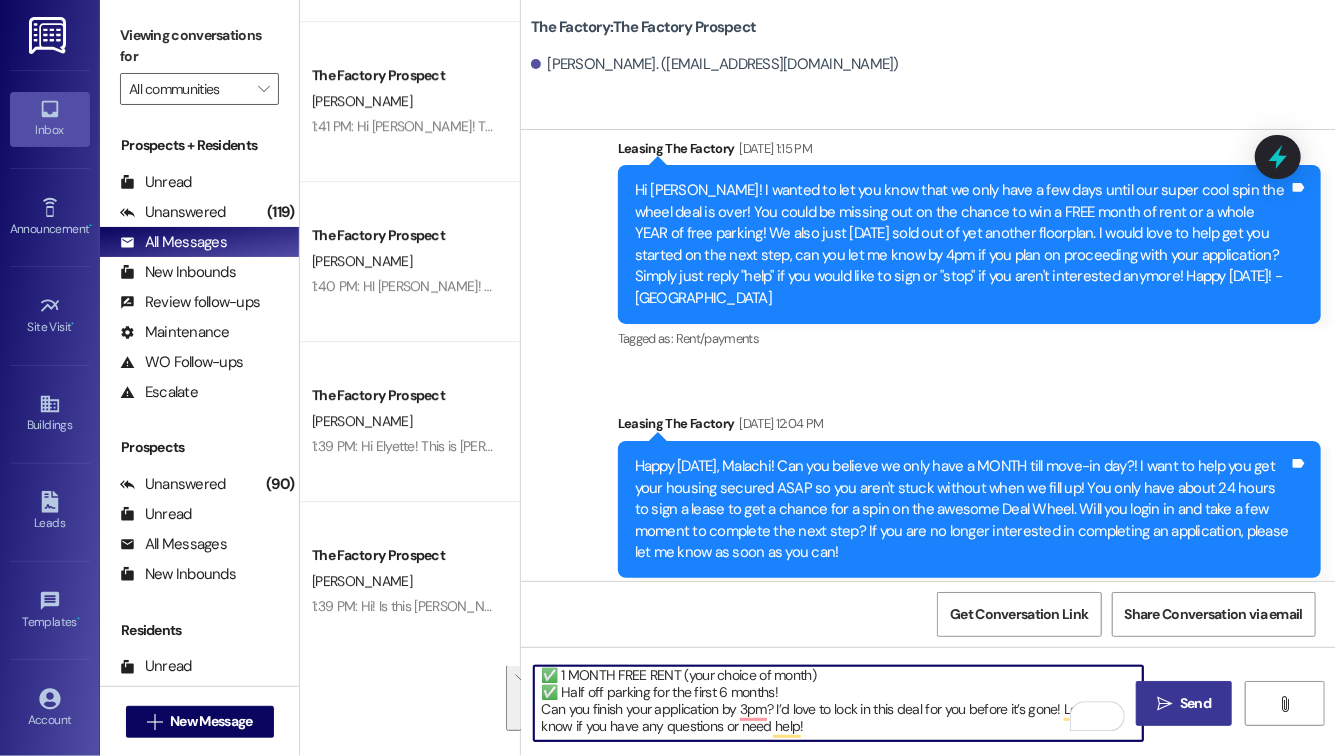 drag, startPoint x: 534, startPoint y: 670, endPoint x: 869, endPoint y: 756, distance: 345.8627 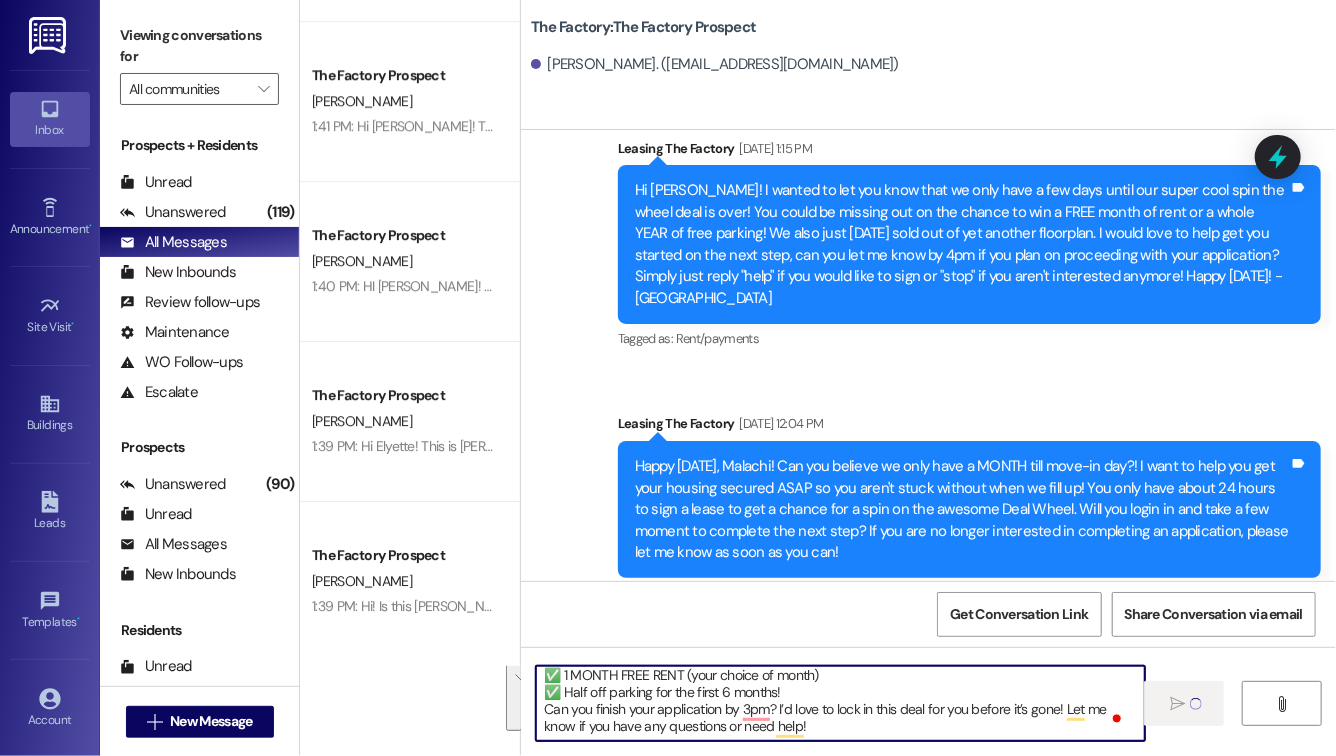 type 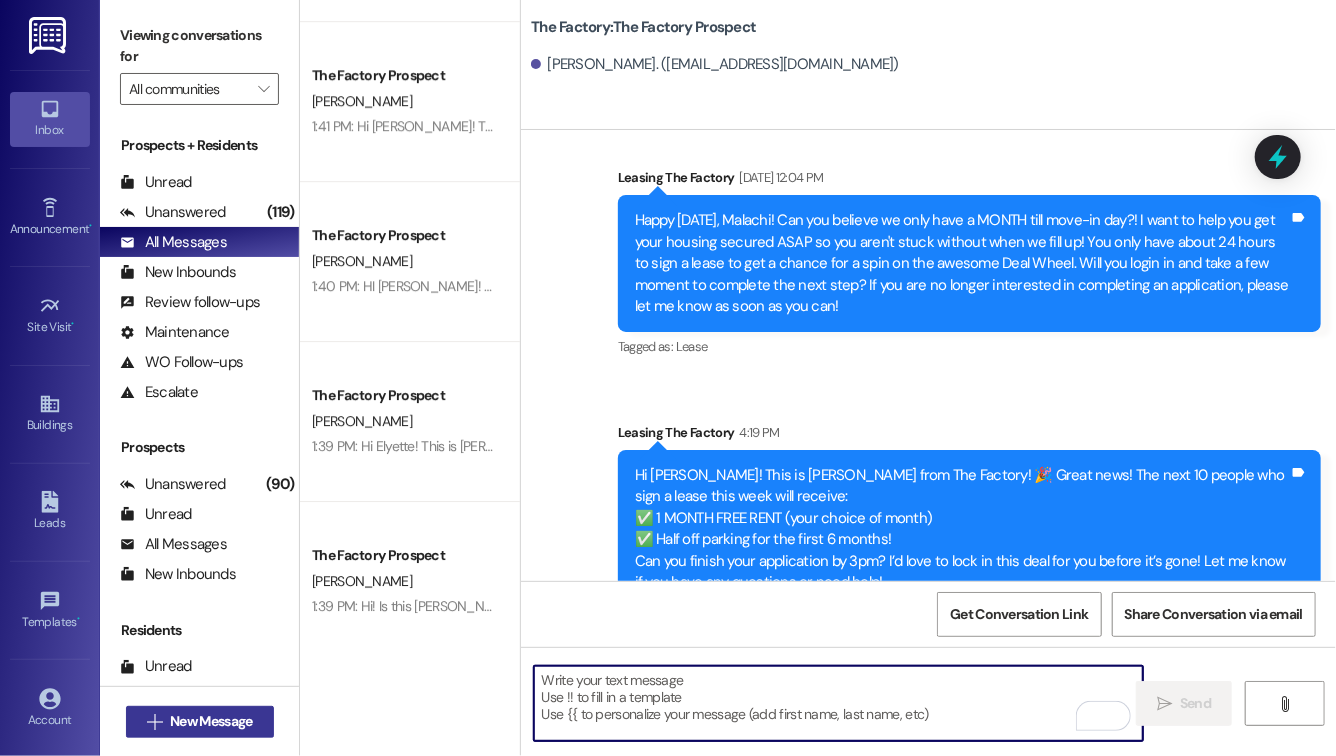 click on "New Message" at bounding box center (211, 721) 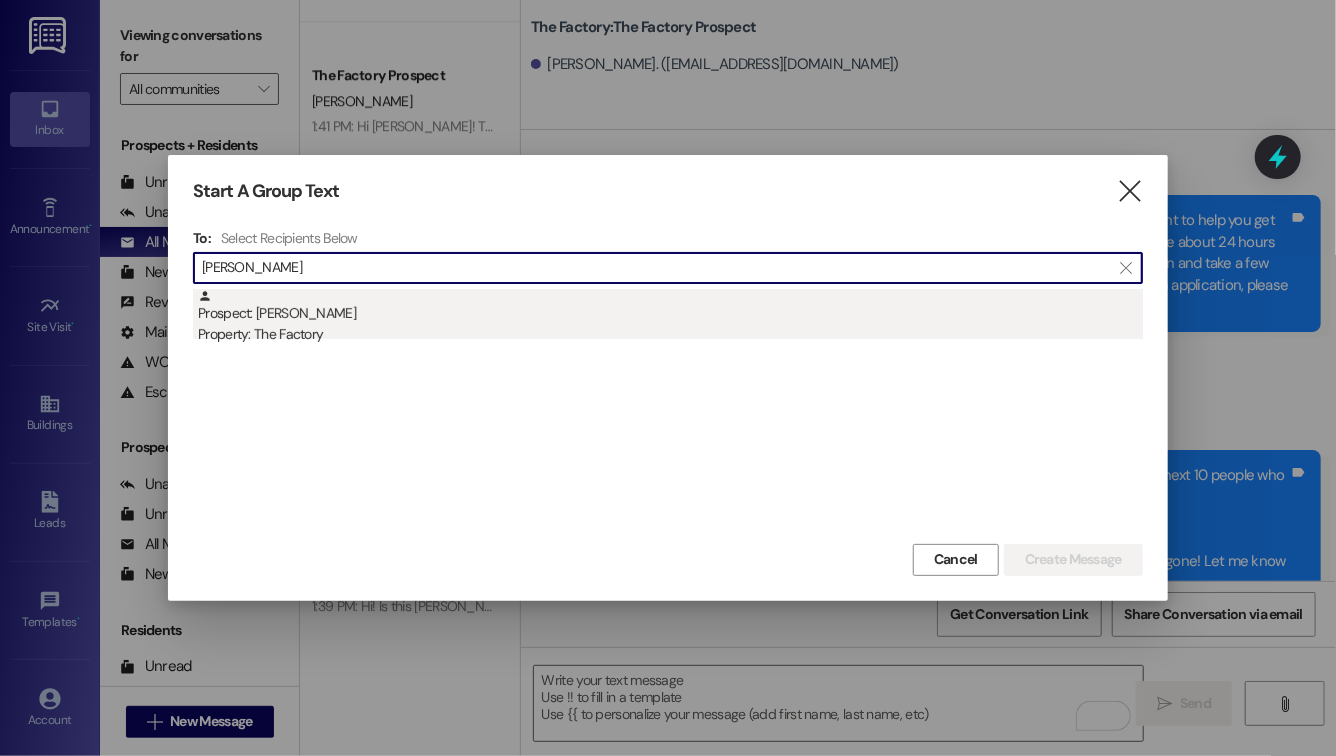 type on "gracie norm" 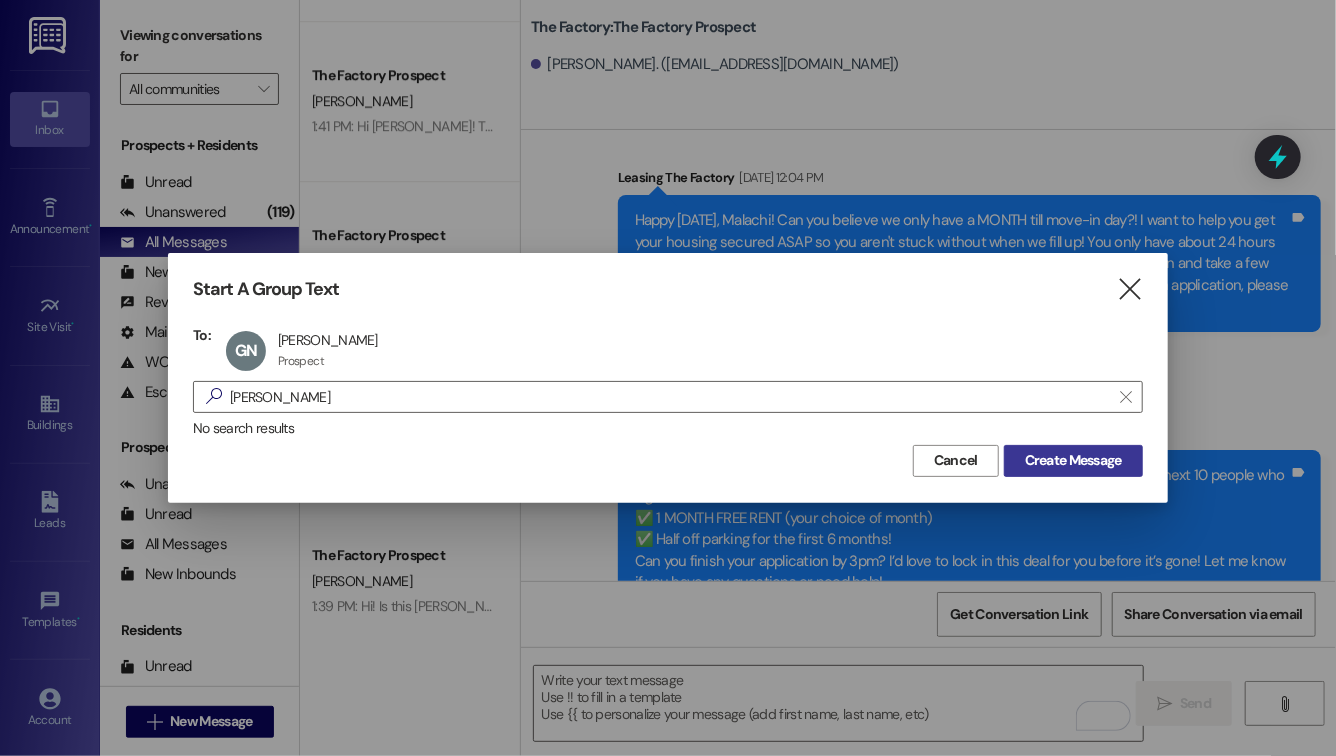 click on "Create Message" at bounding box center (1073, 461) 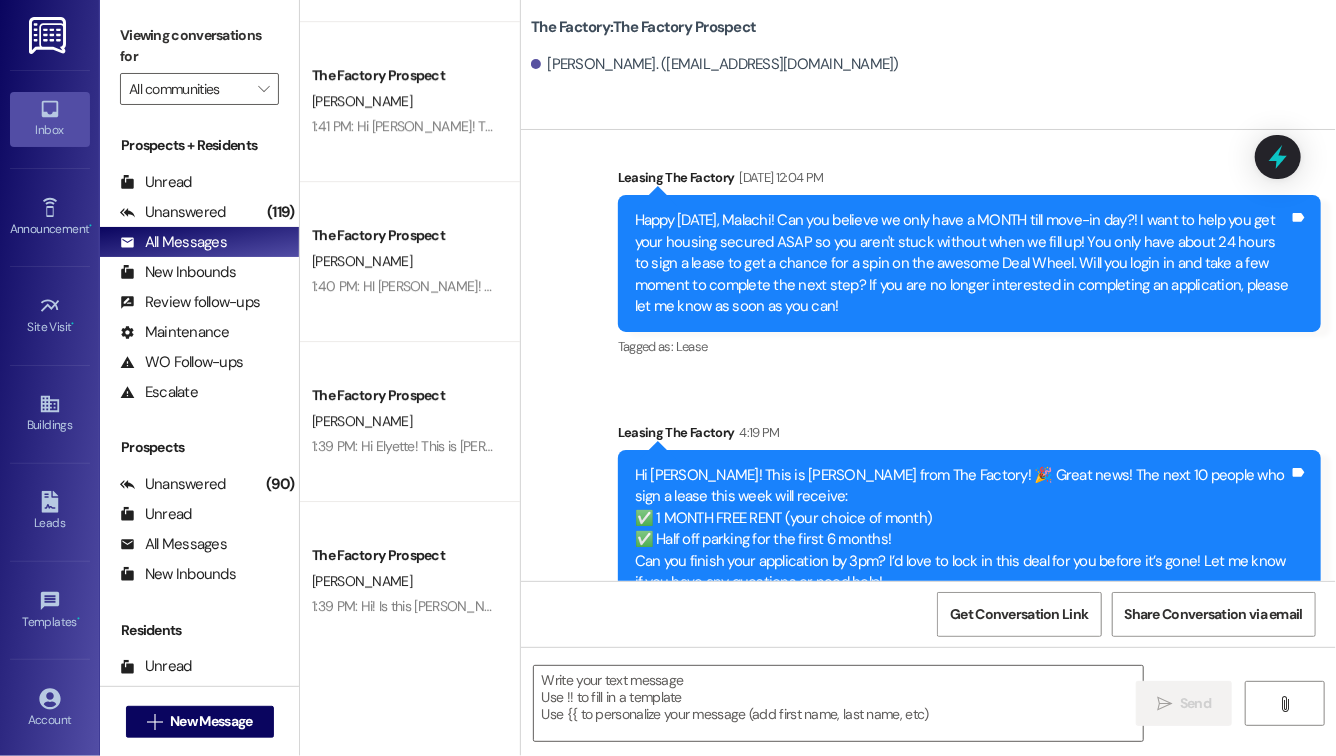 scroll, scrollTop: 1309, scrollLeft: 0, axis: vertical 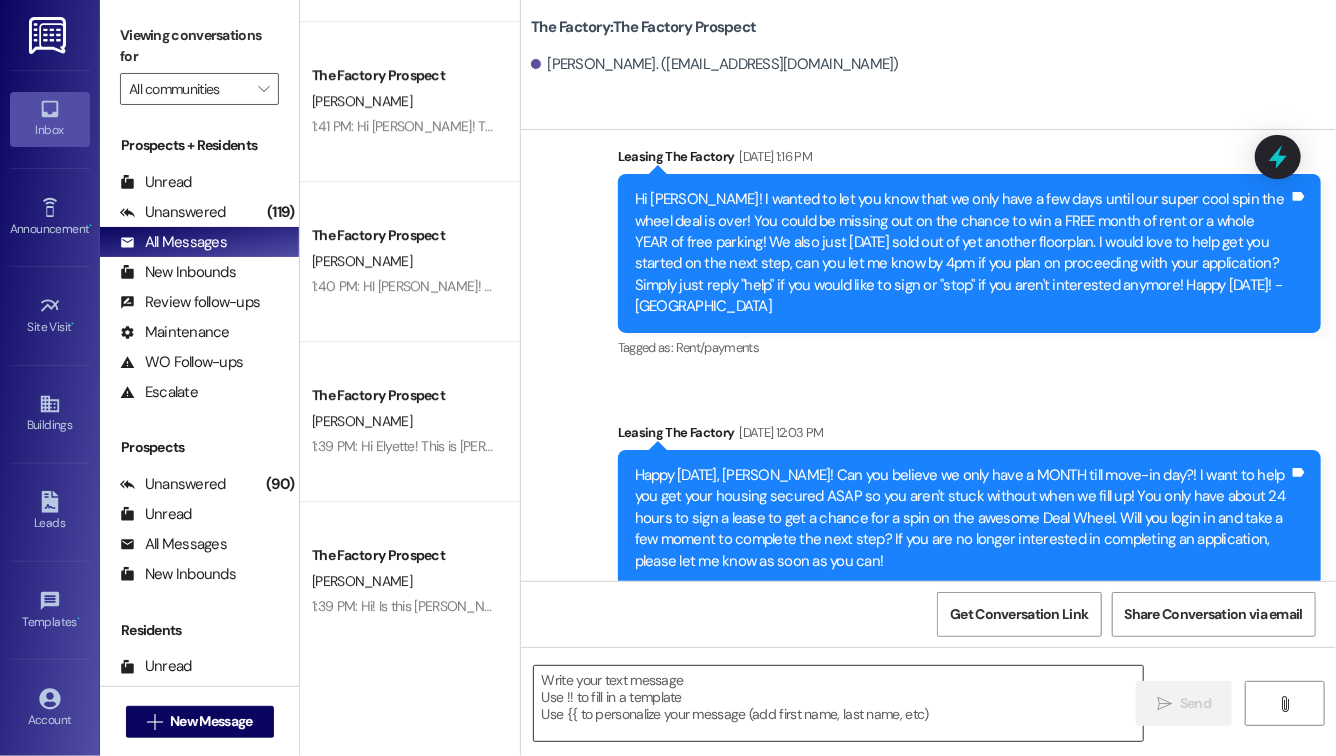 click at bounding box center (838, 703) 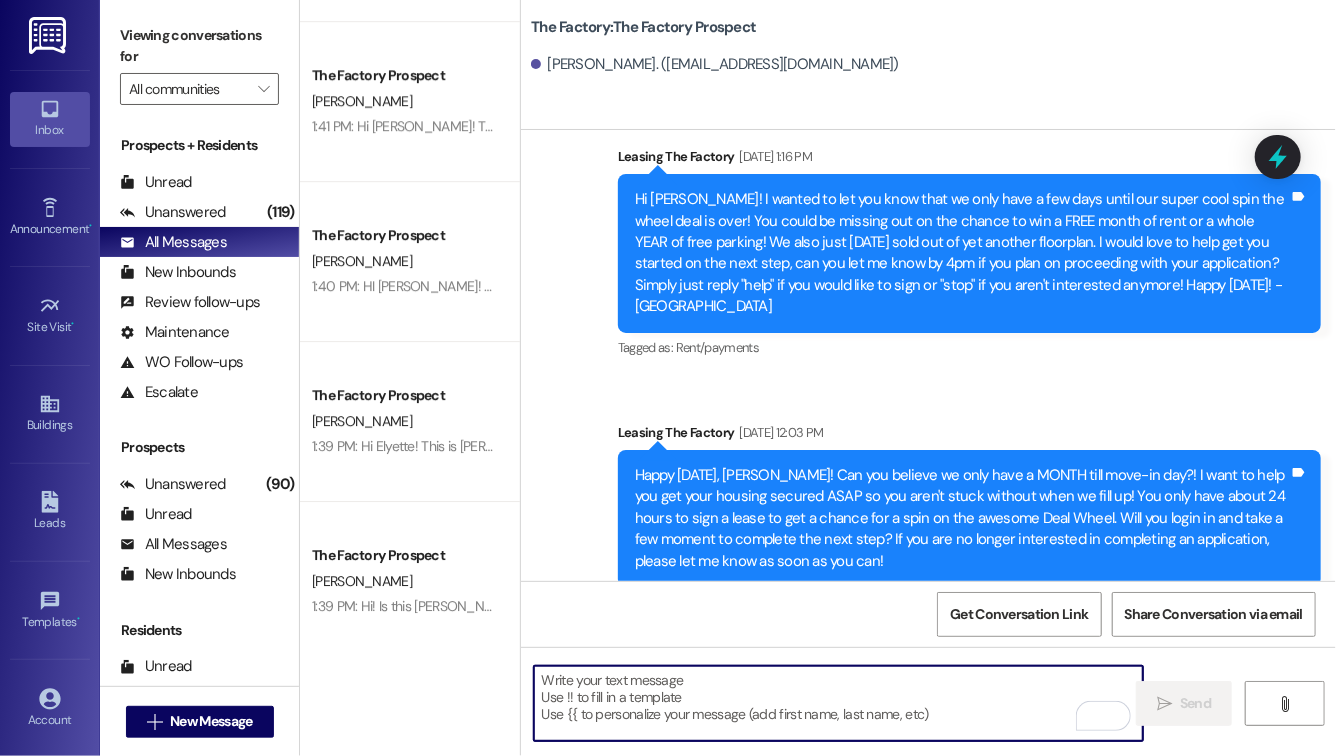 paste on "Hi Malachi! This is Evie from The Factory! 🎉 Great news! The next 10 people who sign a lease this week will receive:
✅ 1 MONTH FREE RENT (your choice of month)
✅ Half off parking for the first 6 months!
Can you finish your application by 3pm? I’d love to lock in this deal for you before it’s gone! Let me know if you have any questions or need help!" 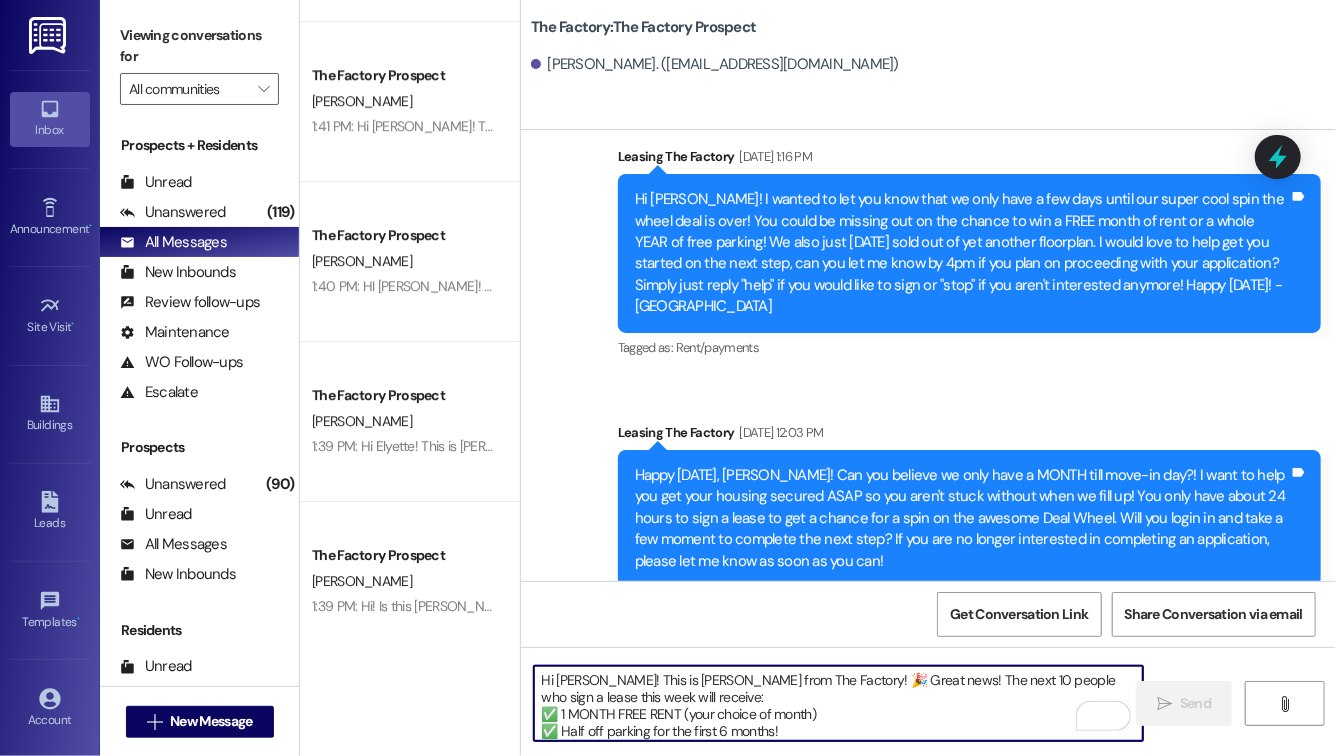 scroll, scrollTop: 34, scrollLeft: 0, axis: vertical 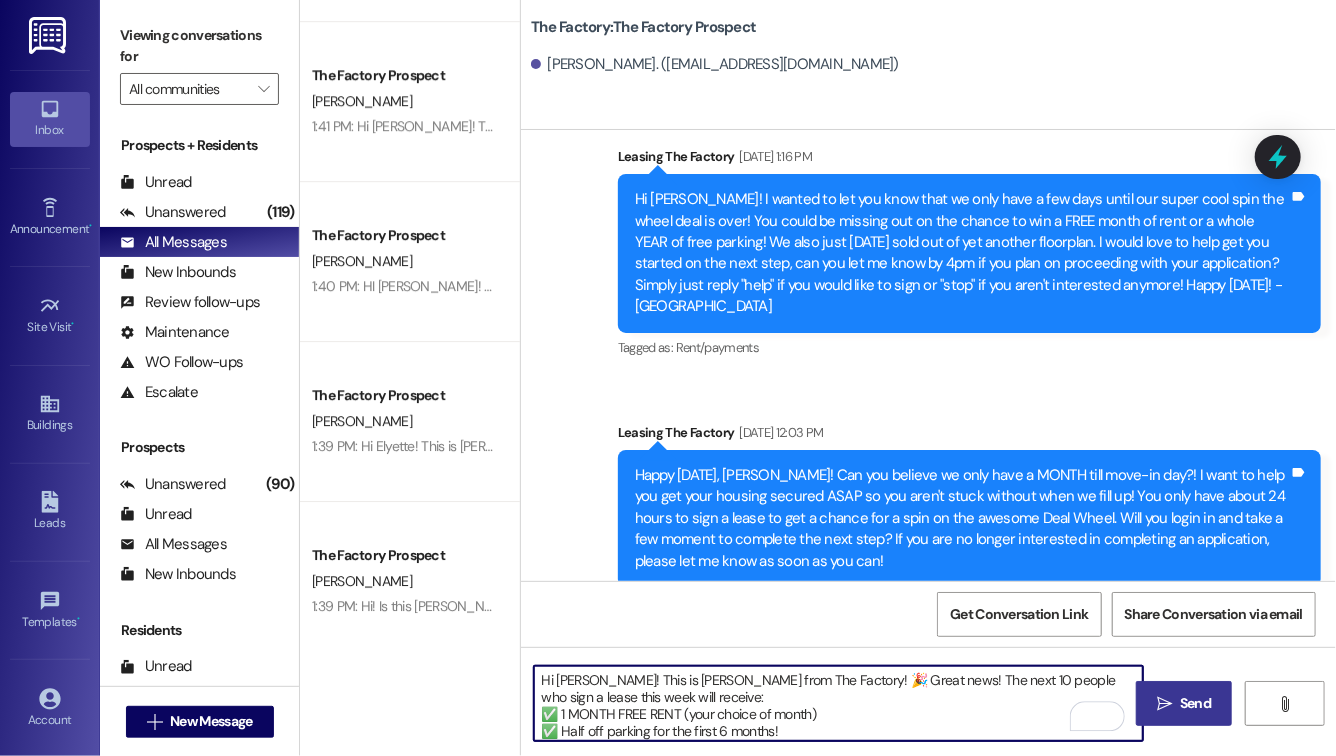 click on "Hi Malachi! This is Evie from The Factory! 🎉 Great news! The next 10 people who sign a lease this week will receive:
✅ 1 MONTH FREE RENT (your choice of month)
✅ Half off parking for the first 6 months!
Can you finish your application by 3pm? I’d love to lock in this deal for you before it’s gone! Let me know if you have any questions or need help!" at bounding box center [838, 703] 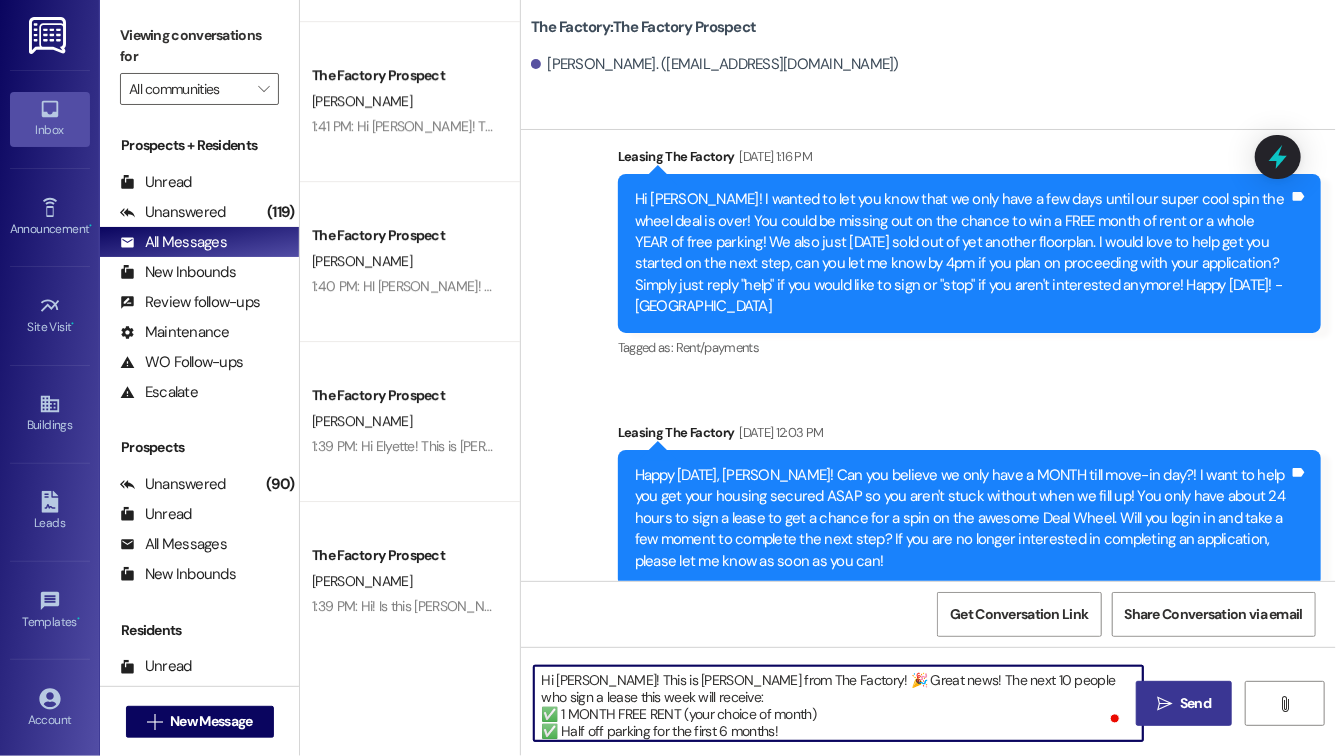 type on "Hi Ma! This is Evie from The Factory! 🎉 Great news! The next 10 people who sign a lease this week will receive:
✅ 1 MONTH FREE RENT (your choice of month)
✅ Half off parking for the first 6 months!
Can you finish your application by 3pm? I’d love to lock in this deal for you before it’s gone! Let me know if you have any questions or need help!" 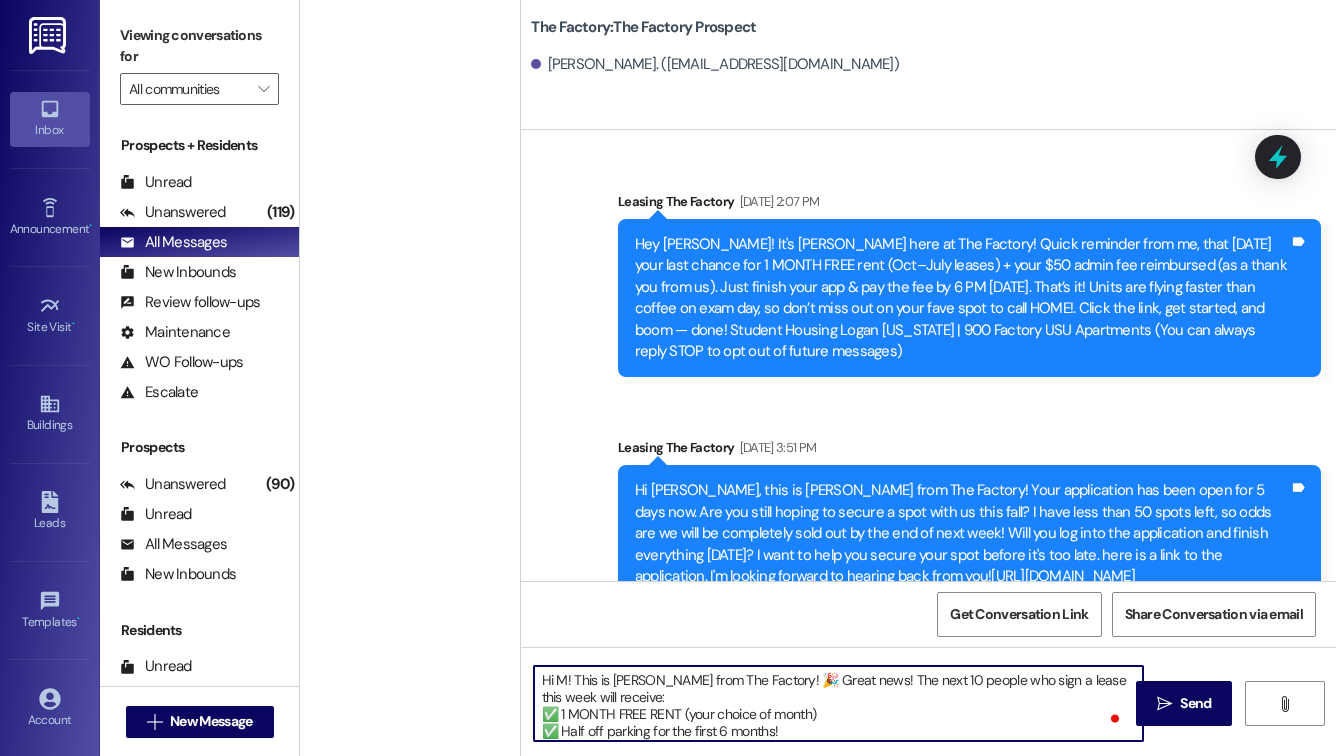 scroll, scrollTop: 0, scrollLeft: 0, axis: both 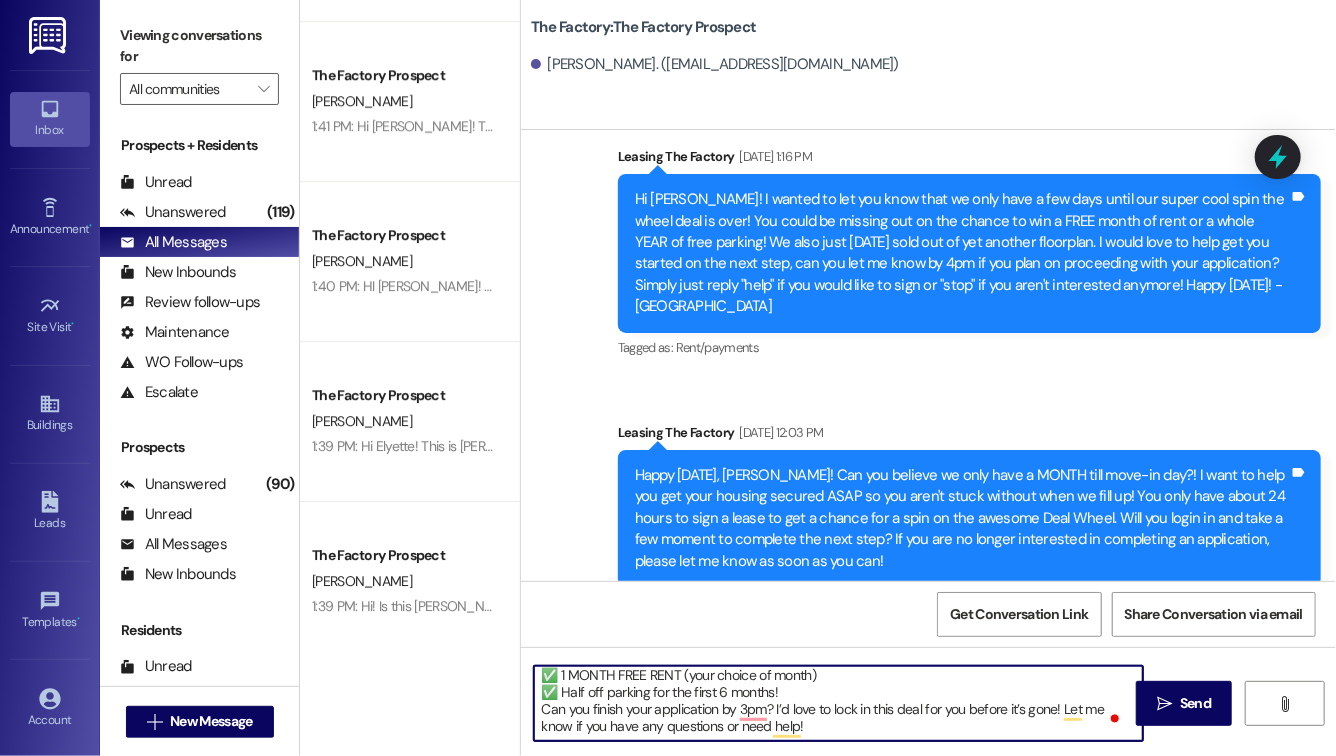 click on "Hi Gracie! This is Evie from The Factory! 🎉 Great news! The next 10 people who sign a lease this week will receive:
✅ 1 MONTH FREE RENT (your choice of month)
✅ Half off parking for the first 6 months!
Can you finish your application by 3pm? I’d love to lock in this deal for you before it’s gone! Let me know if you have any questions or need help!" at bounding box center (838, 703) 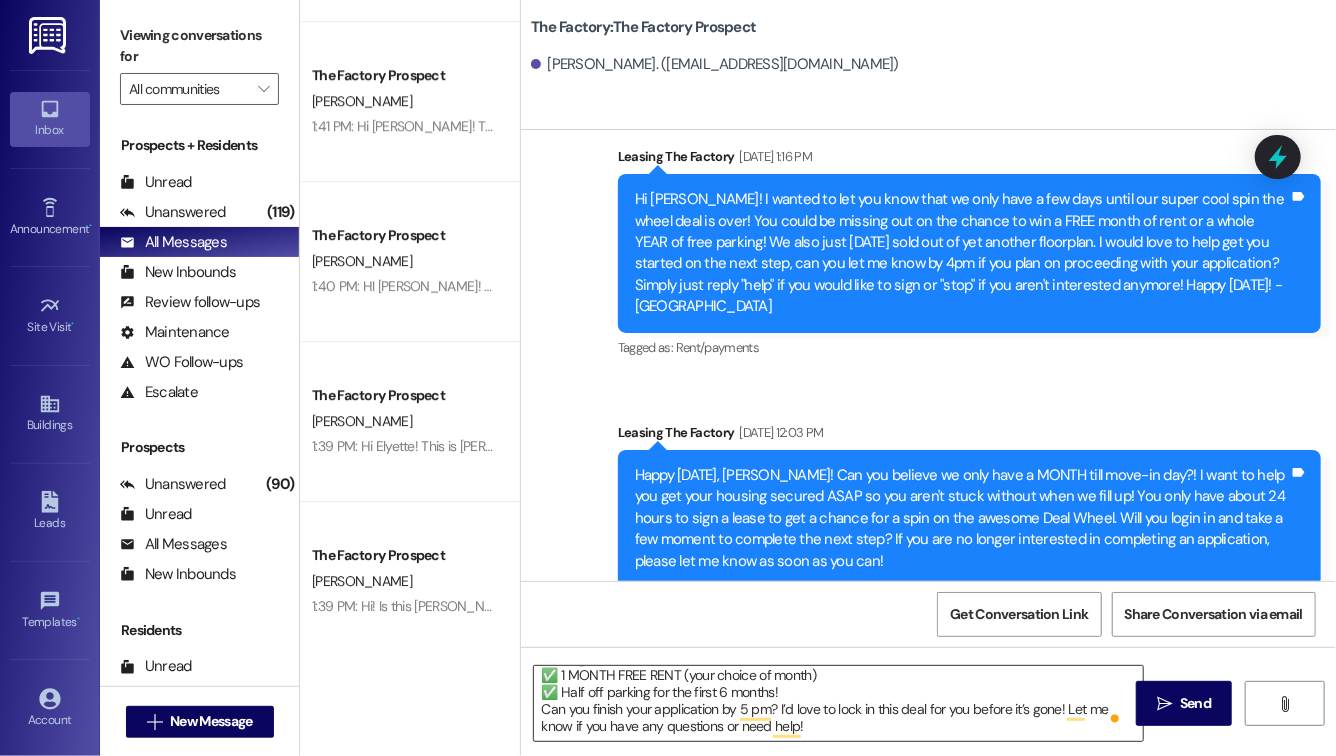 drag, startPoint x: 834, startPoint y: 742, endPoint x: 788, endPoint y: 733, distance: 46.872166 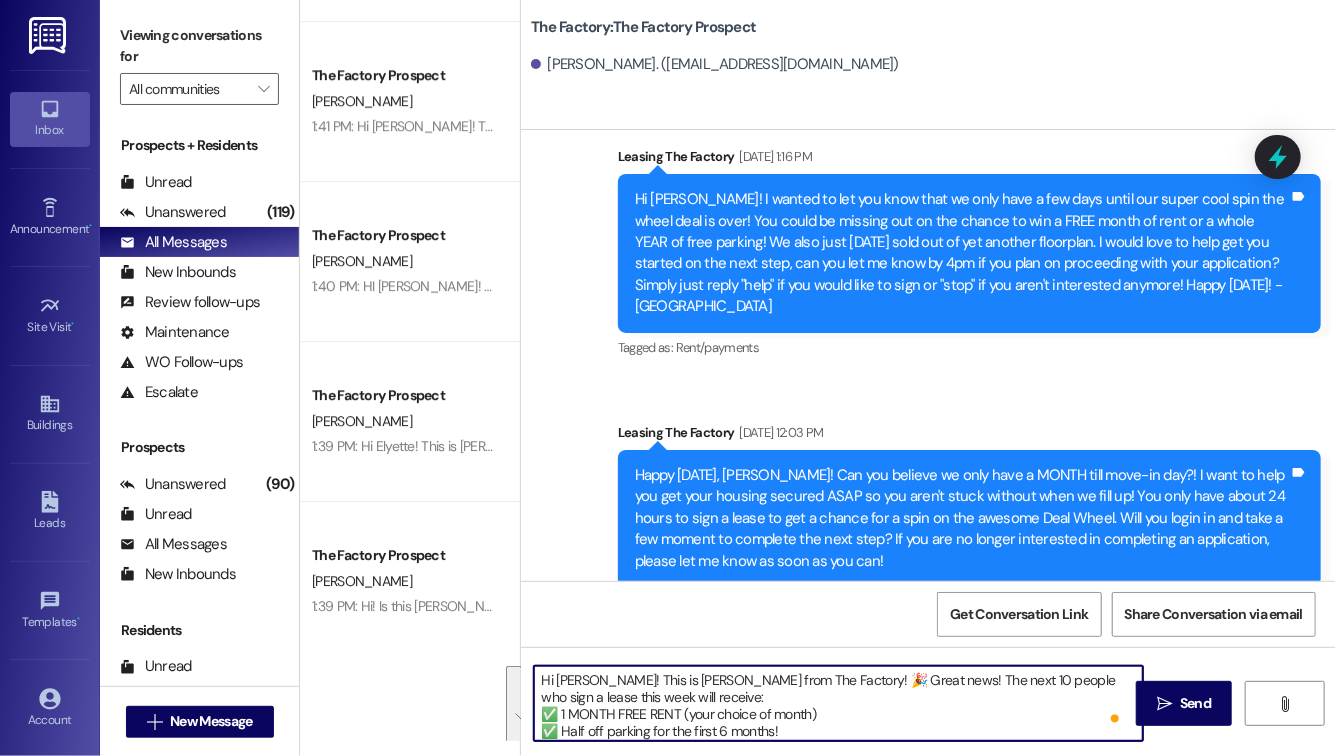 drag, startPoint x: 838, startPoint y: 728, endPoint x: 526, endPoint y: 648, distance: 322.09314 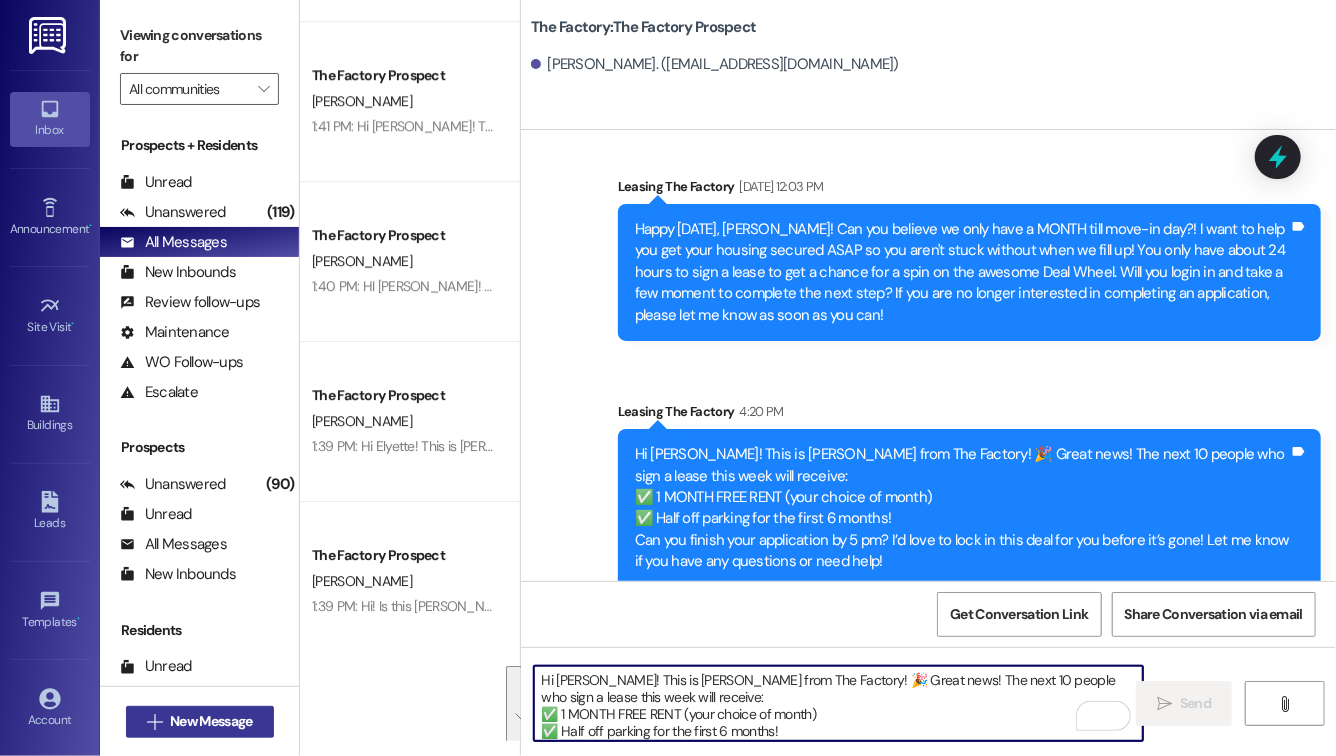 click on "New Message" at bounding box center (211, 721) 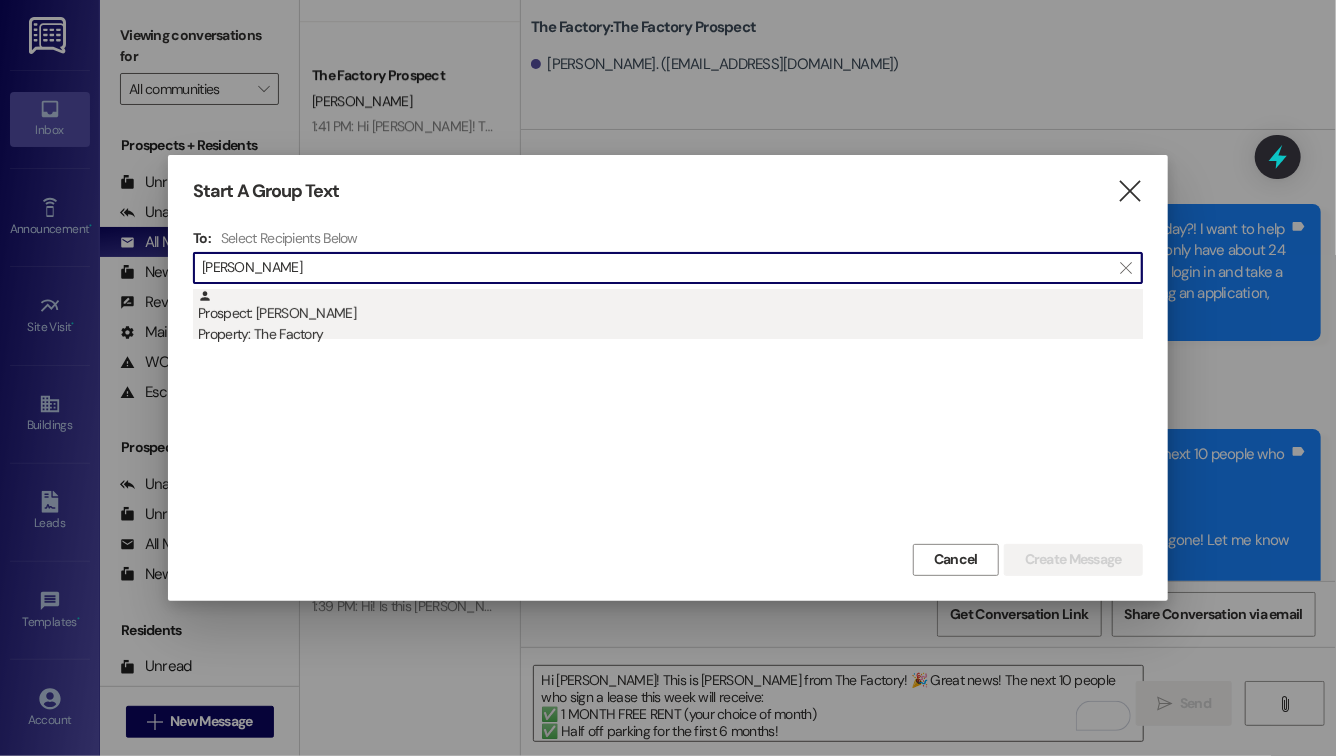 type on "michael madsen" 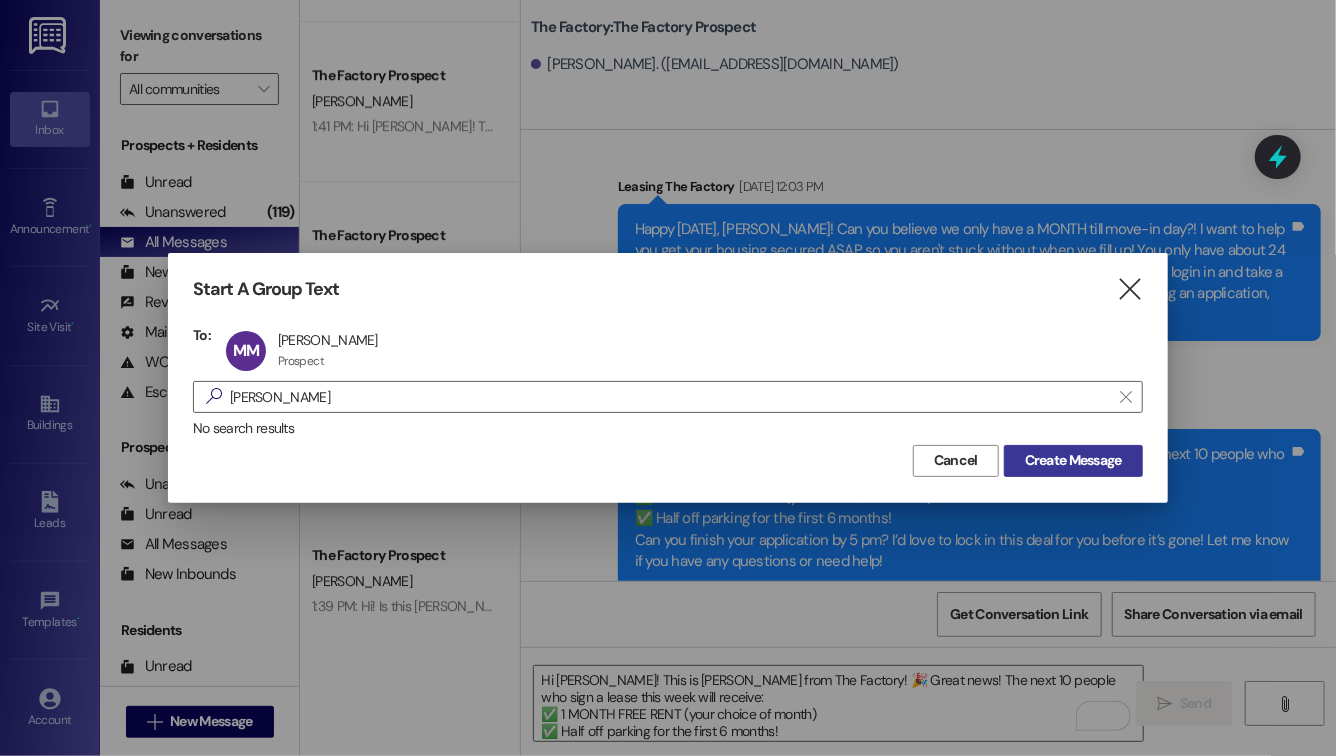 click on "Create Message" at bounding box center [1073, 460] 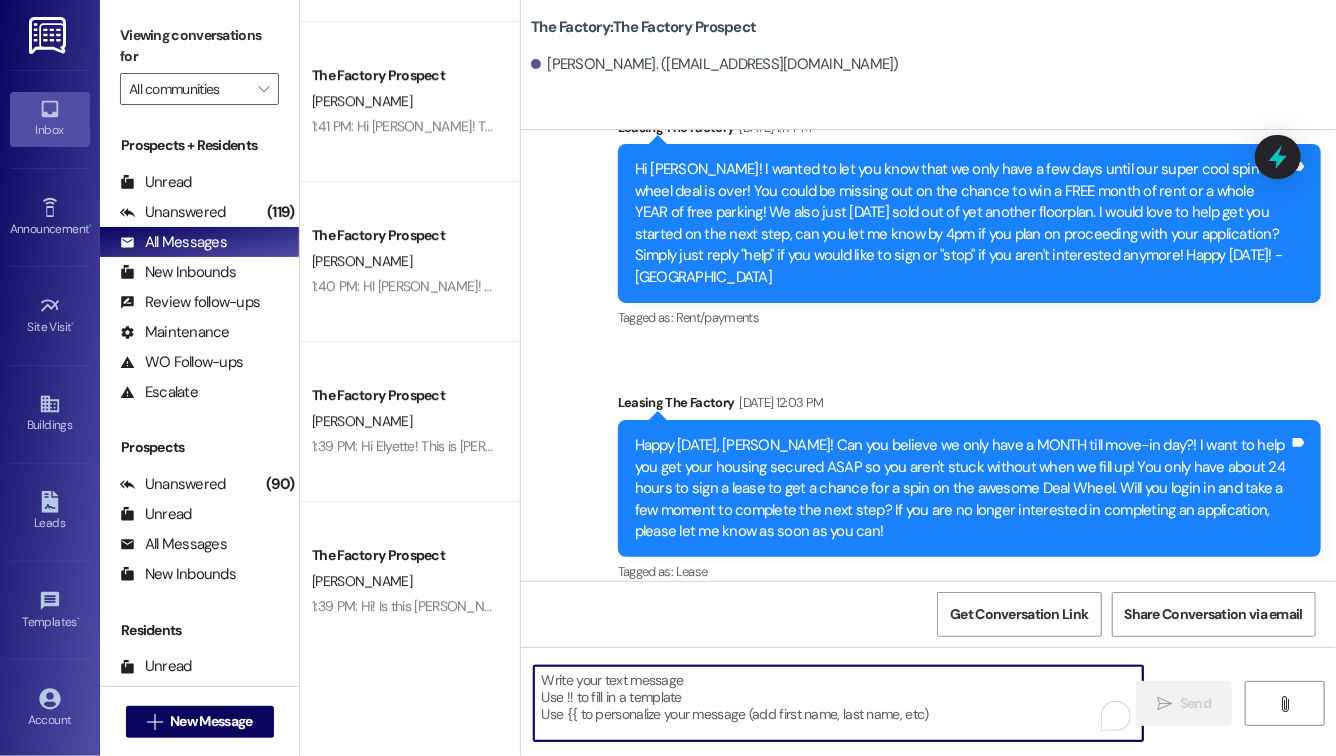 click at bounding box center [838, 703] 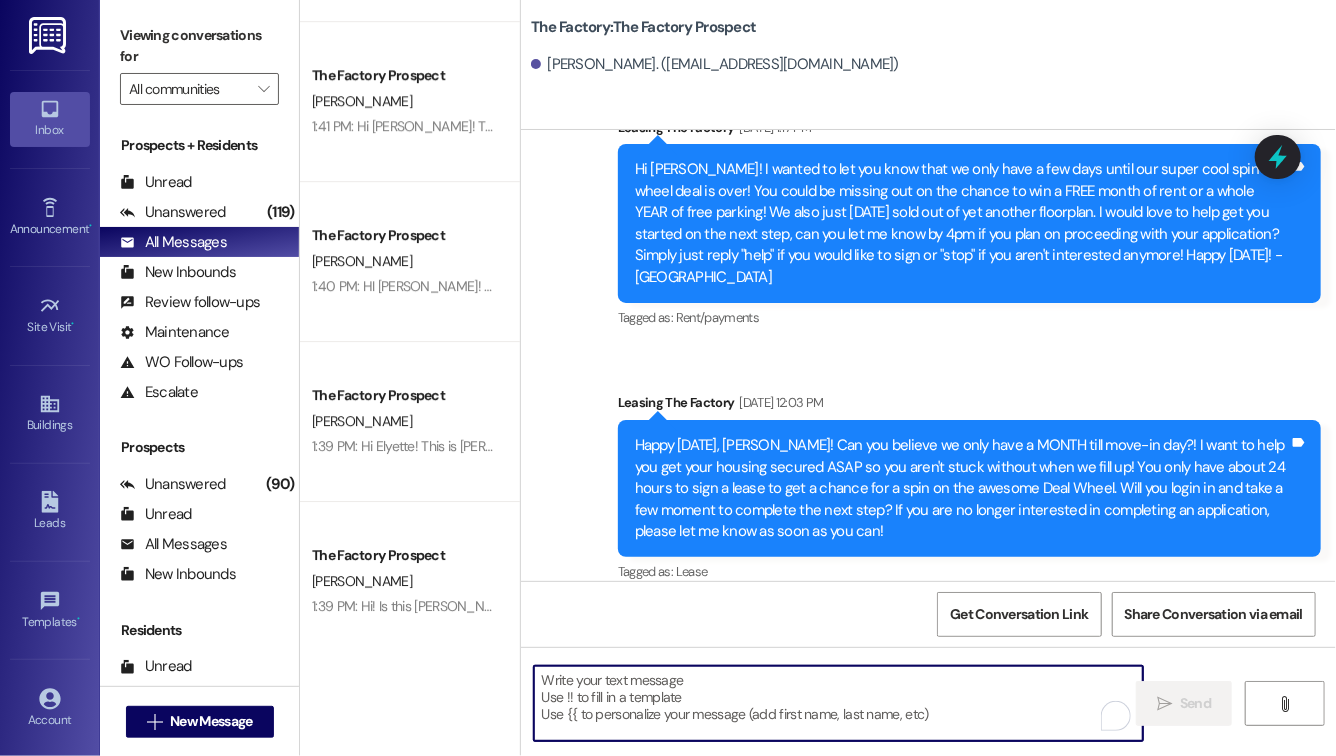 paste on "Hi Gracie! This is Evie from The Factory! 🎉 Great news! The next 10 people who sign a lease this week will receive:
✅ 1 MONTH FREE RENT (your choice of month)
✅ Half off parking for the first 6 months!
Can you finish your application by 5 pm? I’d love to lock in this deal for you before it’s gone! Let me know if you have any questions or need help!" 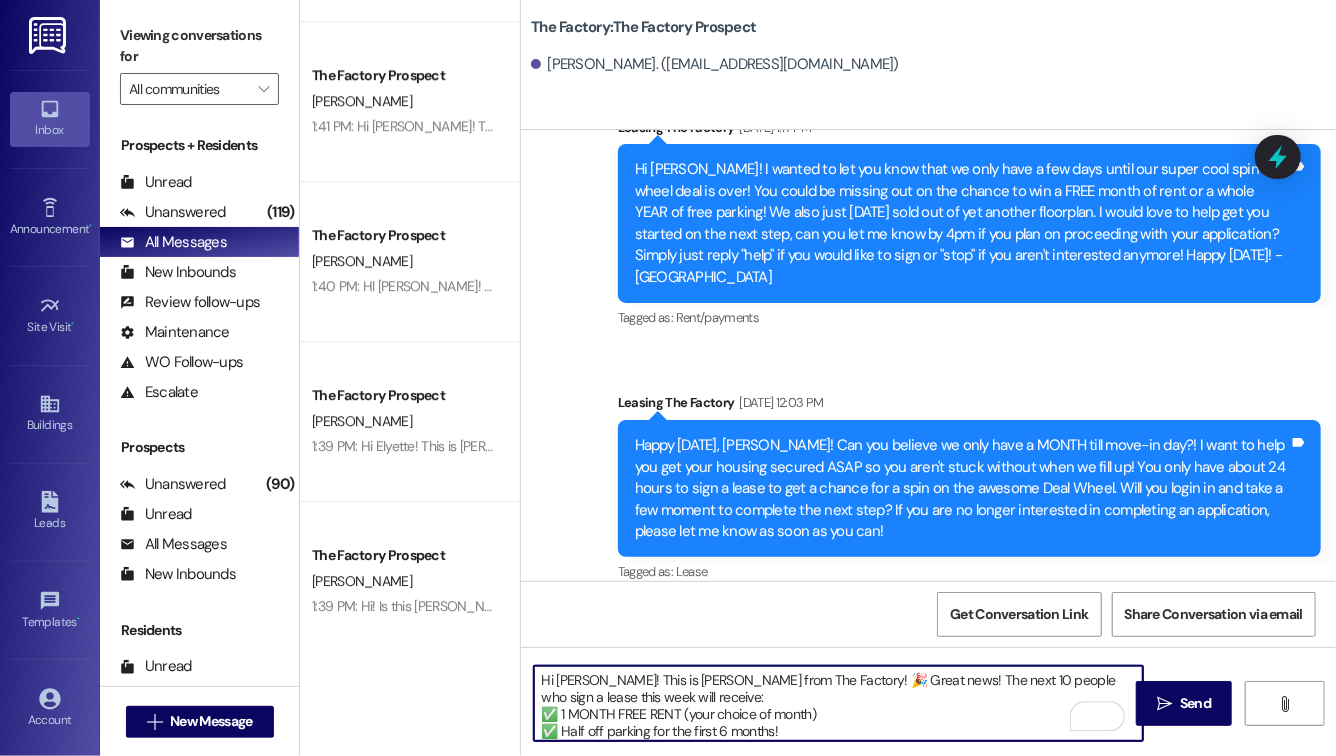 click on "Hi Gracie! This is Evie from The Factory! 🎉 Great news! The next 10 people who sign a lease this week will receive:
✅ 1 MONTH FREE RENT (your choice of month)
✅ Half off parking for the first 6 months!
Can you finish your application by 5 pm? I’d love to lock in this deal for you before it’s gone! Let me know if you have any questions or need help!" at bounding box center [838, 703] 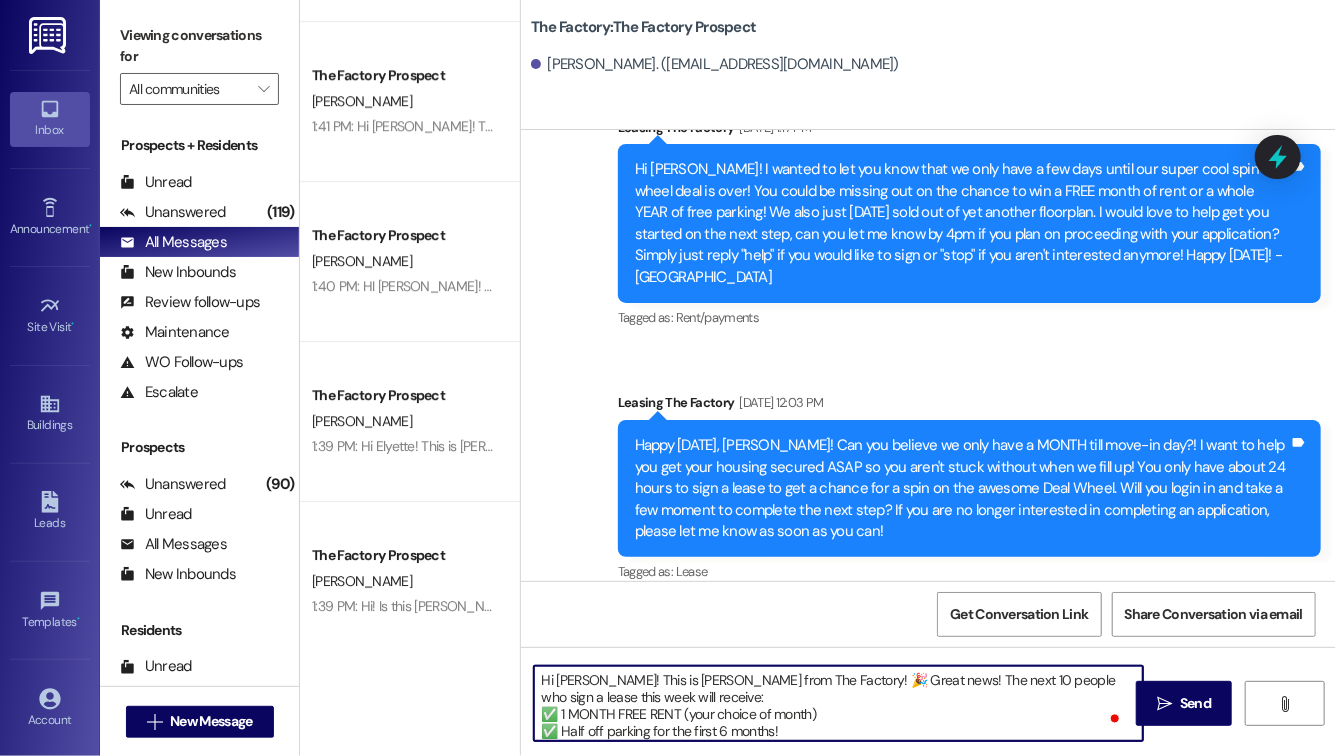 type on "Hi Michael! This is Evie from The Factory! 🎉 Great news! The next 10 people who sign a lease this week will receive:
✅ 1 MONTH FREE RENT (your choice of month)
✅ Half off parking for the first 6 months!
Can you finish your application by 5 pm? I’d love to lock in this deal for you before it’s gone! Let me know if you have any questions or need help!" 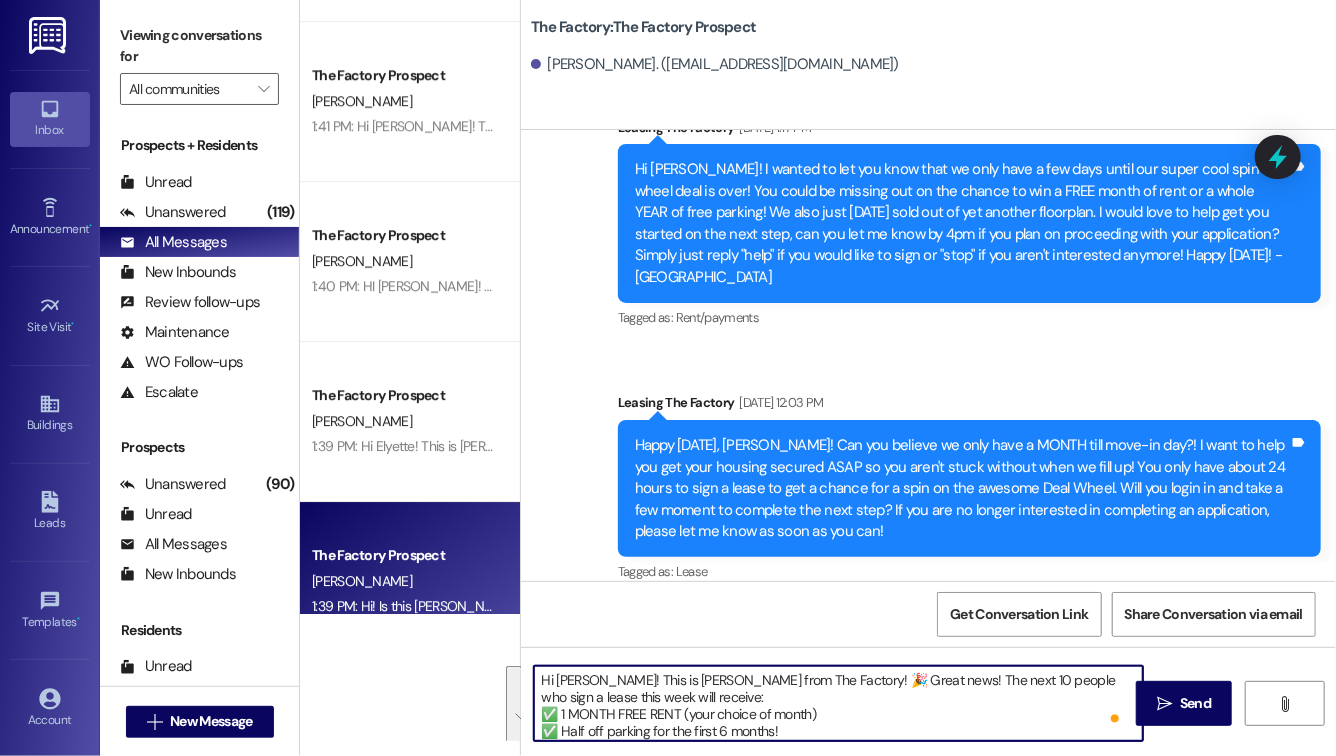 drag, startPoint x: 846, startPoint y: 738, endPoint x: 394, endPoint y: 606, distance: 470.88004 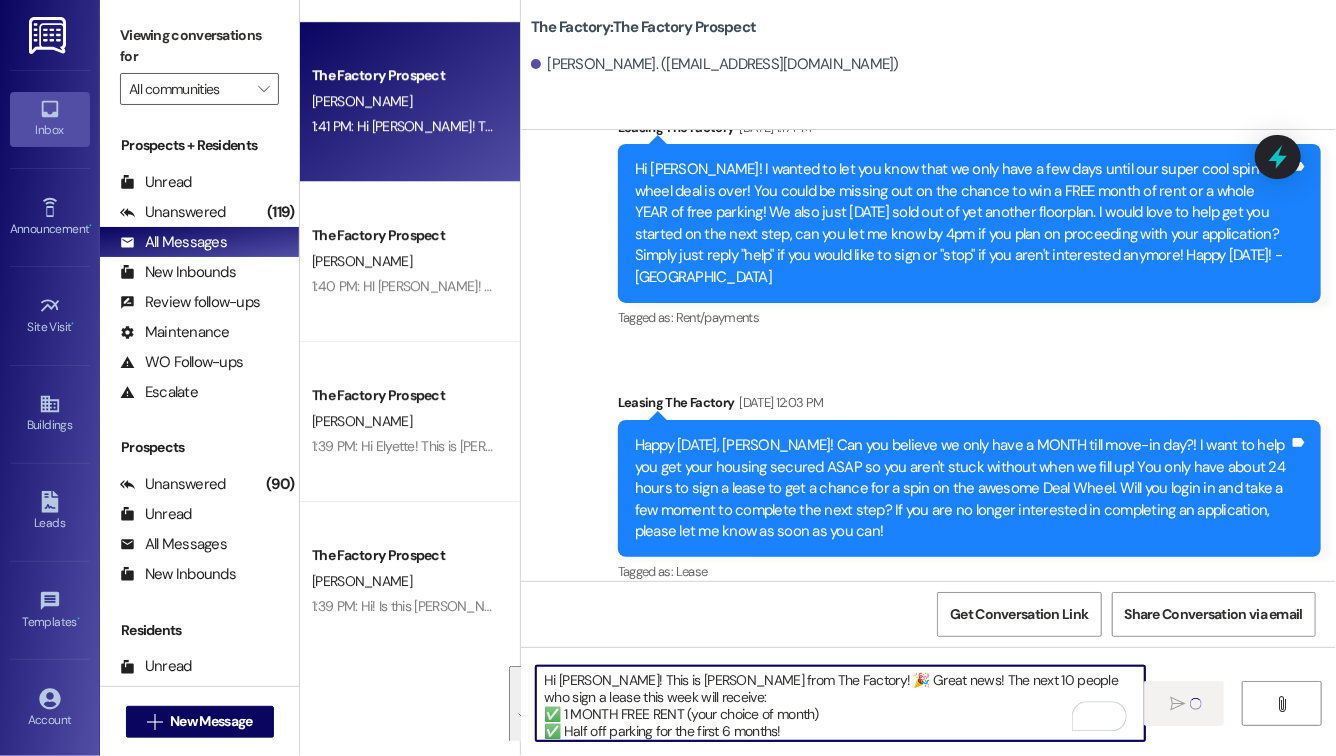 type 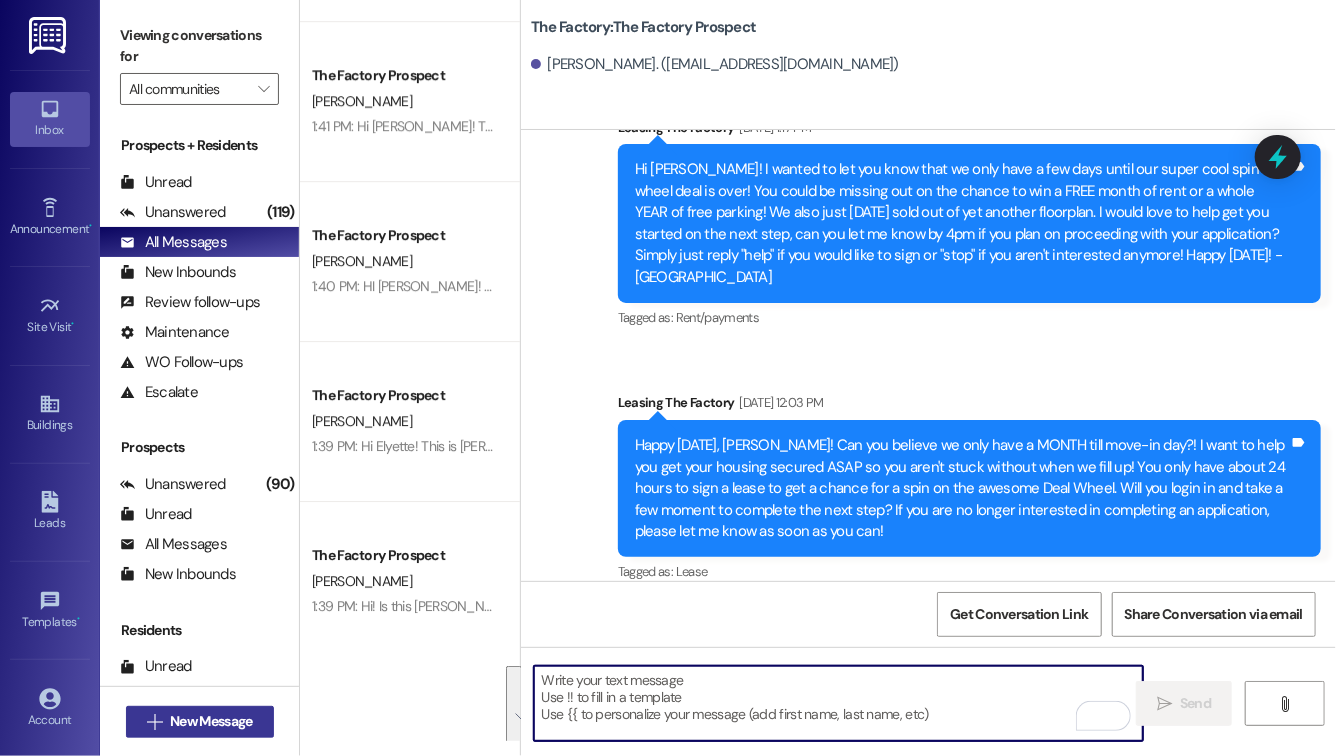 click on "New Message" at bounding box center (211, 721) 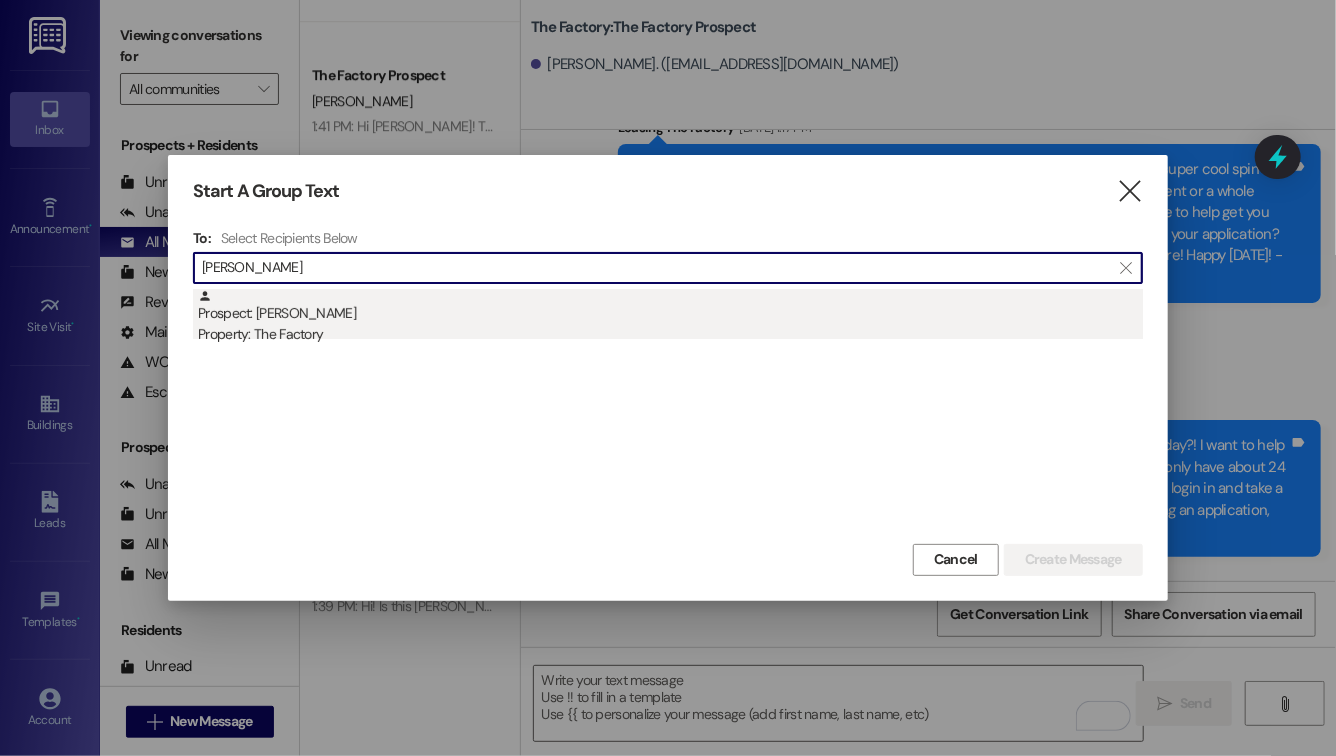 type on "sarah bair" 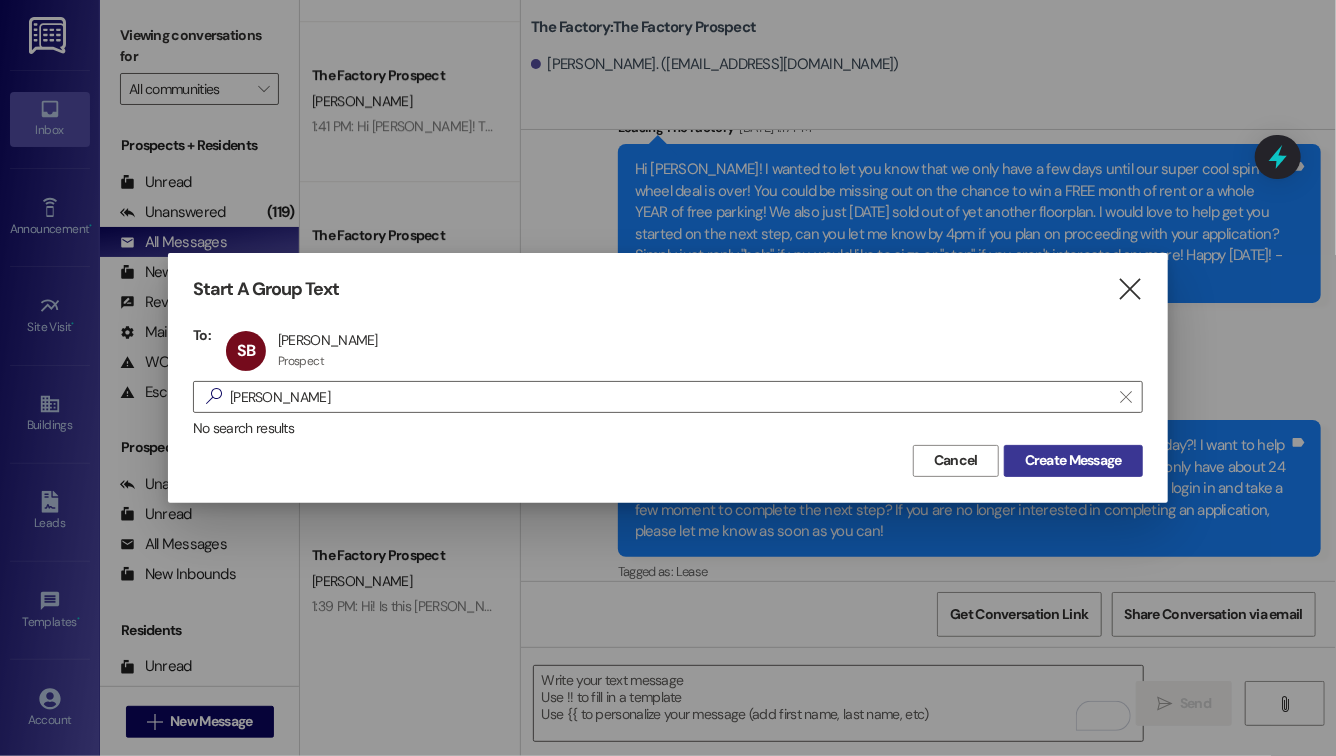 click on "Create Message" at bounding box center [1073, 460] 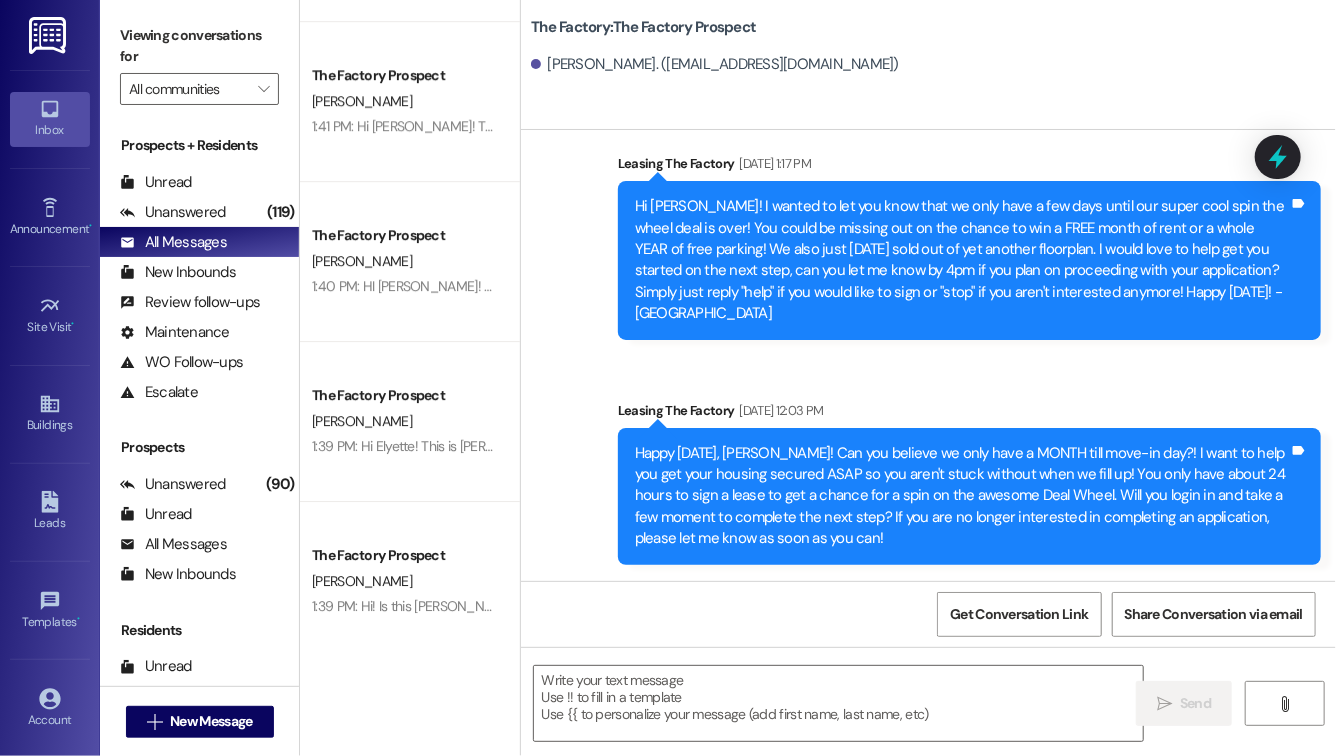 scroll, scrollTop: 1288, scrollLeft: 0, axis: vertical 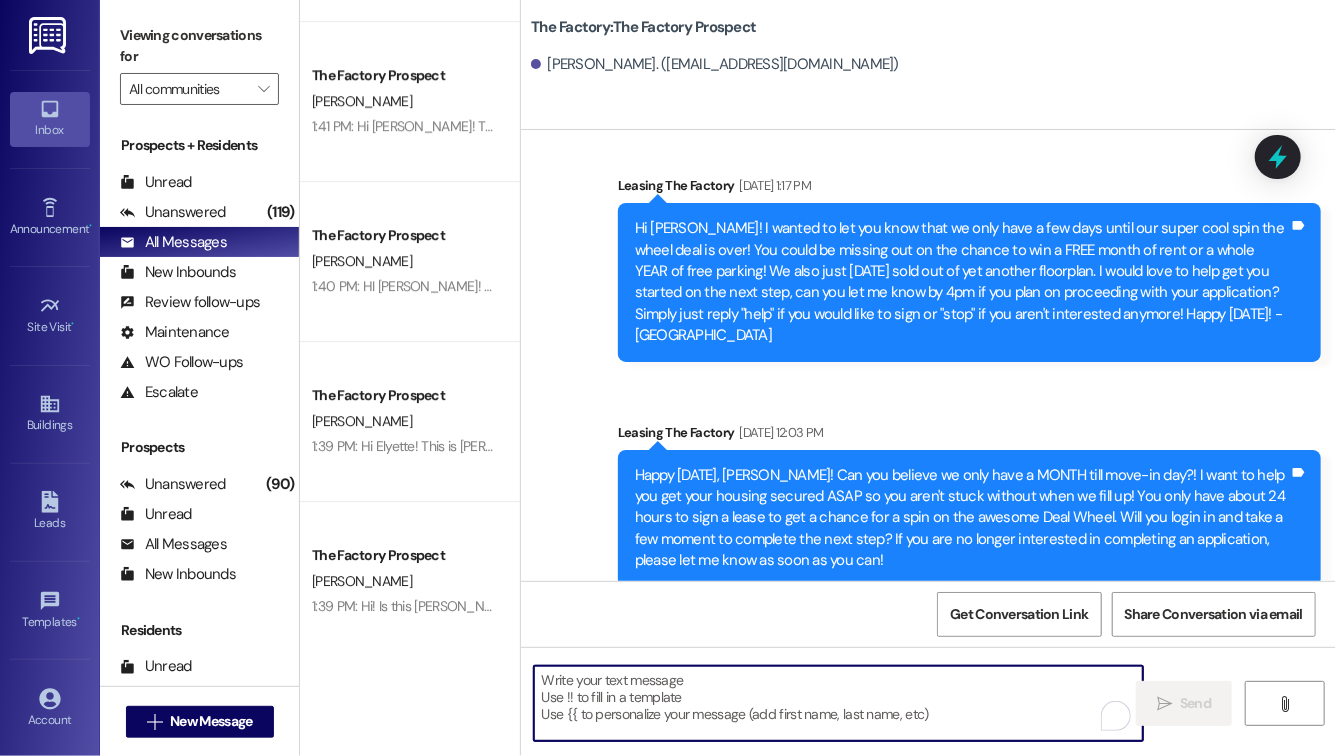 click at bounding box center [838, 703] 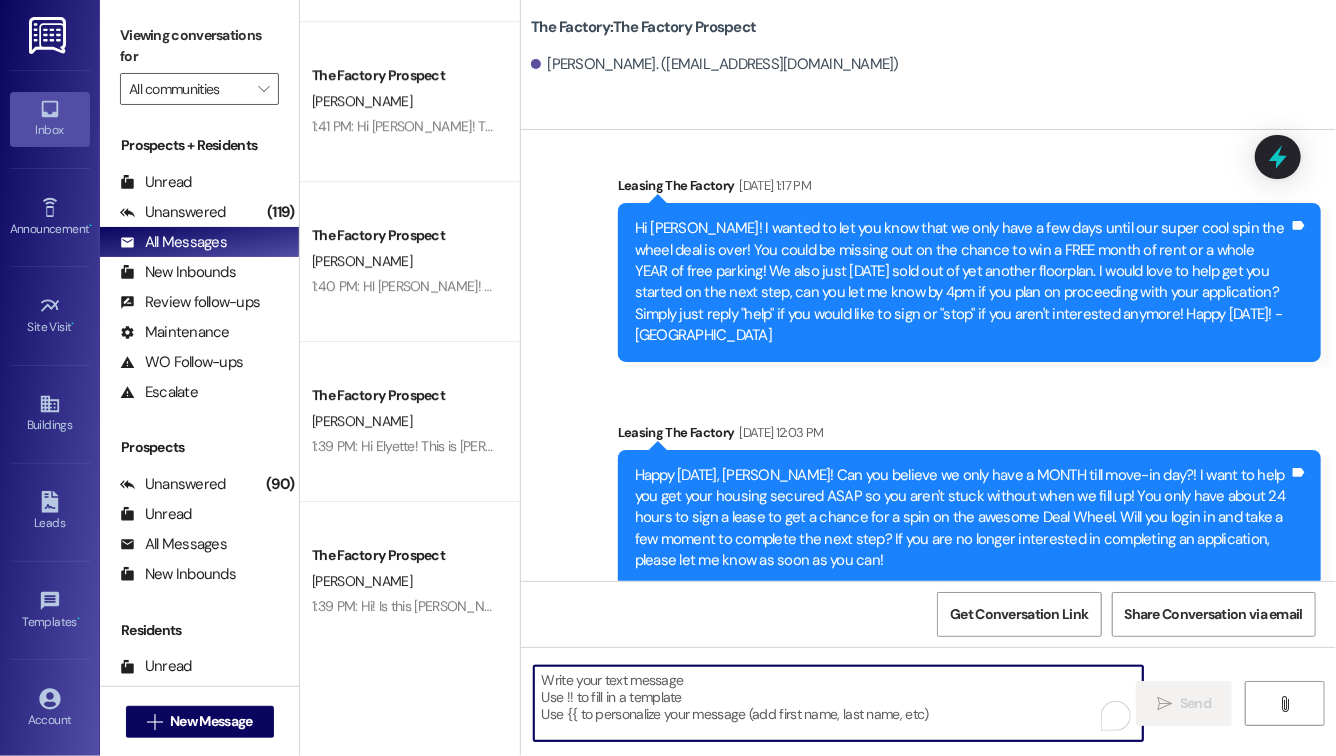 paste on "Hi Michael! This is Evie from The Factory! 🎉 Great news! The next 10 people who sign a lease this week will receive:
✅ 1 MONTH FREE RENT (your choice of month)
✅ Half off parking for the first 6 months!
Can you finish your application by 5 pm? I’d love to lock in this deal for you before it’s gone! Let me know if you have any questions or need help!" 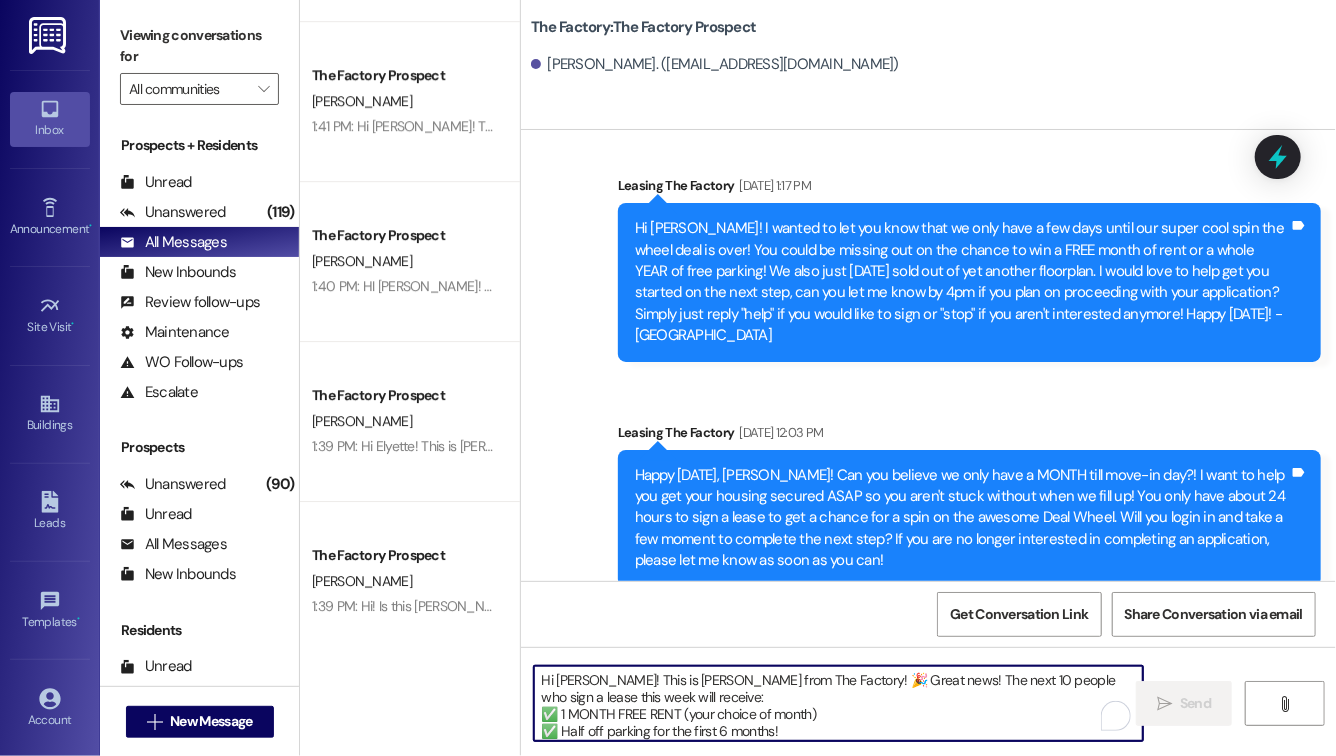 scroll, scrollTop: 34, scrollLeft: 0, axis: vertical 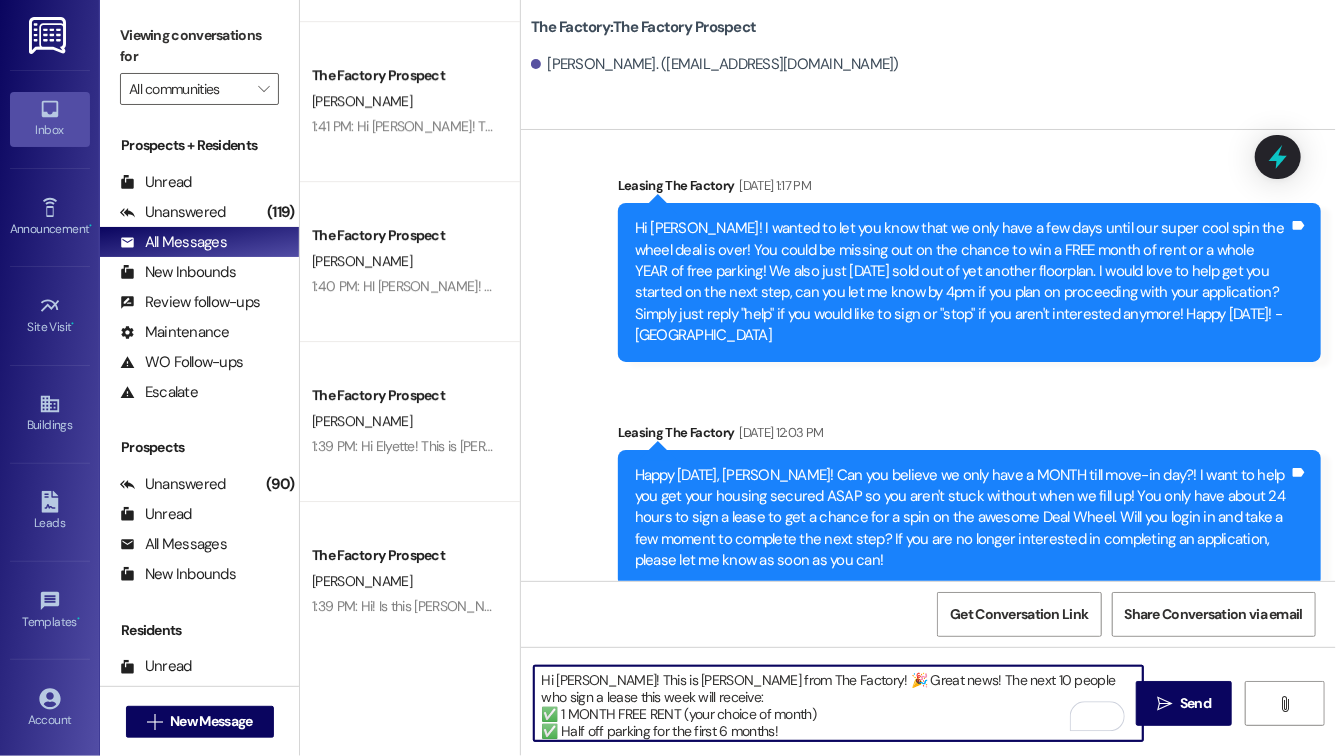 click on "Hi Michael! This is Evie from The Factory! 🎉 Great news! The next 10 people who sign a lease this week will receive:
✅ 1 MONTH FREE RENT (your choice of month)
✅ Half off parking for the first 6 months!
Can you finish your application by 5 pm? I’d love to lock in this deal for you before it’s gone! Let me know if you have any questions or need help!" at bounding box center (838, 703) 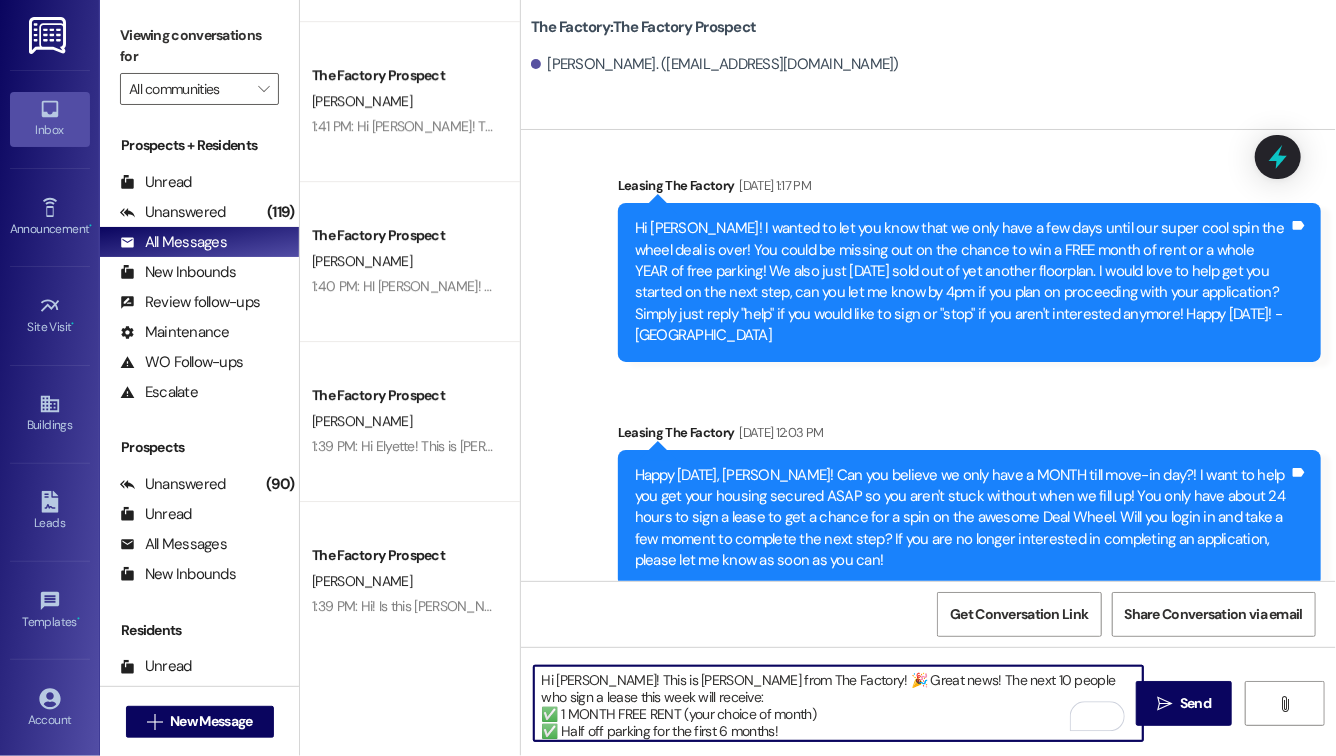 scroll, scrollTop: 39, scrollLeft: 0, axis: vertical 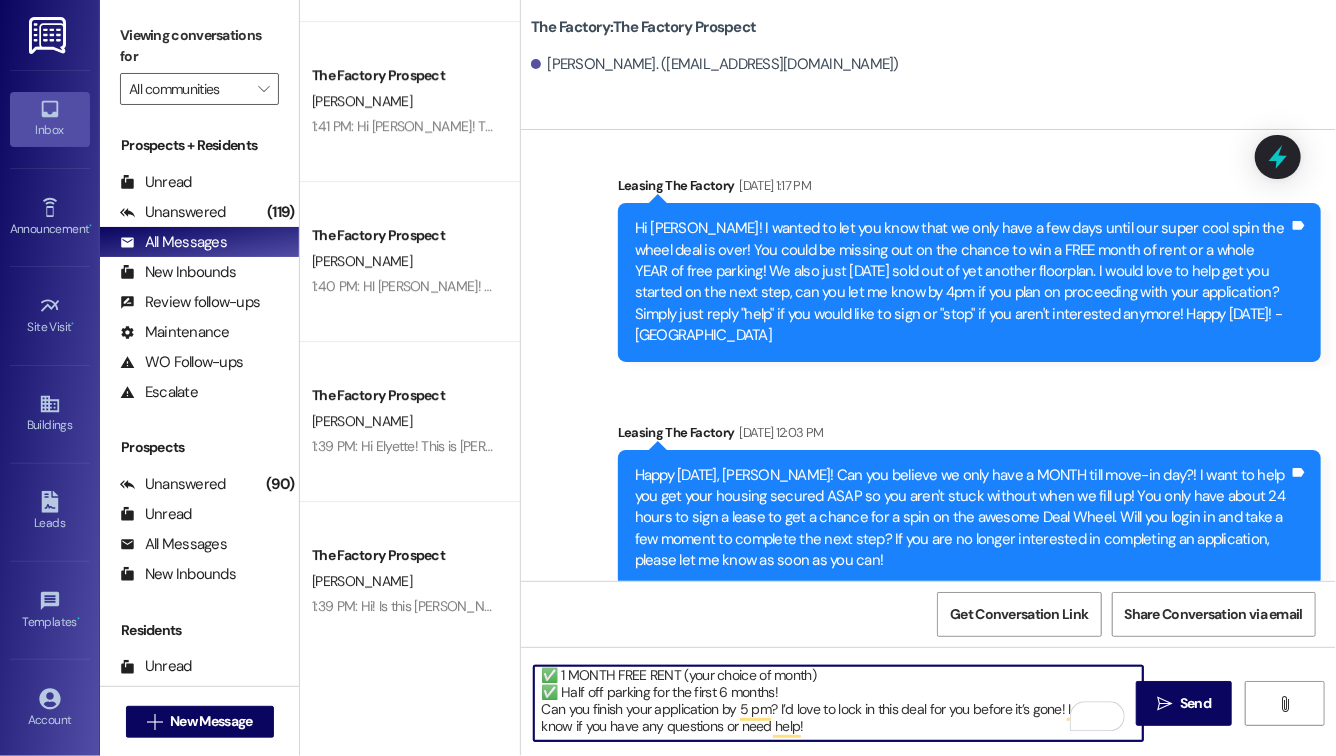 drag, startPoint x: 539, startPoint y: 670, endPoint x: 1079, endPoint y: 753, distance: 546.3415 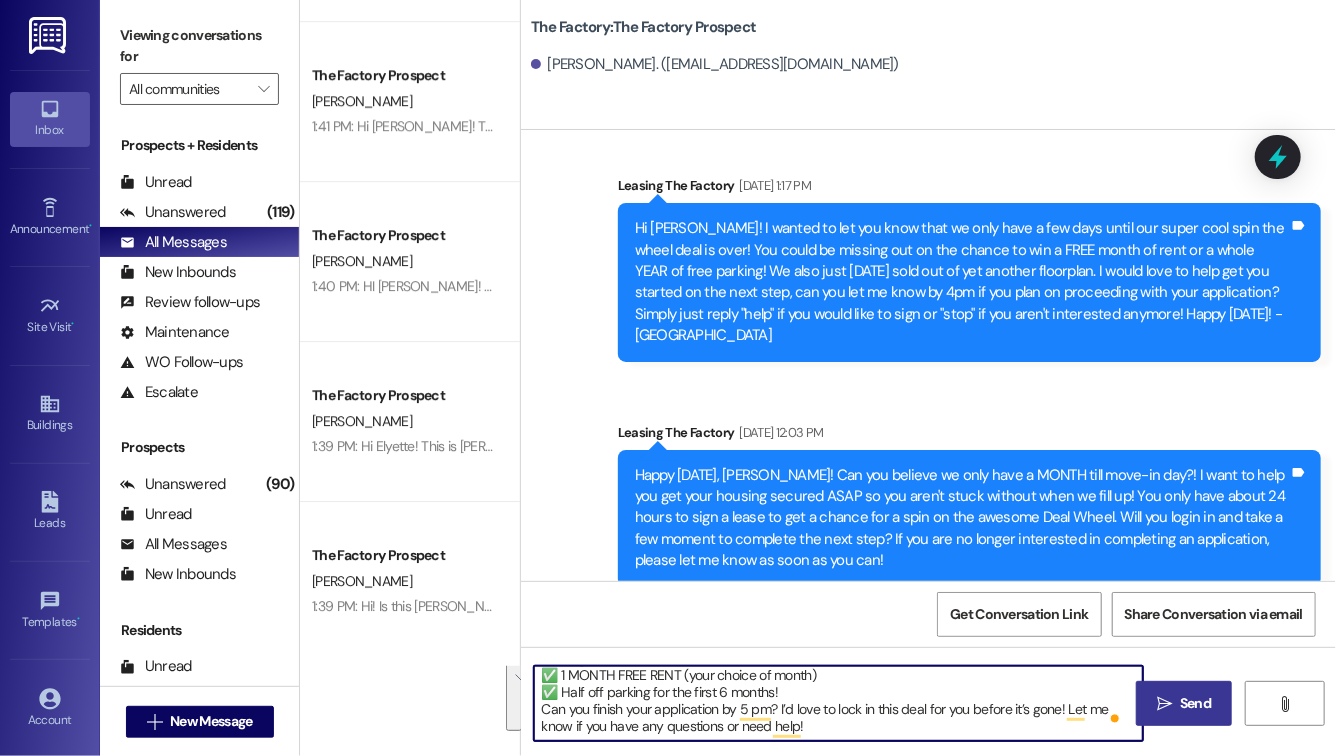 type on "Hi Sarah! This is Evie from The Factory! 🎉 Great news! The next 10 people who sign a lease this week will receive:
✅ 1 MONTH FREE RENT (your choice of month)
✅ Half off parking for the first 6 months!
Can you finish your application by 5 pm? I’d love to lock in this deal for you before it’s gone! Let me know if you have any questions or need help!" 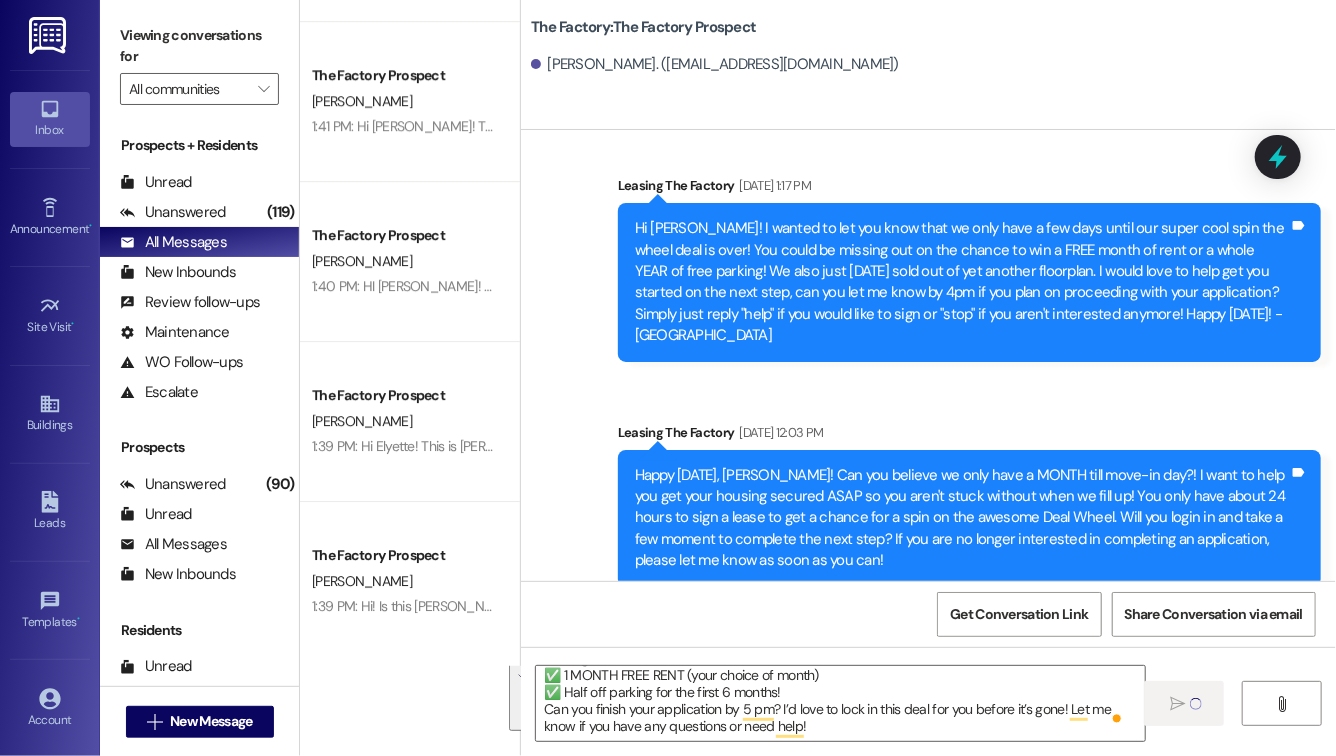type 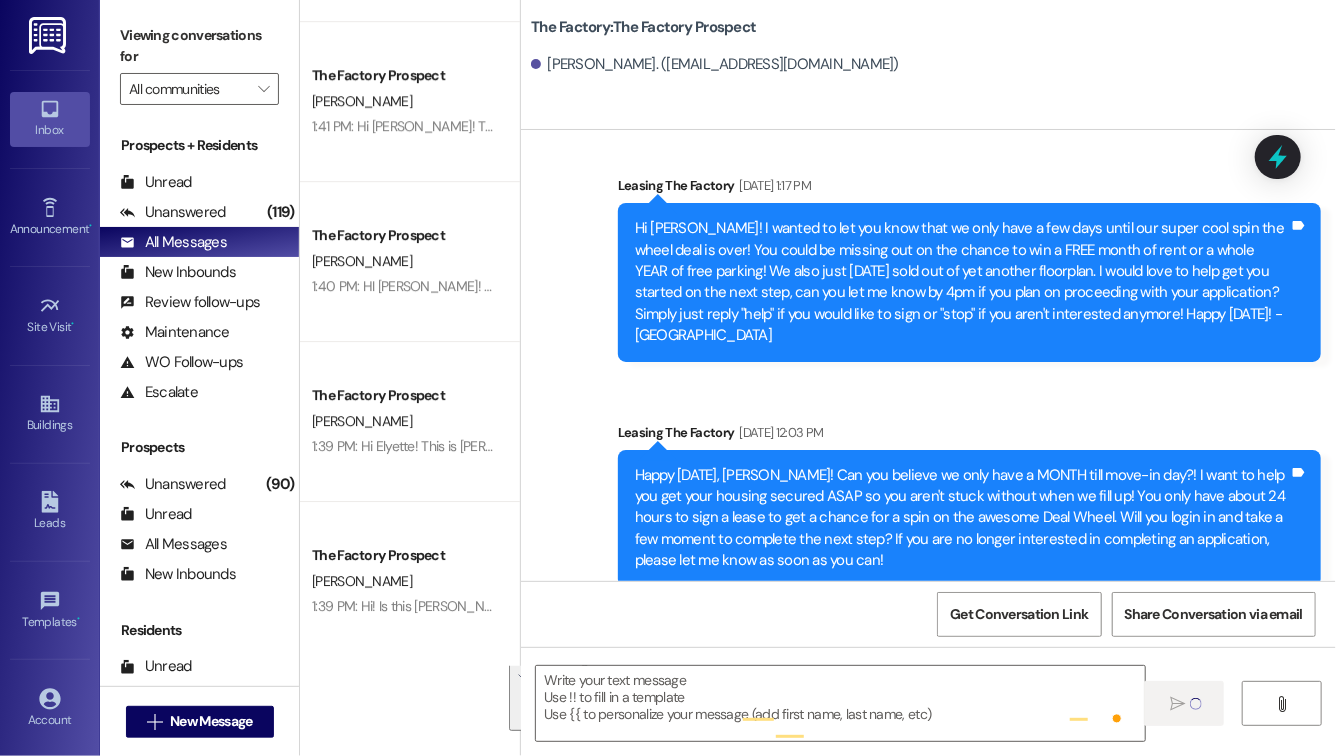 scroll, scrollTop: 0, scrollLeft: 0, axis: both 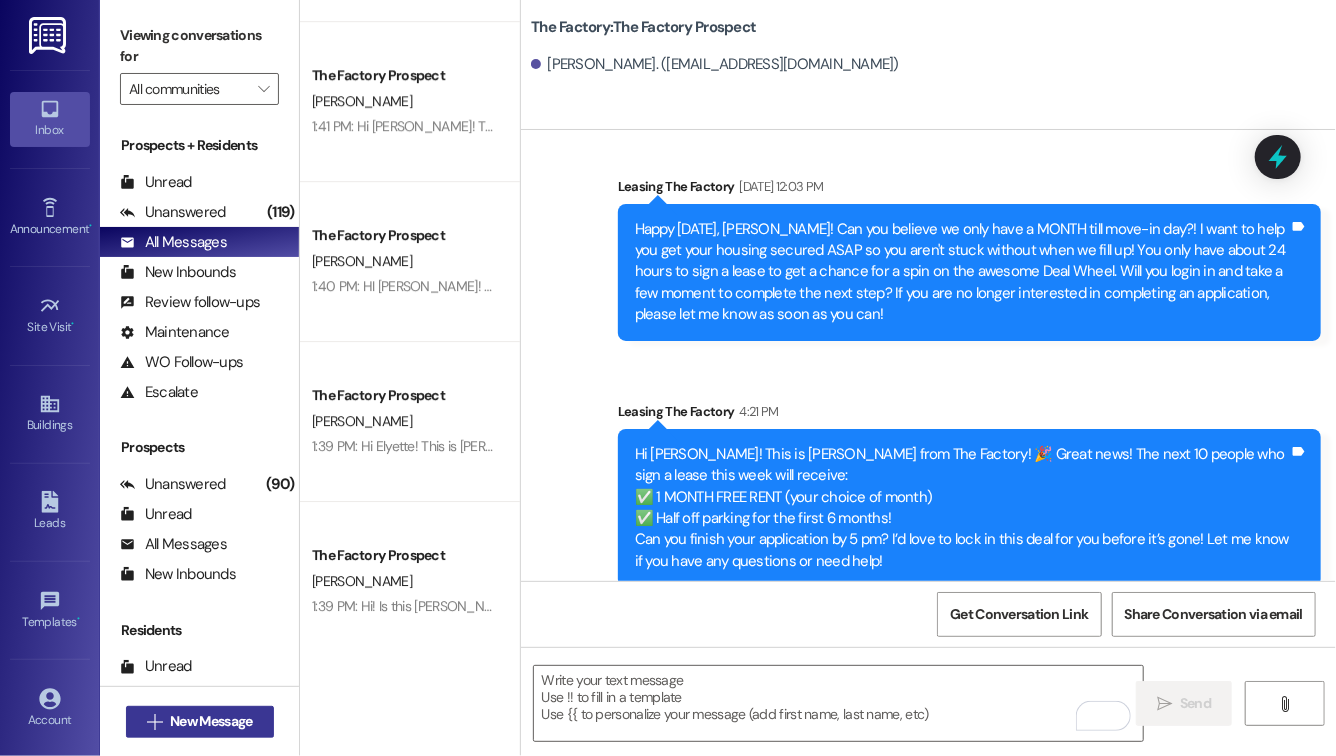 click on "New Message" at bounding box center [211, 721] 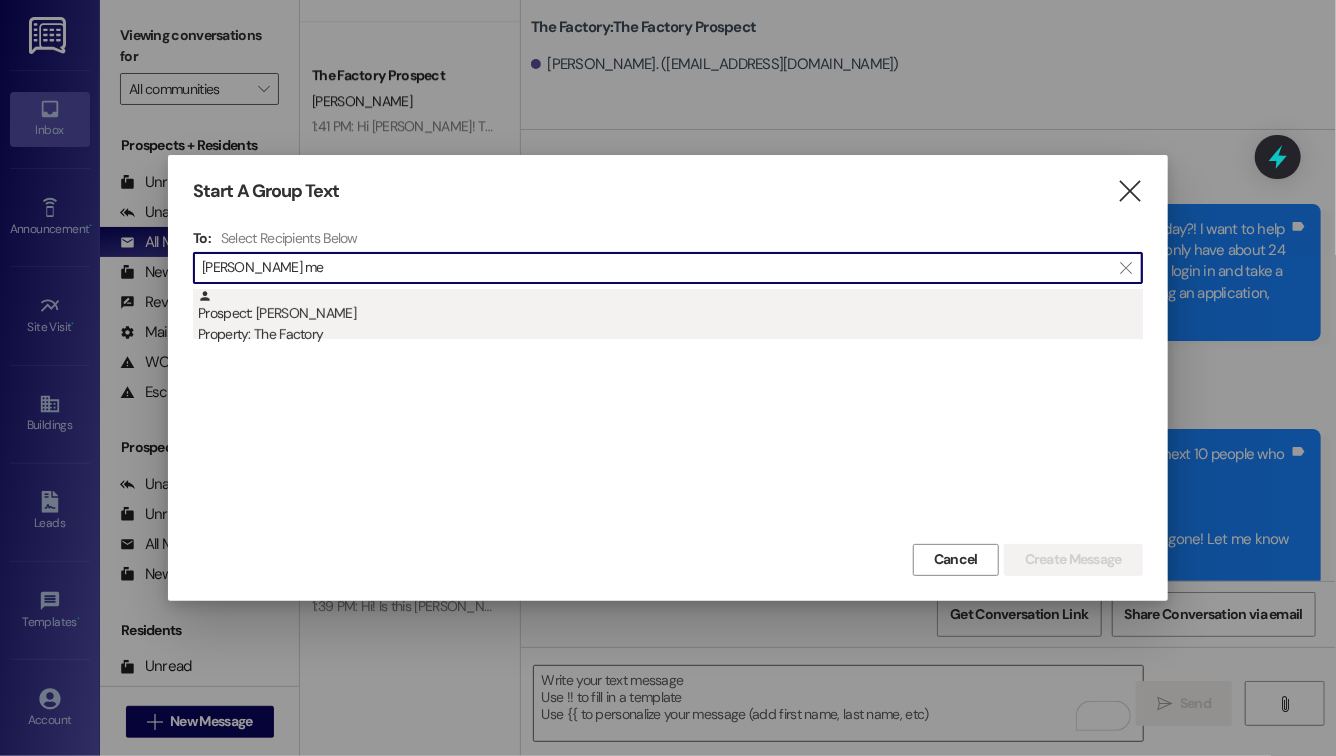 type on "calvin me" 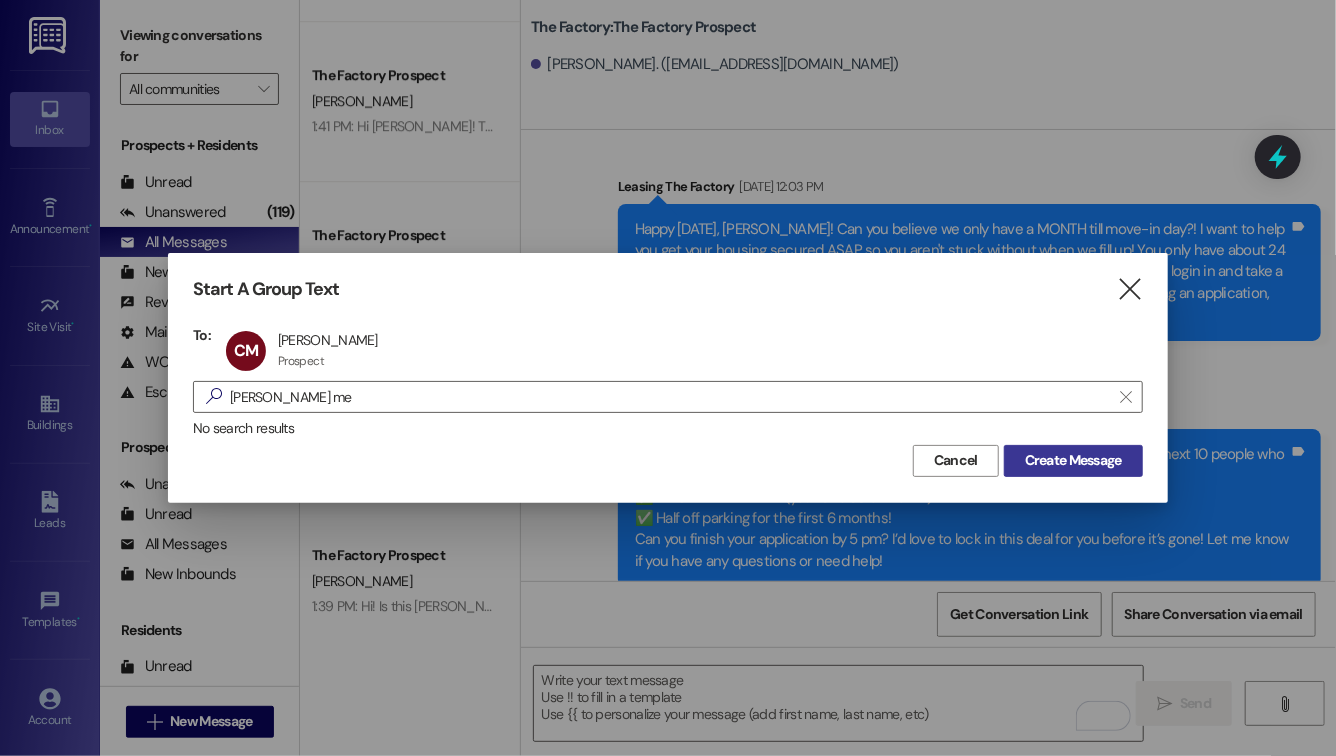 click on "Create Message" at bounding box center (1073, 460) 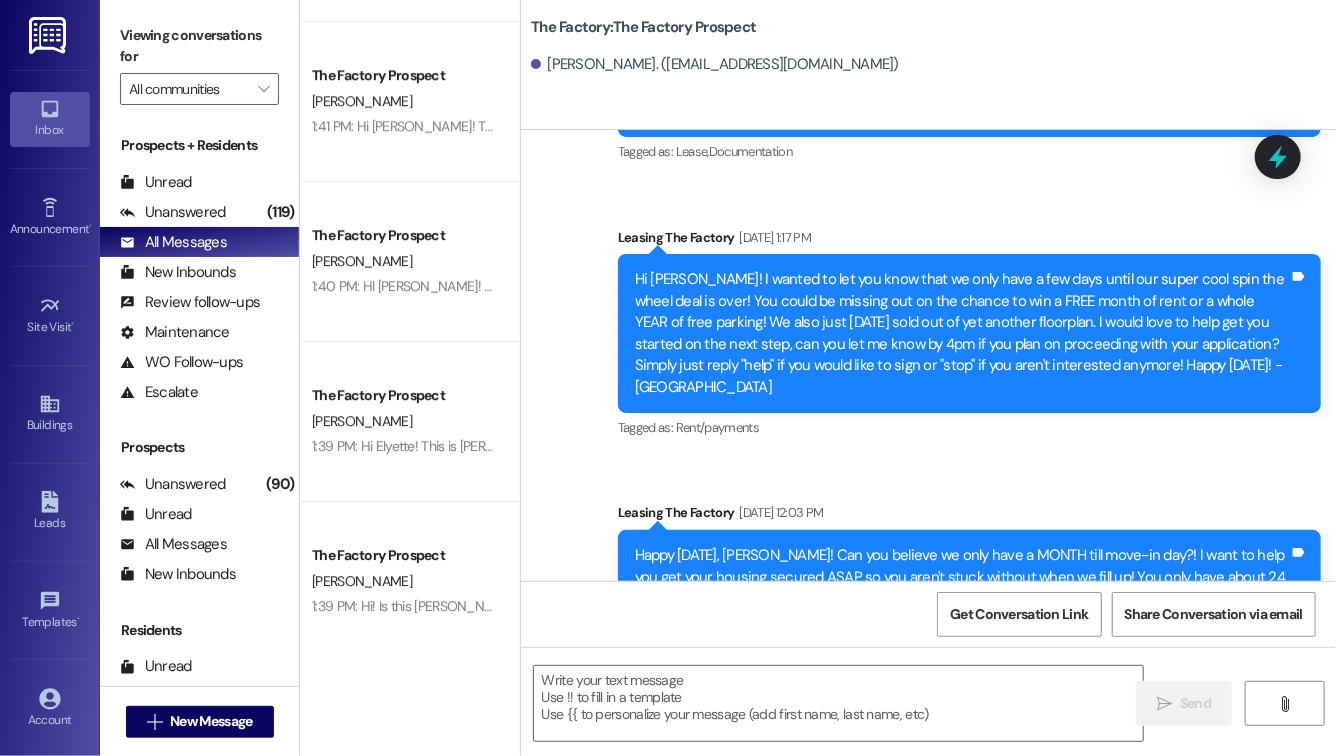scroll, scrollTop: 1623, scrollLeft: 0, axis: vertical 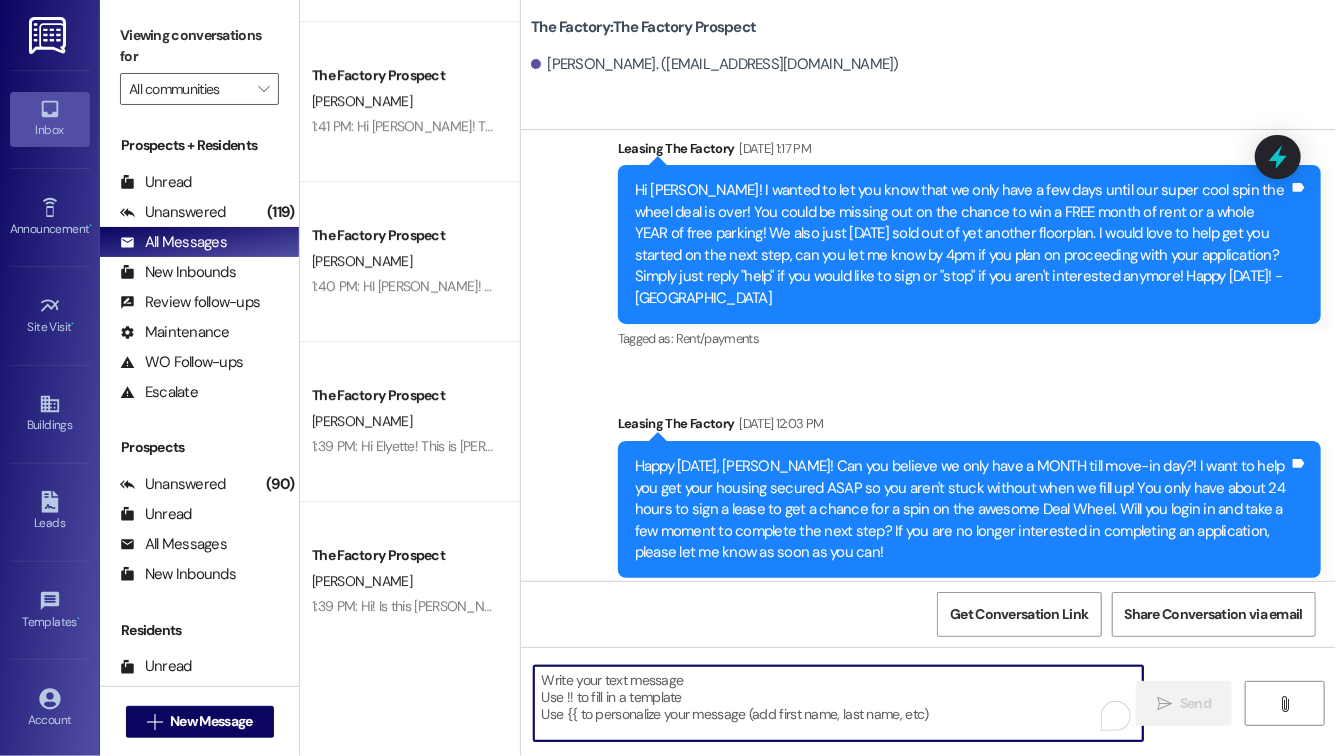 click at bounding box center (838, 703) 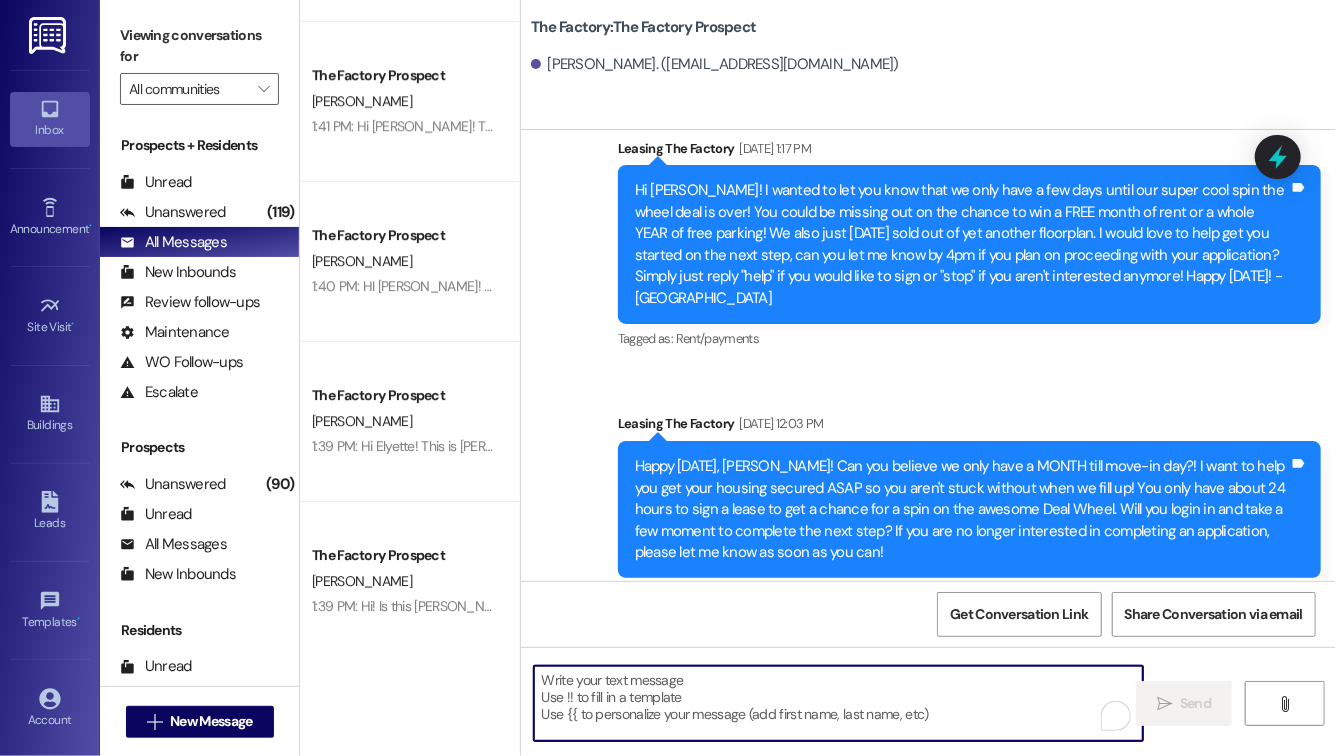 paste on "Hi Sarah! This is Evie from The Factory! 🎉 Great news! The next 10 people who sign a lease this week will receive:
✅ 1 MONTH FREE RENT (your choice of month)
✅ Half off parking for the first 6 months!
Can you finish your application by 5 pm? I’d love to lock in this deal for you before it’s gone! Let me know if you have any questions or need help!" 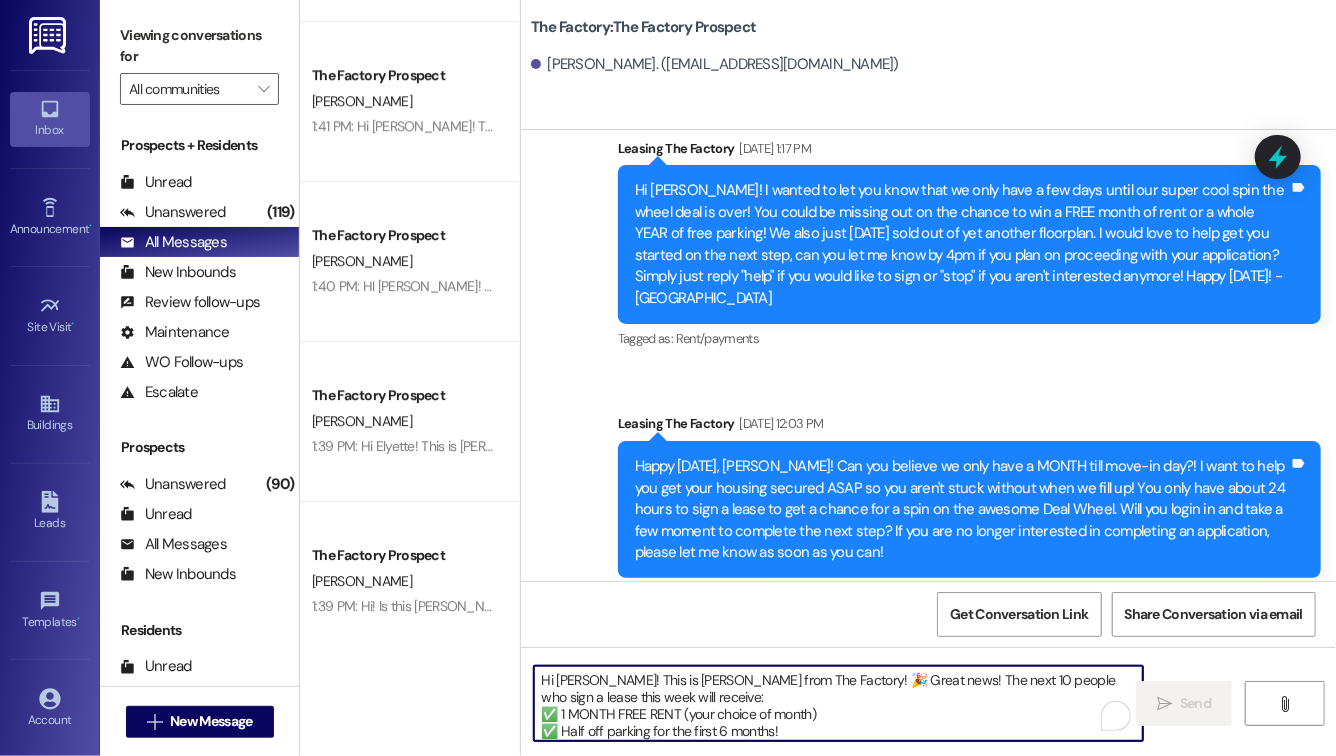 scroll, scrollTop: 34, scrollLeft: 0, axis: vertical 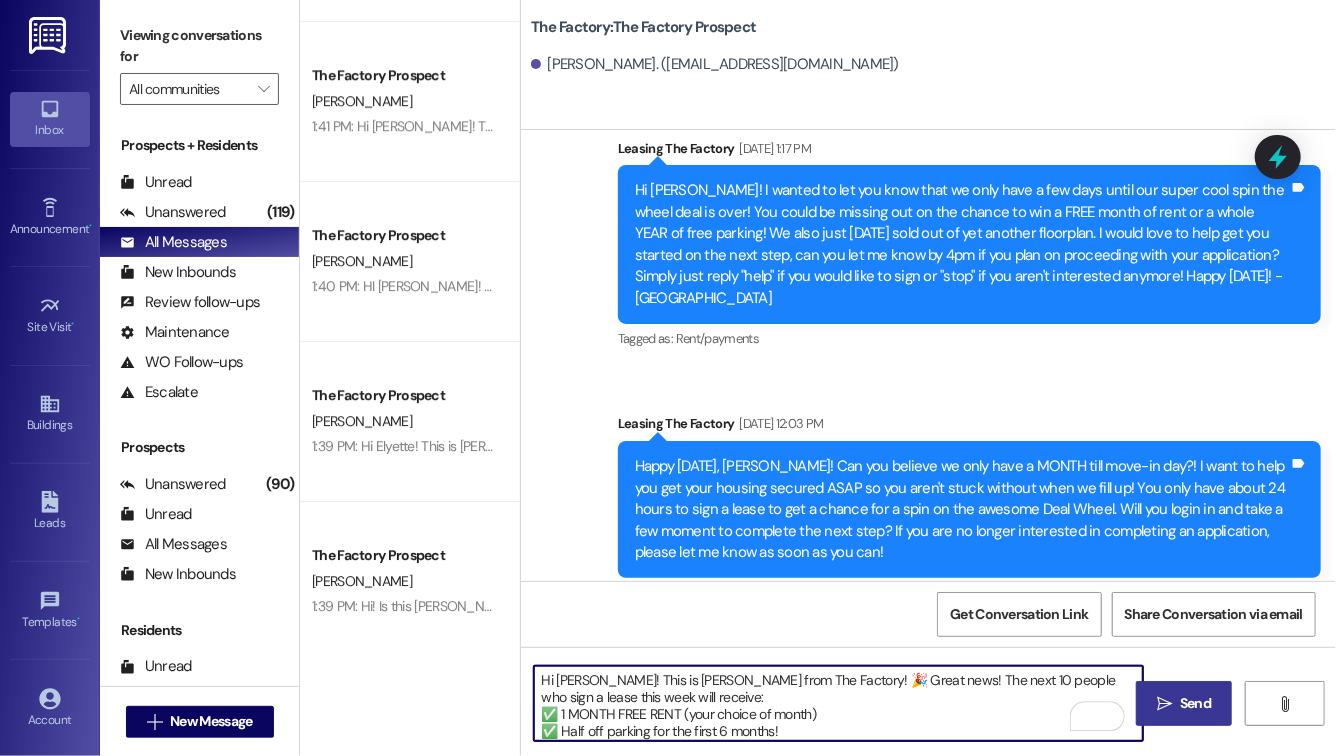click on "Hi Sarah! This is Evie from The Factory! 🎉 Great news! The next 10 people who sign a lease this week will receive:
✅ 1 MONTH FREE RENT (your choice of month)
✅ Half off parking for the first 6 months!
Can you finish your application by 5 pm? I’d love to lock in this deal for you before it’s gone! Let me know if you have any questions or need help!" at bounding box center (838, 703) 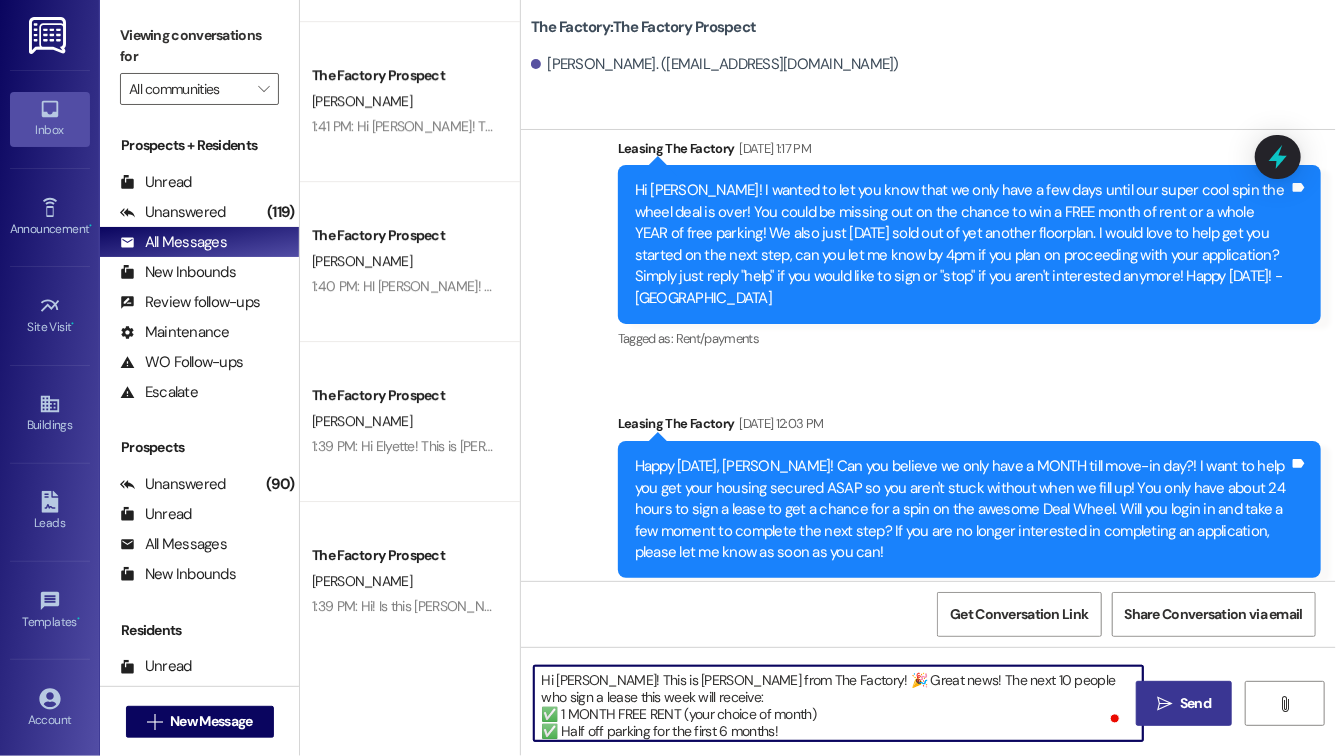 type on "Hi Calvin! This is Evie from The Factory! 🎉 Great news! The next 10 people who sign a lease this week will receive:
✅ 1 MONTH FREE RENT (your choice of month)
✅ Half off parking for the first 6 months!
Can you finish your application by 5 pm? I’d love to lock in this deal for you before it’s gone! Let me know if you have any questions or need help!" 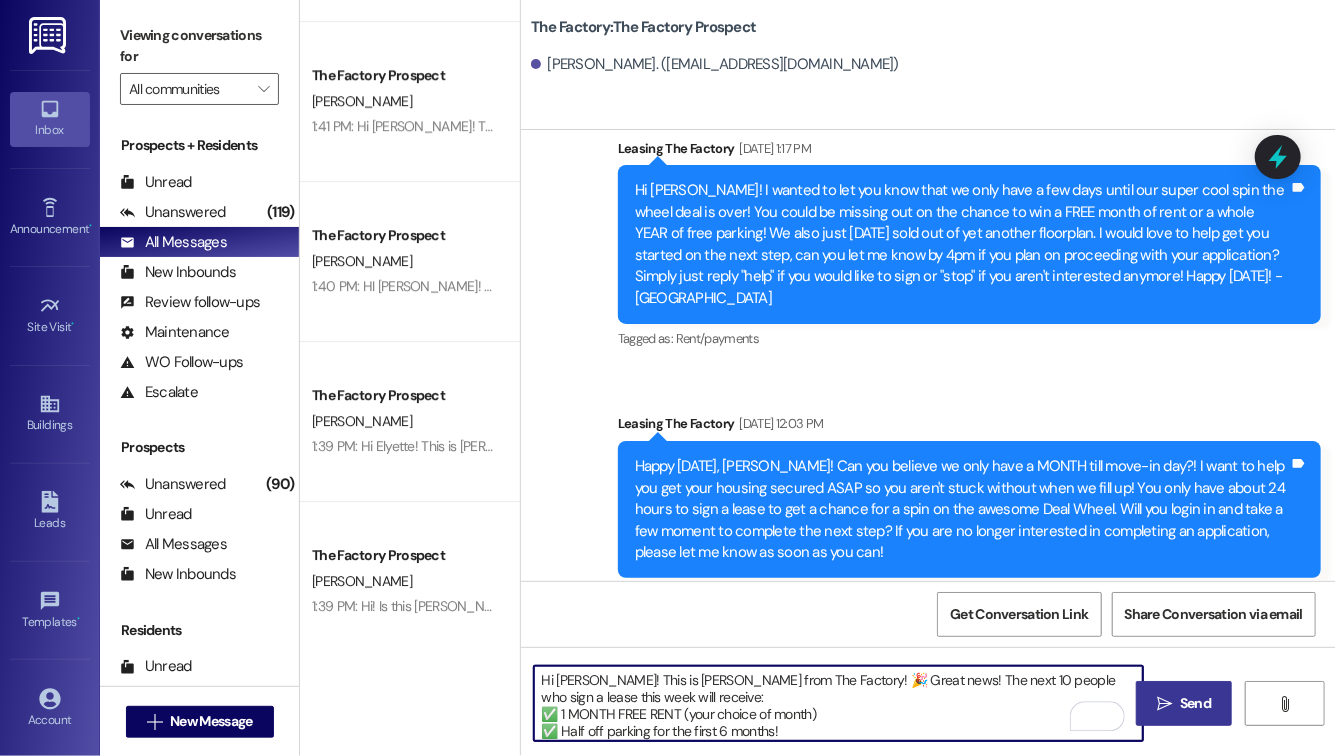 scroll, scrollTop: 18, scrollLeft: 0, axis: vertical 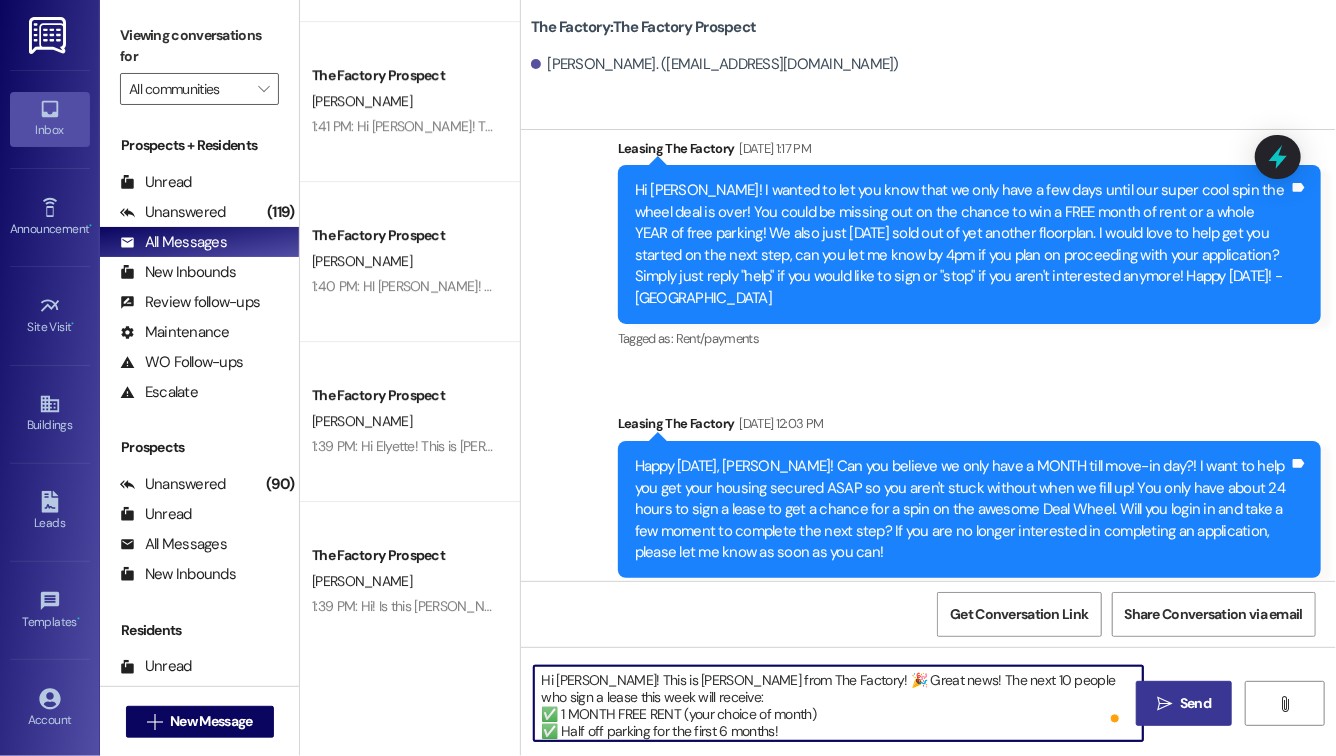 drag, startPoint x: 893, startPoint y: 734, endPoint x: 527, endPoint y: 634, distance: 379.41534 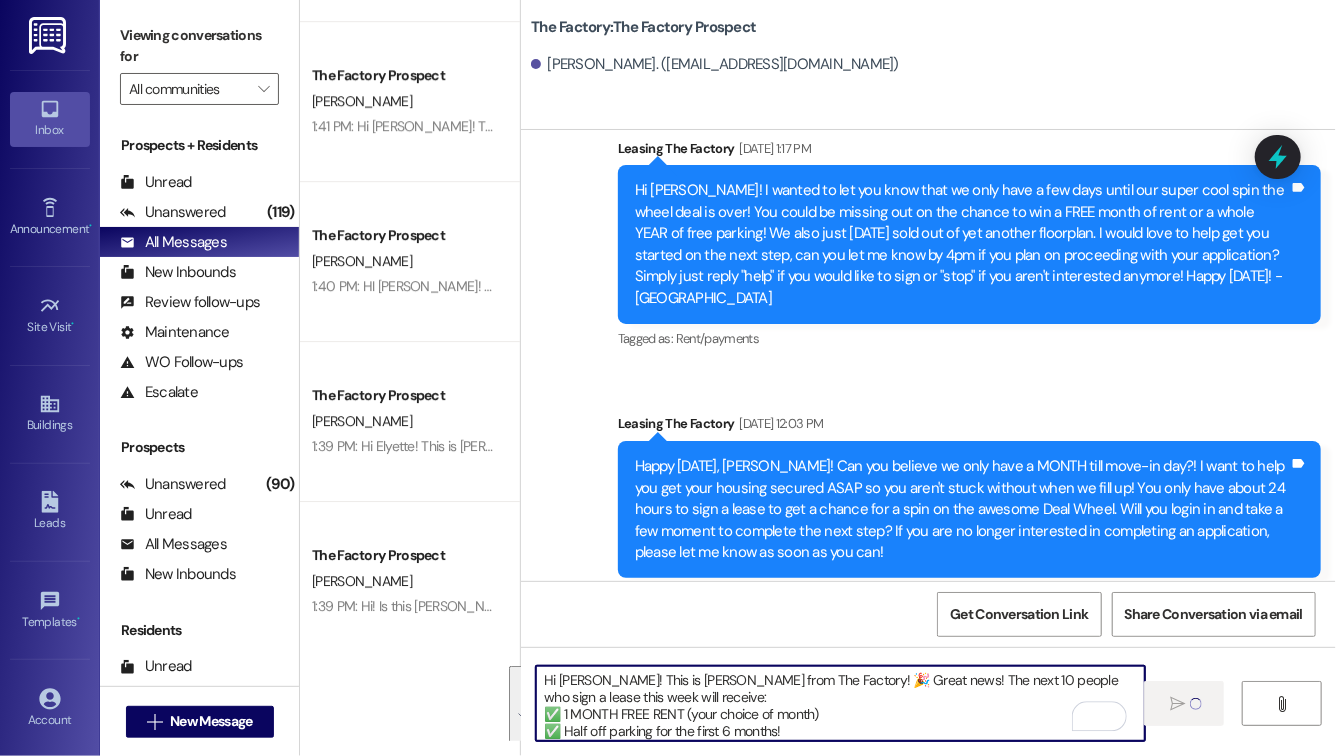 type 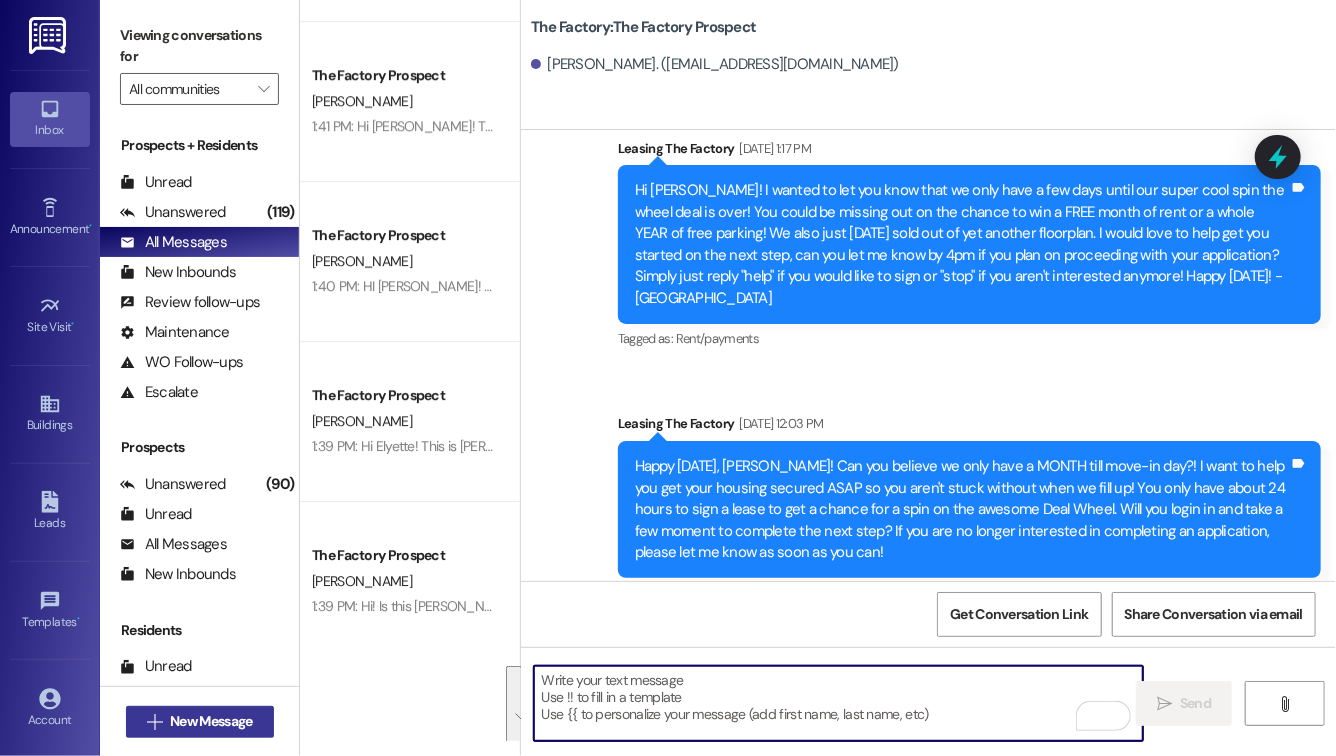 click on "New Message" at bounding box center (211, 721) 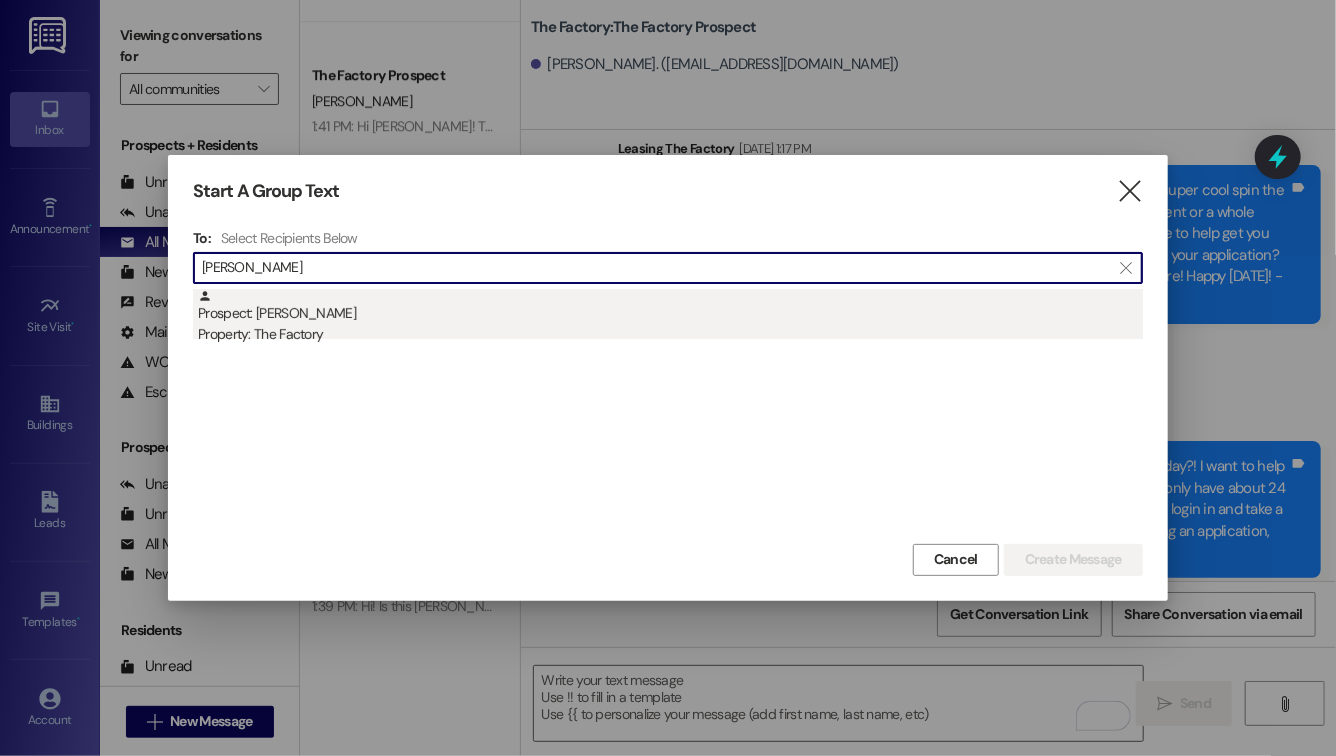 type on "joel ol" 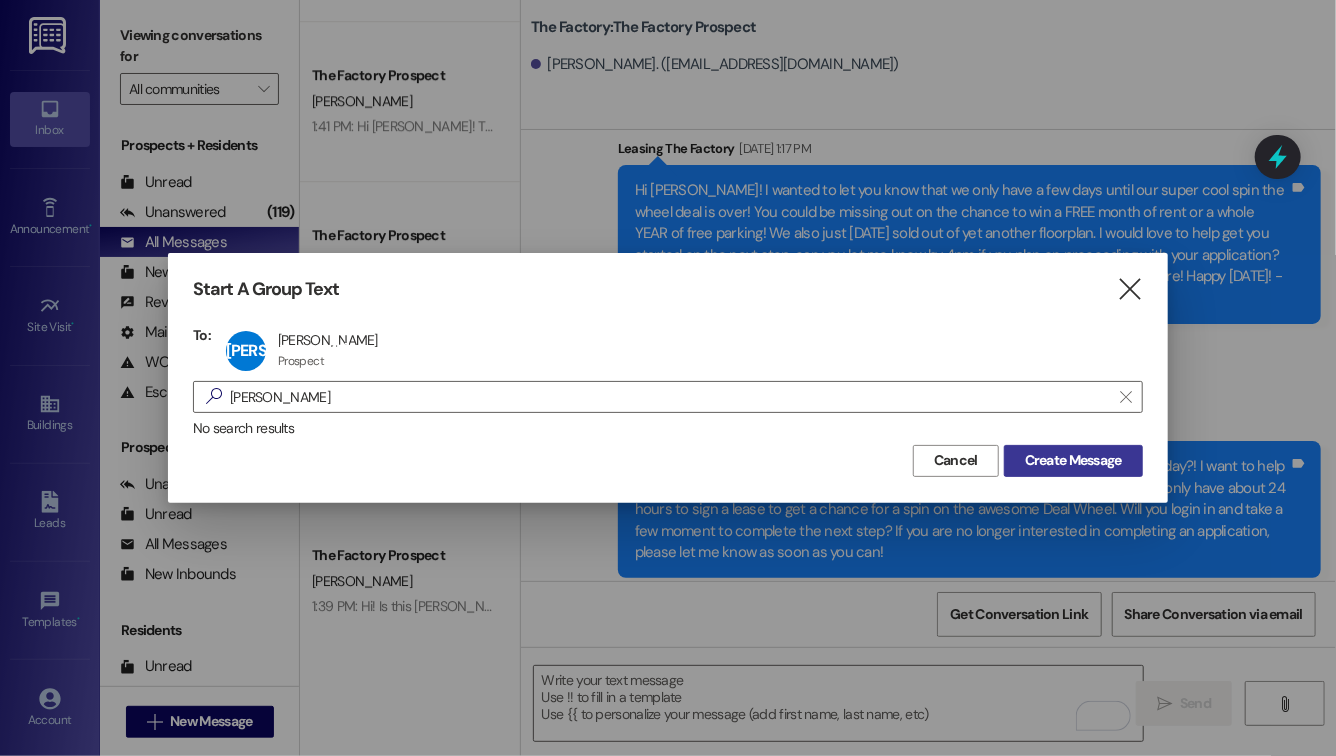 click on "Create Message" at bounding box center (1073, 460) 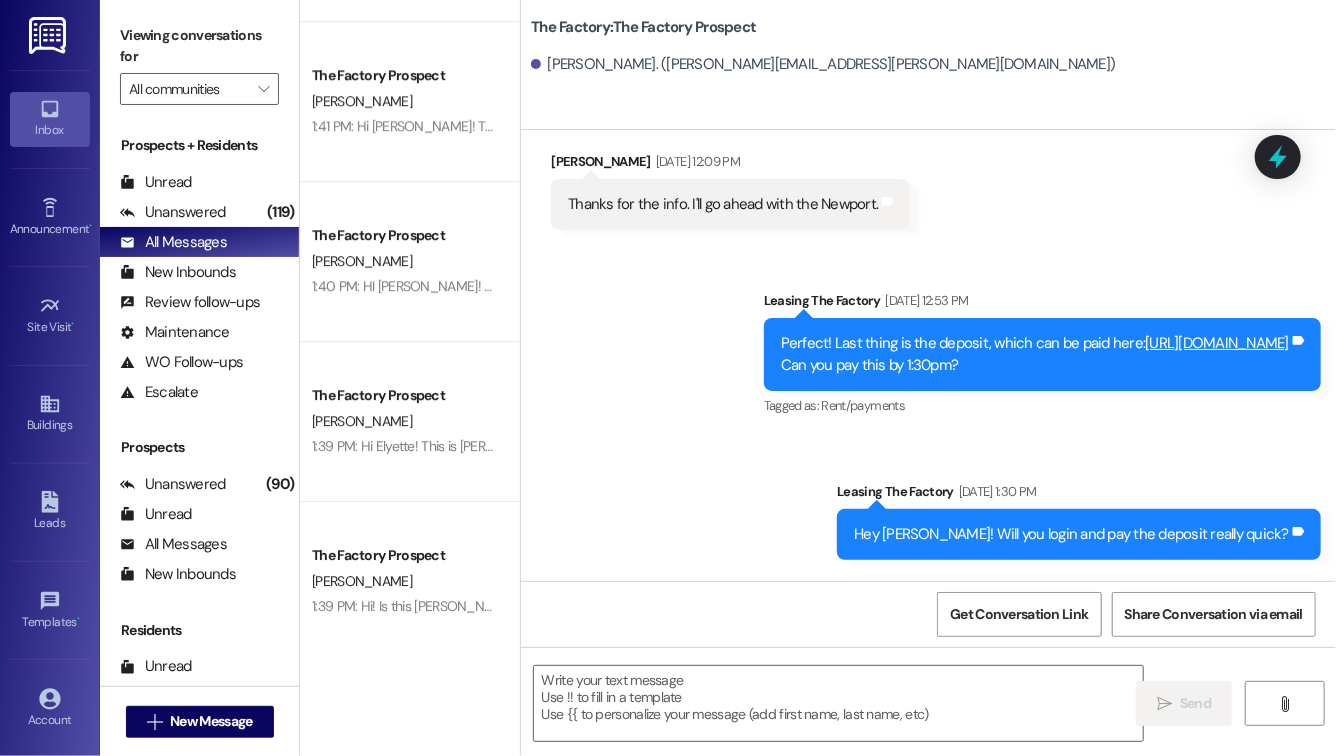 scroll, scrollTop: 16618, scrollLeft: 0, axis: vertical 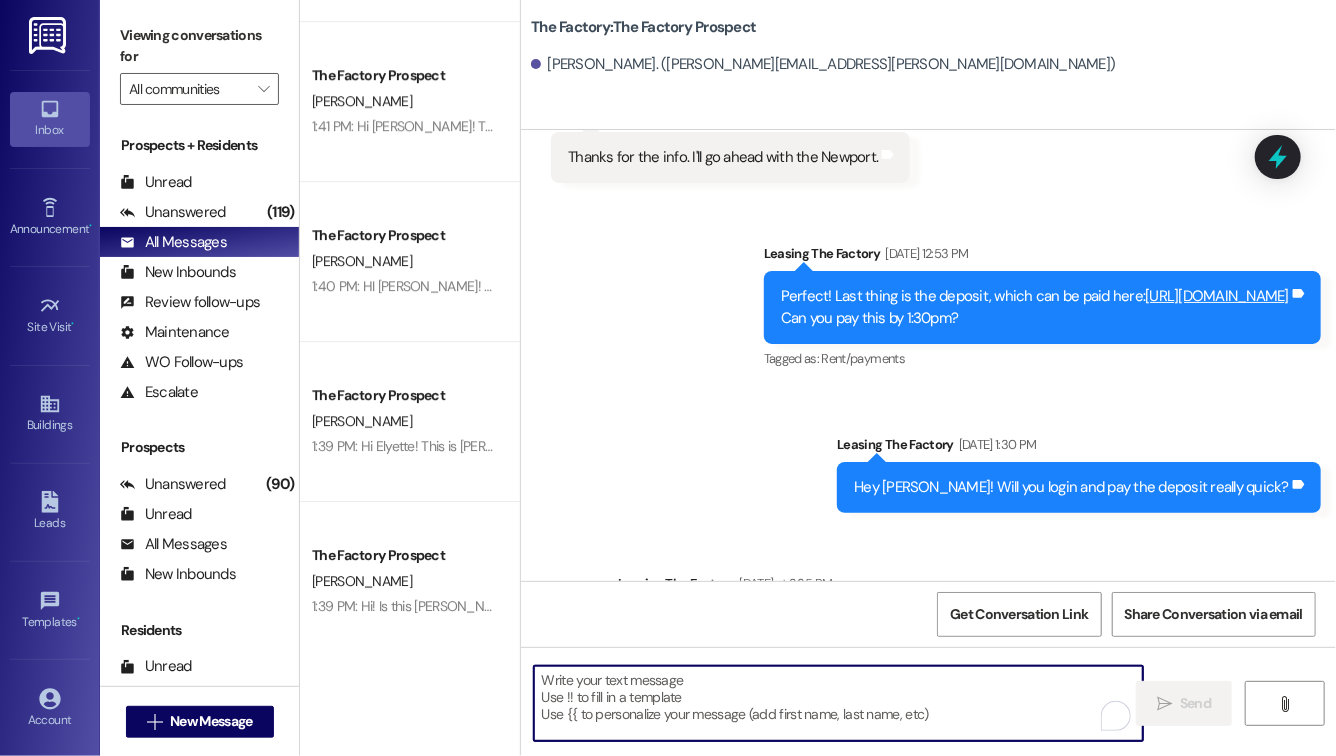 click at bounding box center (838, 703) 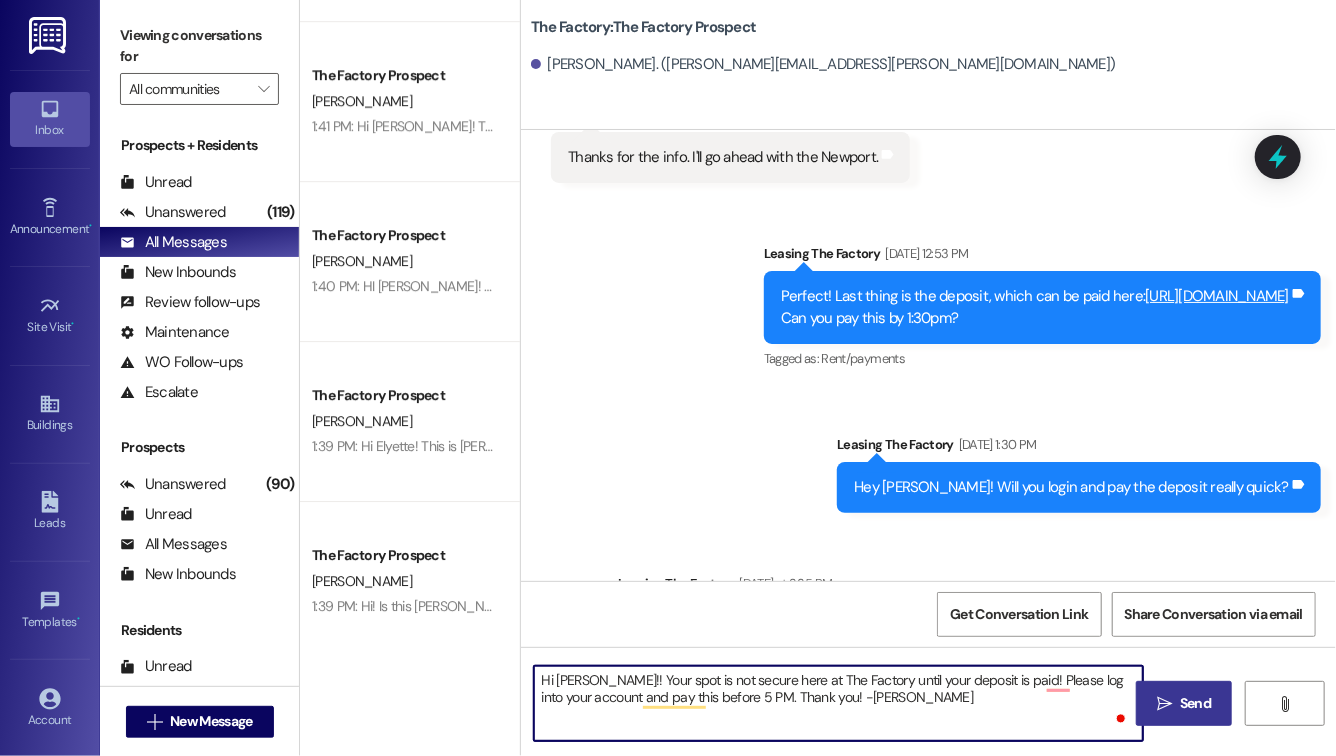 type on "Hi Joel!! Your spot is not secure here at The Factory until your deposit is paid! Please log into your account and pay this before 5 PM. Thank you! -Evelyn" 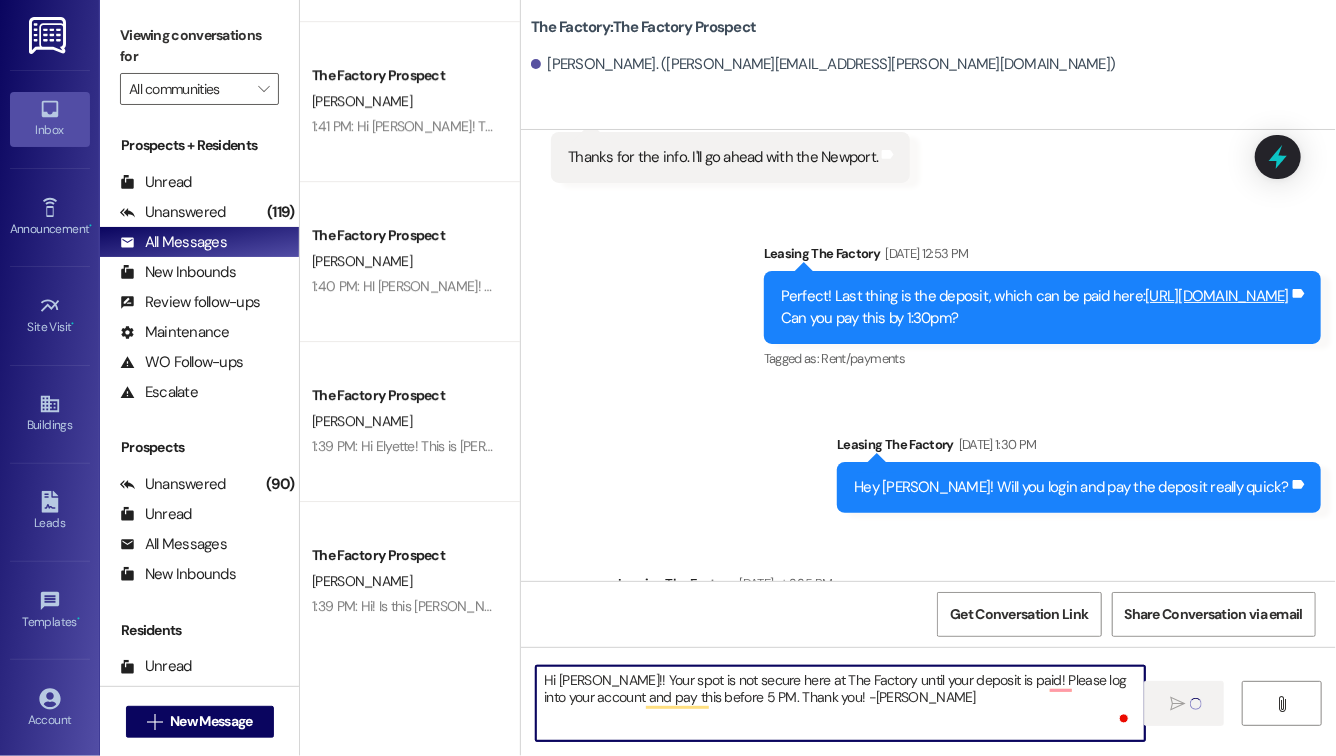 type 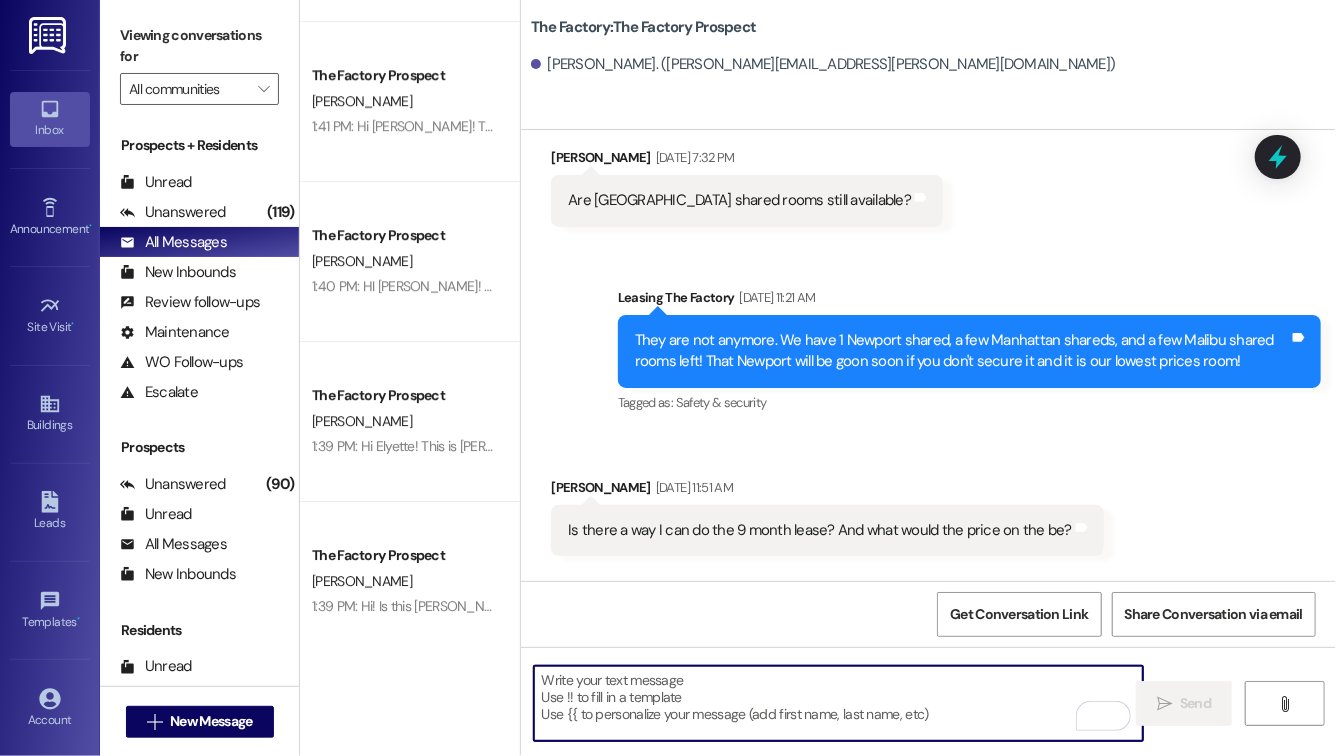 scroll, scrollTop: 16779, scrollLeft: 0, axis: vertical 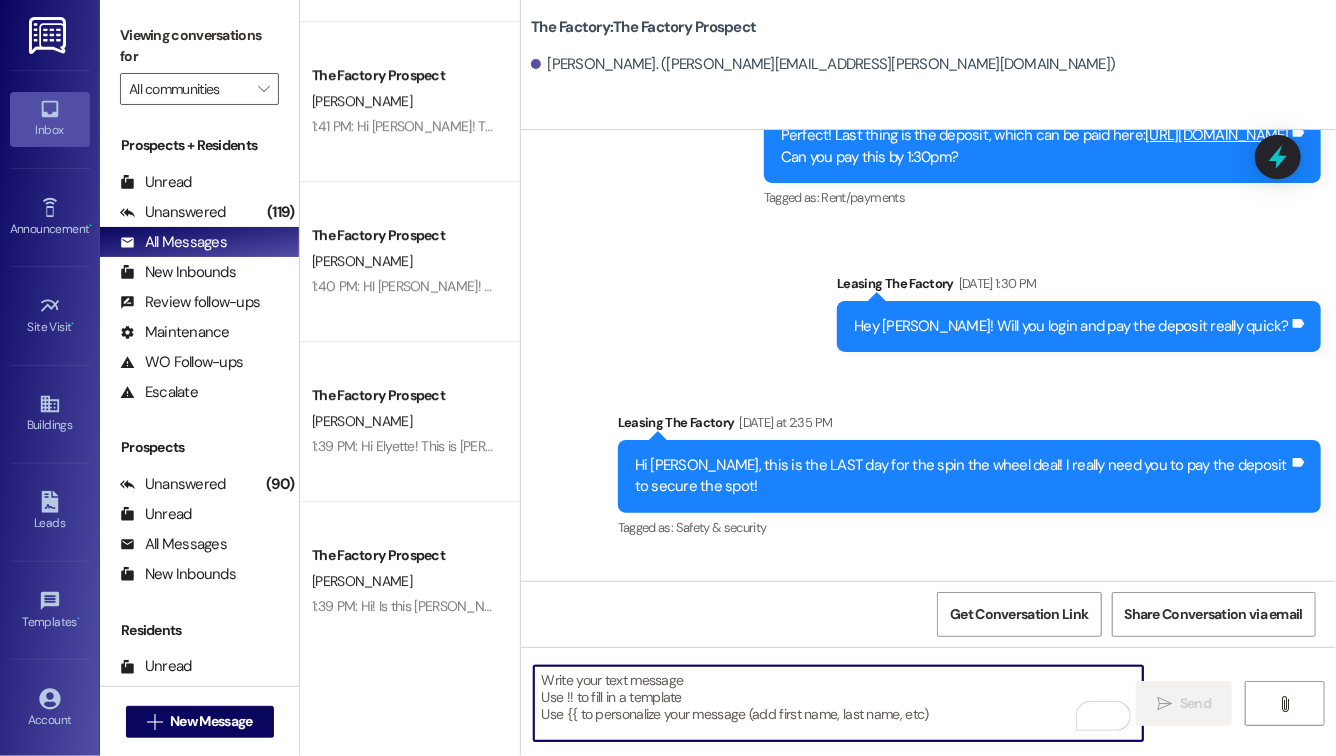 click on "Hi Joel!! Your spot is not secure here at The Factory until your deposit is paid! Please log into your account and pay this before 5 PM. Thank you! -Evelyn Tags and notes" at bounding box center [969, 827] 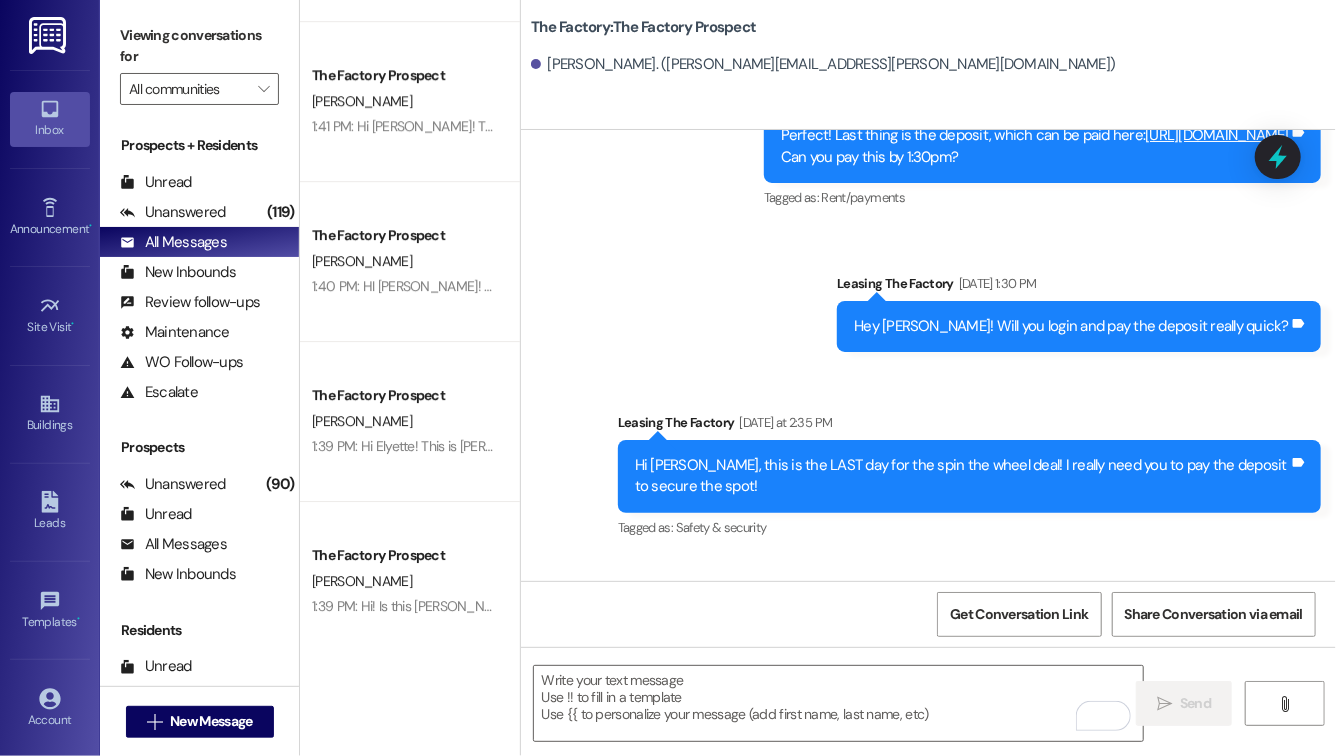 click on "Hi Joel!! Your spot is not secure here at The Factory until your deposit is paid! Please log into your account and pay this before 5 PM. Thank you! -Evelyn Tags and notes" at bounding box center (969, 827) 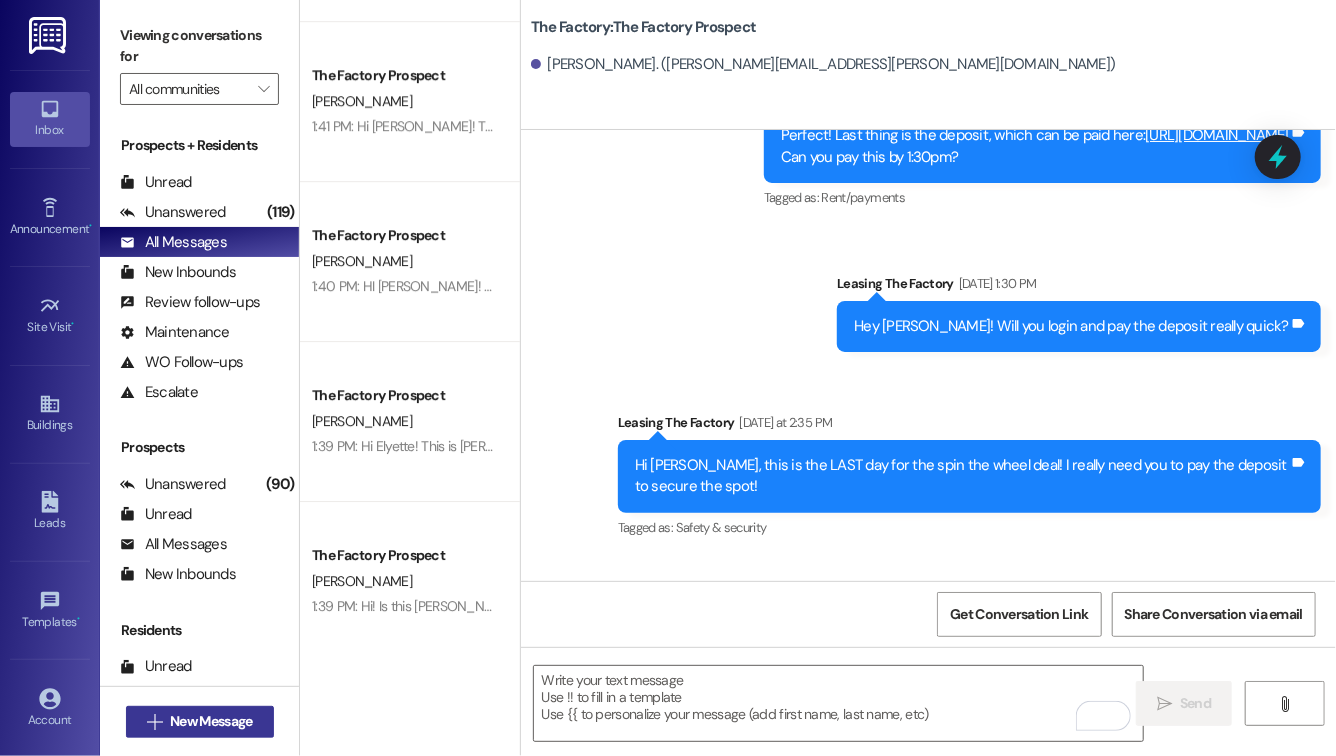 click on "New Message" at bounding box center (211, 721) 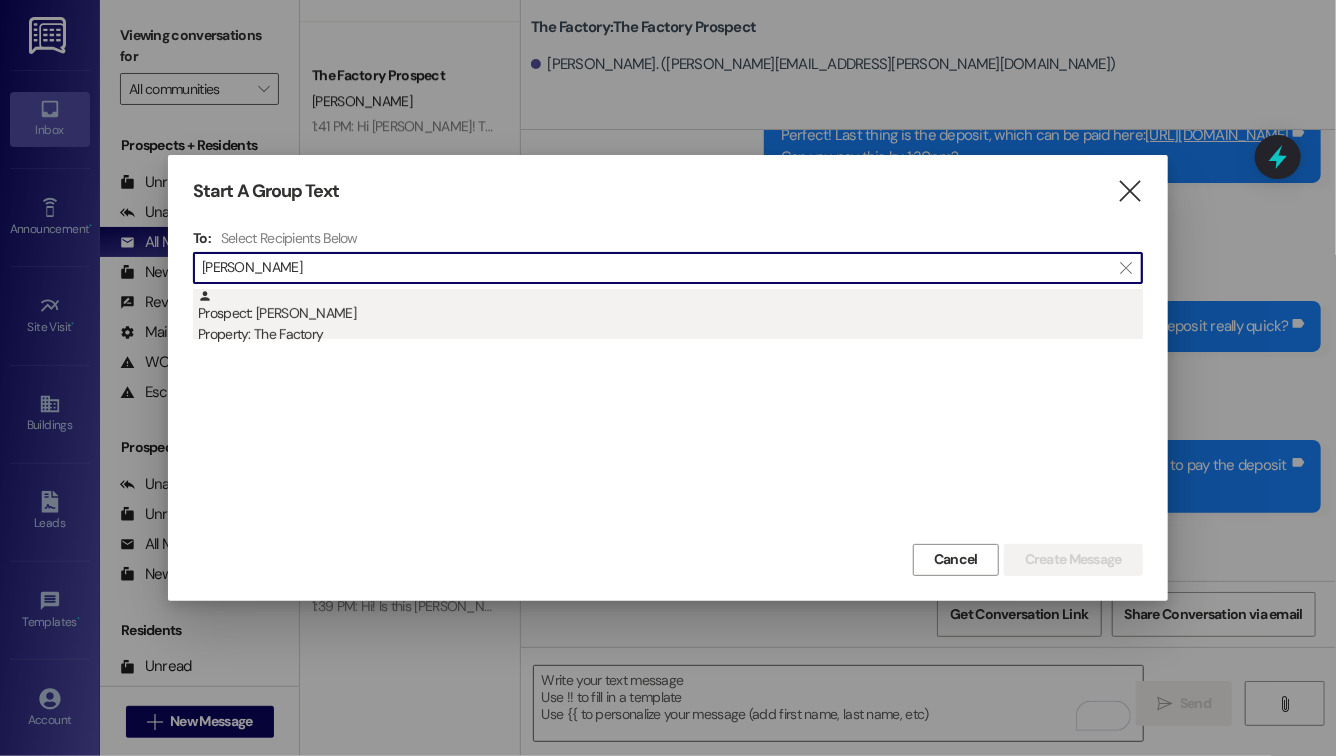 type on "kelly hos" 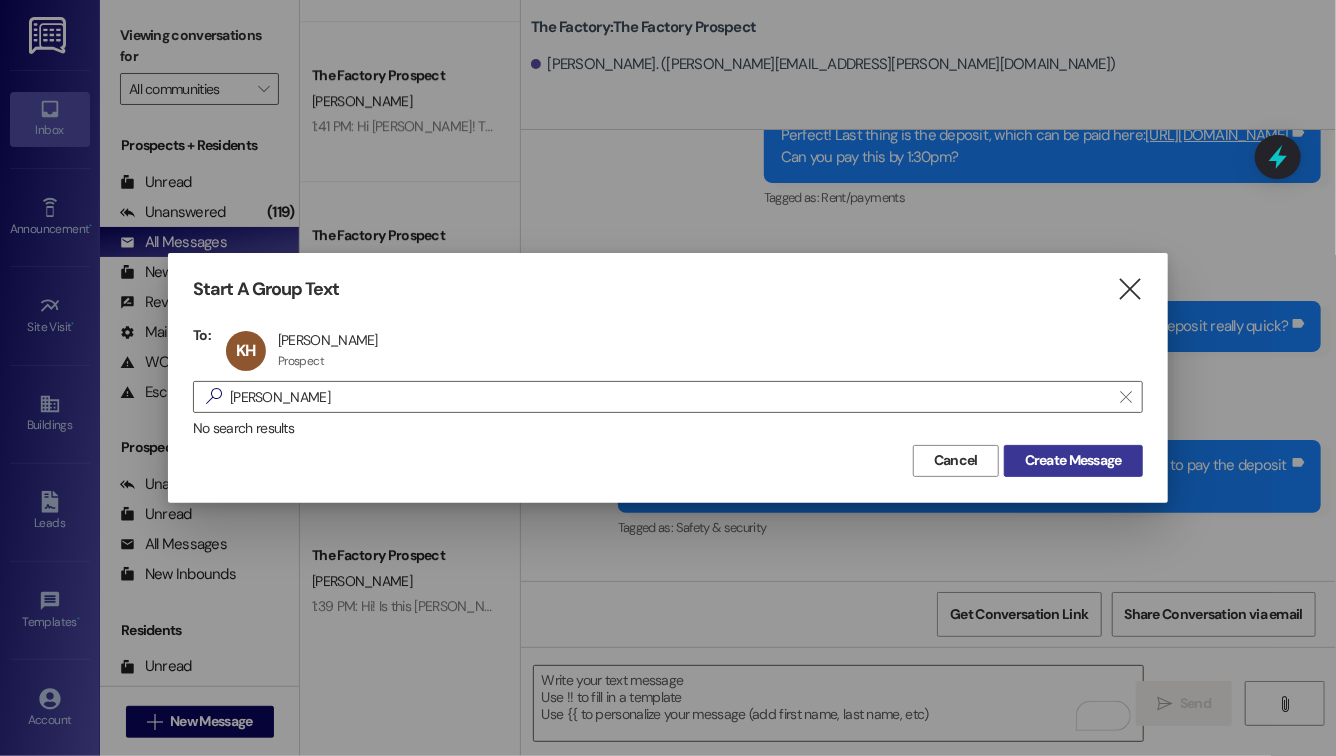click on "Create Message" at bounding box center [1073, 460] 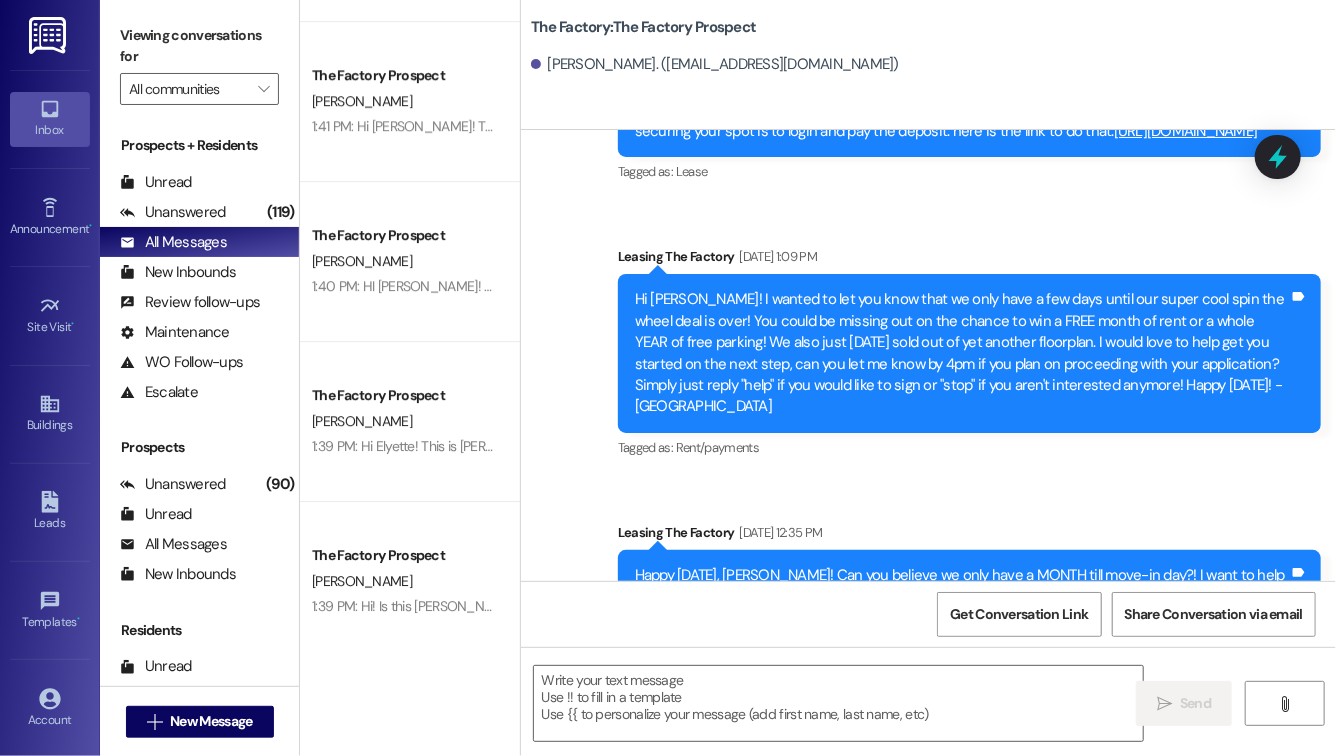 scroll, scrollTop: 7137, scrollLeft: 0, axis: vertical 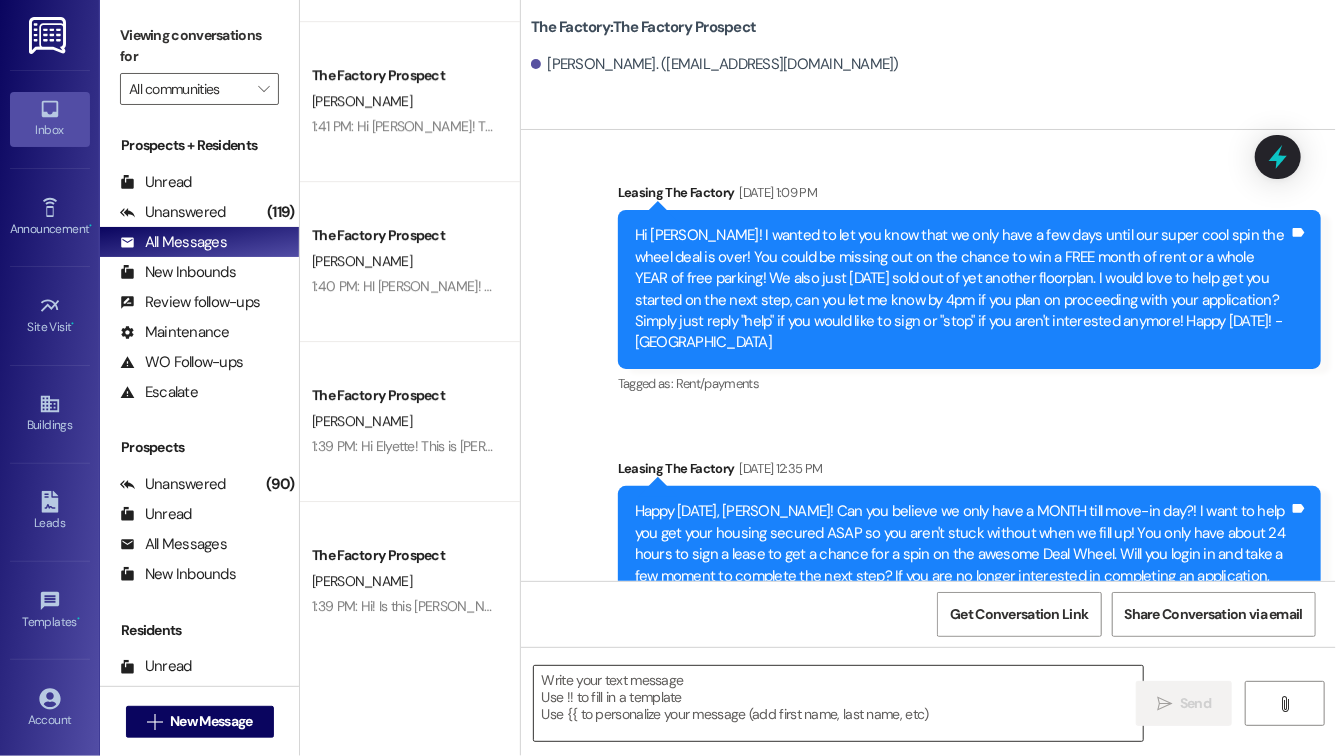 click at bounding box center [838, 703] 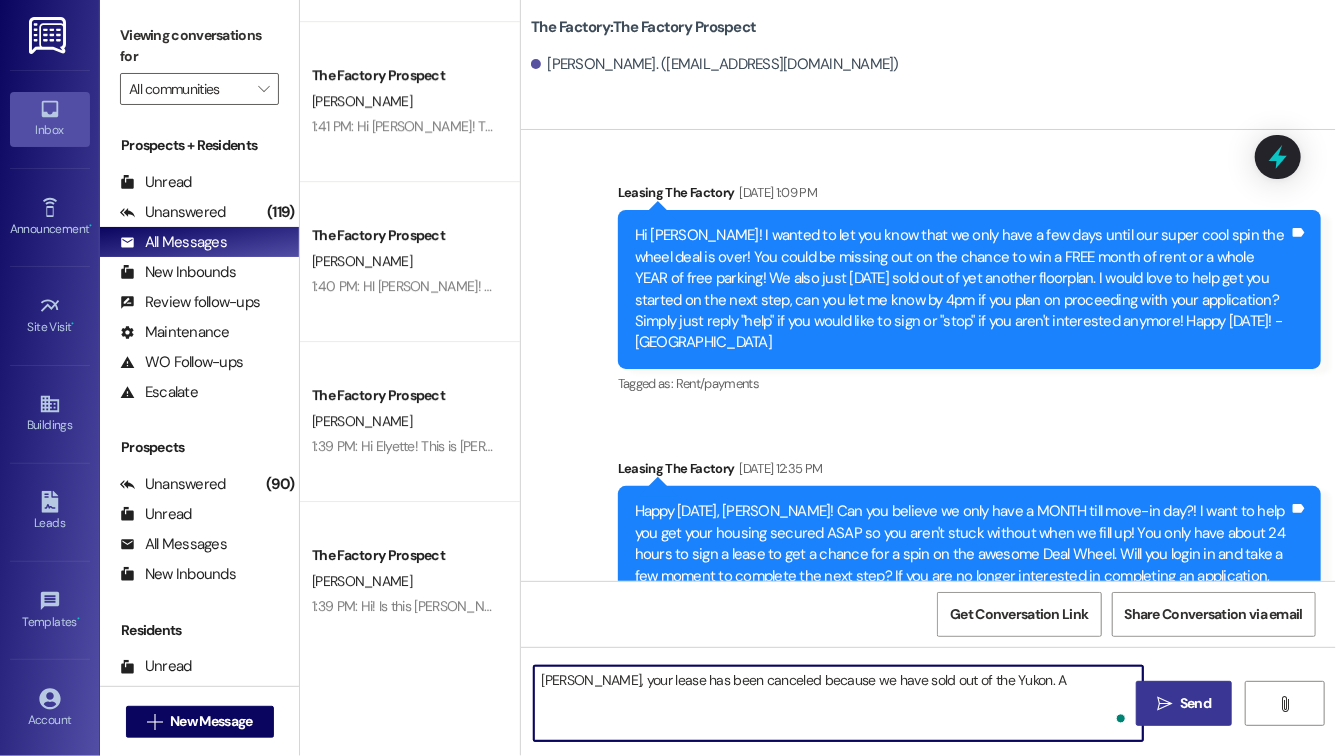 type on "Kelly, your lease has been canceled because we have sold out of the Yukon. Ar" 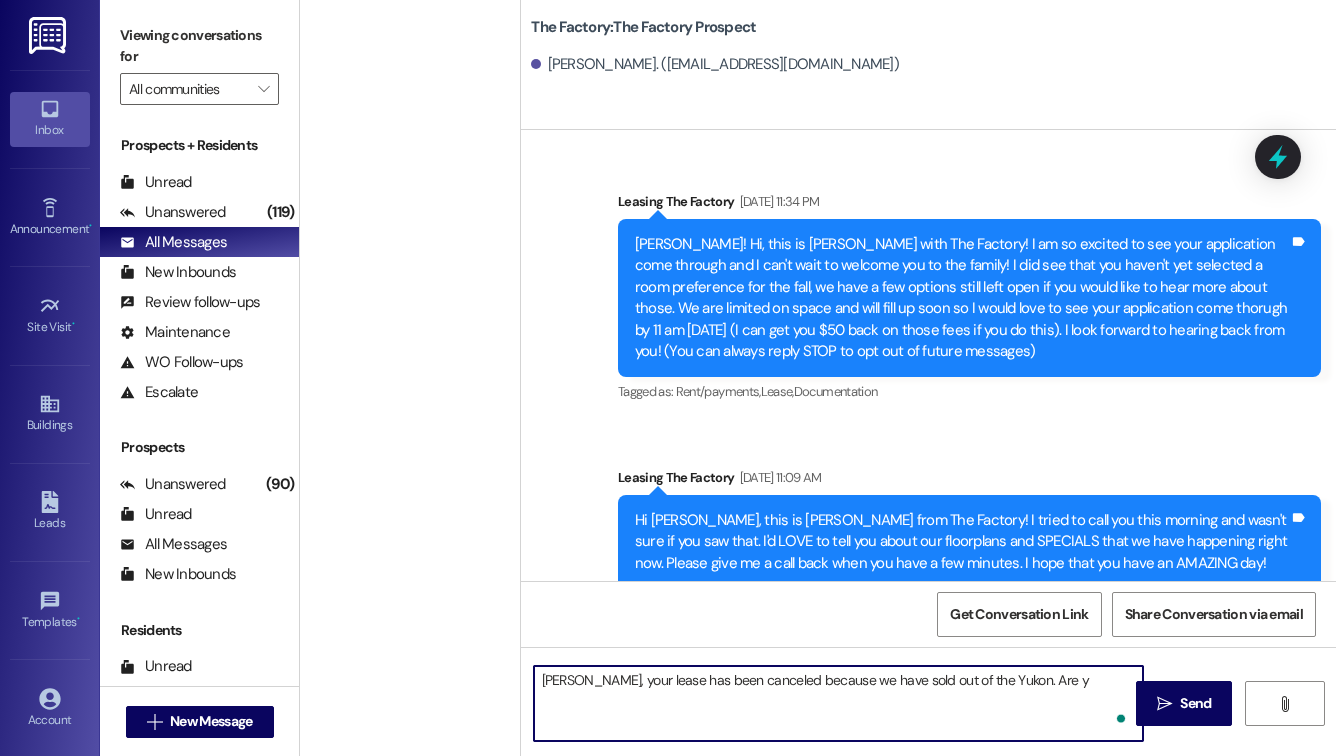 scroll, scrollTop: 0, scrollLeft: 0, axis: both 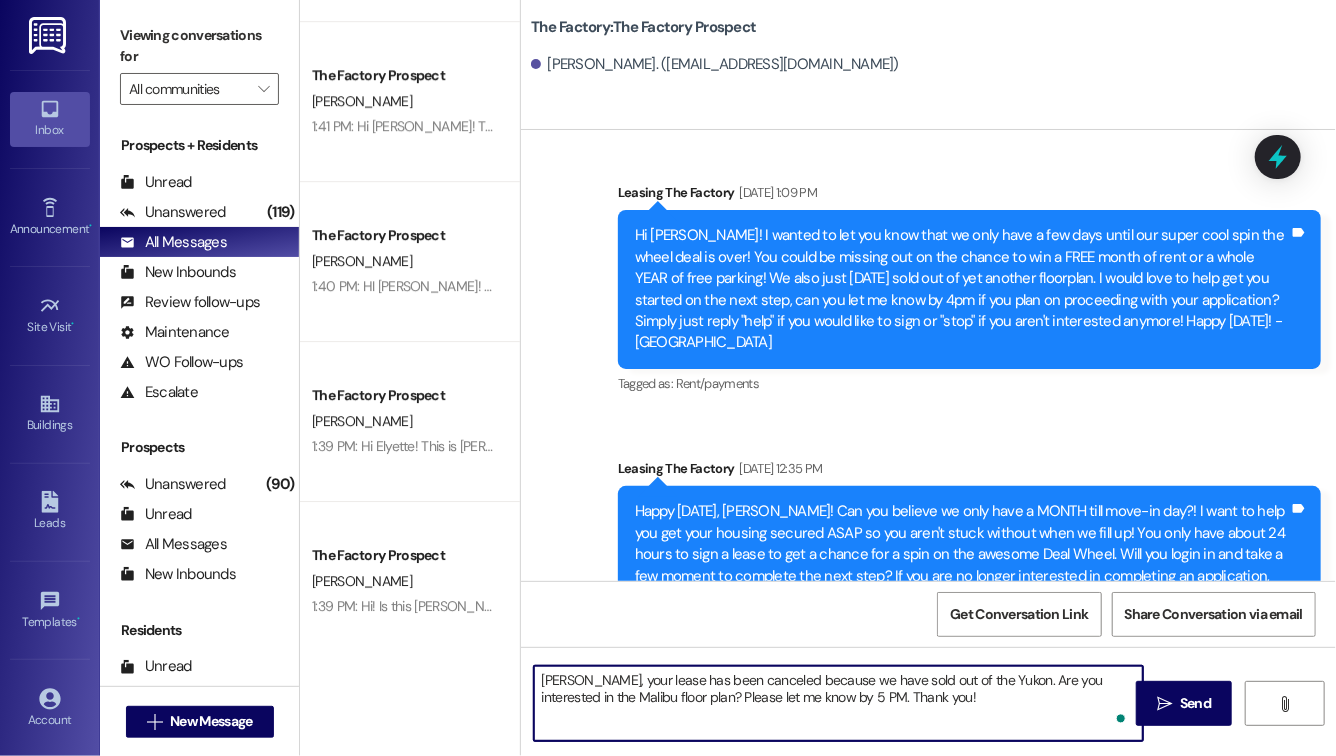 click on "[PERSON_NAME], your lease has been canceled because we have sold out of the Yukon. Are you interested in the Malibu floor plan? Please let me know by 5 PM. Thank you!" at bounding box center (838, 703) 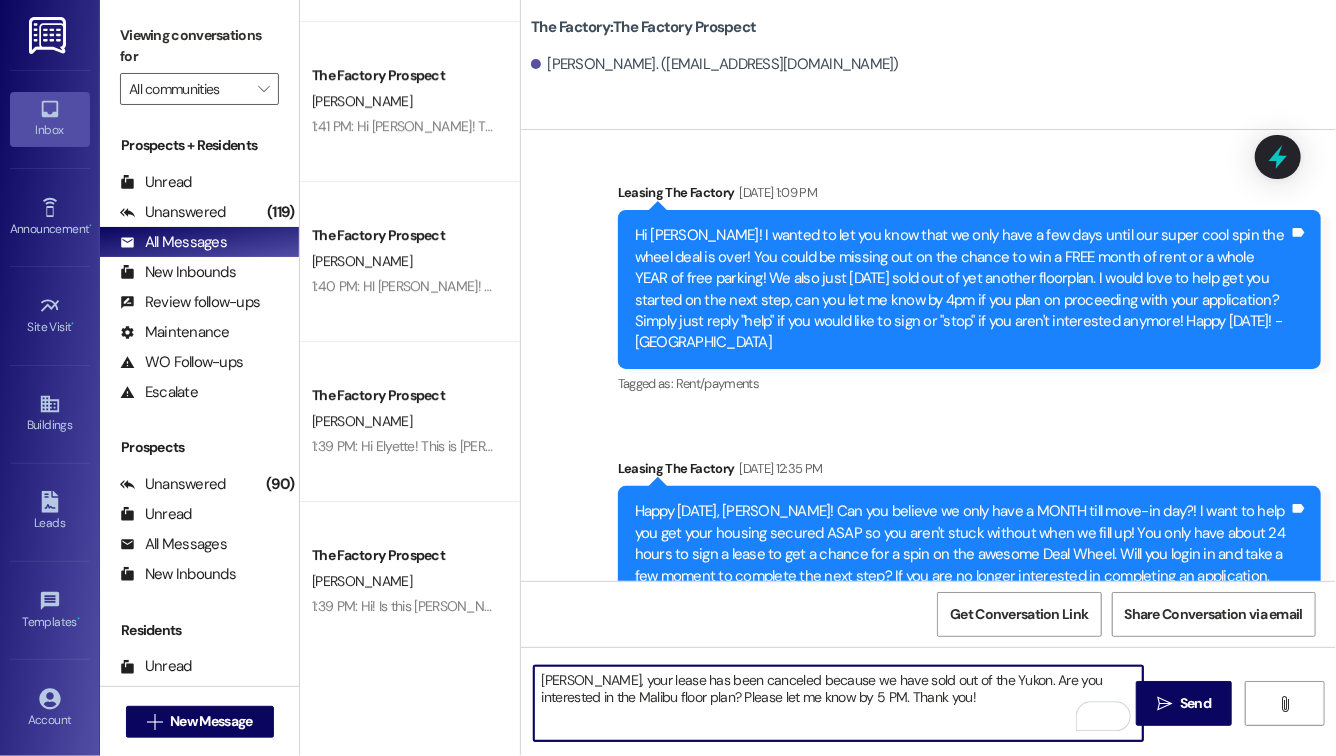 click on "[PERSON_NAME], your lease has been canceled because we have sold out of the Yukon. Are you interested in the Malibu floor plan? Please let me know by 5 PM. Thank you!" at bounding box center (838, 703) 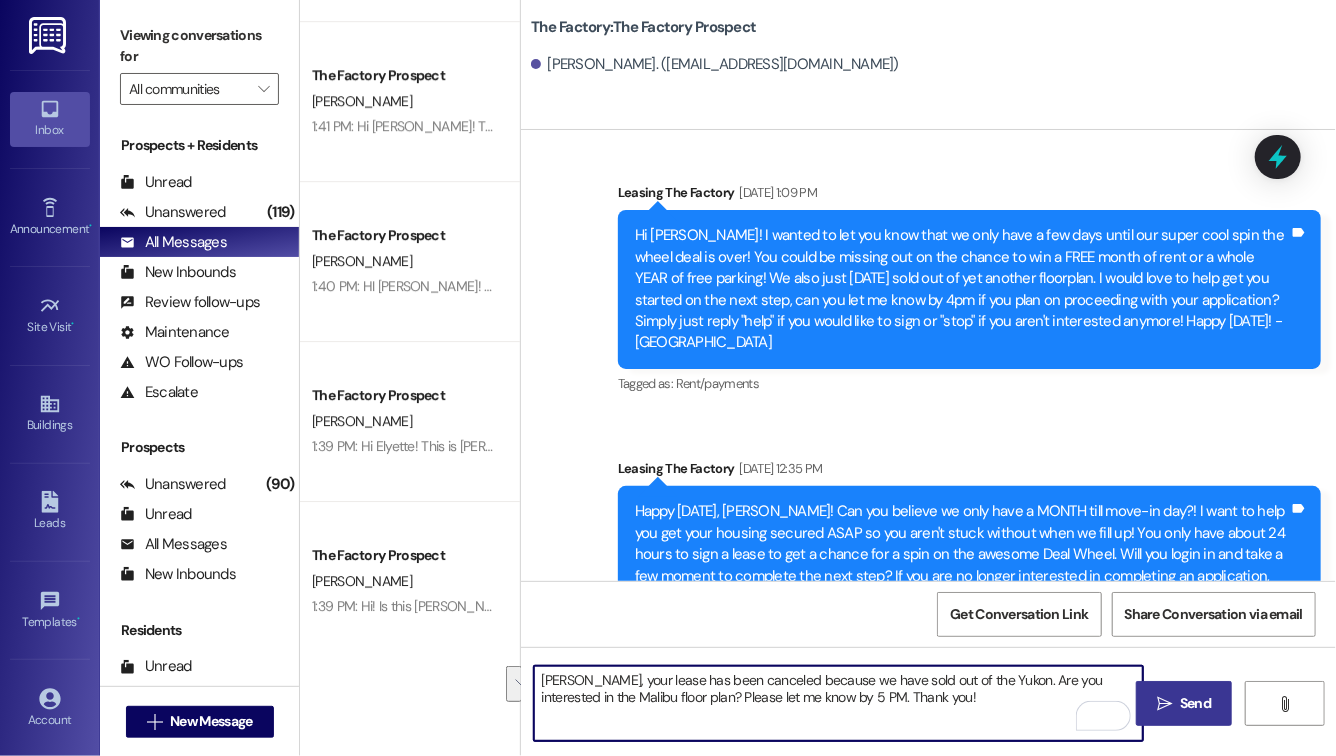 type on "[PERSON_NAME], your lease has been canceled because we have sold out of the Yukon. Are you interested in the Malibu floor plan? Please let me know by 5 PM. Thank you!" 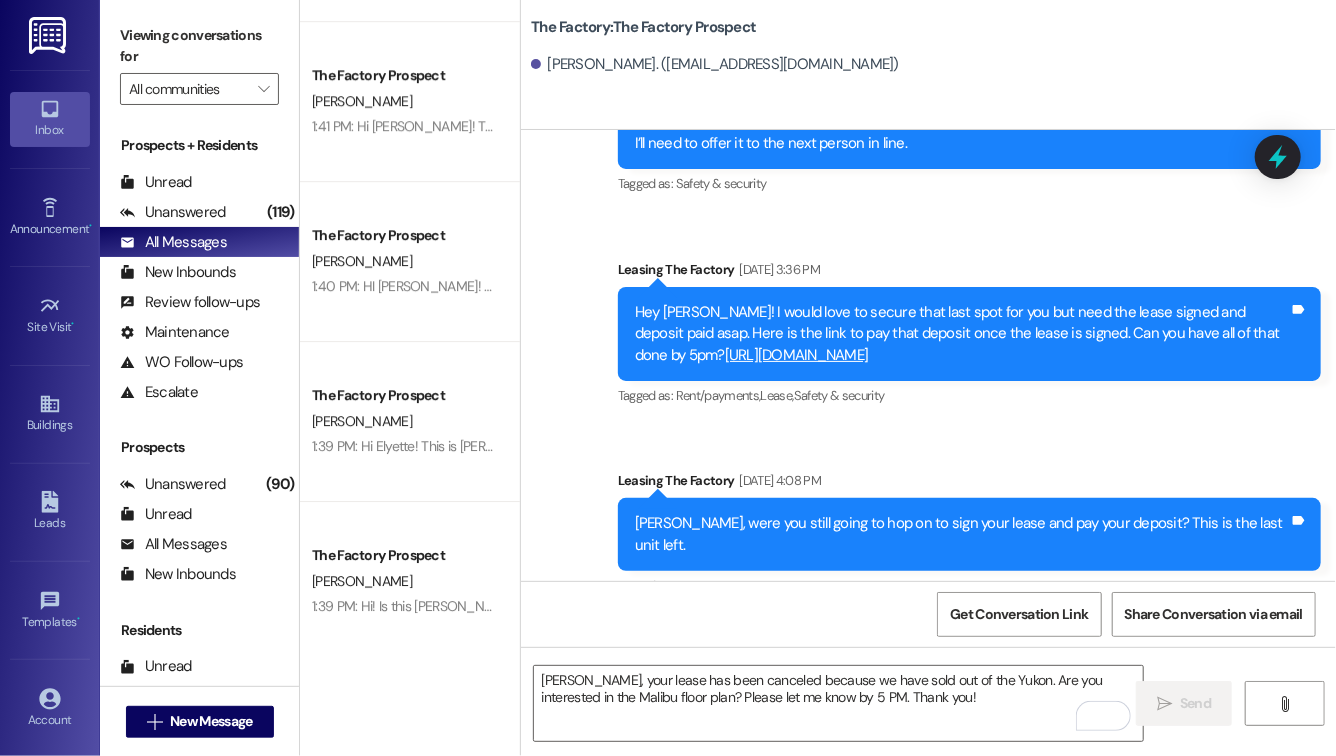 scroll, scrollTop: 7298, scrollLeft: 0, axis: vertical 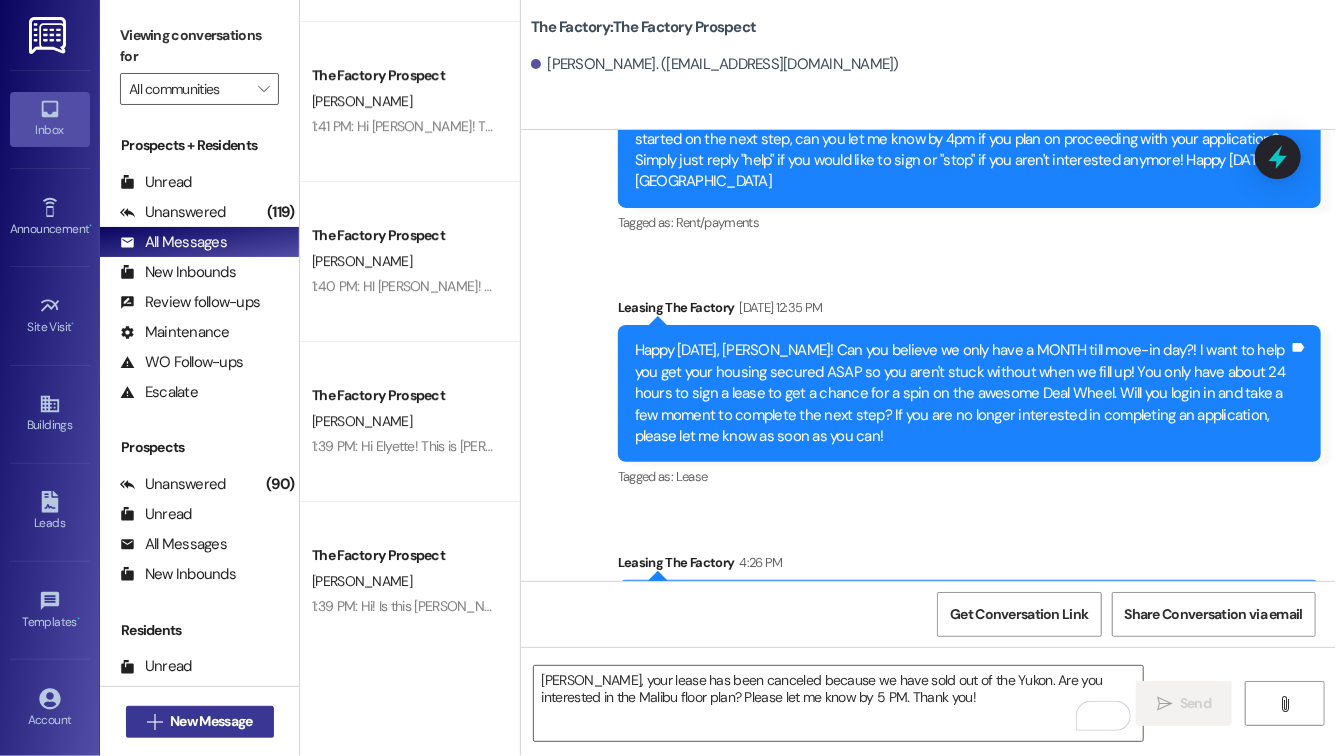 click on "New Message" at bounding box center [211, 721] 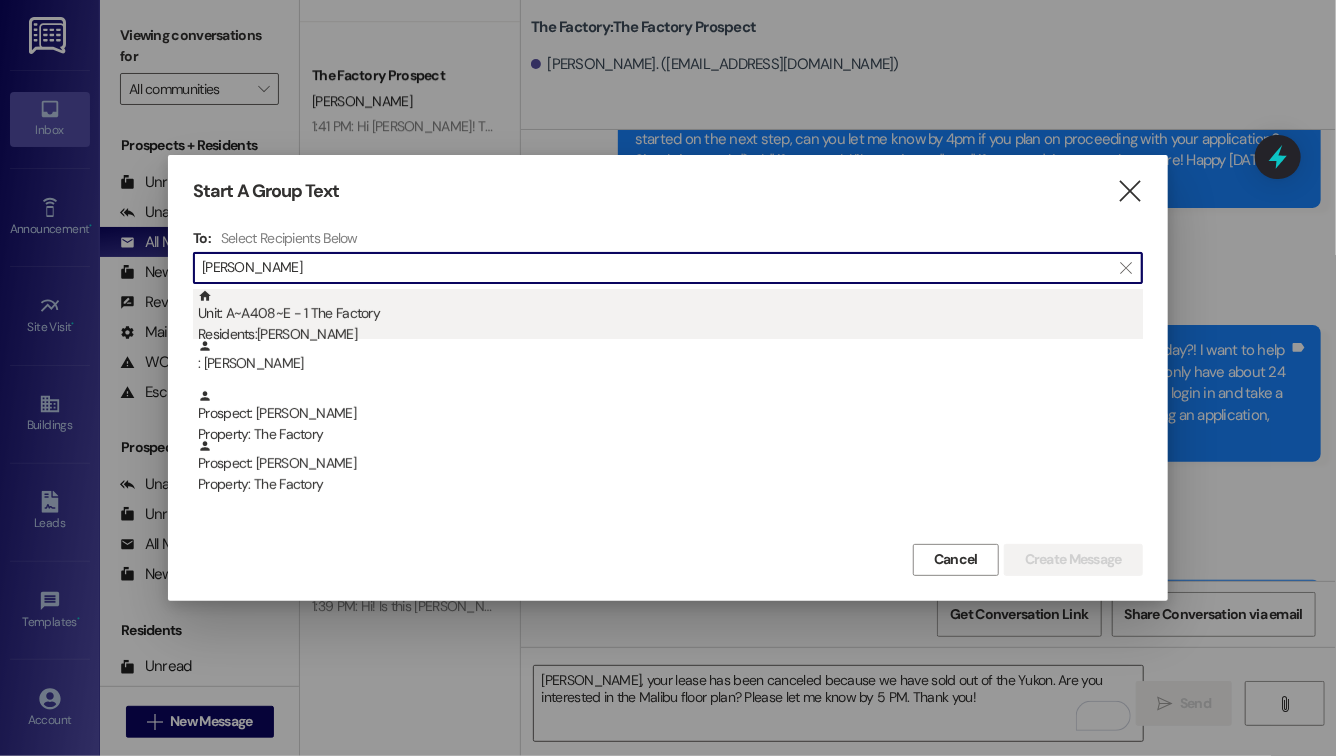 type on "[PERSON_NAME]" 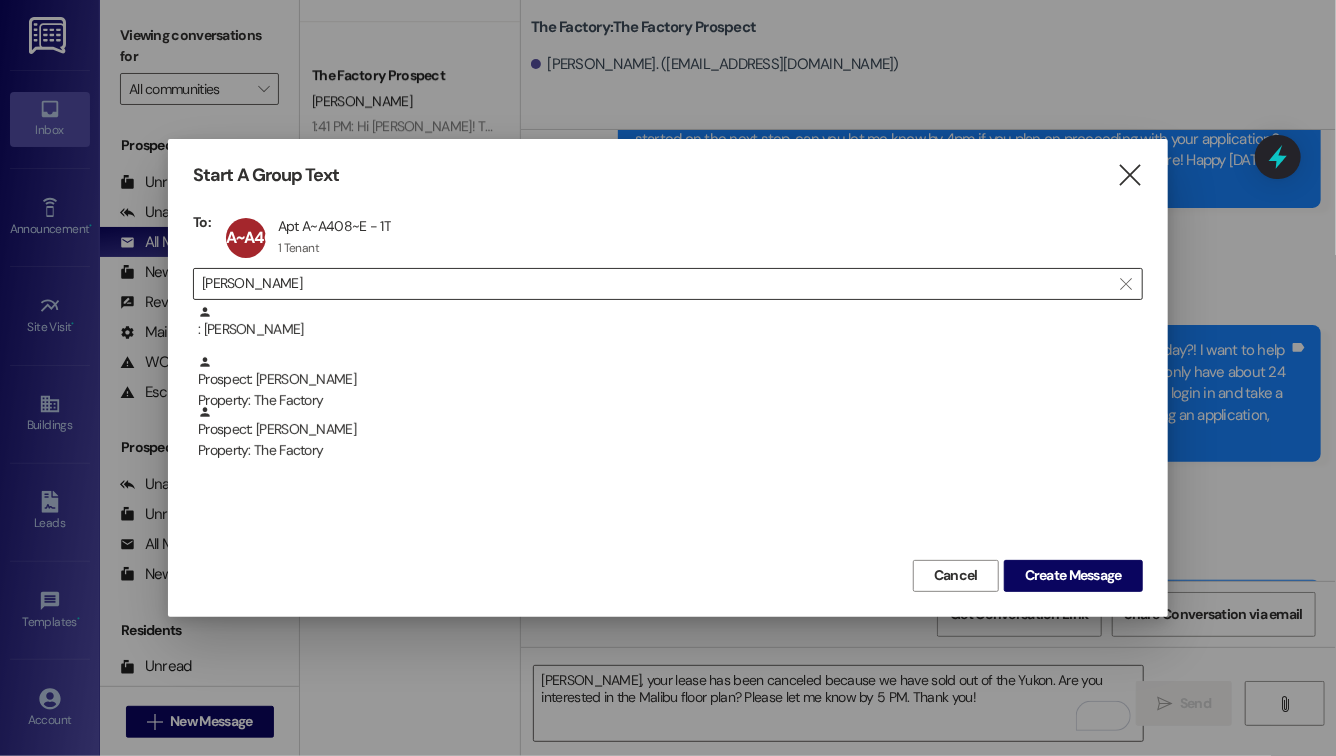 click on "[PERSON_NAME]" at bounding box center (656, 284) 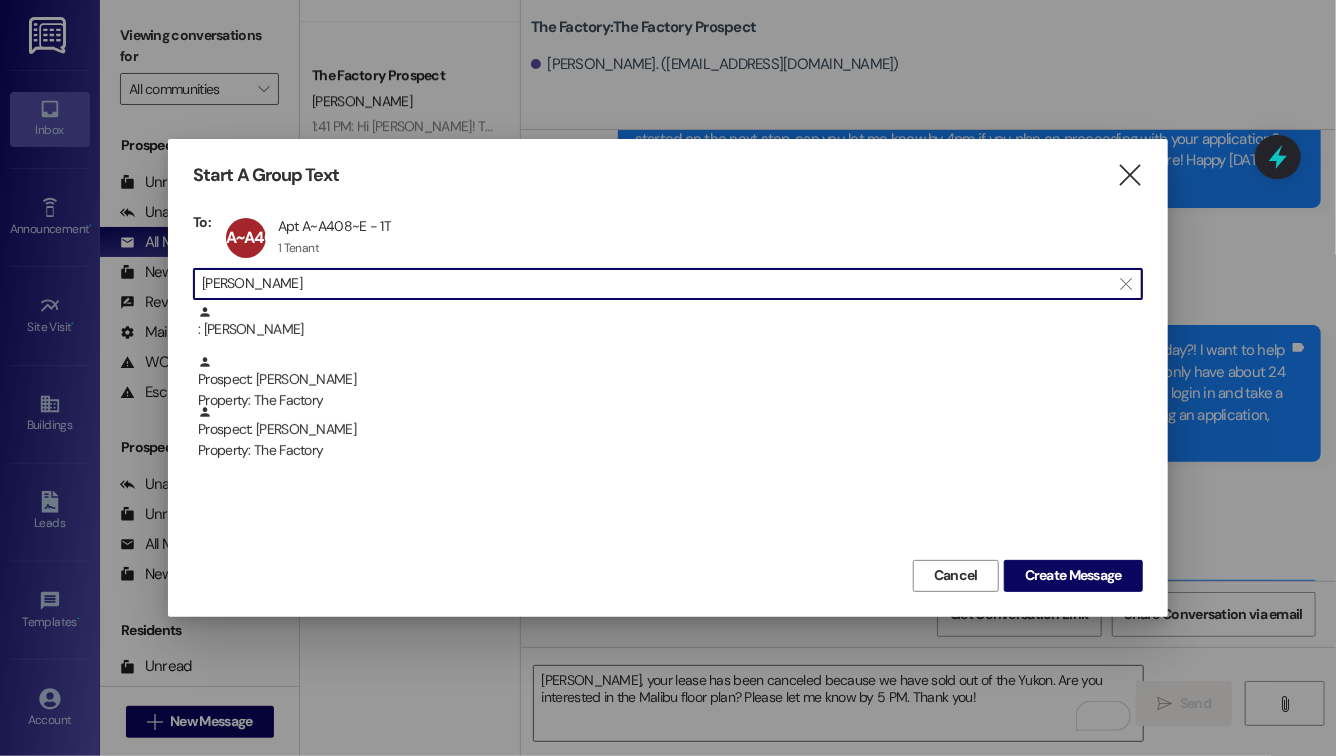 click on "[PERSON_NAME]" at bounding box center [656, 284] 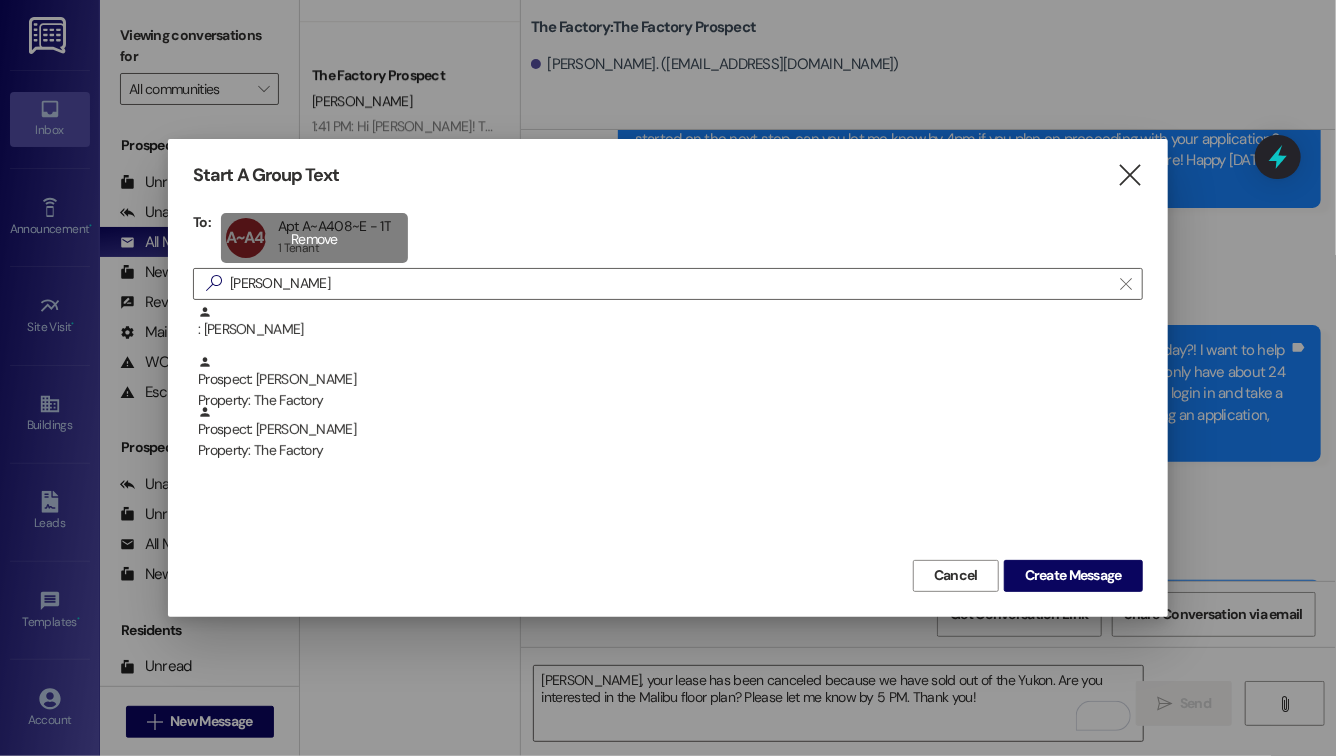 click on "A~A408~E Apt A~A408~E - 1T Apt A~A408~E - 1T 1 Tenant 1 Tenant click to remove" at bounding box center [314, 238] 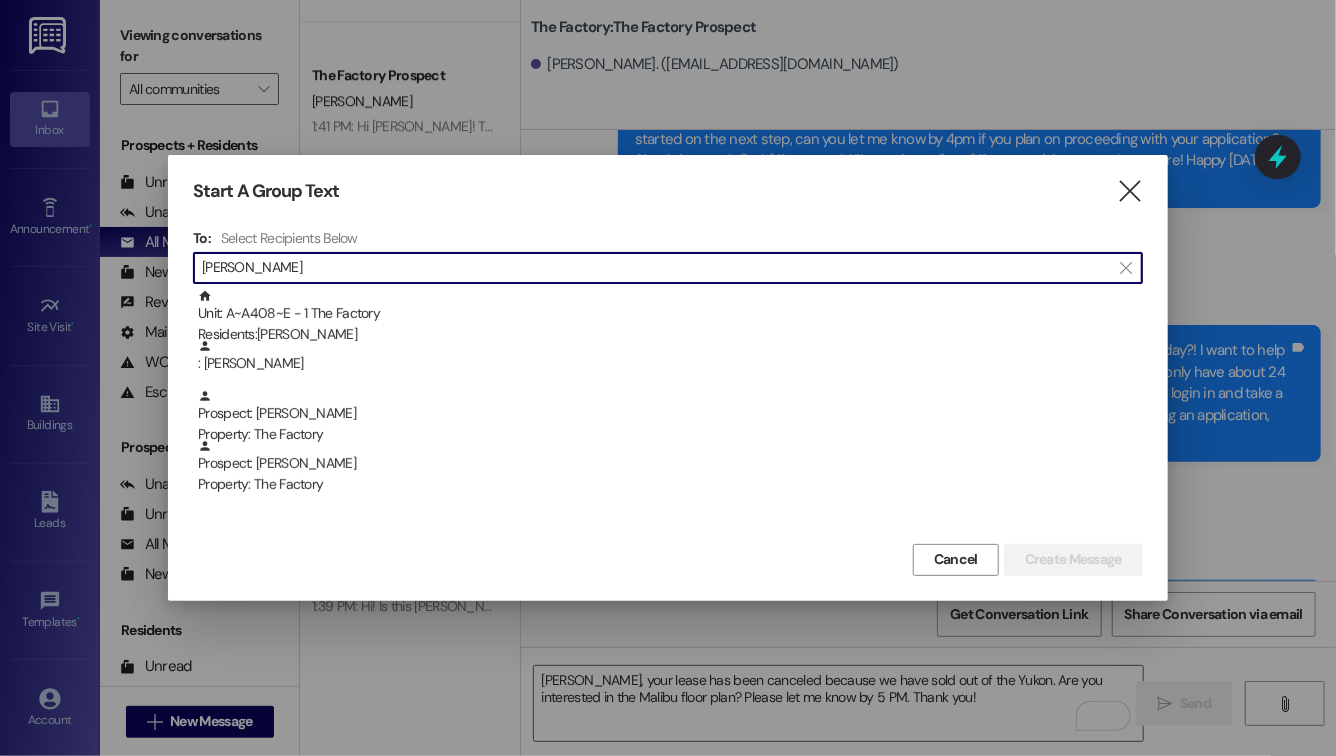 click on "[PERSON_NAME]" at bounding box center [656, 268] 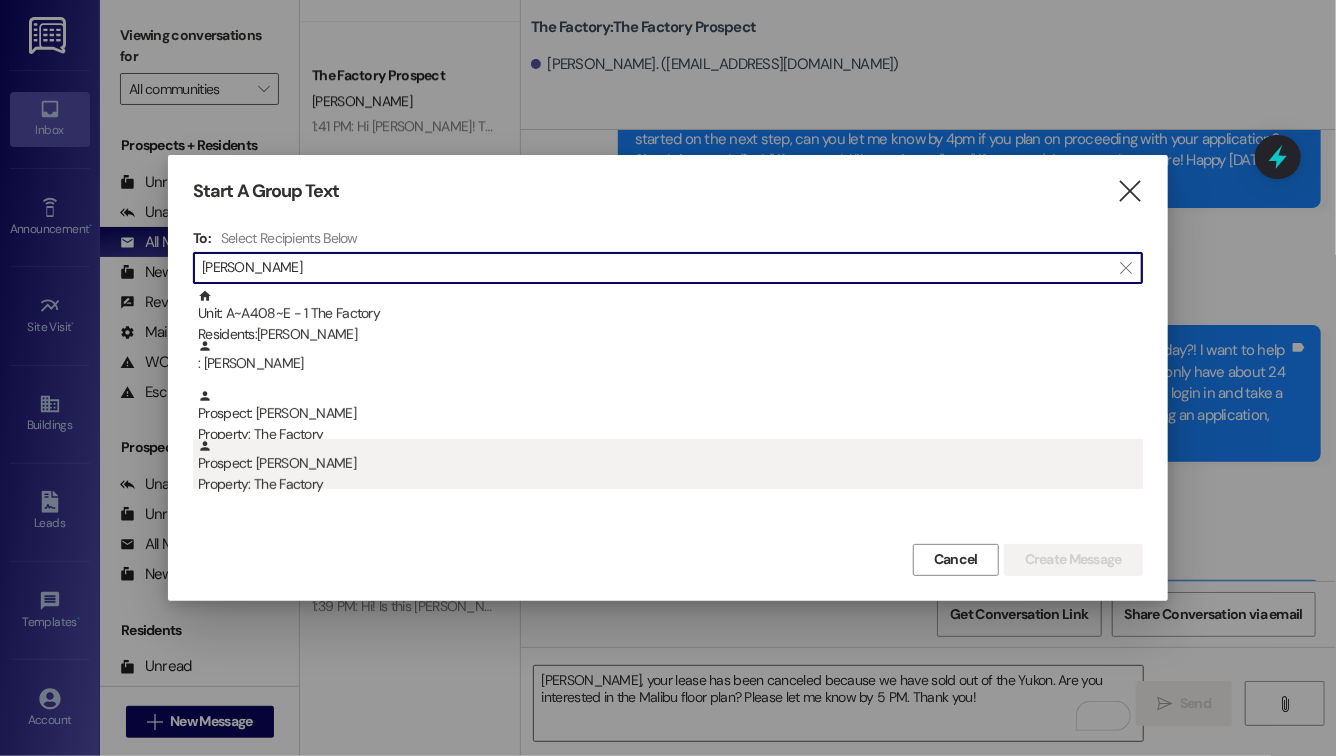 click on "Property: The Factory" at bounding box center (670, 484) 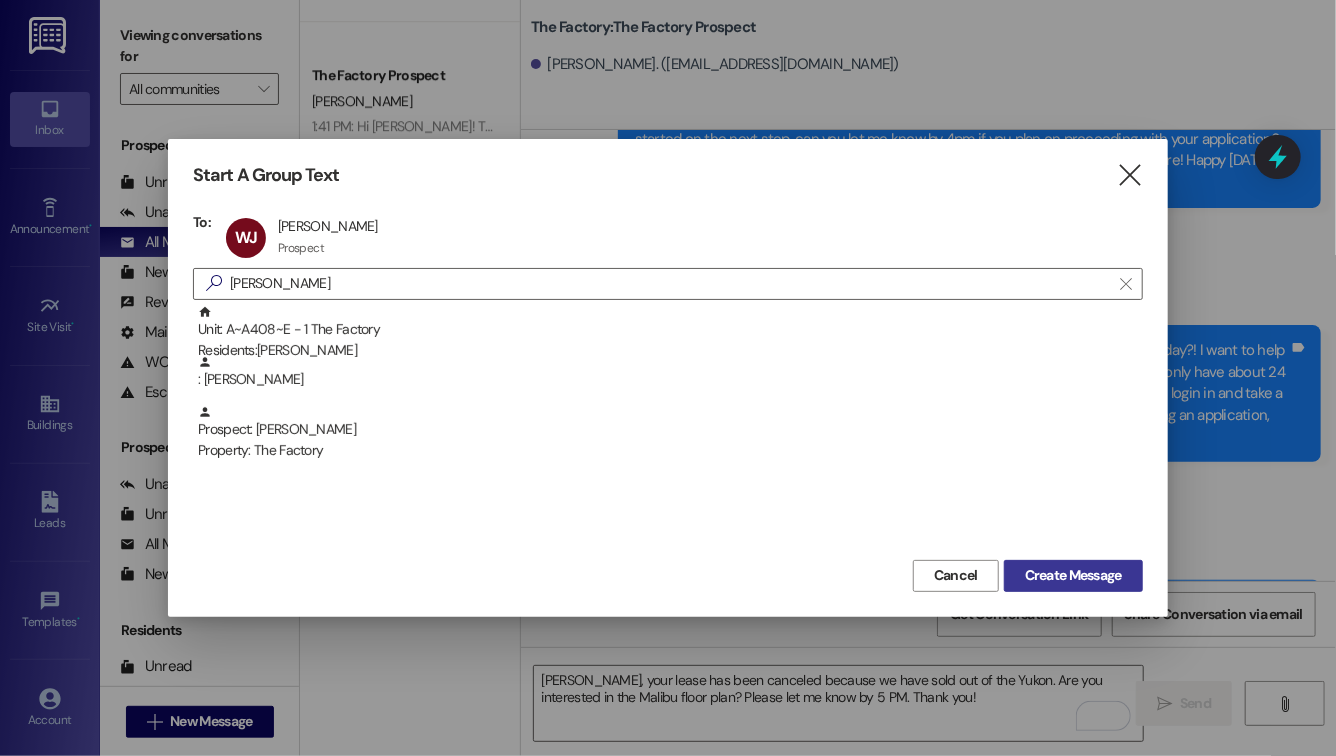 click on "Create Message" at bounding box center (1073, 575) 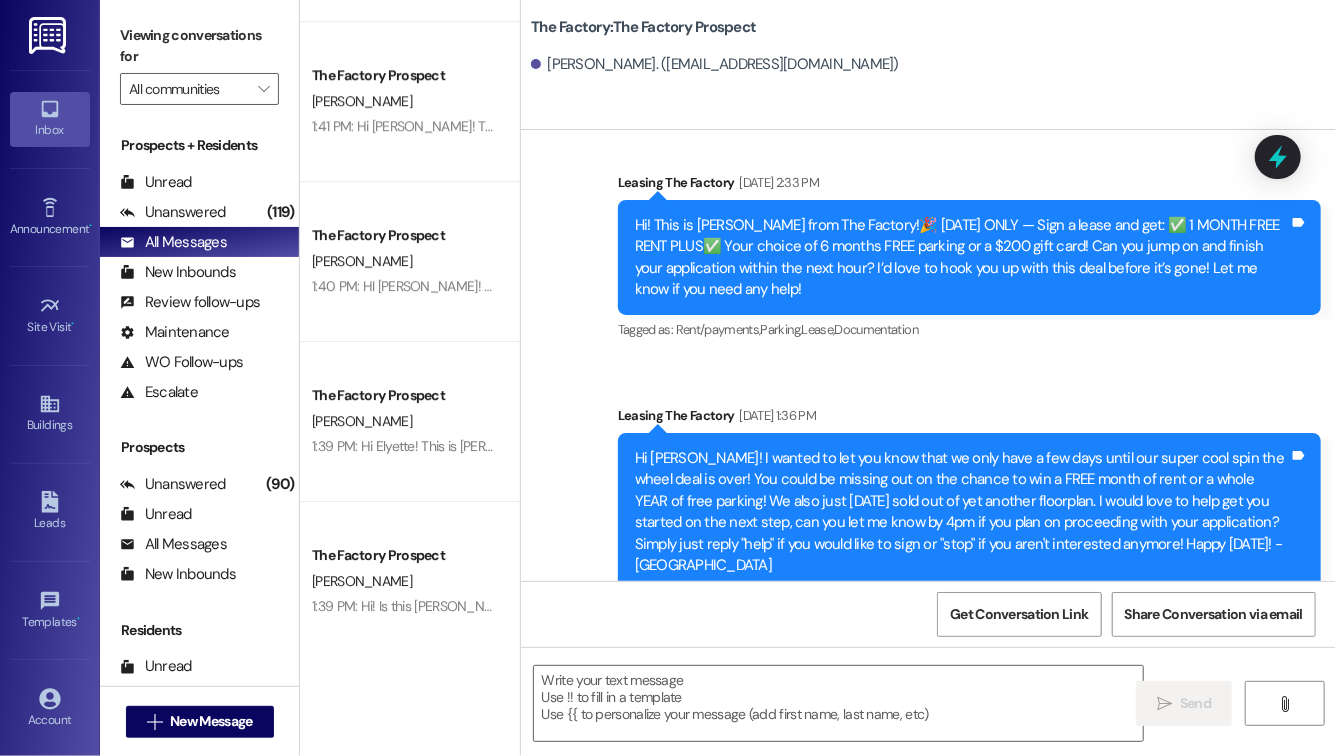 scroll, scrollTop: 583, scrollLeft: 0, axis: vertical 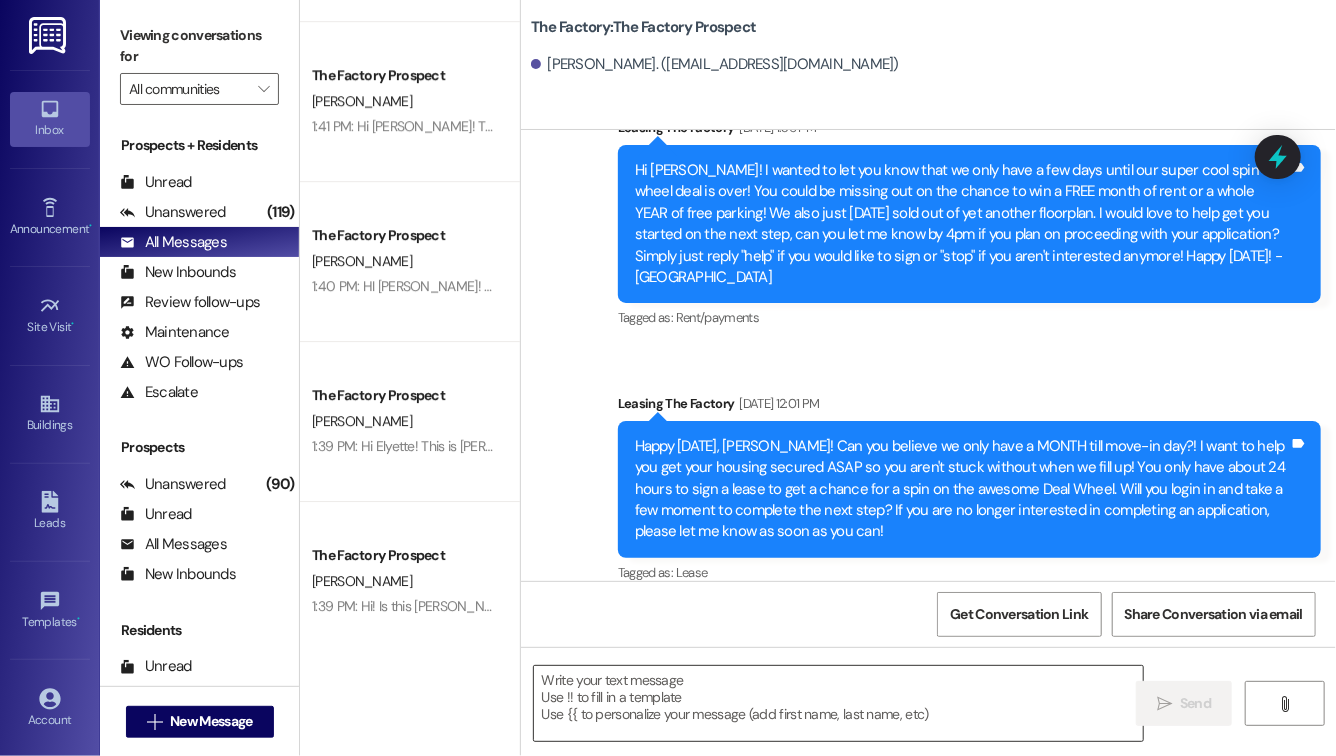 click at bounding box center (838, 703) 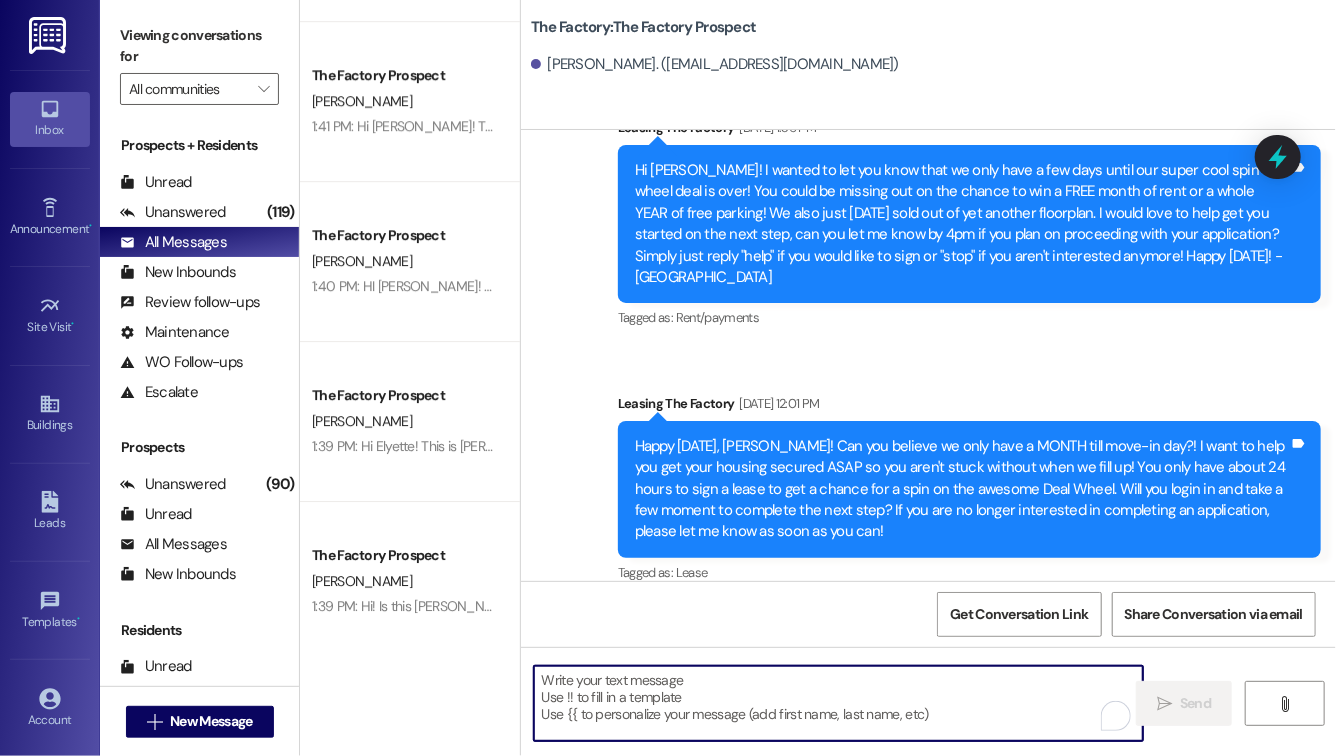 paste on "[PERSON_NAME], your lease has been canceled because we have sold out of the Yukon. Are you interested in the Malibu floor plan? Please let me know by 5 PM. Thank you!" 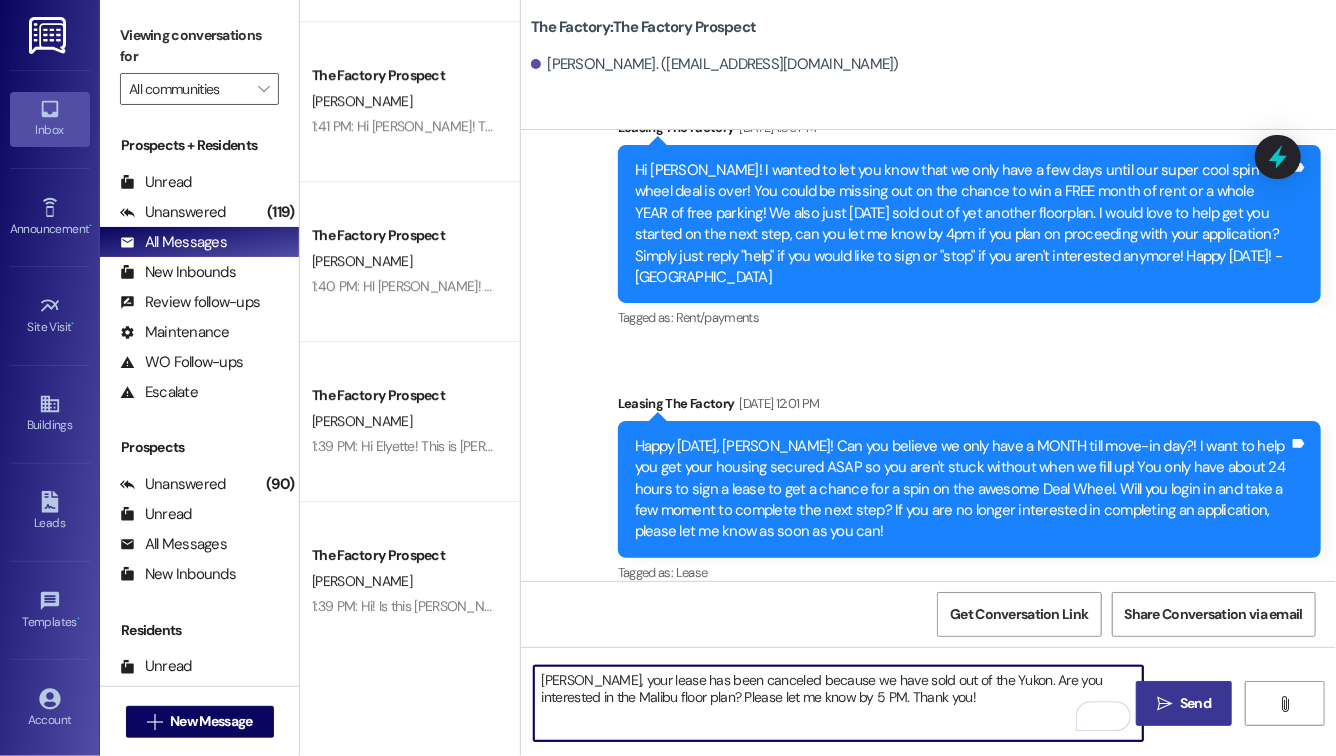click on "[PERSON_NAME], your lease has been canceled because we have sold out of the Yukon. Are you interested in the Malibu floor plan? Please let me know by 5 PM. Thank you!" at bounding box center (838, 703) 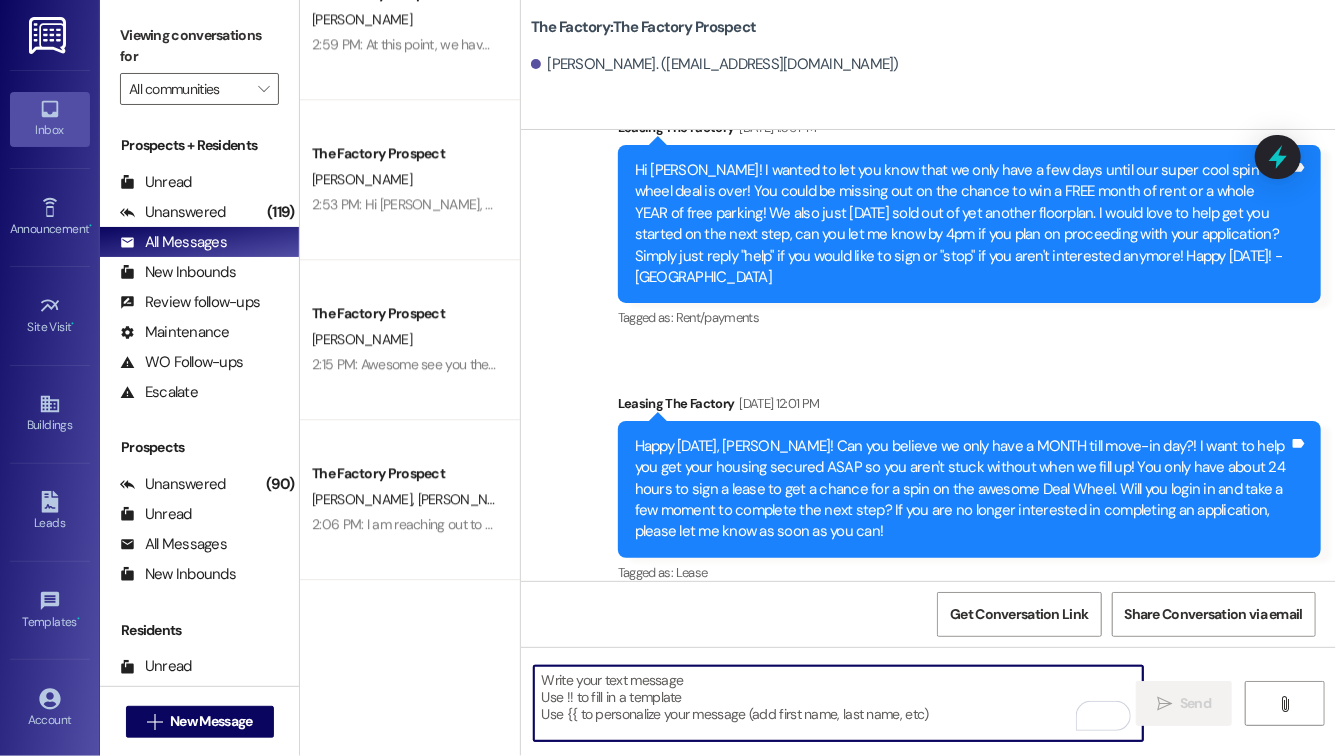 scroll, scrollTop: 2463, scrollLeft: 0, axis: vertical 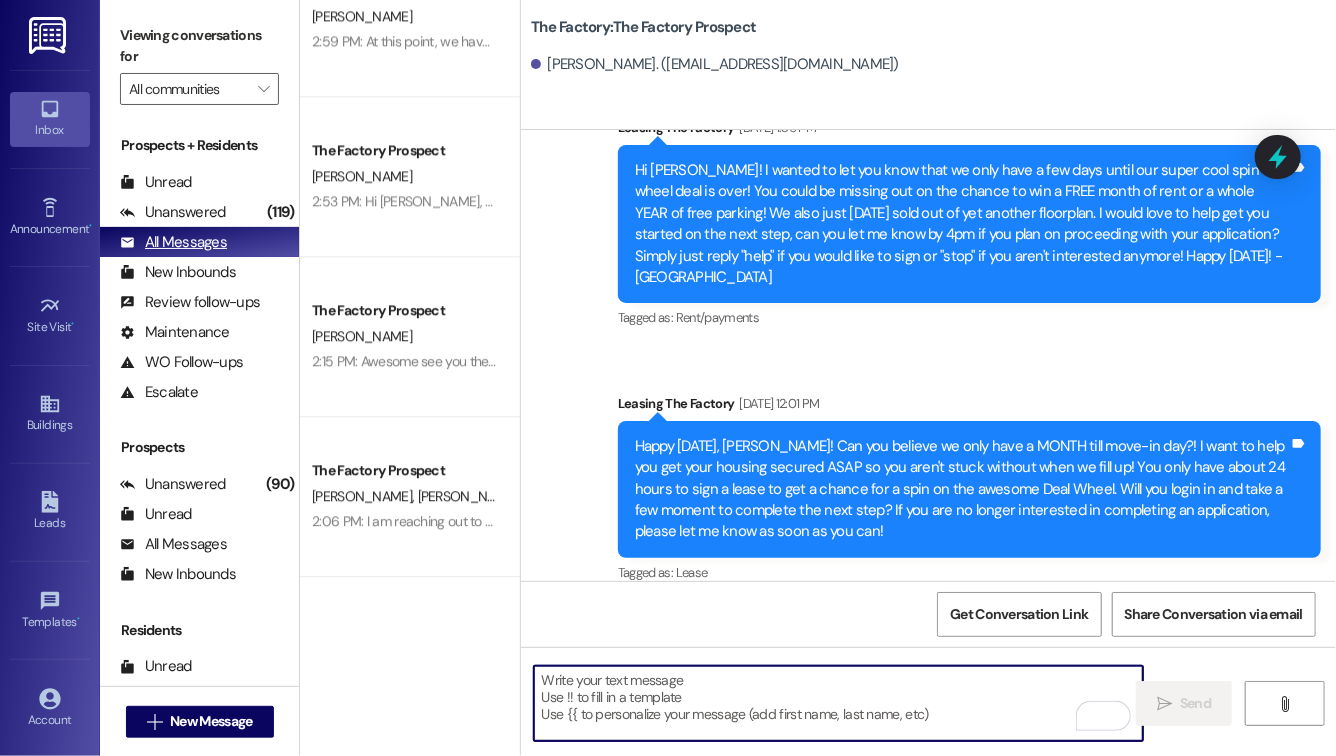 click on "All Messages (undefined)" at bounding box center [199, 242] 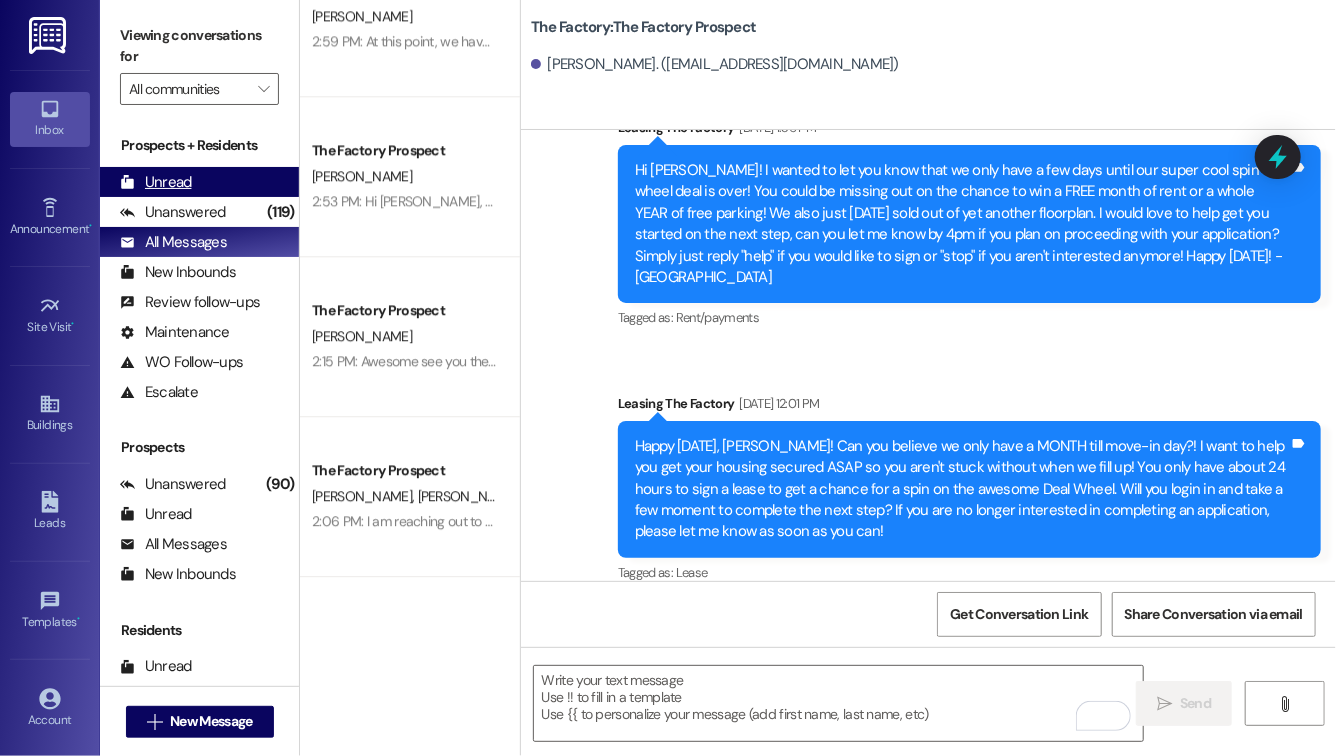 click on "Unread (0)" at bounding box center [199, 182] 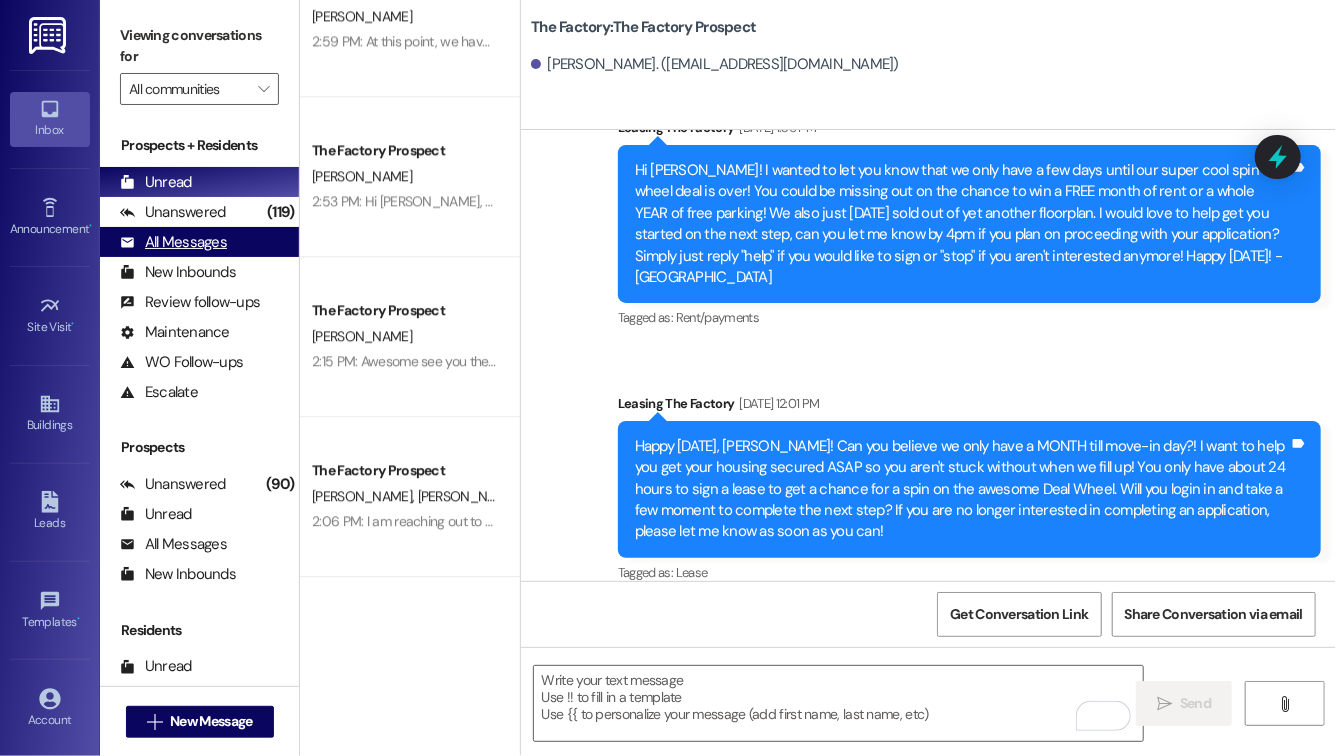 click on "All Messages" at bounding box center (173, 242) 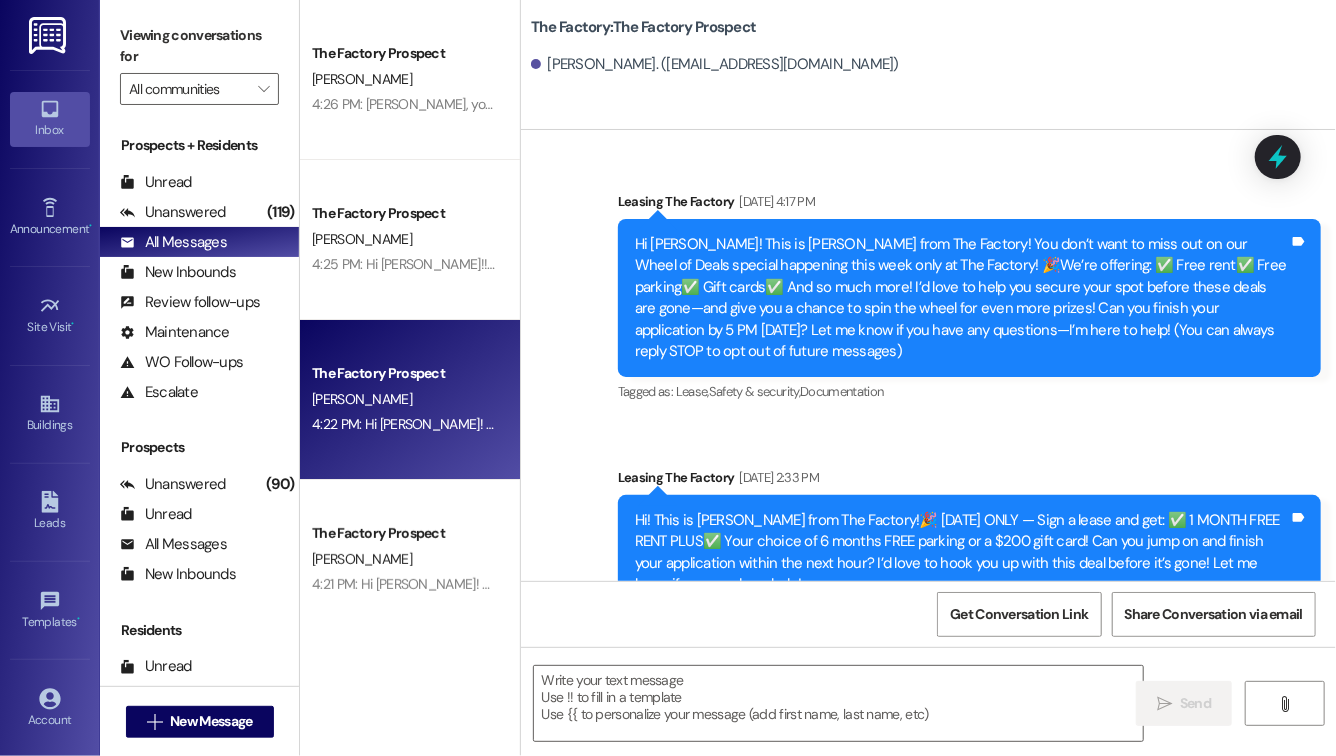 click on "The Factory Prospect [PERSON_NAME] 4:22 PM: Hi [PERSON_NAME]! This is [PERSON_NAME] from The Factory! 🎉 Great news! The next 10 people who sign a lease this week will receive:
✅ 1 MONTH FREE RENT (your choice of month)
✅ Half off parking for the first 6 months!
Can you finish your application by 5 pm? I’d love to lock in this deal for you before it’s gone! Let me know if you have any questions or need help! 4:22 PM: Hi [PERSON_NAME]! This is [PERSON_NAME] from The Factory! 🎉 Great news! The next 10 people who sign a lease this week will receive:
✅ 1 MONTH FREE RENT (your choice of month)
✅ Half off parking for the first 6 months!
Can you finish your application by 5 pm? I’d love to lock in this deal for you before it’s gone! Let me know if you have any questions or need help!" at bounding box center (410, 400) 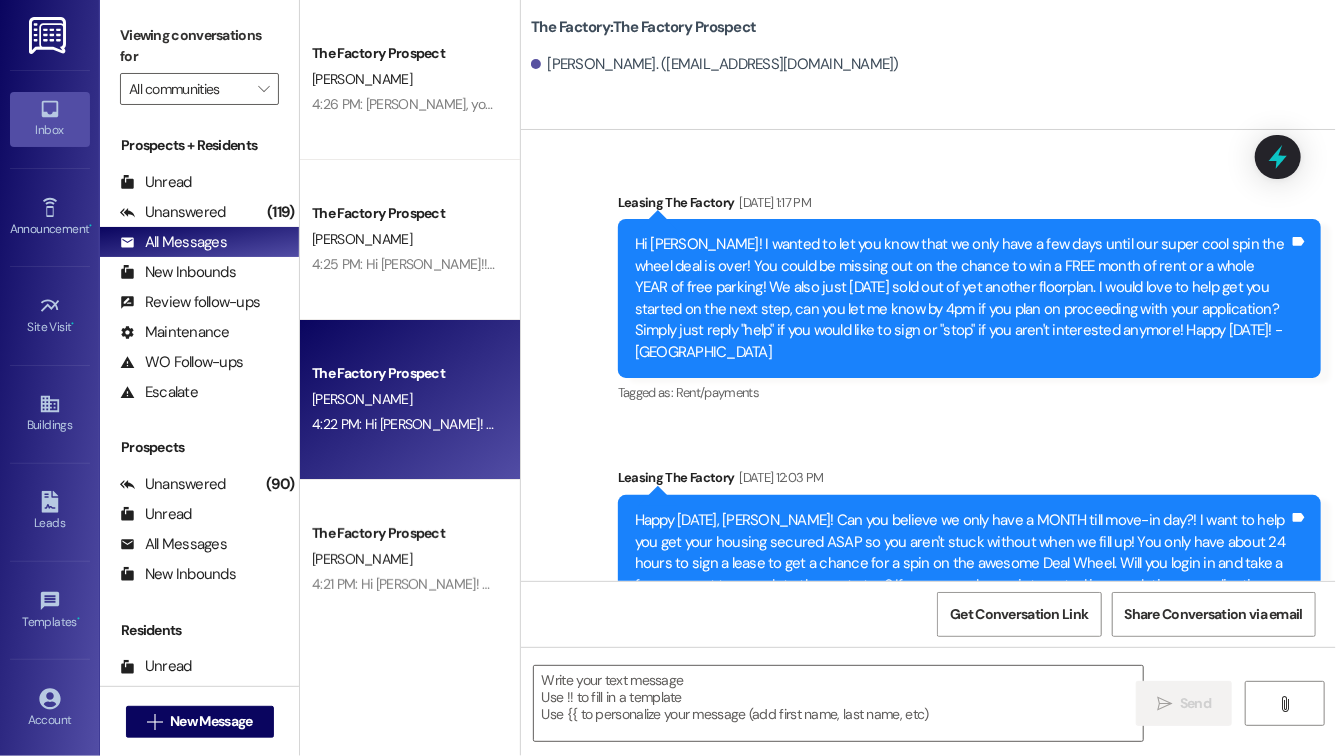 scroll, scrollTop: 1899, scrollLeft: 0, axis: vertical 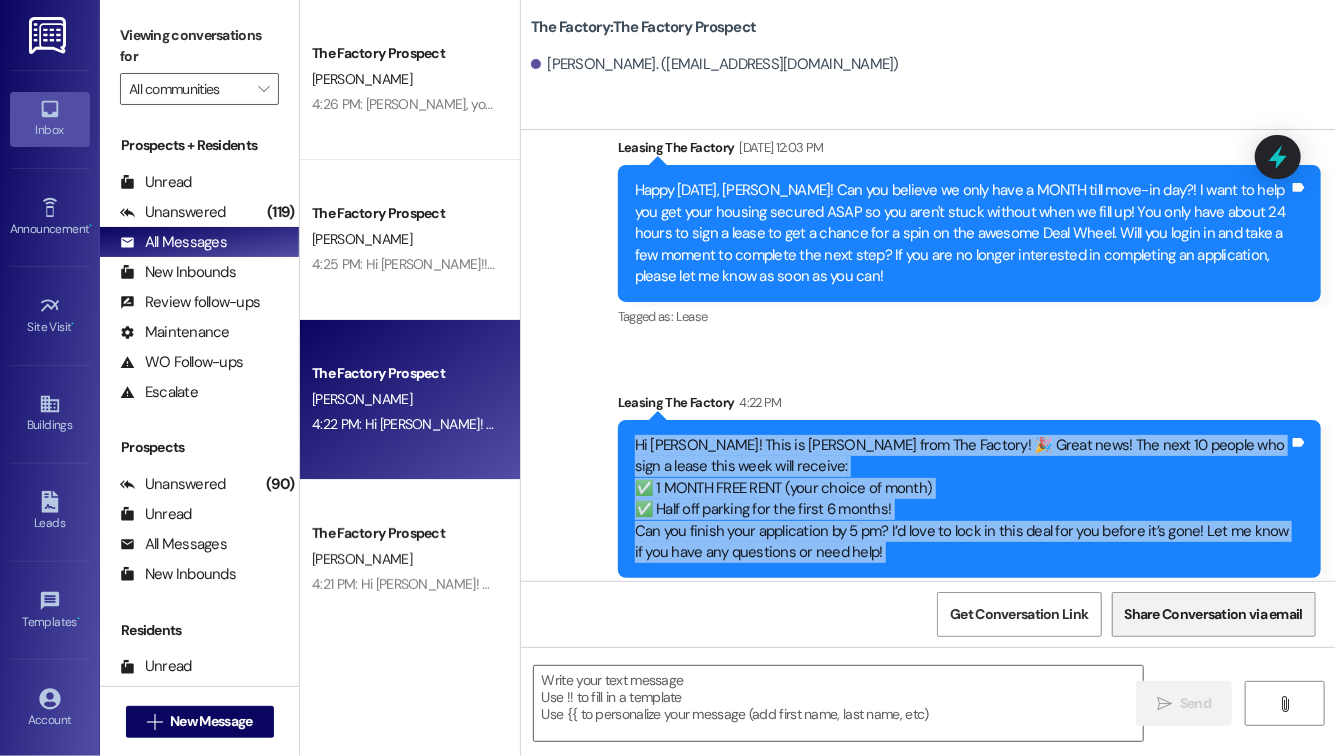 drag, startPoint x: 631, startPoint y: 387, endPoint x: 1235, endPoint y: 591, distance: 637.5202 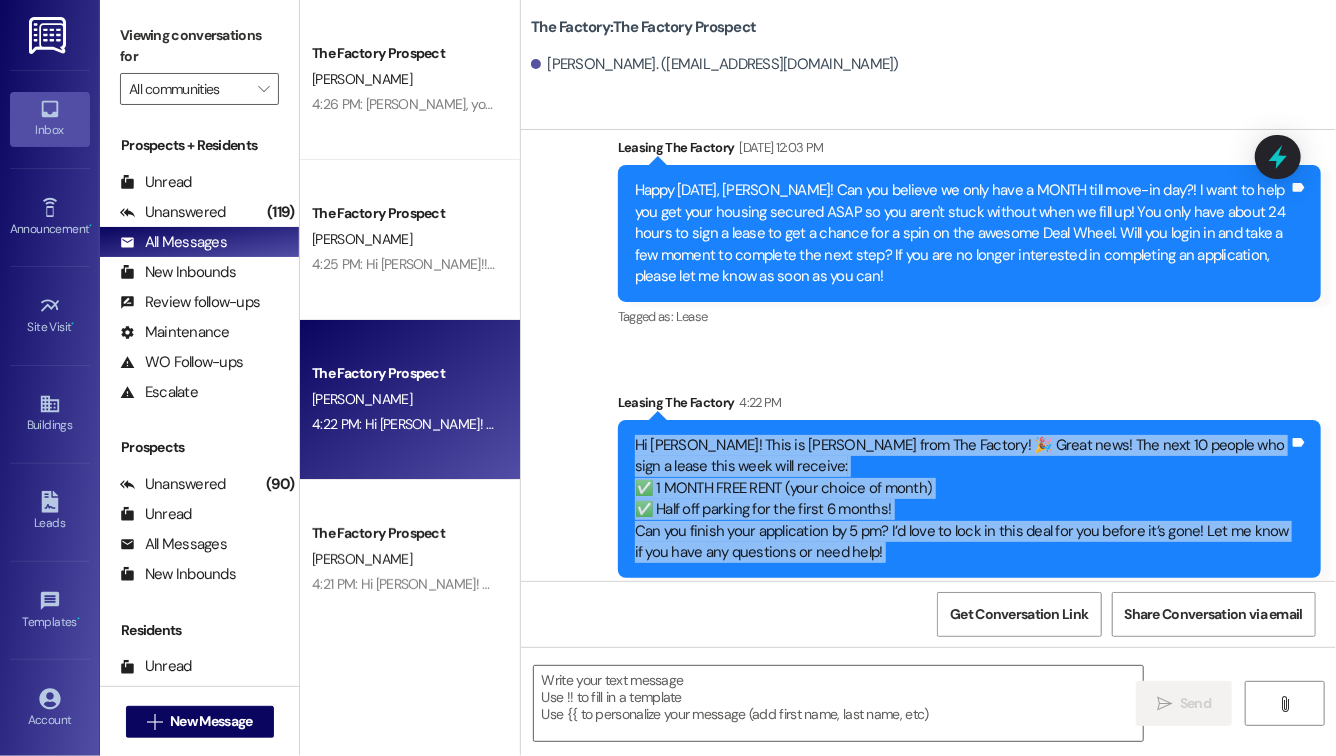click on "Hi [PERSON_NAME]! This is [PERSON_NAME] from The Factory! 🎉 Great news! The next 10 people who sign a lease this week will receive:
✅ 1 MONTH FREE RENT (your choice of month)
✅ Half off parking for the first 6 months!
Can you finish your application by 5 pm? I’d love to lock in this deal for you before it’s gone! Let me know if you have any questions or need help!" at bounding box center [962, 499] 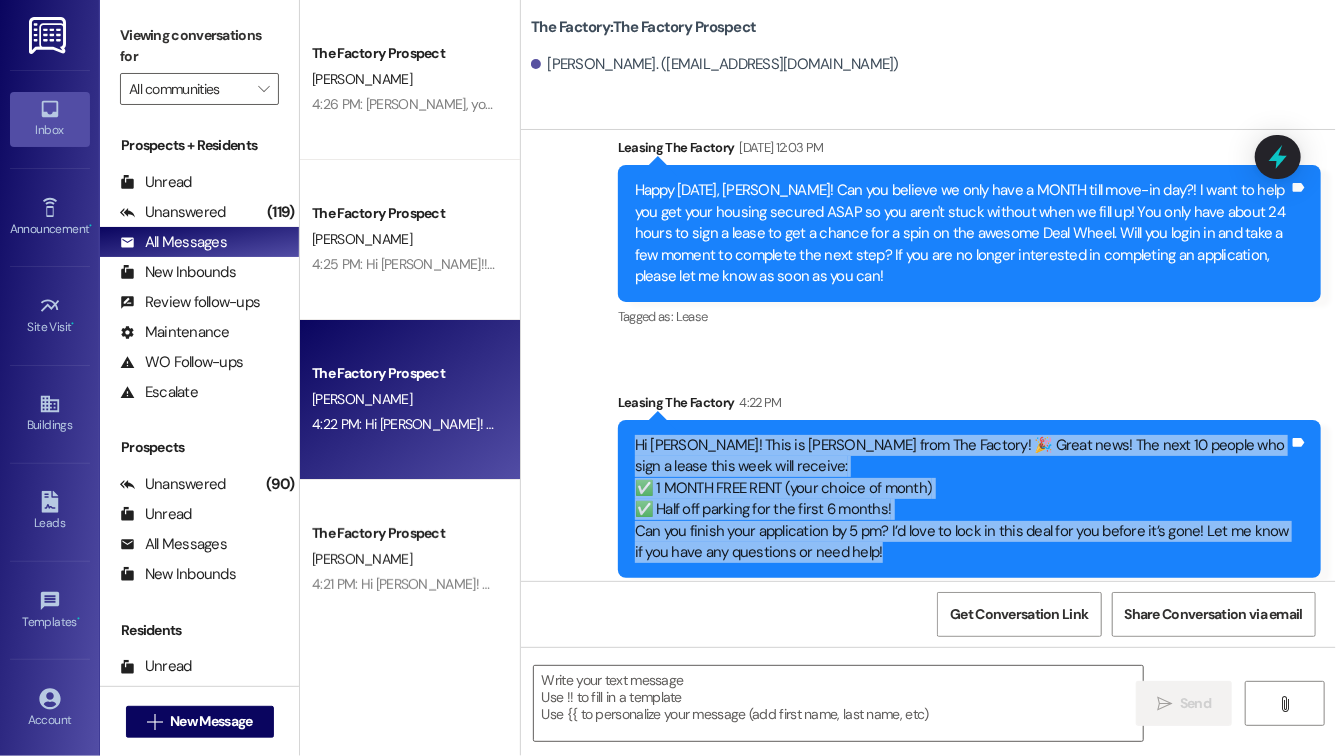 drag, startPoint x: 909, startPoint y: 513, endPoint x: 585, endPoint y: 399, distance: 343.47052 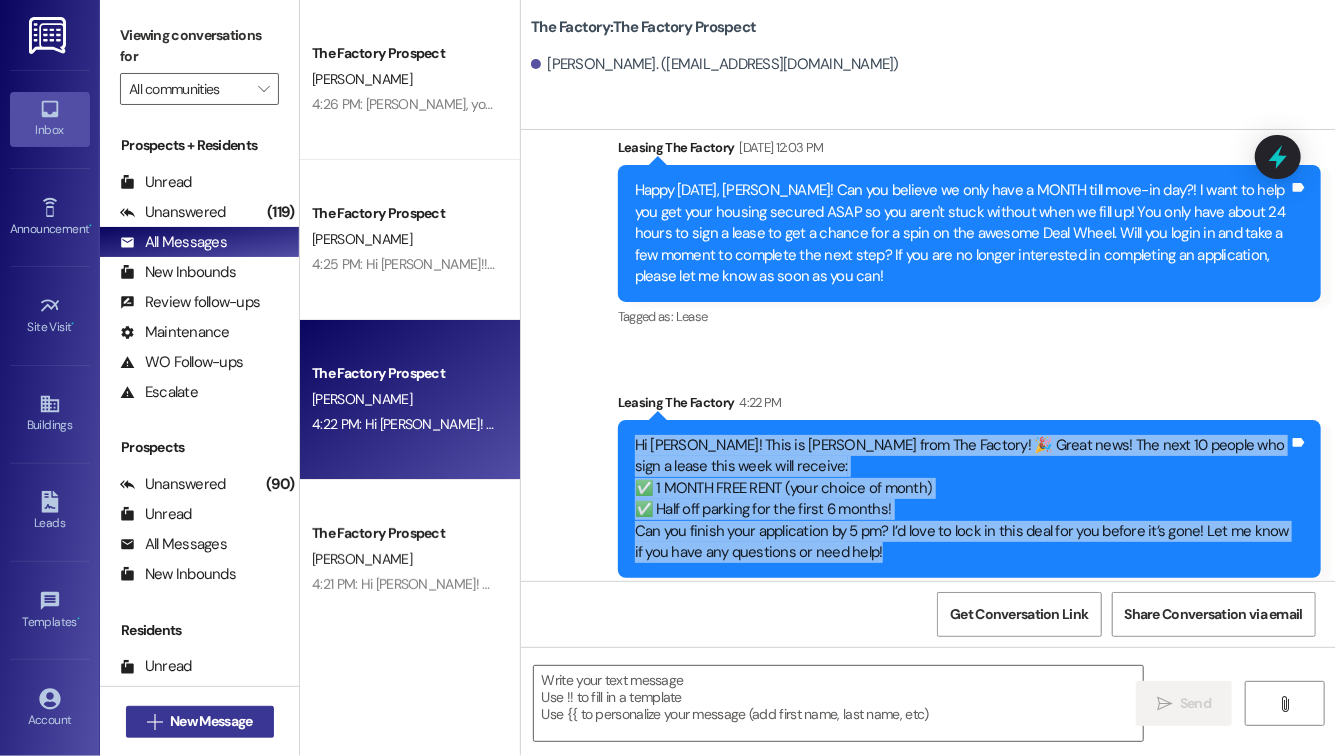 click on " New Message" at bounding box center [200, 722] 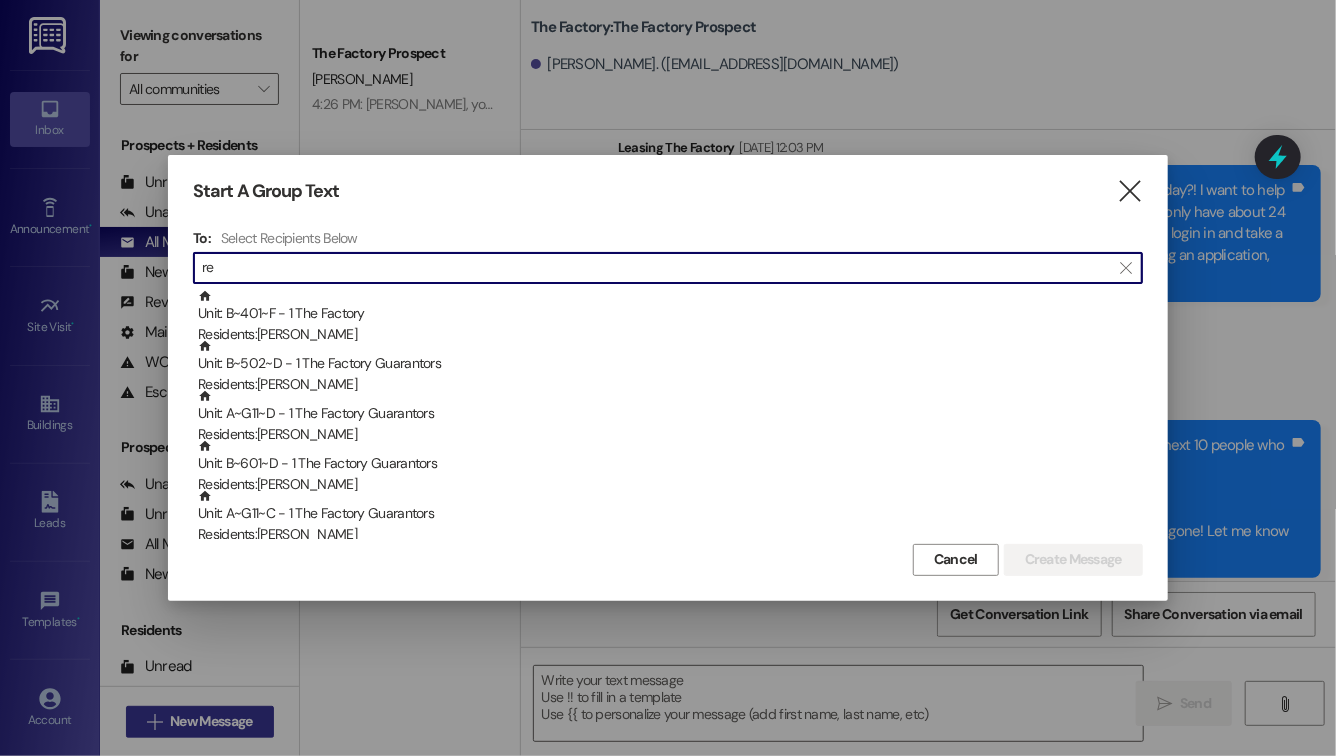 type on "r" 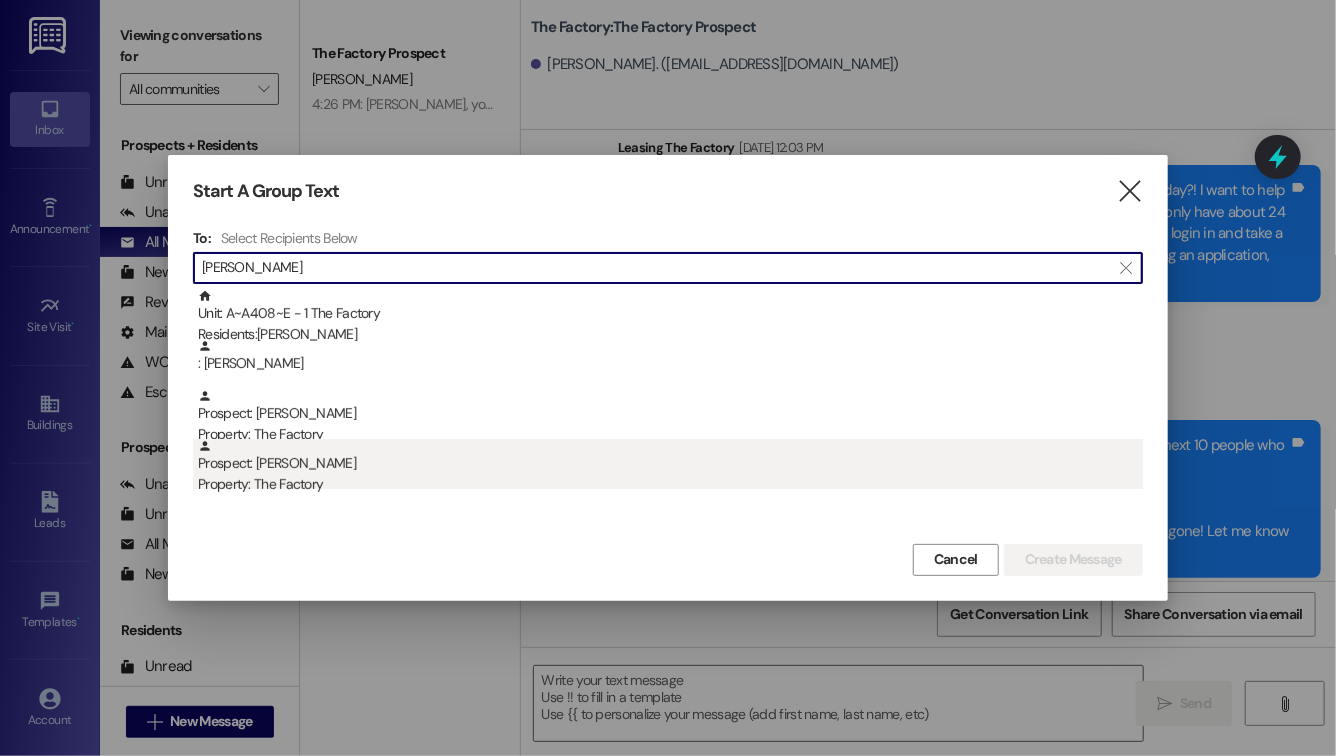 type on "[PERSON_NAME]" 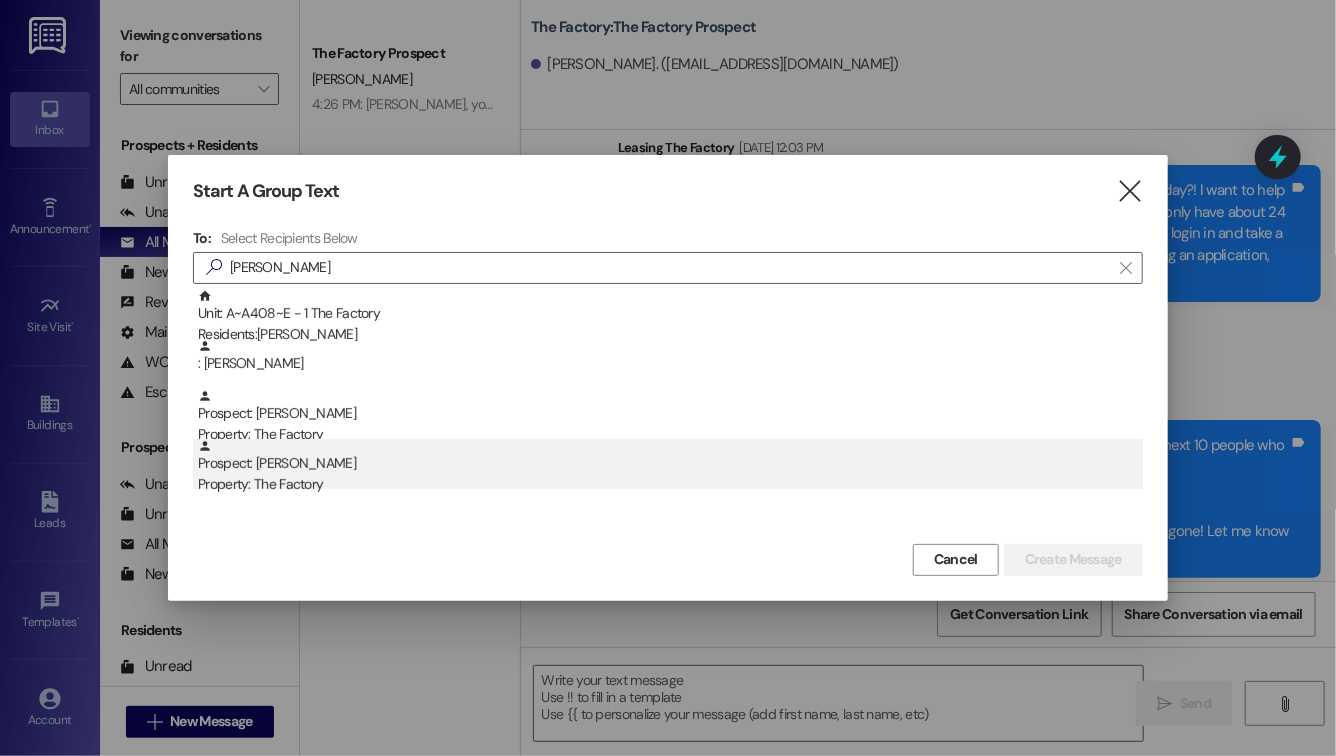 click on "Prospect: [PERSON_NAME] Property: The Factory" at bounding box center (670, 467) 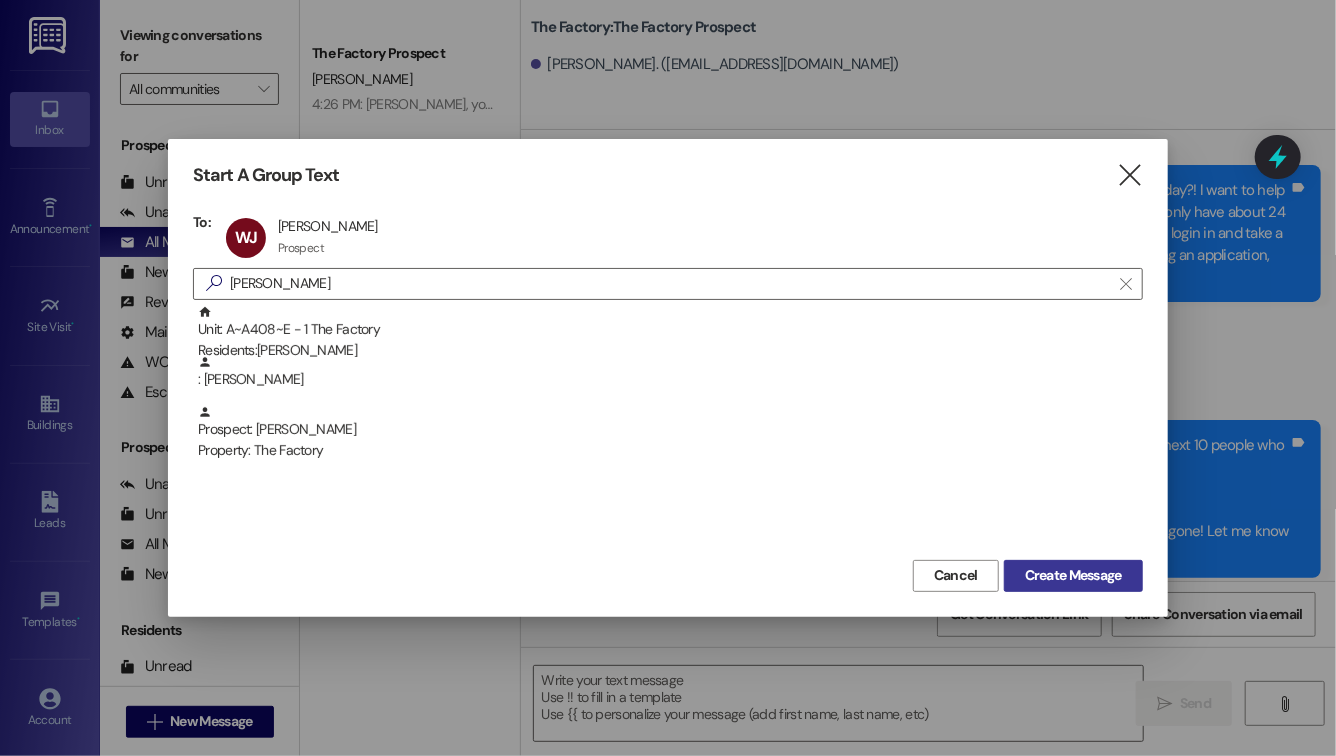 click on "Create Message" at bounding box center (1073, 575) 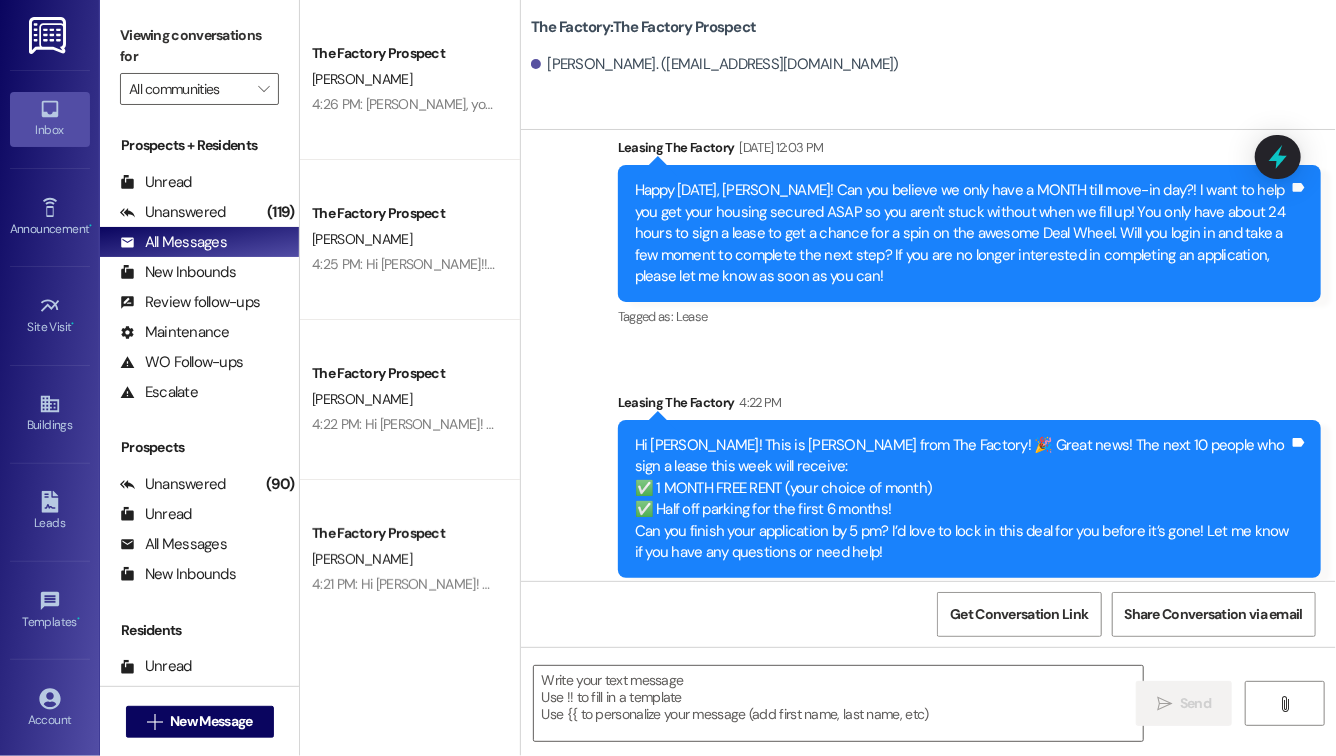 scroll, scrollTop: 583, scrollLeft: 0, axis: vertical 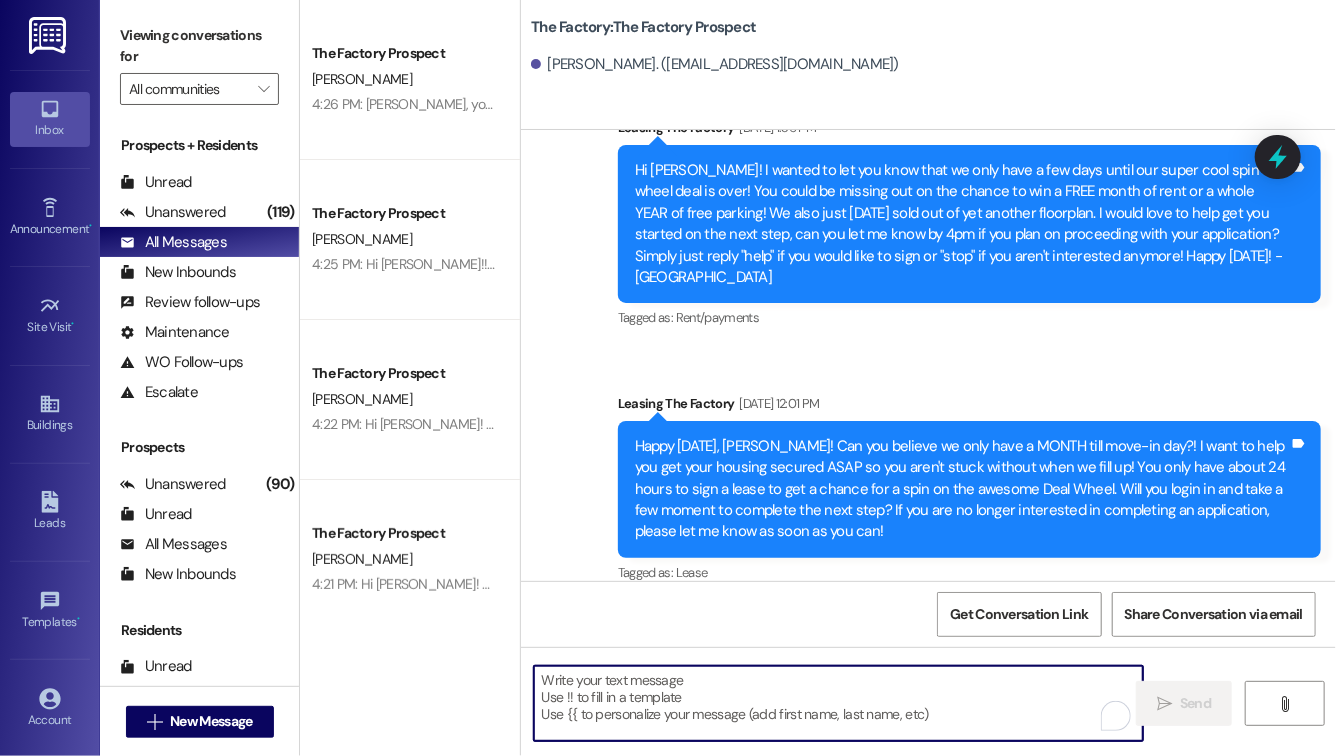 click at bounding box center (838, 703) 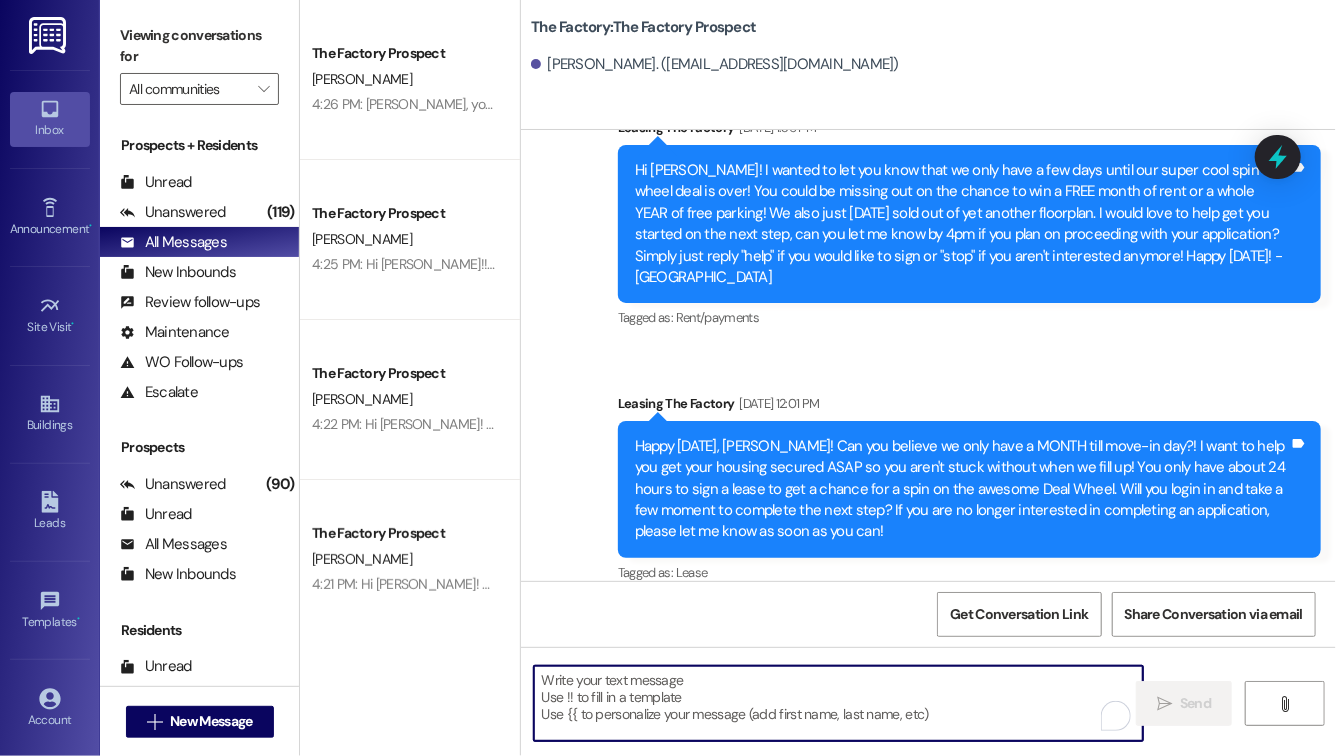 paste on "Hi [PERSON_NAME]! This is [PERSON_NAME] from The Factory! 🎉 Great news! The next 10 people who sign a lease this week will receive:
✅ 1 MONTH FREE RENT (your choice of month)
✅ Half off parking for the first 6 months!
Can you finish your application by 5 pm? I’d love to lock in this deal for you before it’s gone! Let me know if you have any questions or need help!" 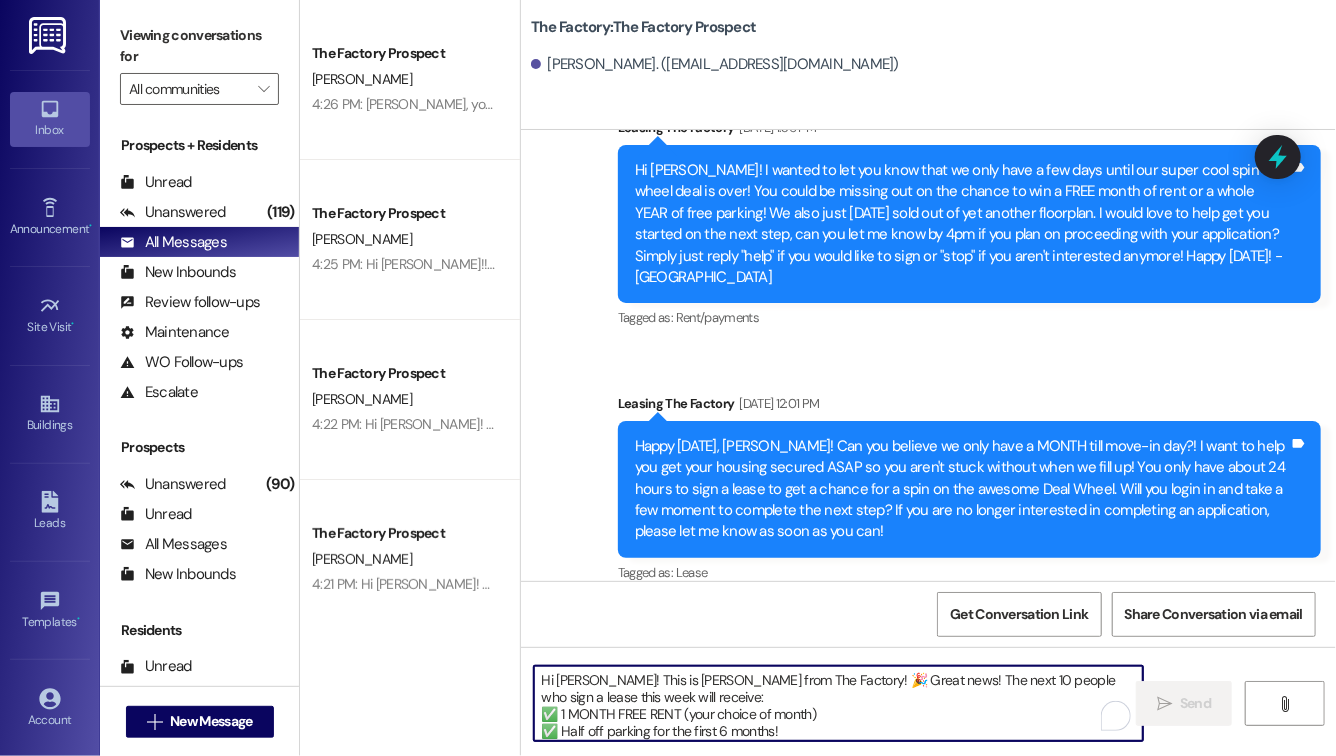 scroll, scrollTop: 34, scrollLeft: 0, axis: vertical 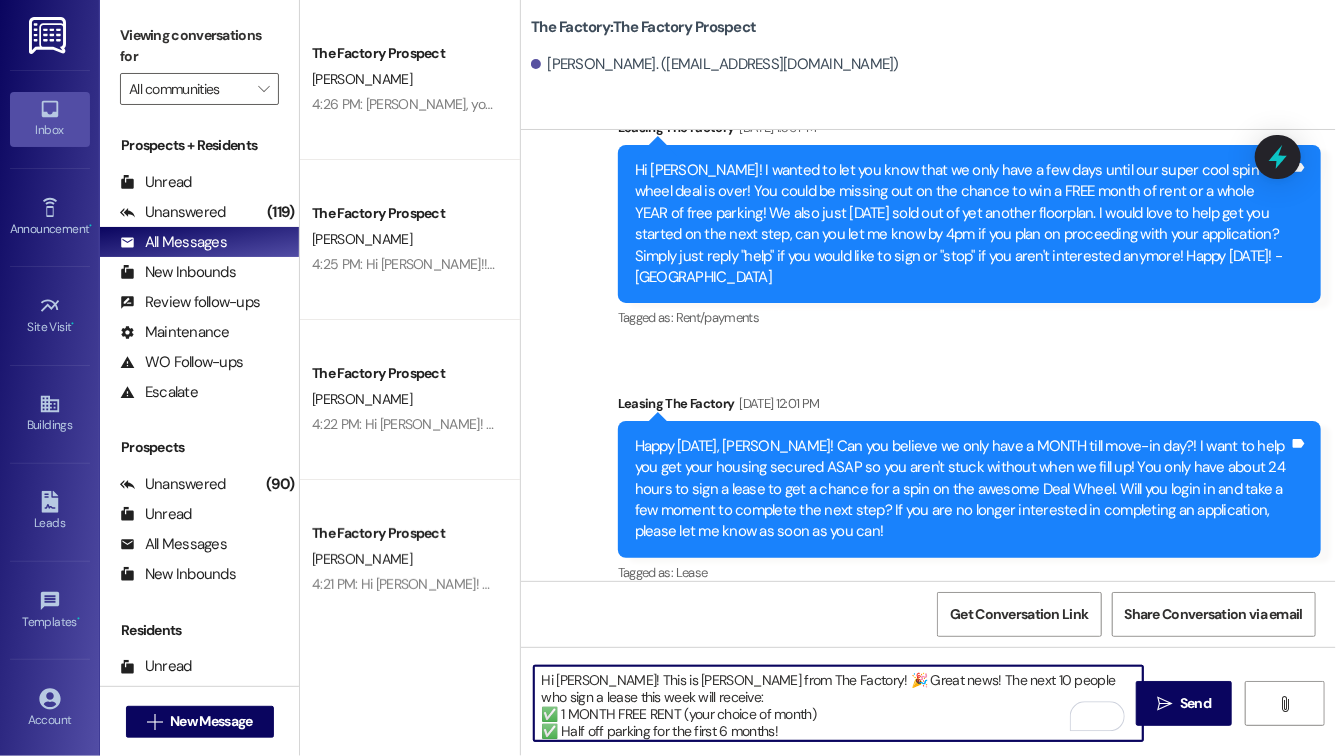click on "Hi [PERSON_NAME]! This is [PERSON_NAME] from The Factory! 🎉 Great news! The next 10 people who sign a lease this week will receive:
✅ 1 MONTH FREE RENT (your choice of month)
✅ Half off parking for the first 6 months!
Can you finish your application by 5 pm? I’d love to lock in this deal for you before it’s gone! Let me know if you have any questions or need help!" at bounding box center [838, 703] 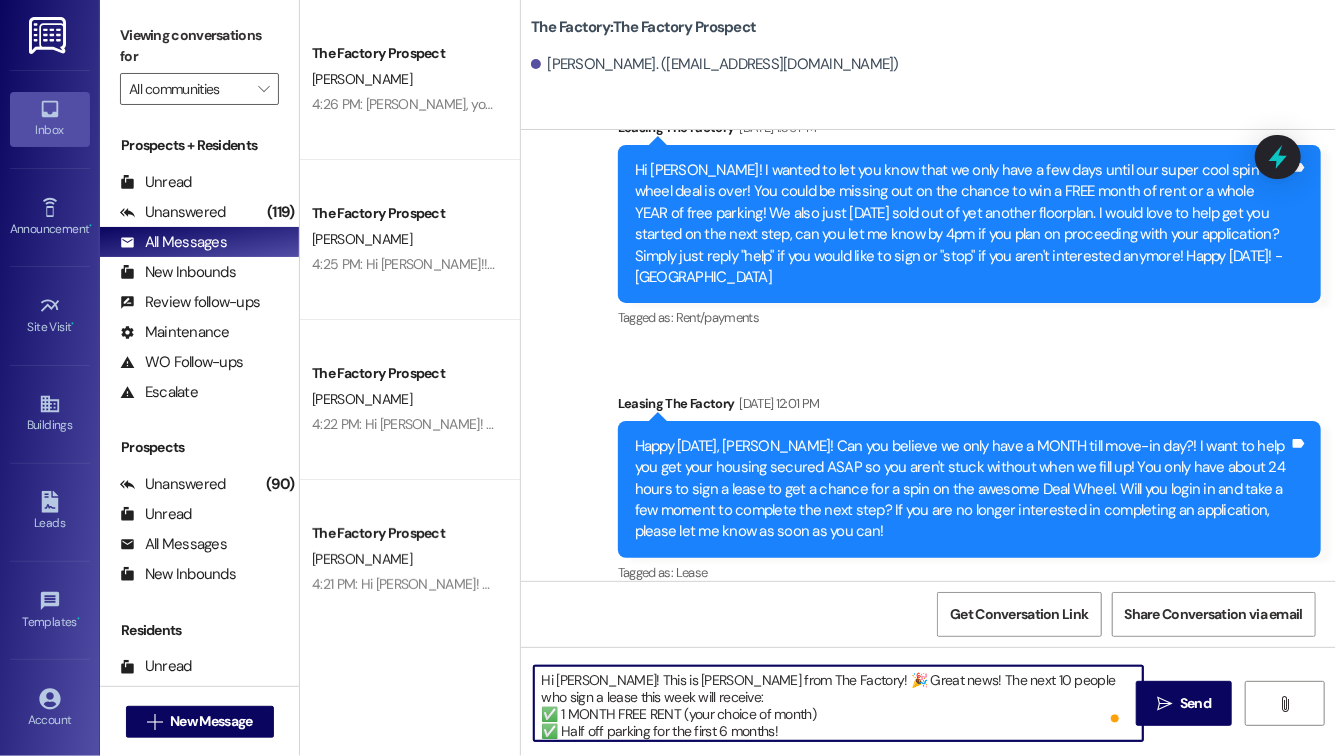 type on "Hi [PERSON_NAME]! This is [PERSON_NAME] from The Factory! 🎉 Great news! The next 10 people who sign a lease this week will receive:
✅ 1 MONTH FREE RENT (your choice of month)
✅ Half off parking for the first 6 months!
Can you finish your application by 5 pm? I’d love to lock in this deal for you before it’s gone! Let me know if you have any questions or need help!" 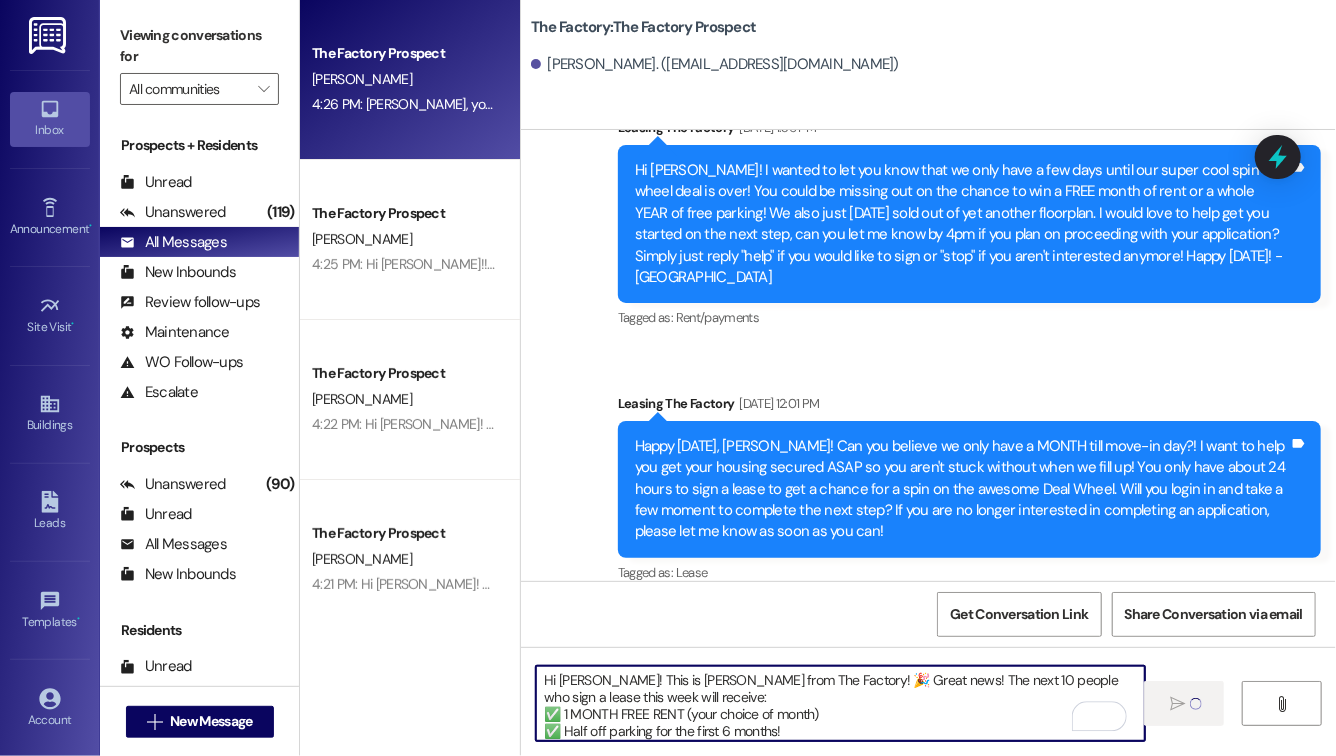 type 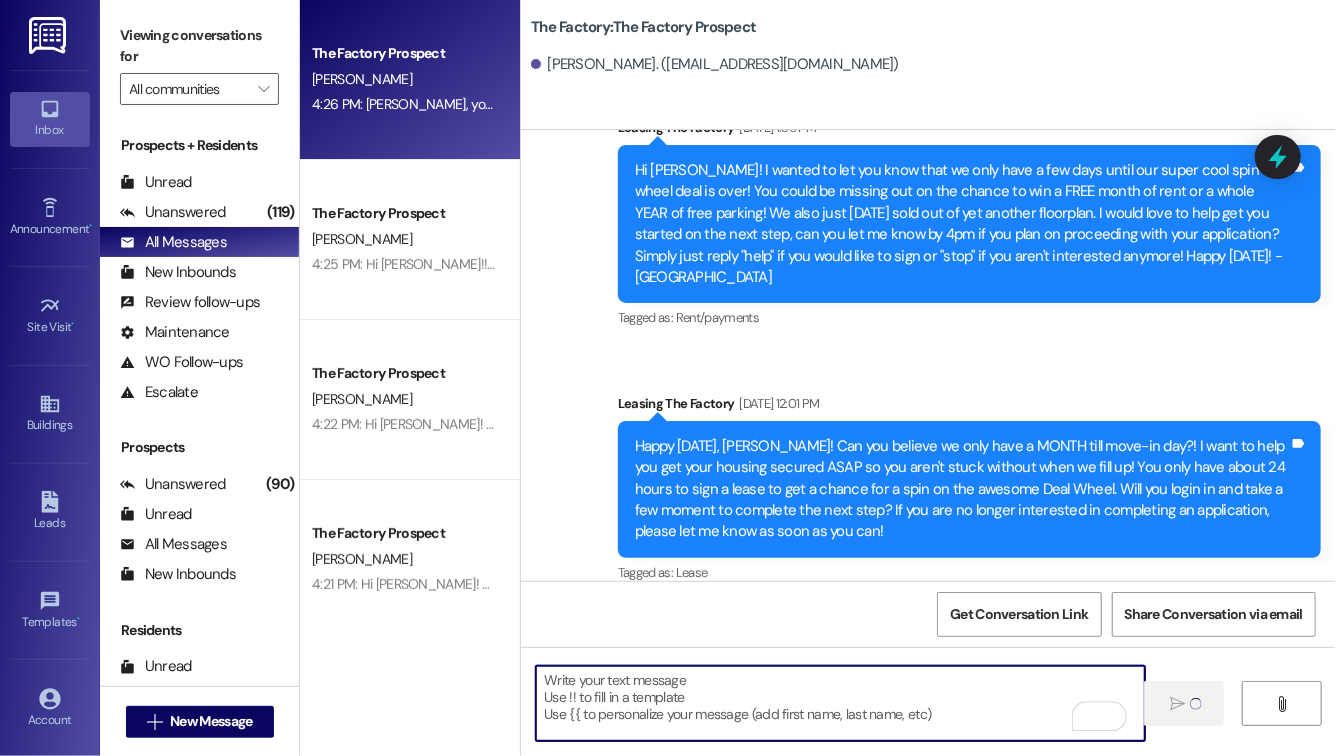 scroll, scrollTop: 830, scrollLeft: 0, axis: vertical 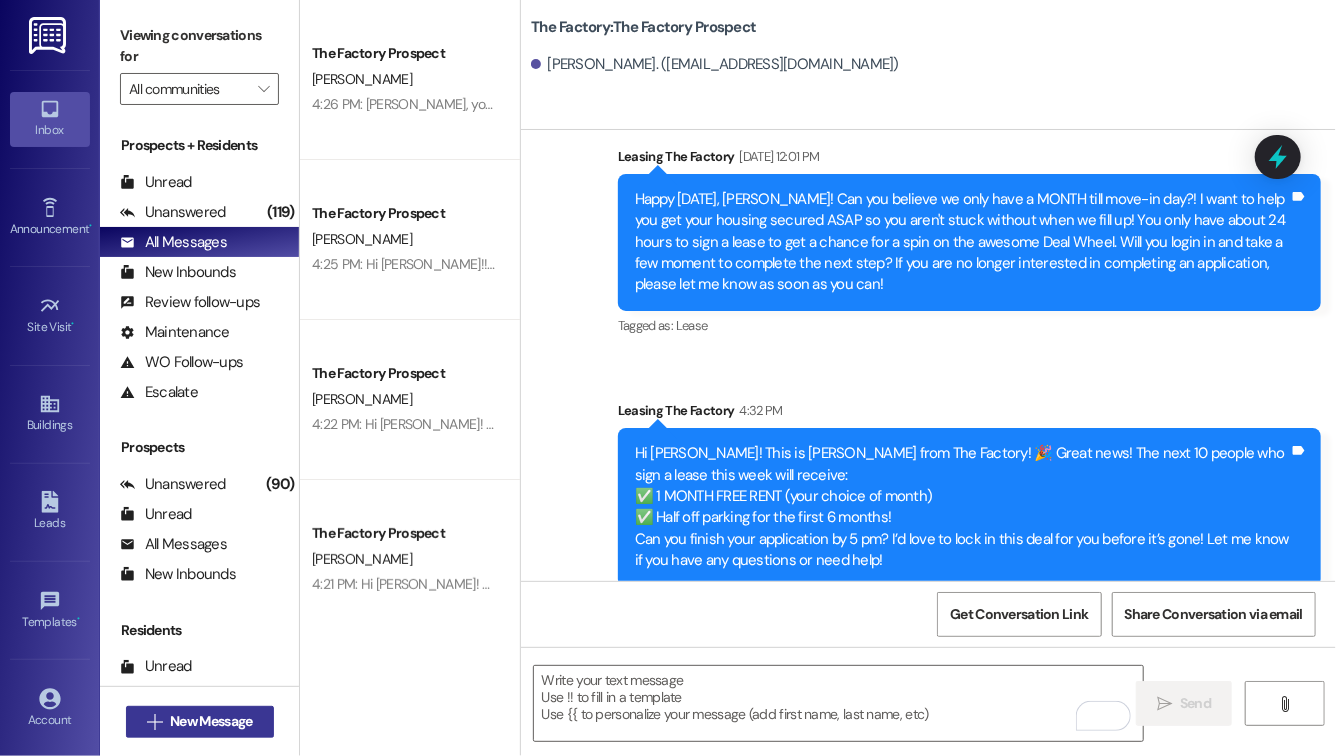 click on "New Message" at bounding box center (211, 721) 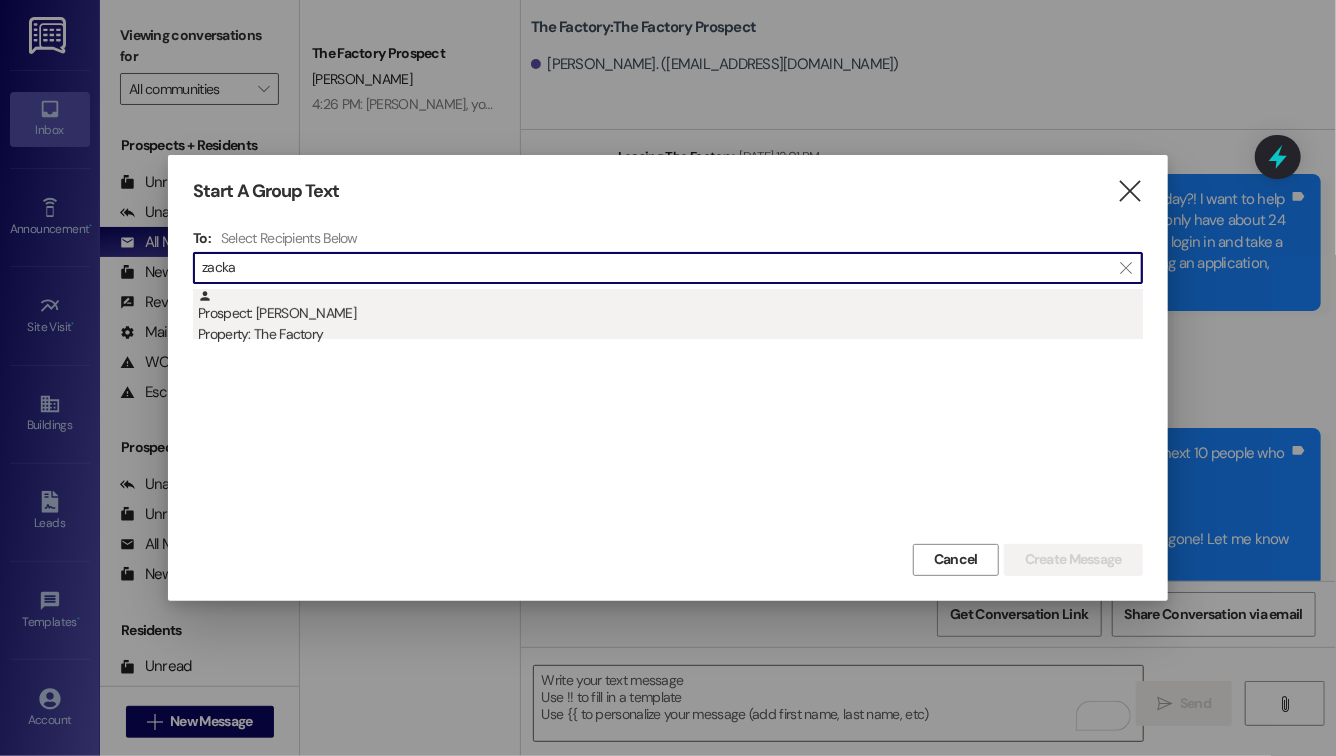 type on "zacka" 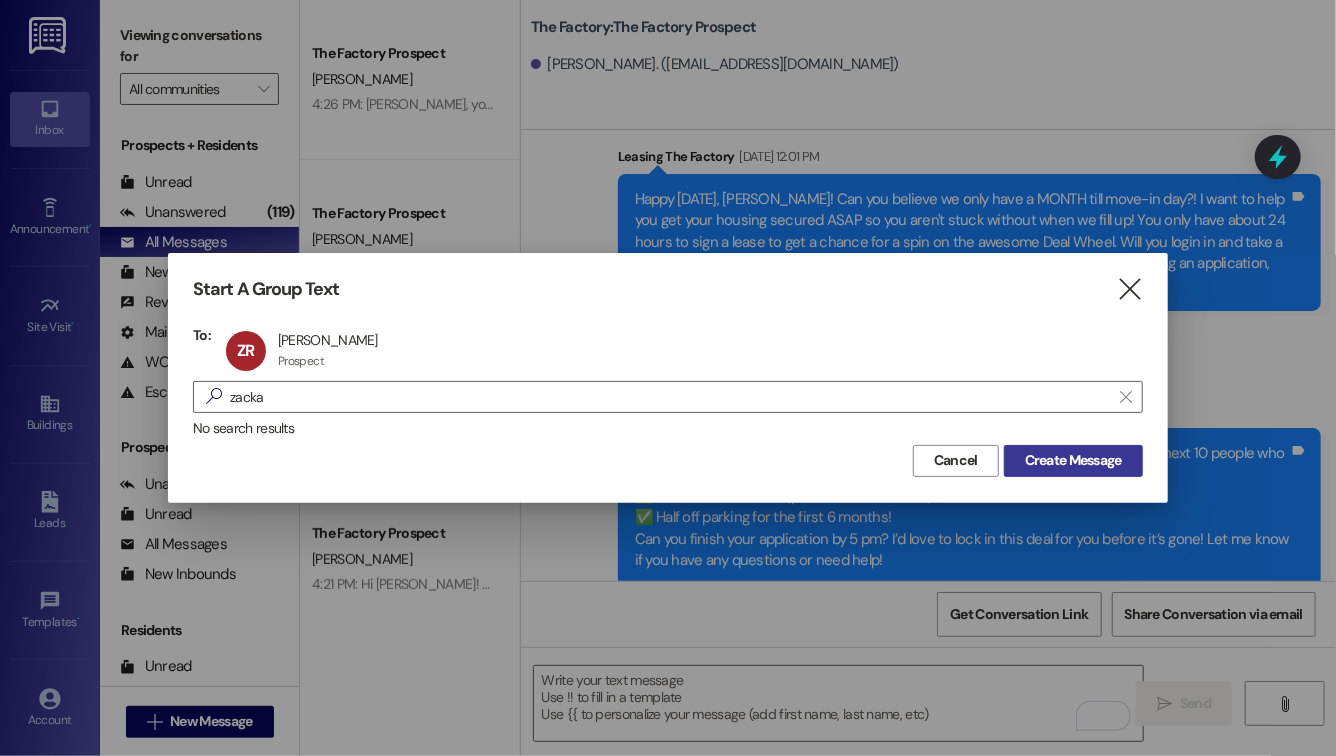 click on "Create Message" at bounding box center [1073, 460] 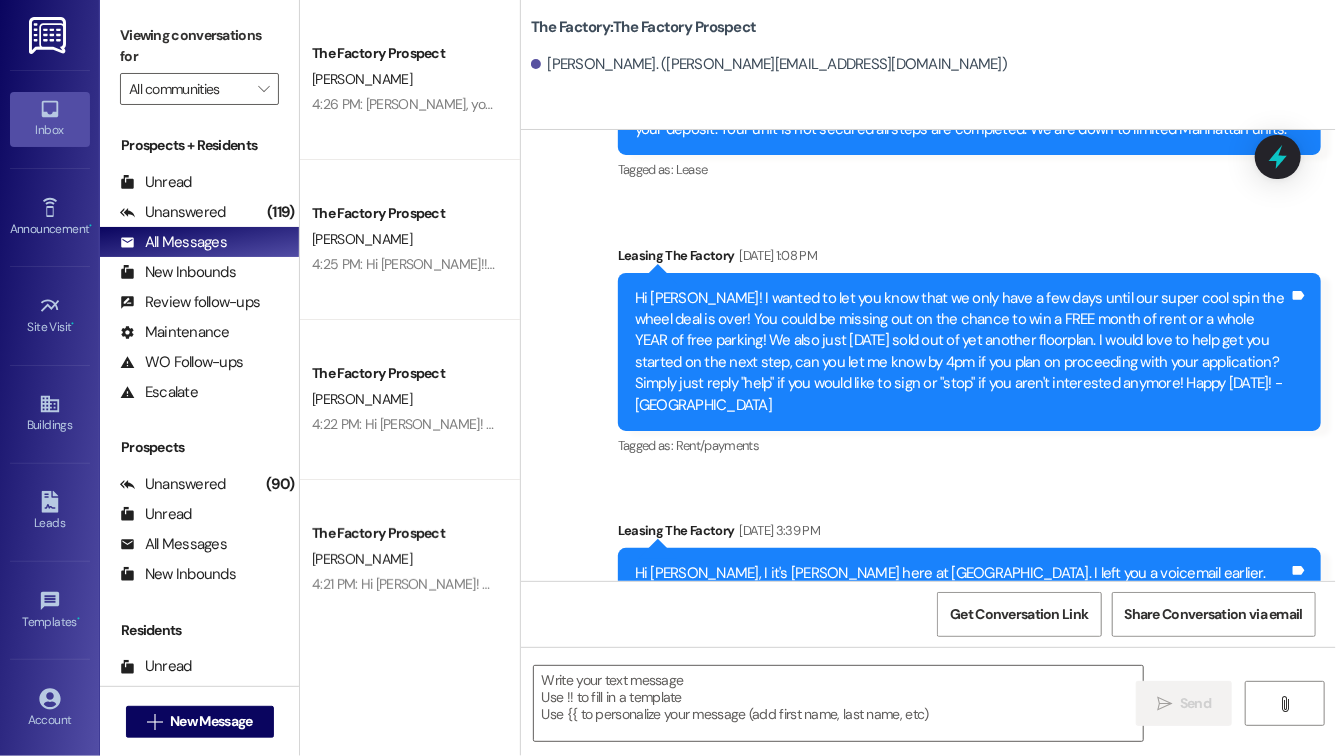 scroll, scrollTop: 4915, scrollLeft: 0, axis: vertical 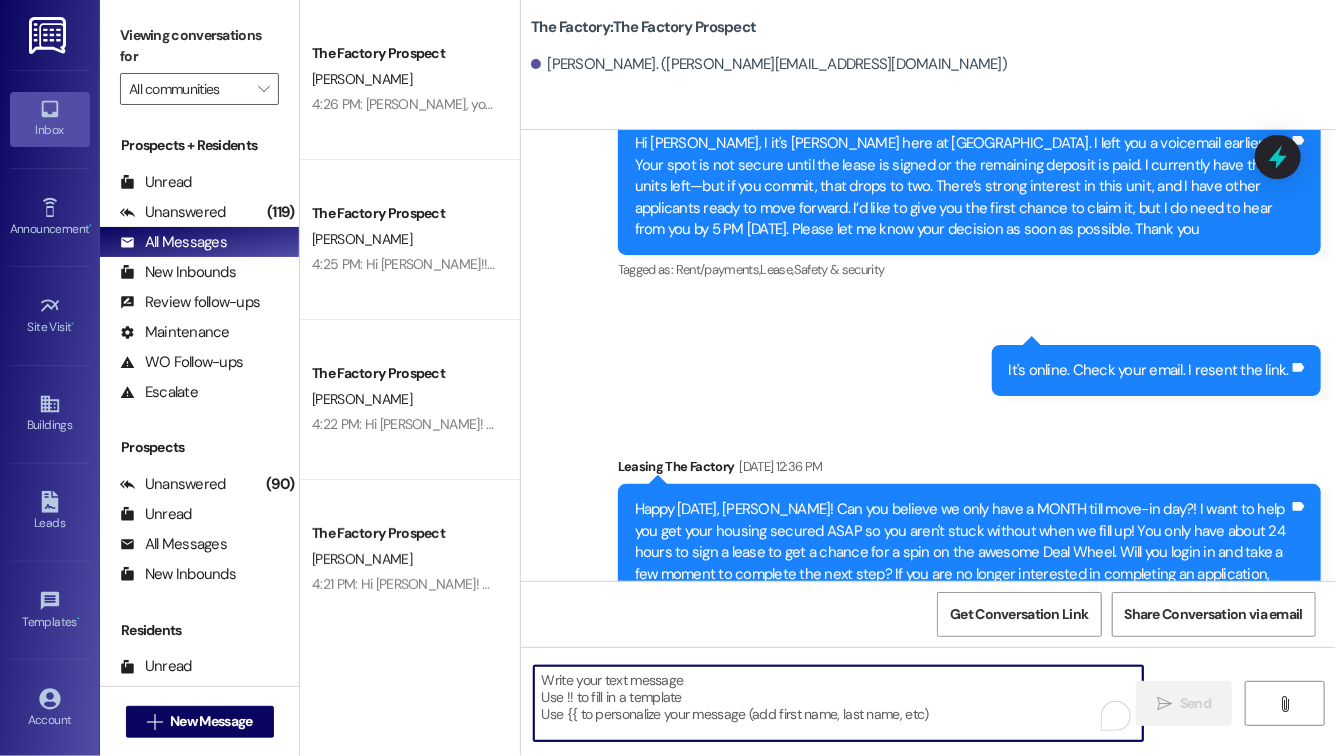 click at bounding box center [838, 703] 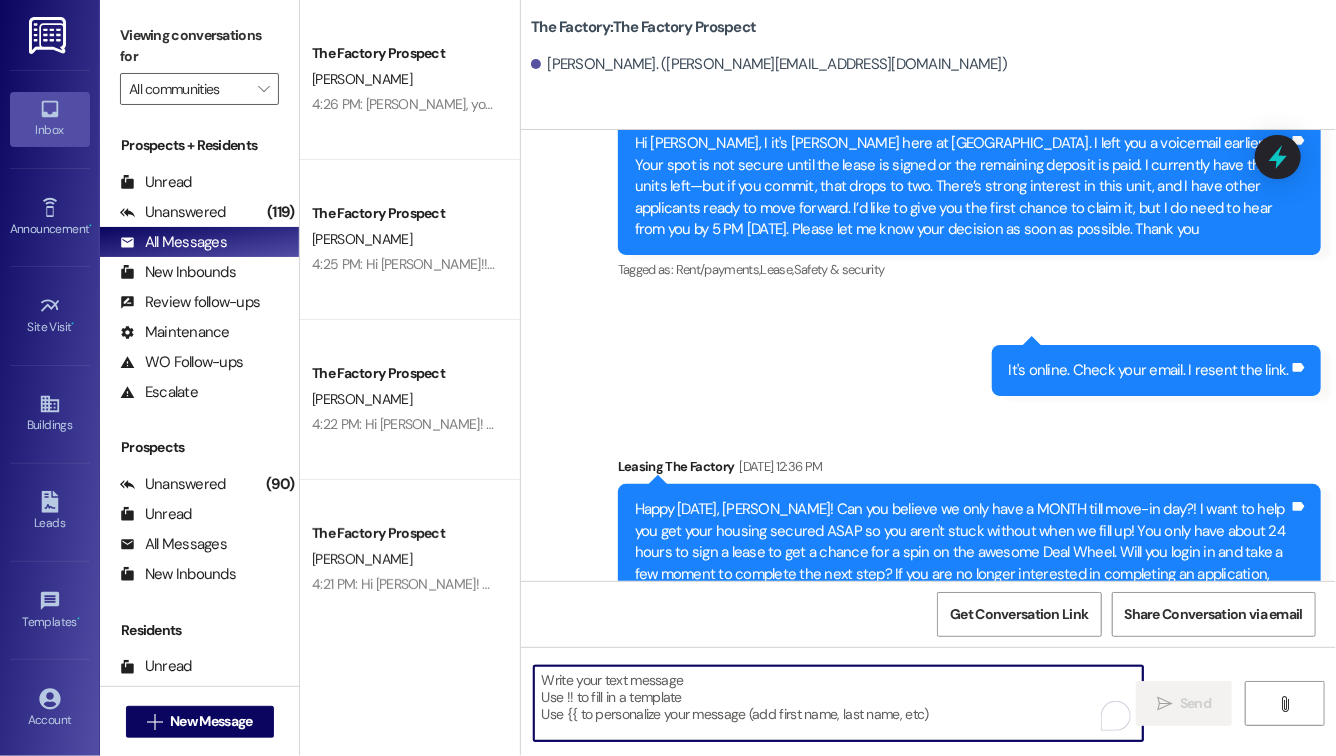 paste on "Hi [PERSON_NAME]! This is [PERSON_NAME] from The Factory! 🎉 Great news! The next 10 people who sign a lease this week will receive:
✅ 1 MONTH FREE RENT (your choice of month)
✅ Half off parking for the first 6 months!
Can you finish your application by 5 pm? I’d love to lock in this deal for you before it’s gone! Let me know if you have any questions or need help!" 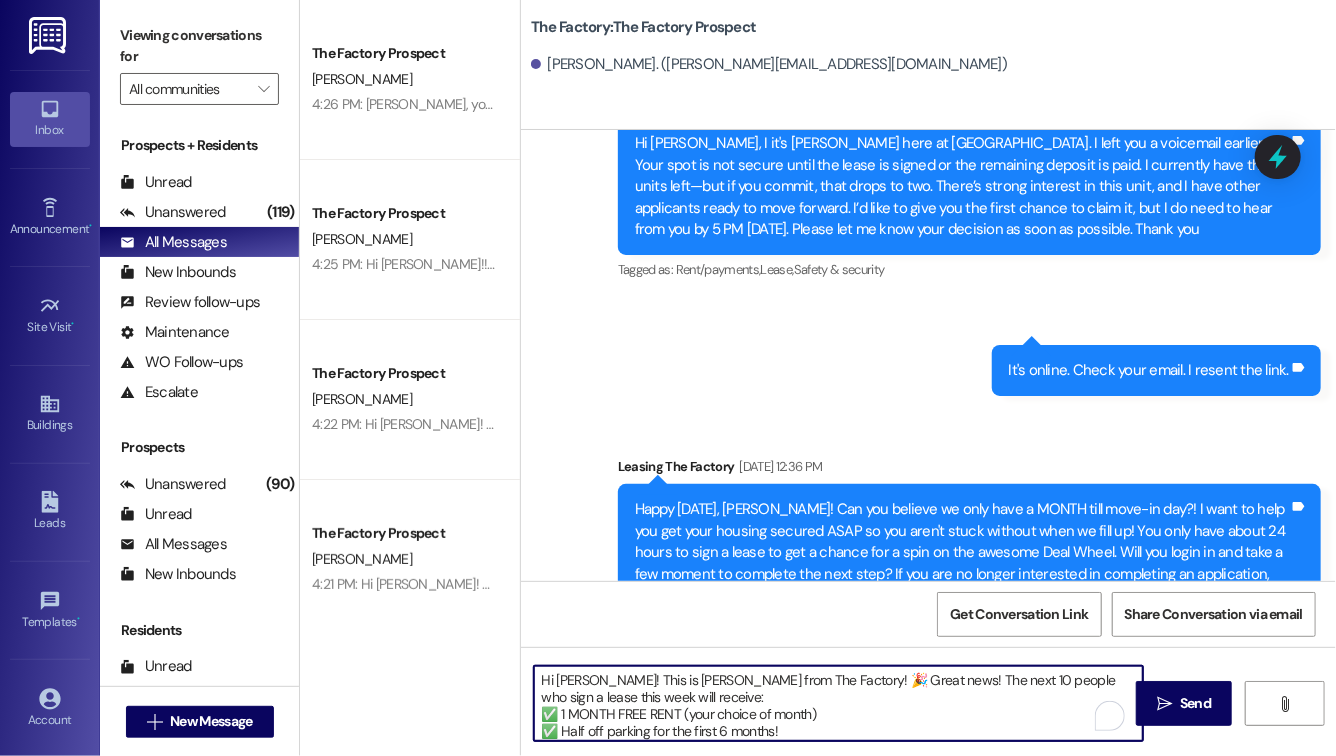 scroll, scrollTop: 34, scrollLeft: 0, axis: vertical 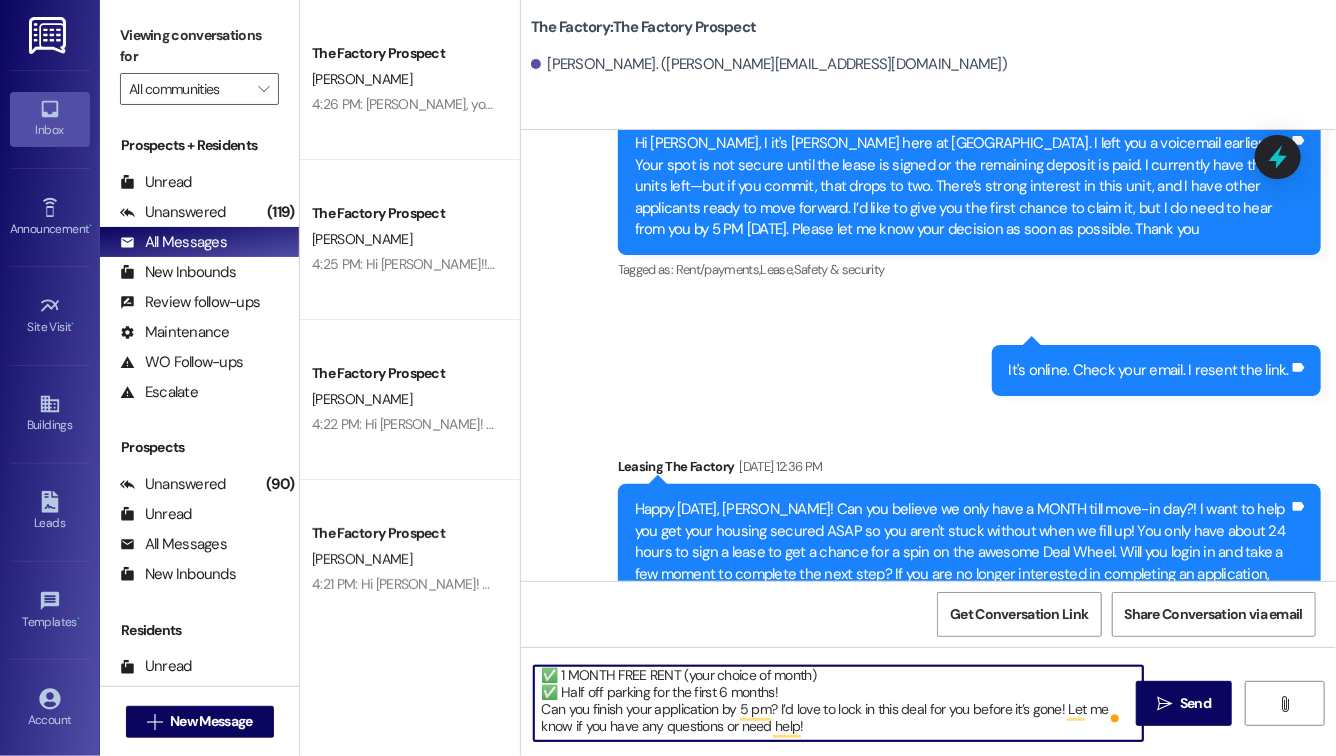 click on "Hi [PERSON_NAME]! This is [PERSON_NAME] from The Factory! 🎉 Great news! The next 10 people who sign a lease this week will receive:
✅ 1 MONTH FREE RENT (your choice of month)
✅ Half off parking for the first 6 months!
Can you finish your application by 5 pm? I’d love to lock in this deal for you before it’s gone! Let me know if you have any questions or need help!" at bounding box center (838, 703) 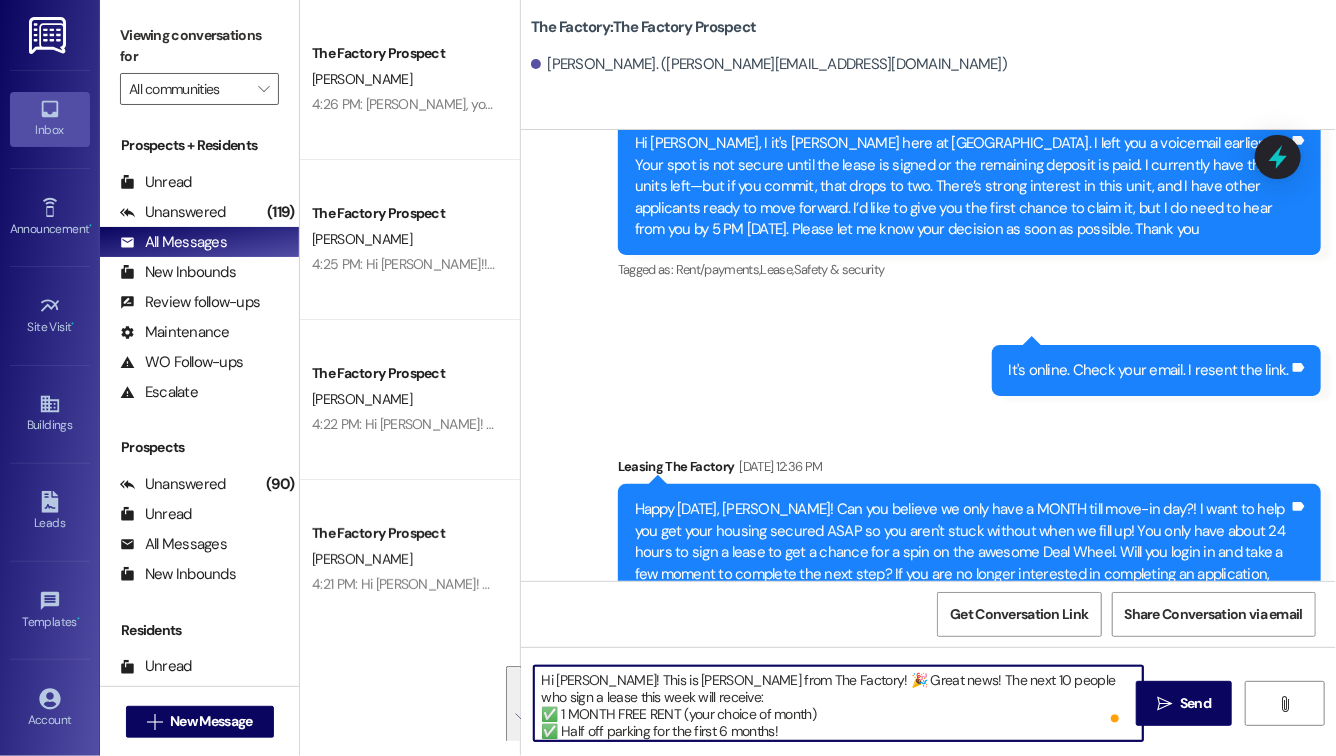 drag, startPoint x: 869, startPoint y: 734, endPoint x: 499, endPoint y: 659, distance: 377.52484 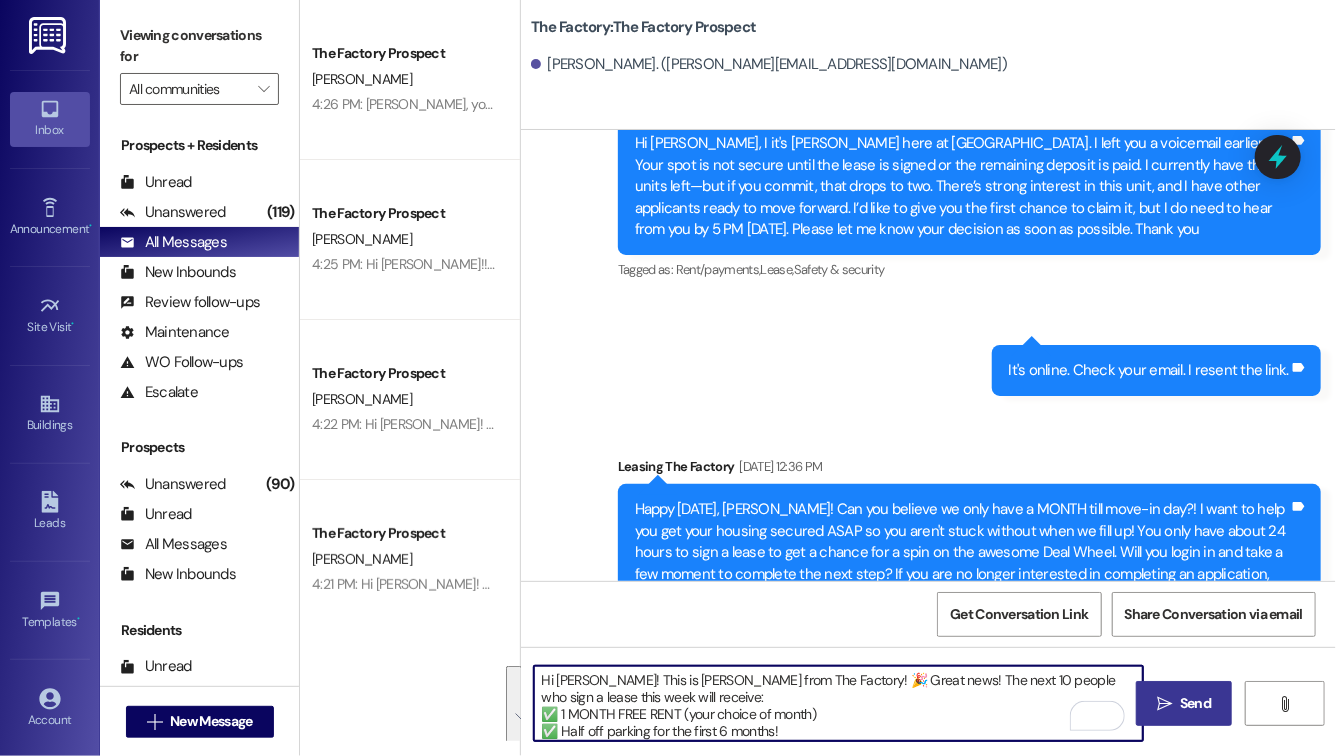 type on "Hi [PERSON_NAME]! This is [PERSON_NAME] from The Factory! 🎉 Great news! The next 10 people who sign a lease this week will receive:
✅ 1 MONTH FREE RENT (your choice of month)
✅ Half off parking for the first 6 months!
Can you finish signing your lease by 5 pm? I’d love to lock in this deal for you before it’s gone! Let me know if you have any questions or need help!" 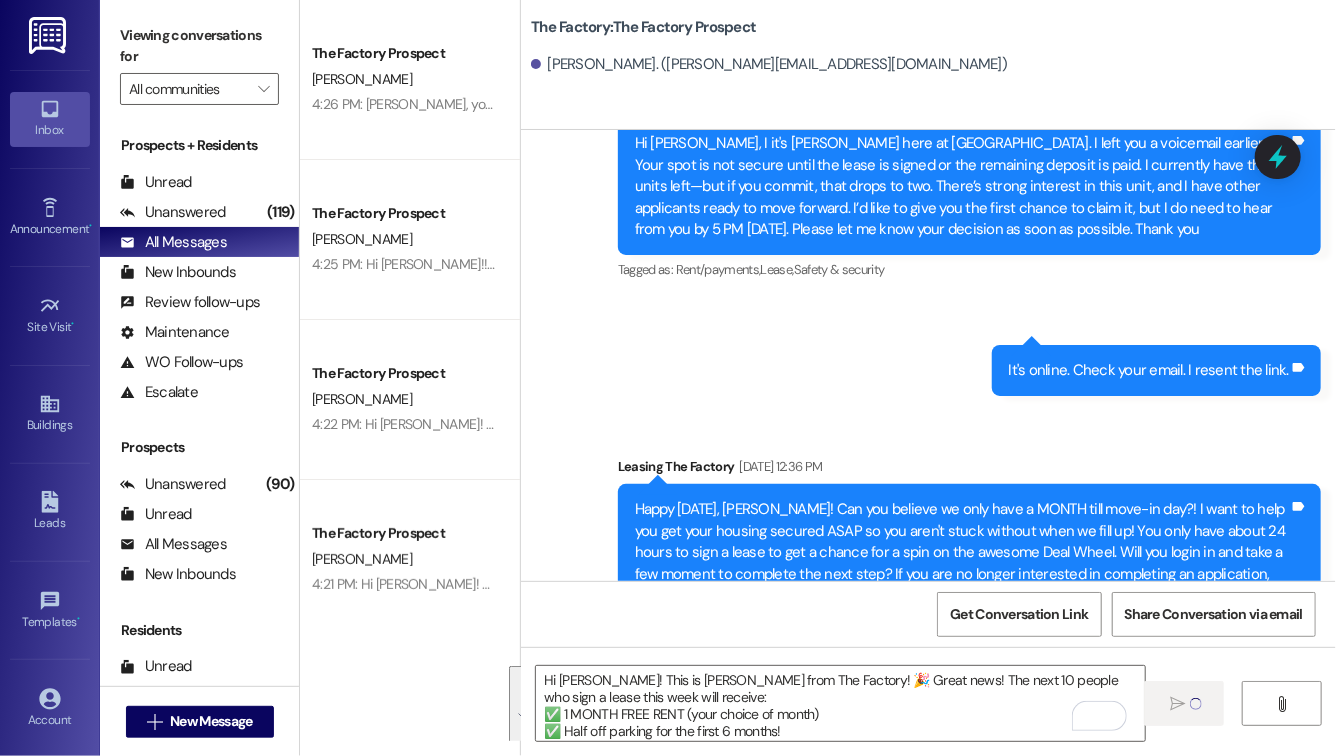 type 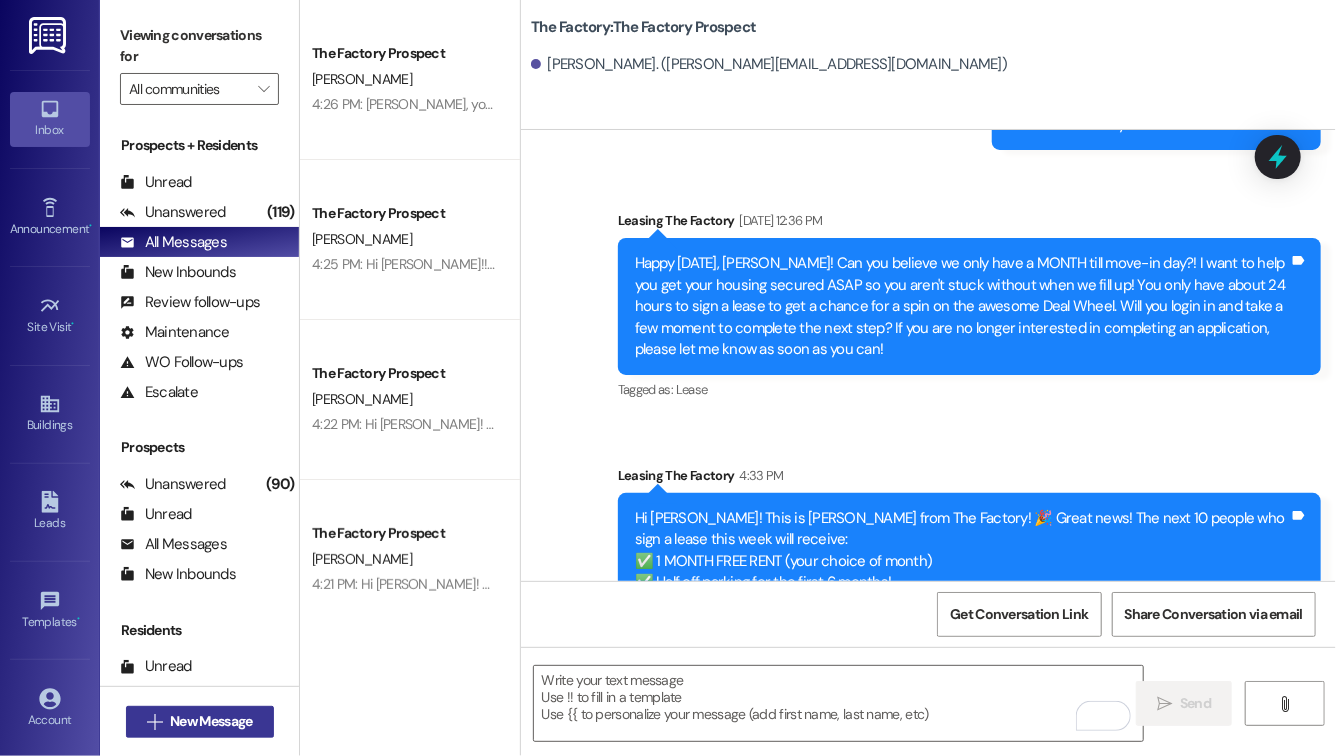 click on " New Message" at bounding box center [200, 722] 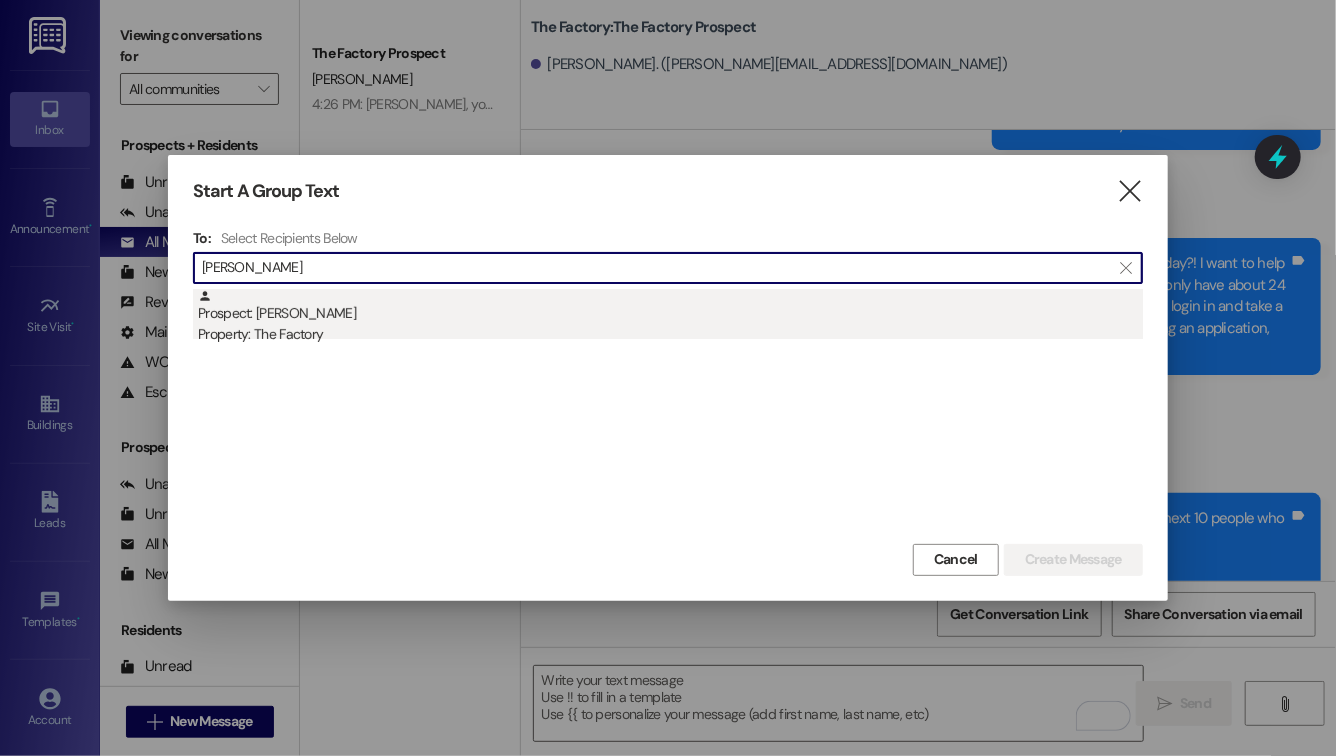 type on "[PERSON_NAME]" 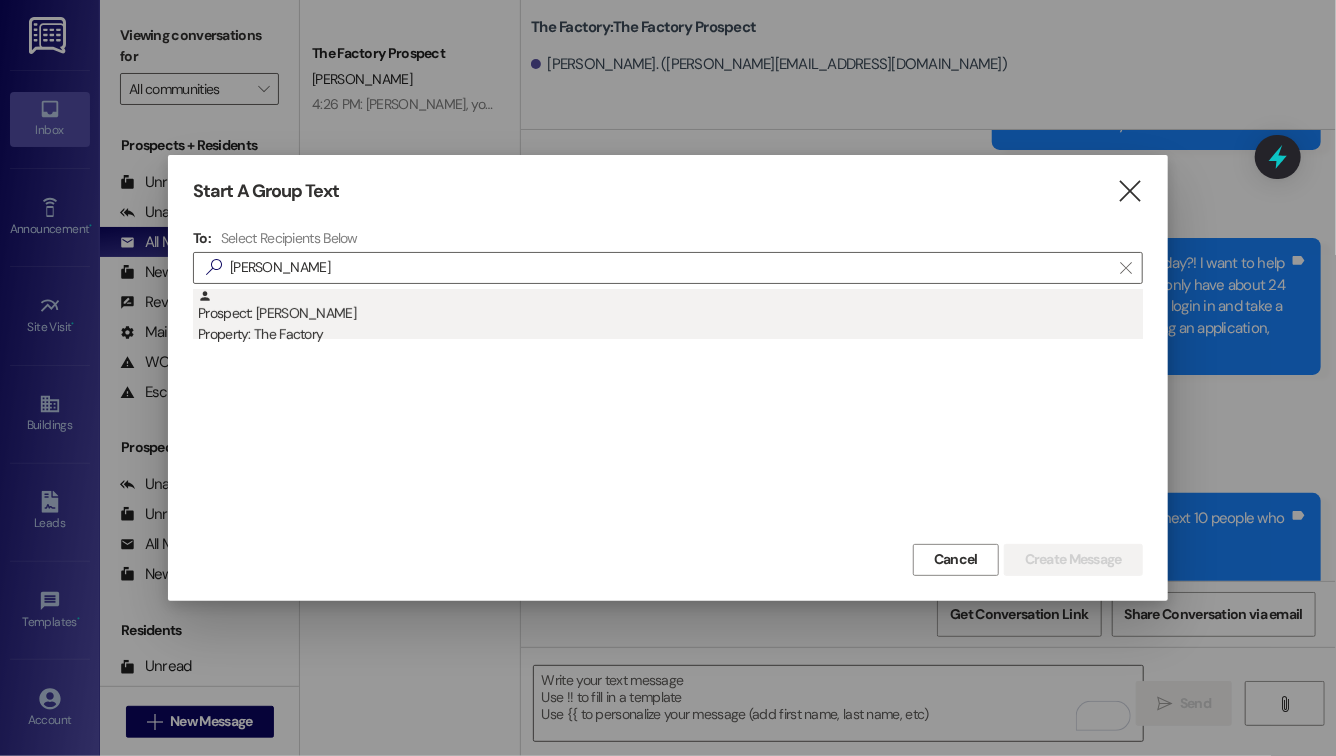 click on "Property: The Factory" at bounding box center (670, 334) 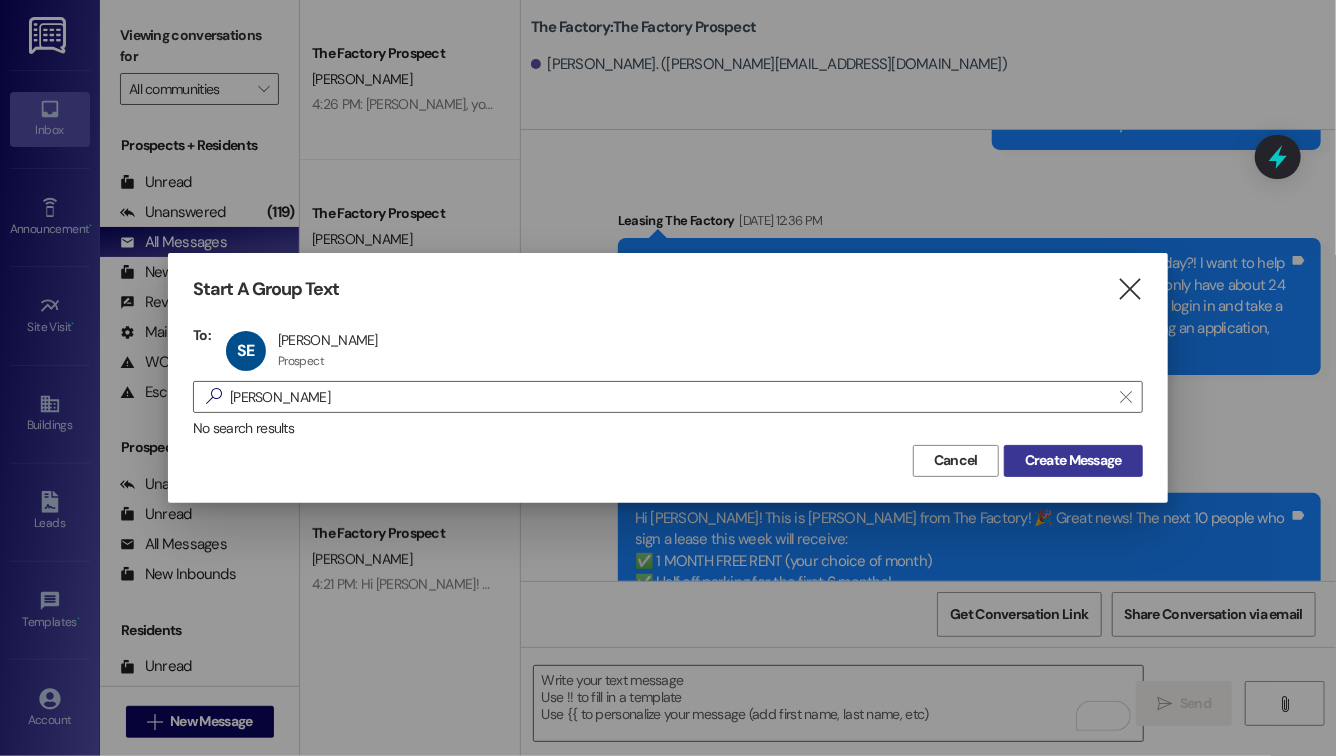click on "Create Message" at bounding box center (1073, 460) 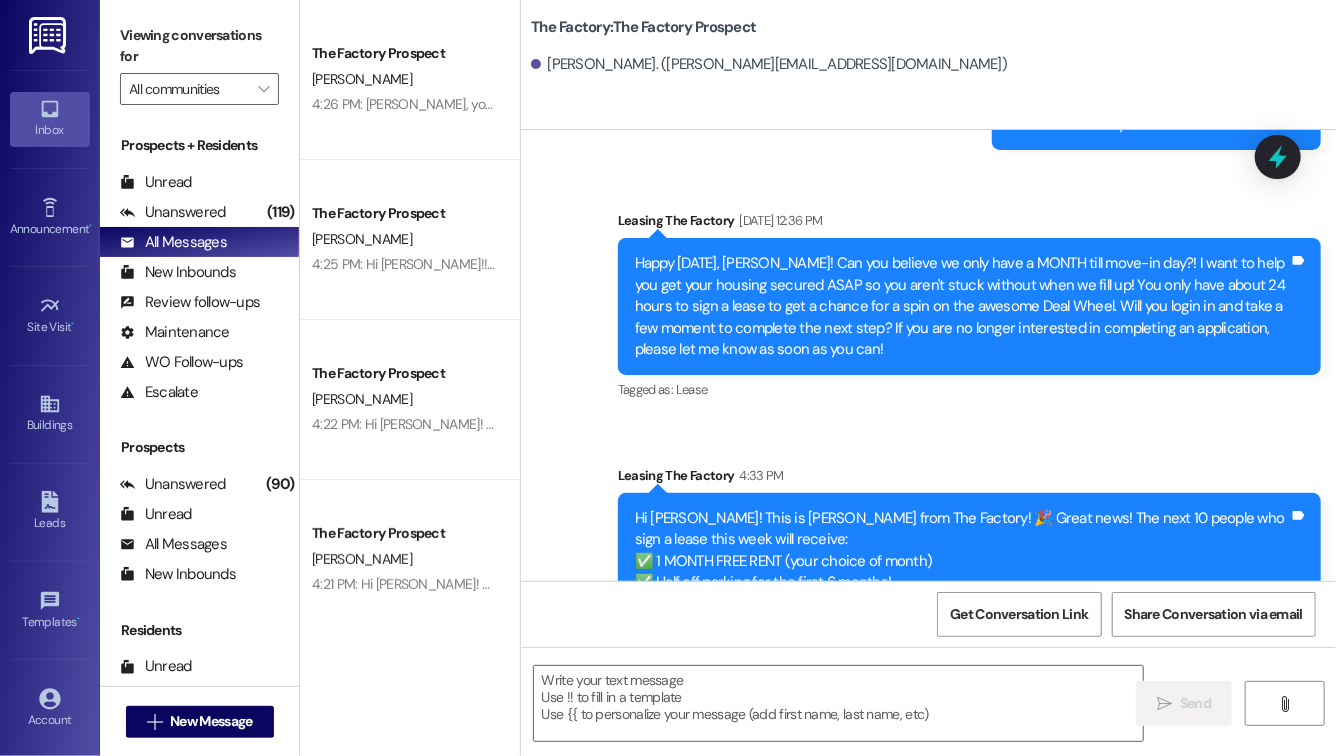 scroll, scrollTop: 10, scrollLeft: 0, axis: vertical 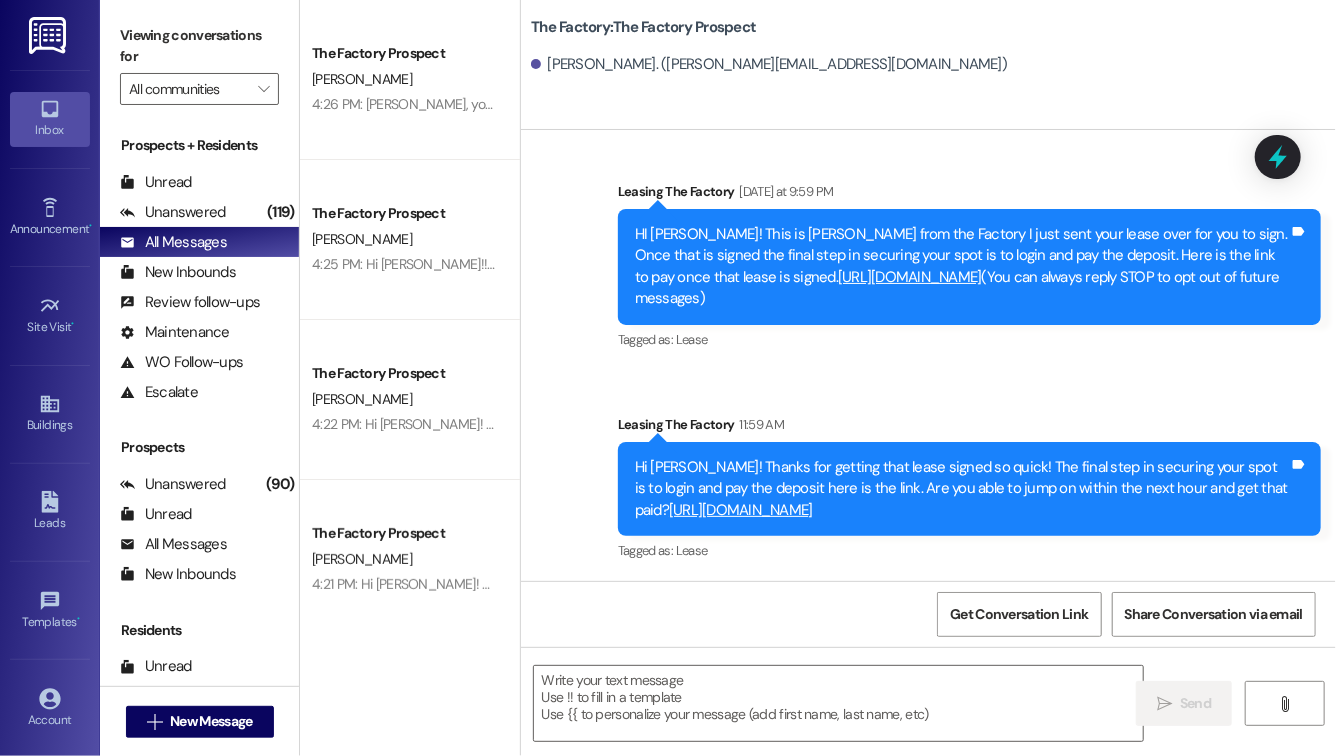 drag, startPoint x: 991, startPoint y: 515, endPoint x: 604, endPoint y: 378, distance: 410.5338 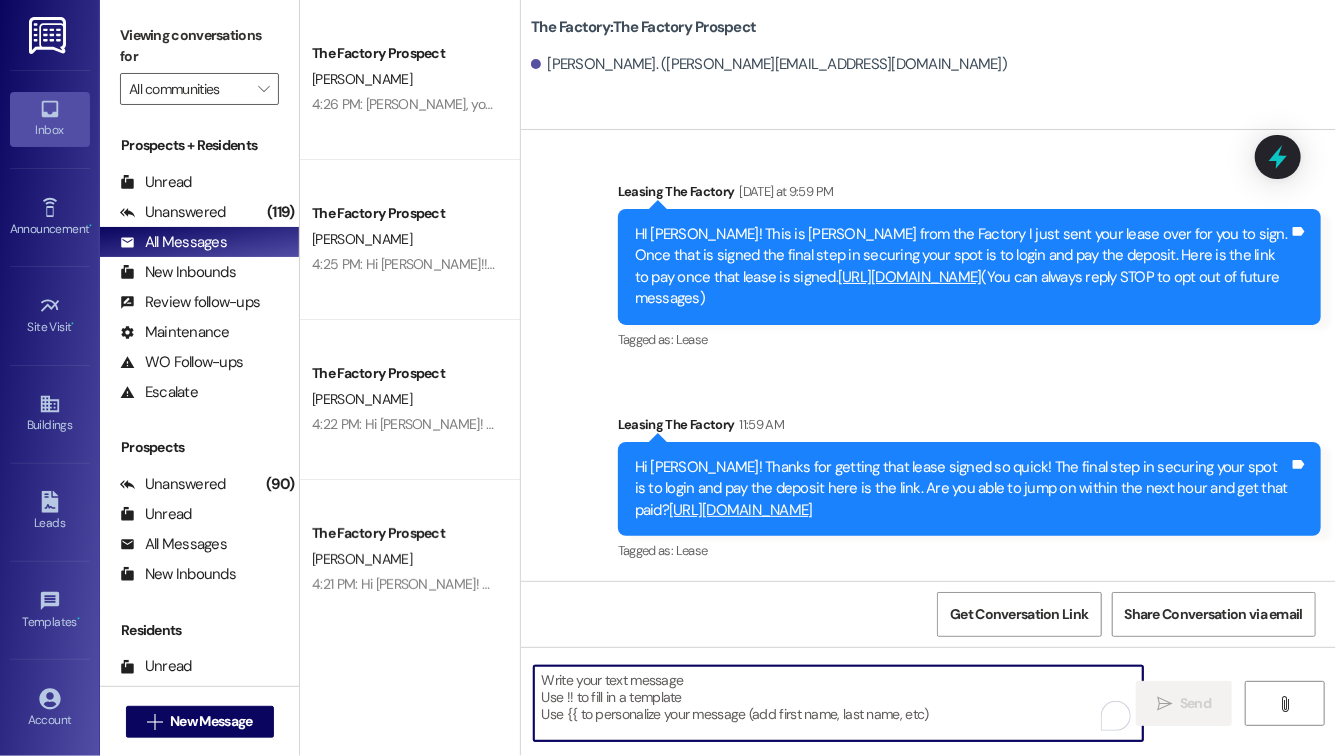 click at bounding box center (838, 703) 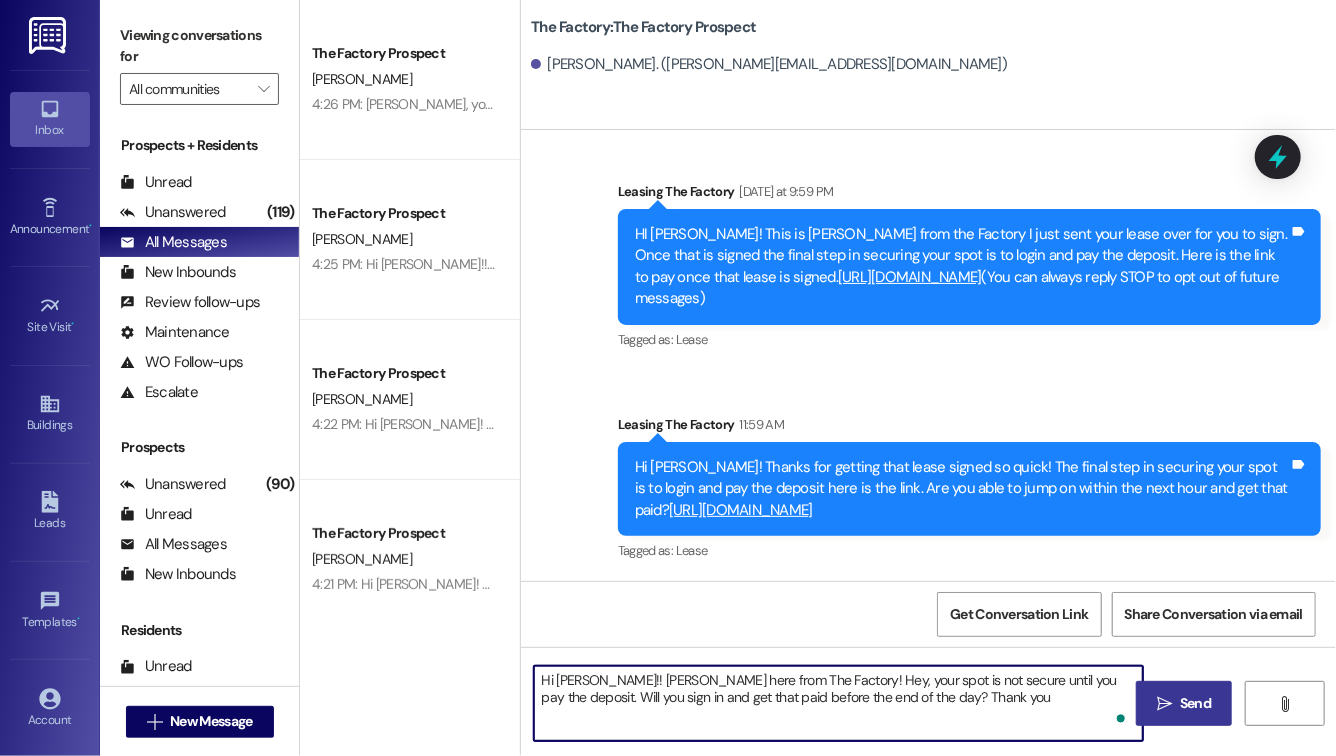 type on "Hi [PERSON_NAME]!! [PERSON_NAME] here from The Factory! Hey, your spot is not secure until you pay the deposit. Will you sign in and get that paid before the end of the day? Thank you!" 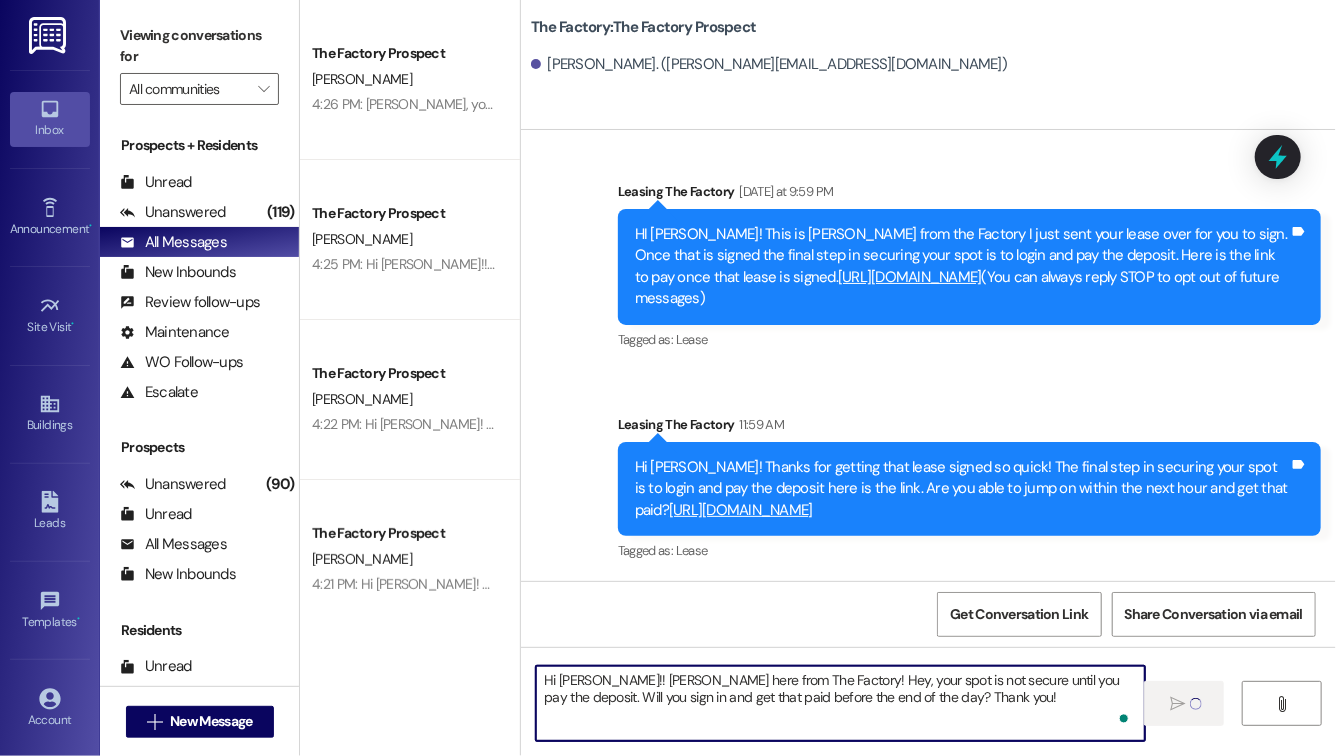 type 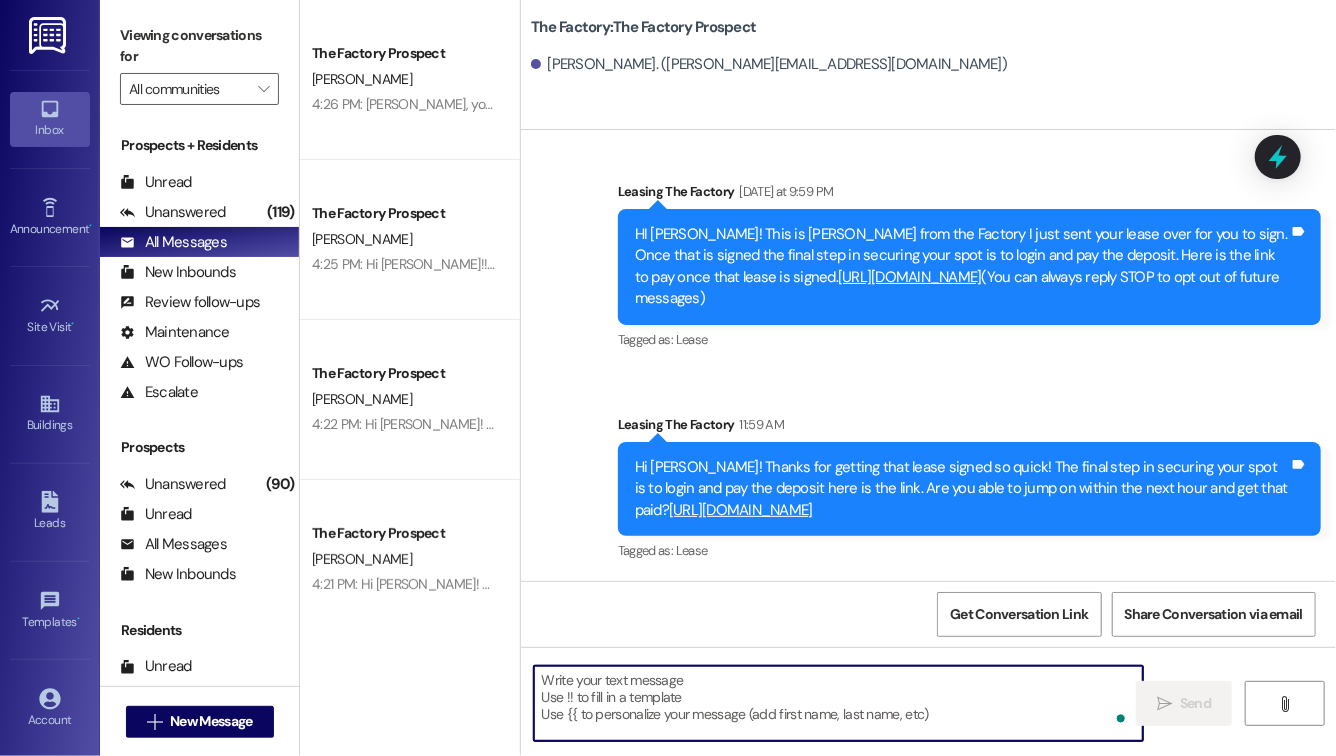 scroll, scrollTop: 170, scrollLeft: 0, axis: vertical 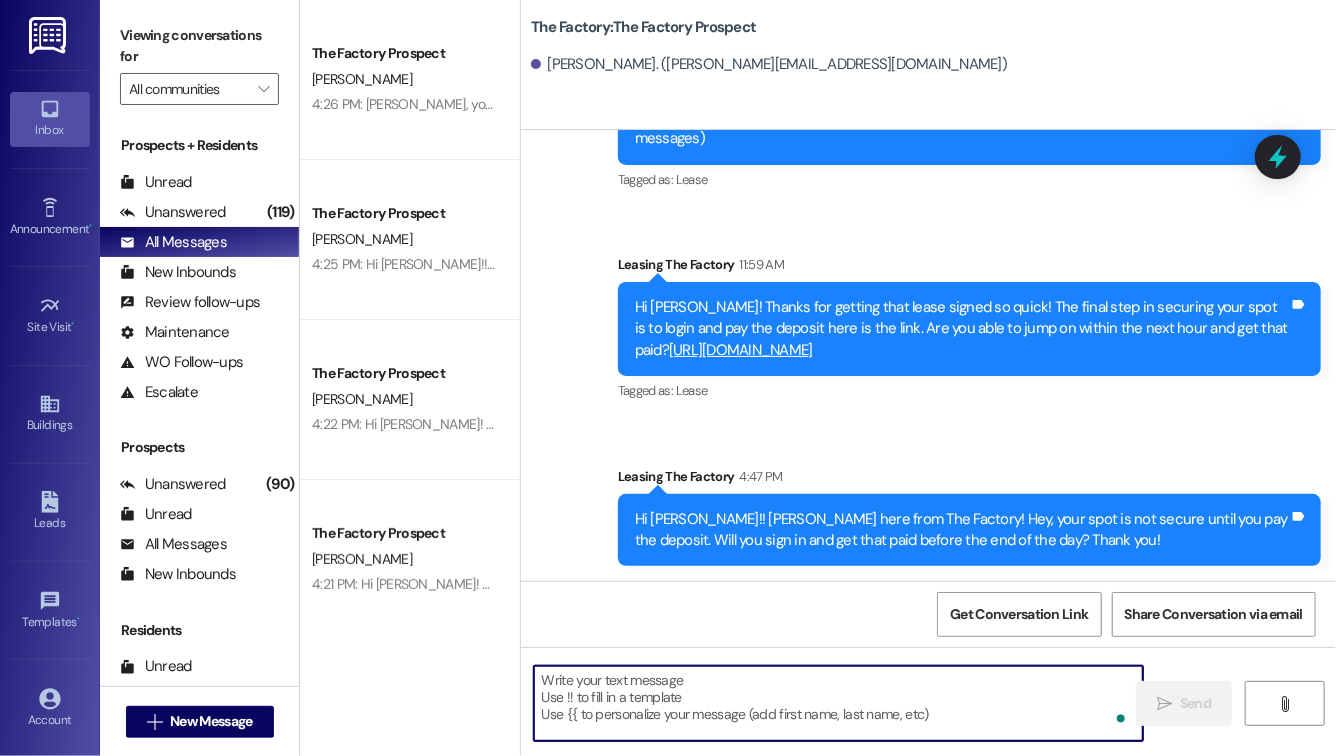 click on "Hi [PERSON_NAME]!! [PERSON_NAME] here from The Factory! Hey, your spot is not secure until you pay the deposit. Will you sign in and get that paid before the end of the day? Thank you!" at bounding box center (962, 530) 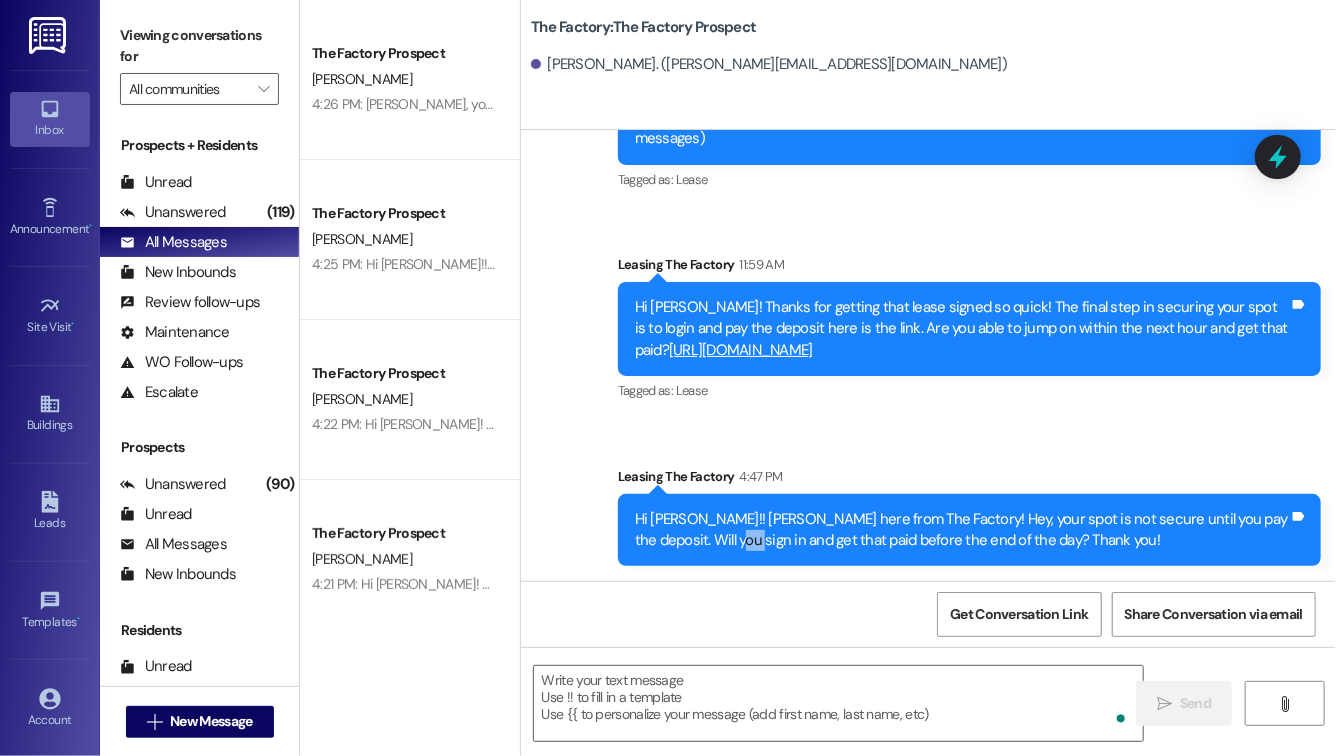 click on "Hi [PERSON_NAME]!! [PERSON_NAME] here from The Factory! Hey, your spot is not secure until you pay the deposit. Will you sign in and get that paid before the end of the day? Thank you!" at bounding box center (962, 530) 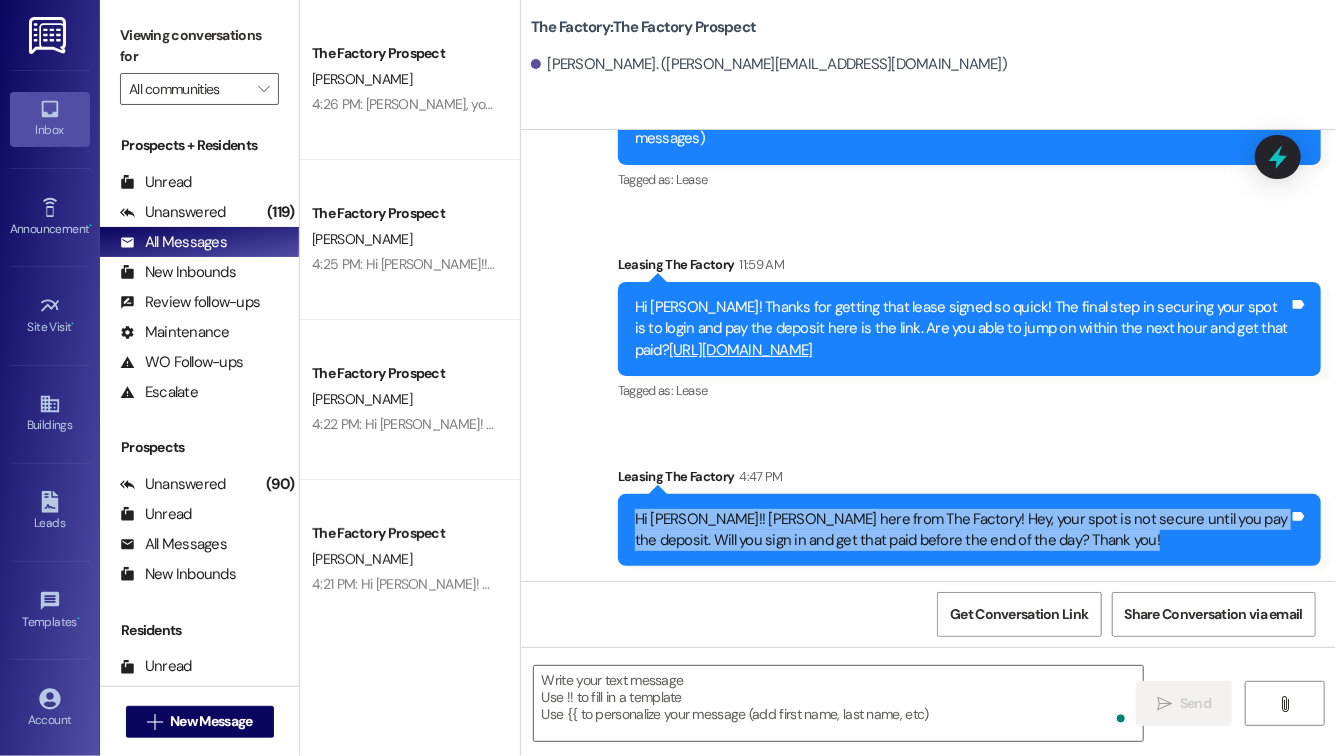 click on "Hi [PERSON_NAME]!! [PERSON_NAME] here from The Factory! Hey, your spot is not secure until you pay the deposit. Will you sign in and get that paid before the end of the day? Thank you!" at bounding box center (962, 530) 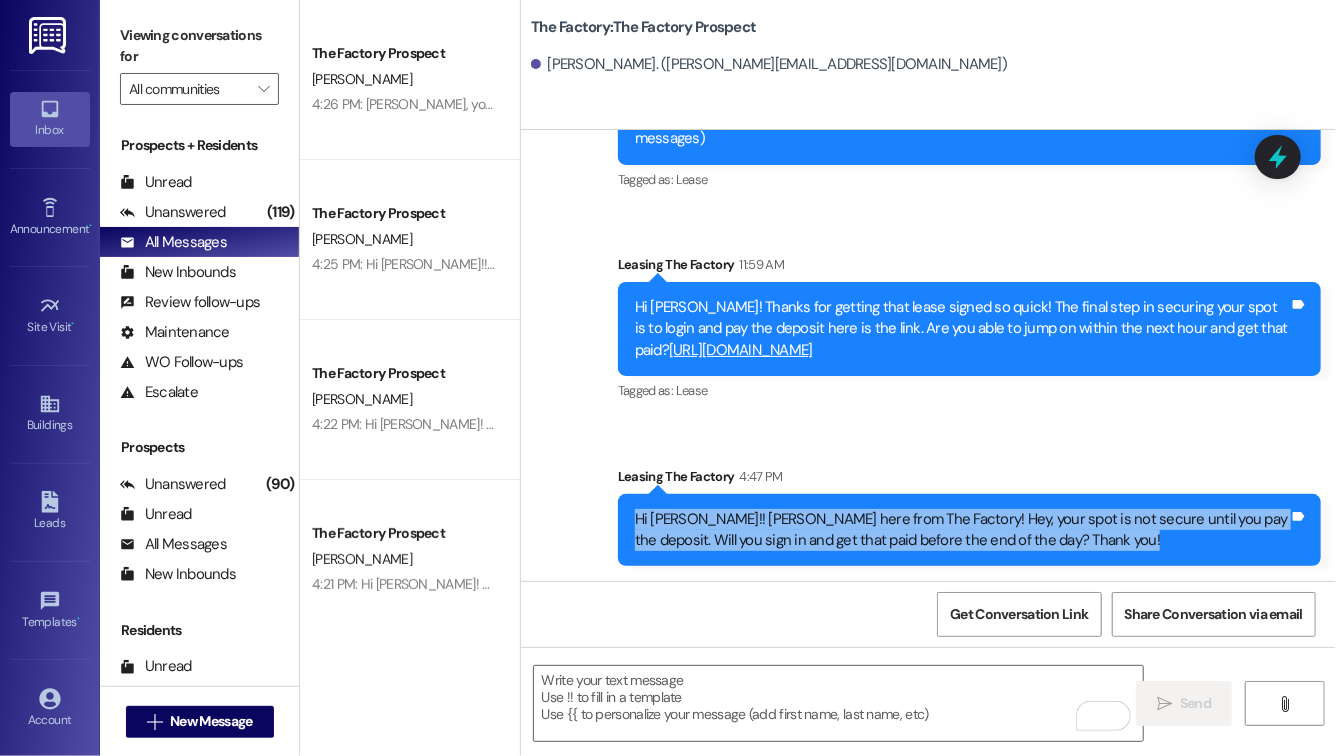 copy on "Hi [PERSON_NAME]!! [PERSON_NAME] here from The Factory! Hey, your spot is not secure until you pay the deposit. Will you sign in and get that paid before the end of the day? Thank you! Tags and notes" 